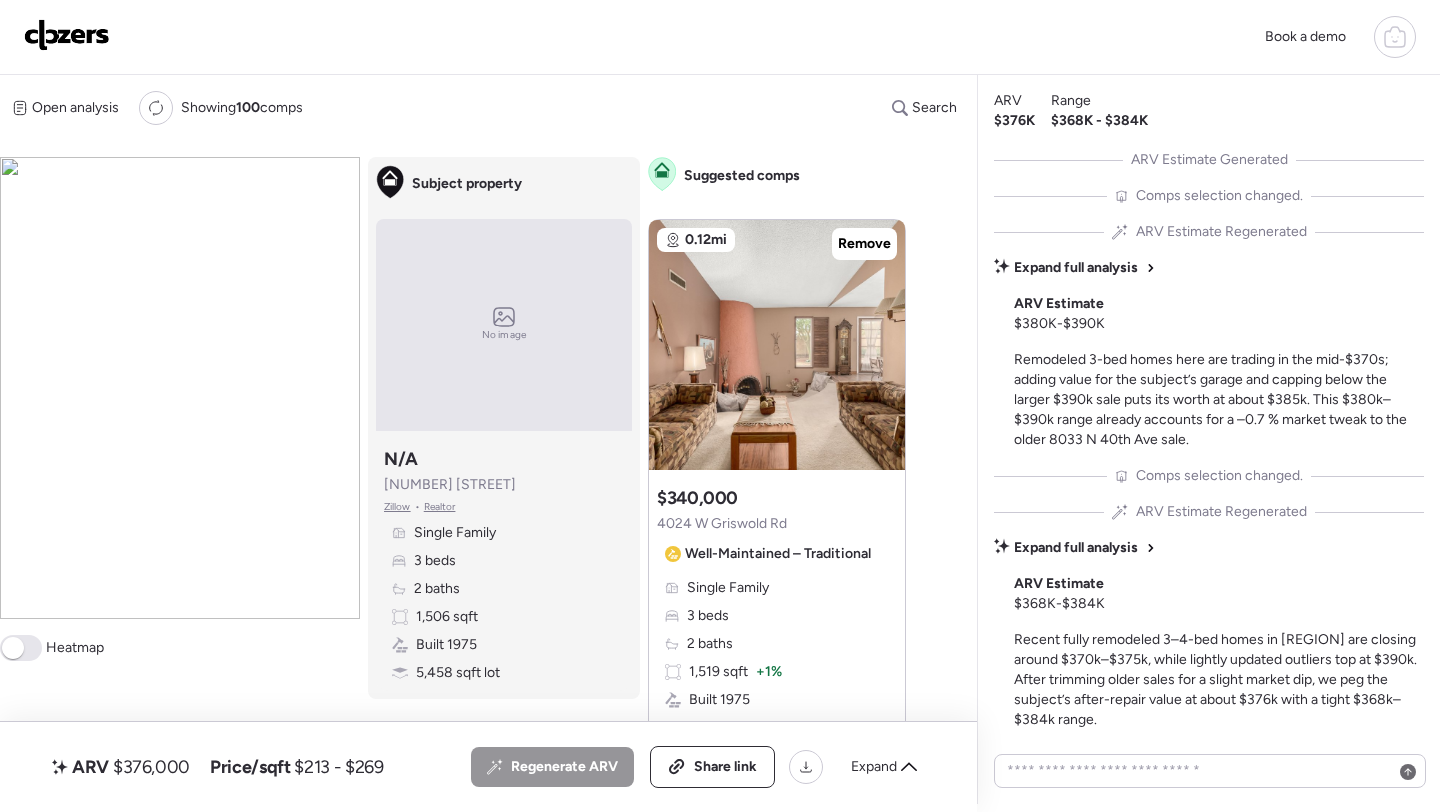 scroll, scrollTop: 0, scrollLeft: 0, axis: both 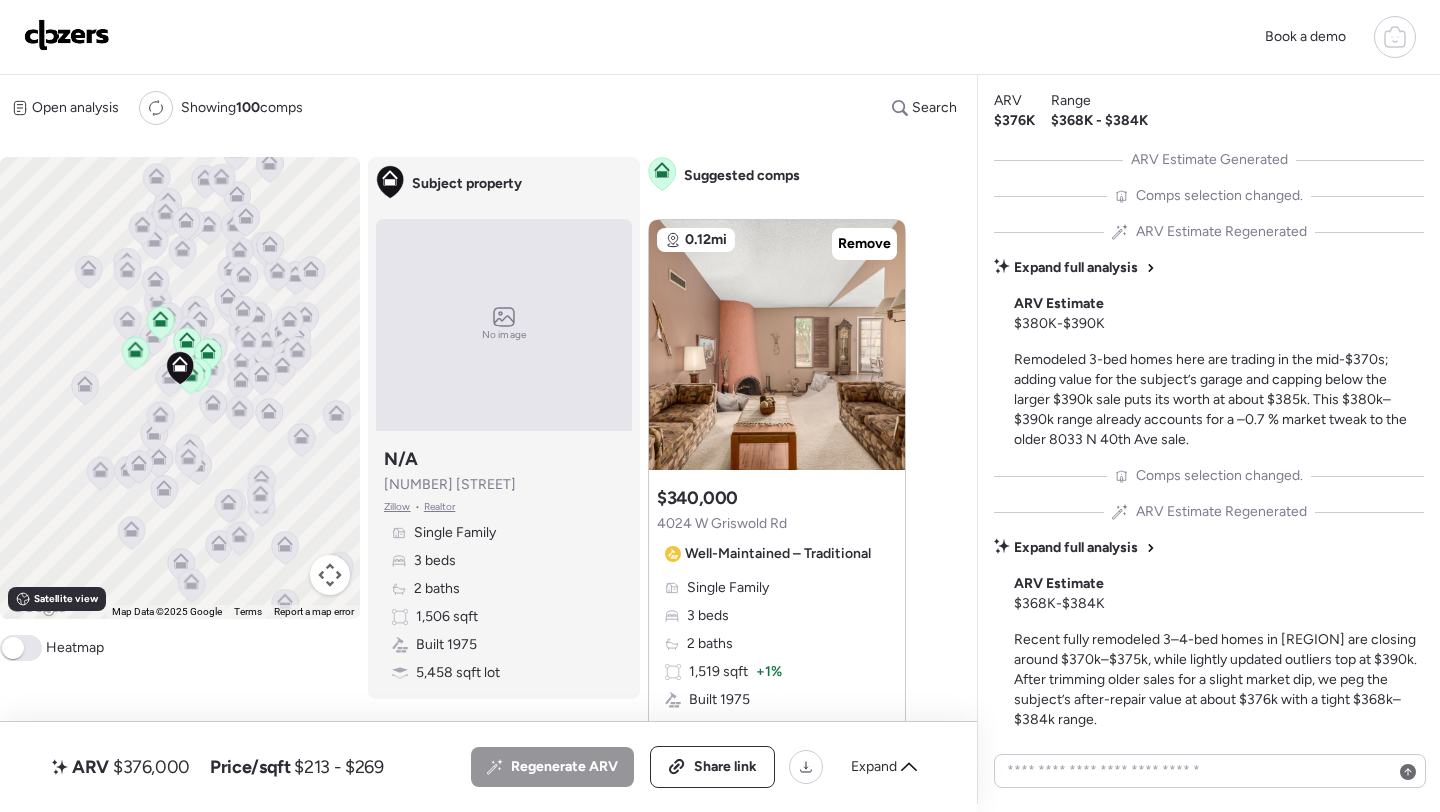 click 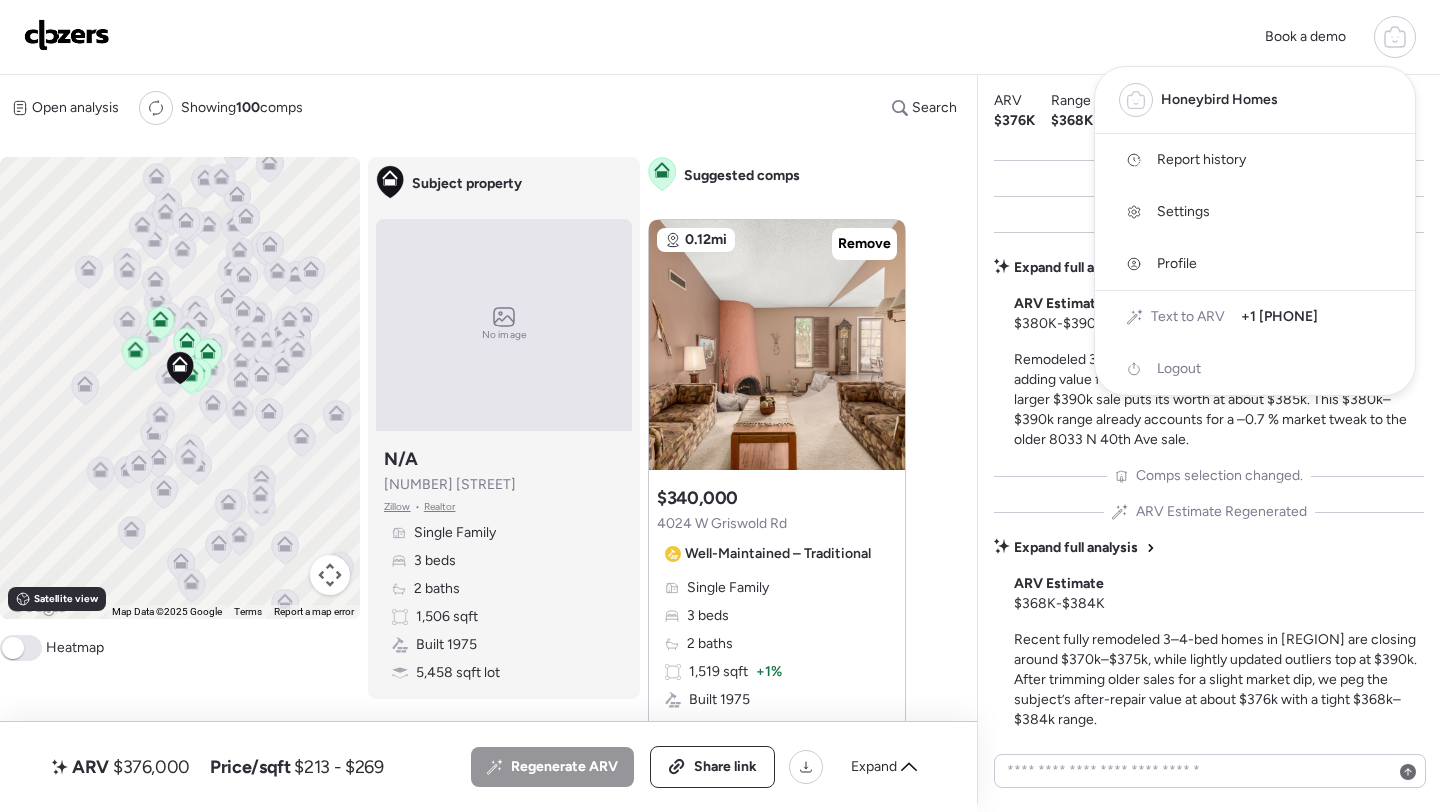 click on "Report history" at bounding box center (1201, 160) 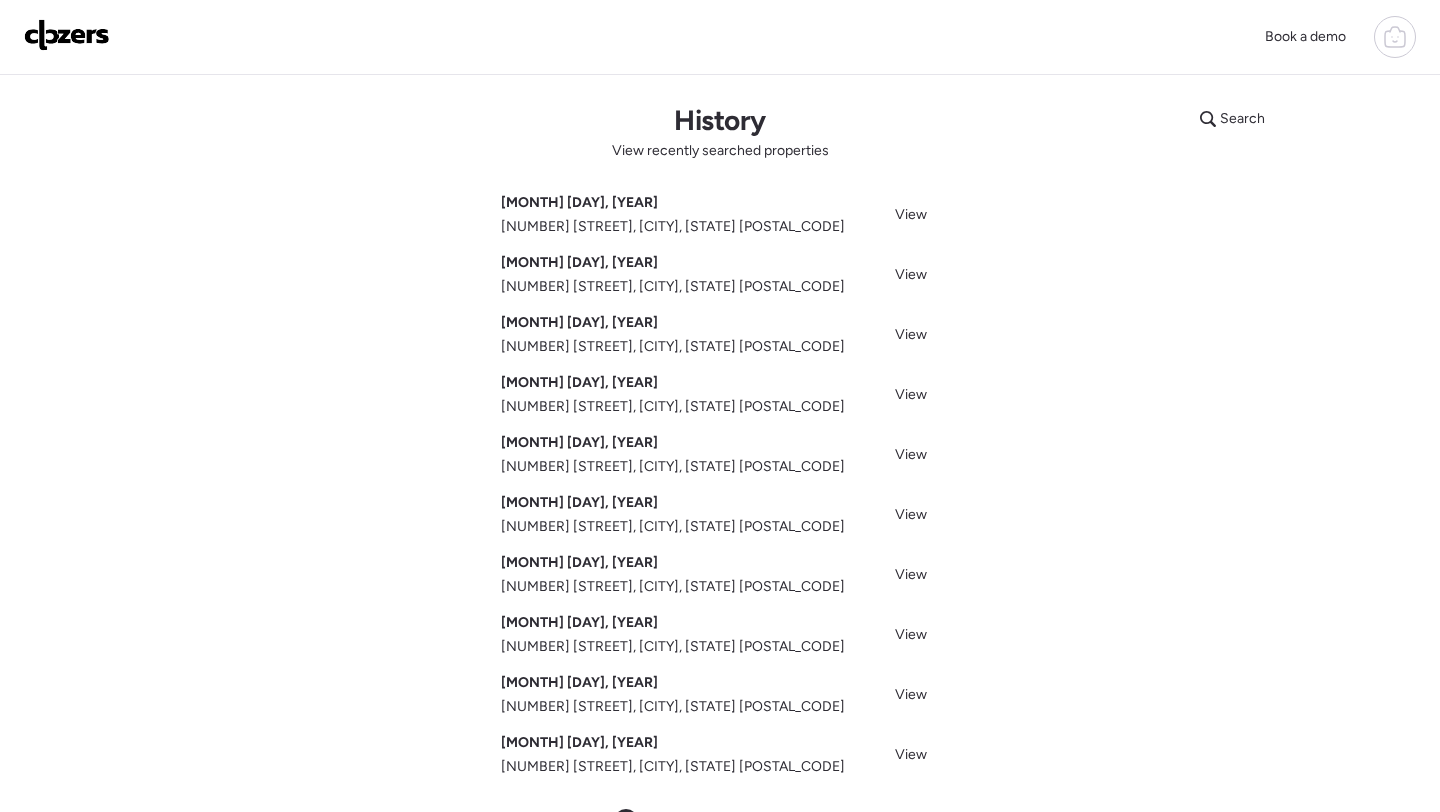 scroll, scrollTop: 0, scrollLeft: 0, axis: both 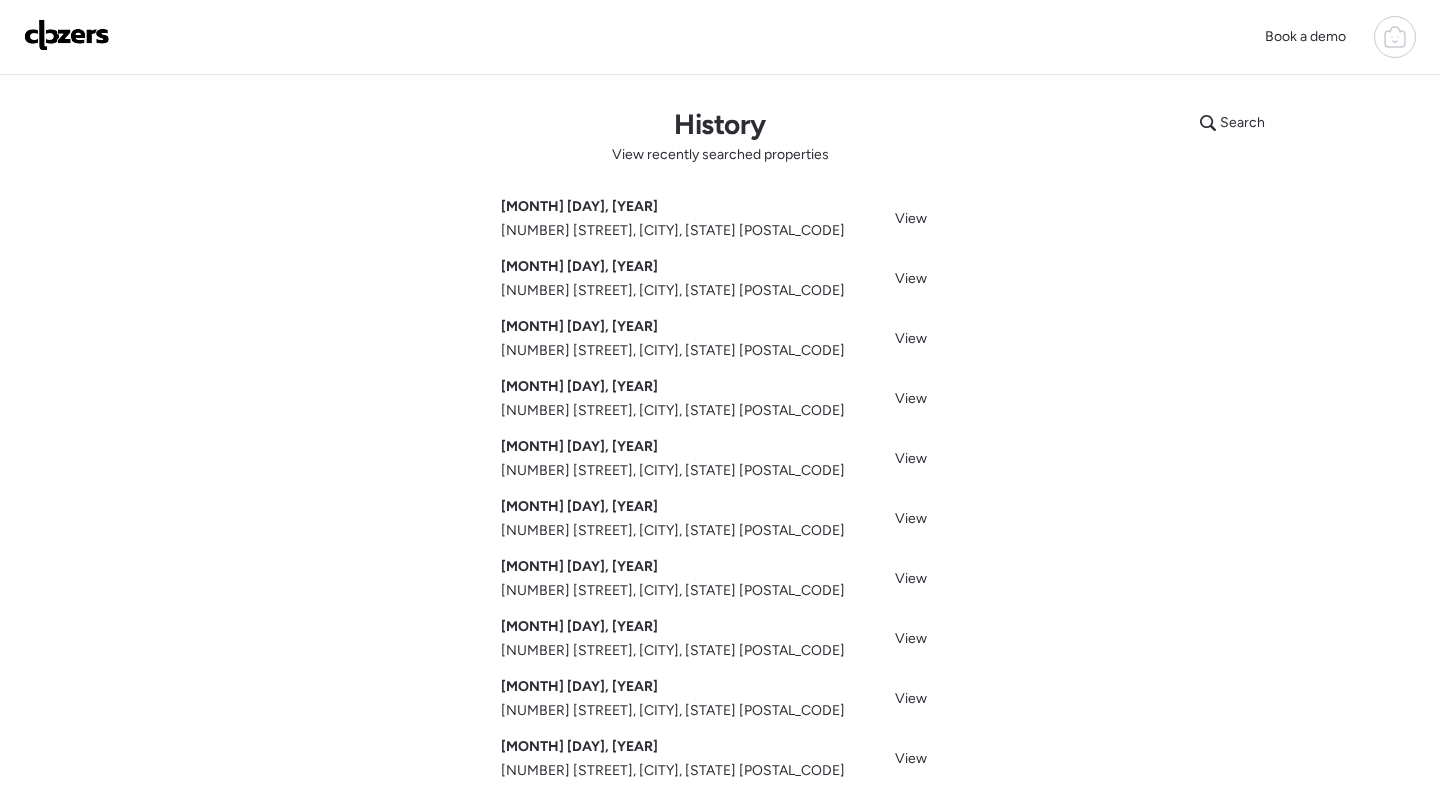 click at bounding box center (67, 35) 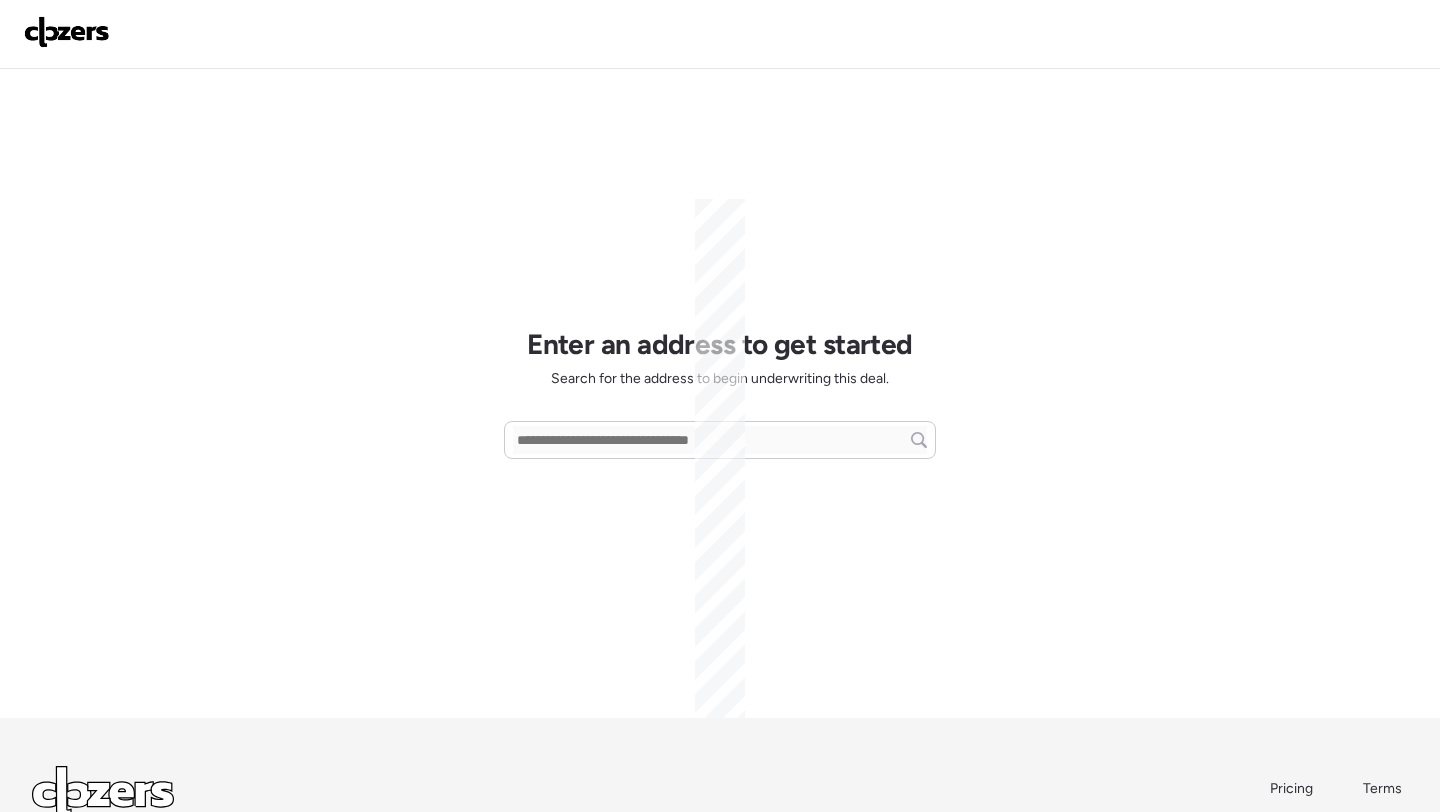 scroll, scrollTop: 0, scrollLeft: 0, axis: both 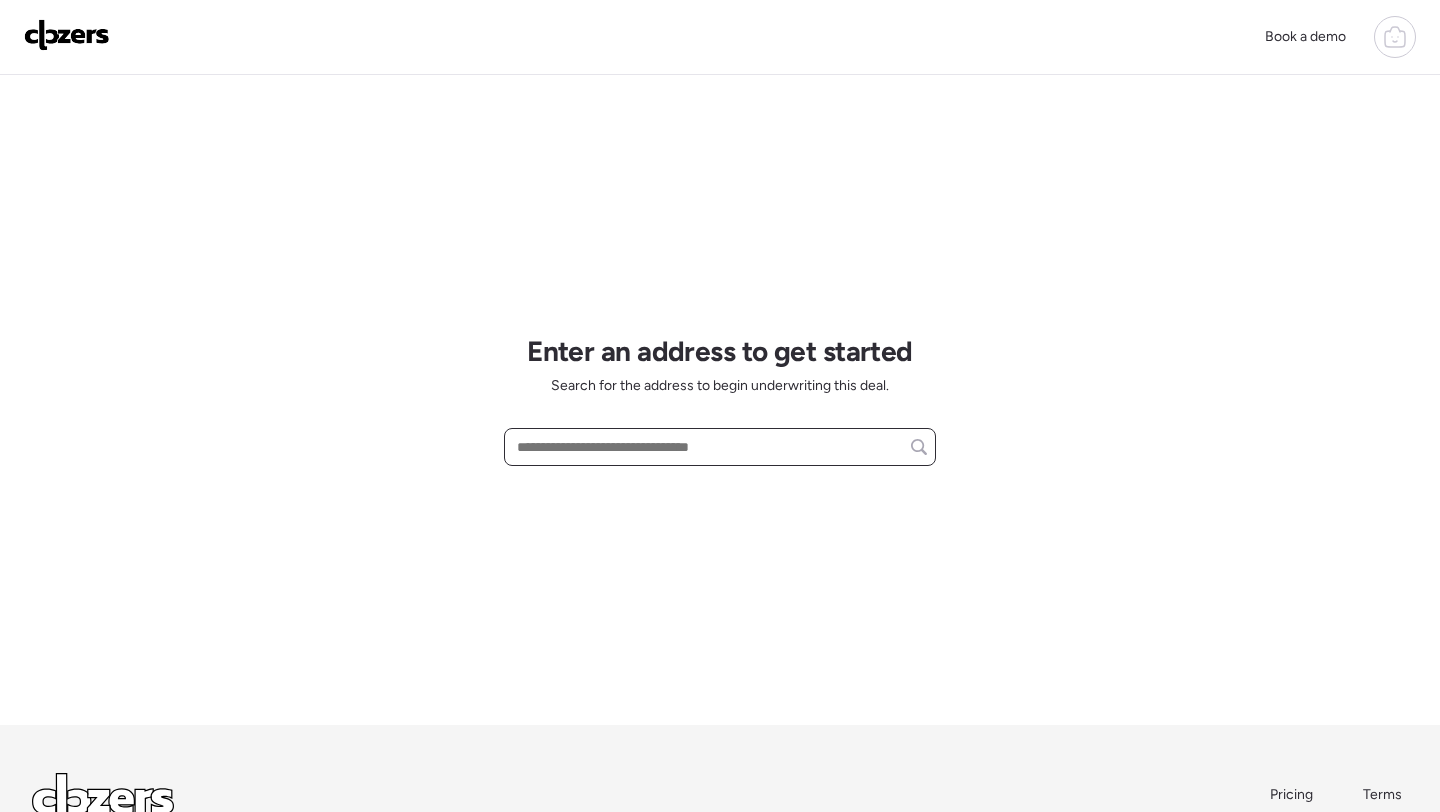 click at bounding box center (720, 447) 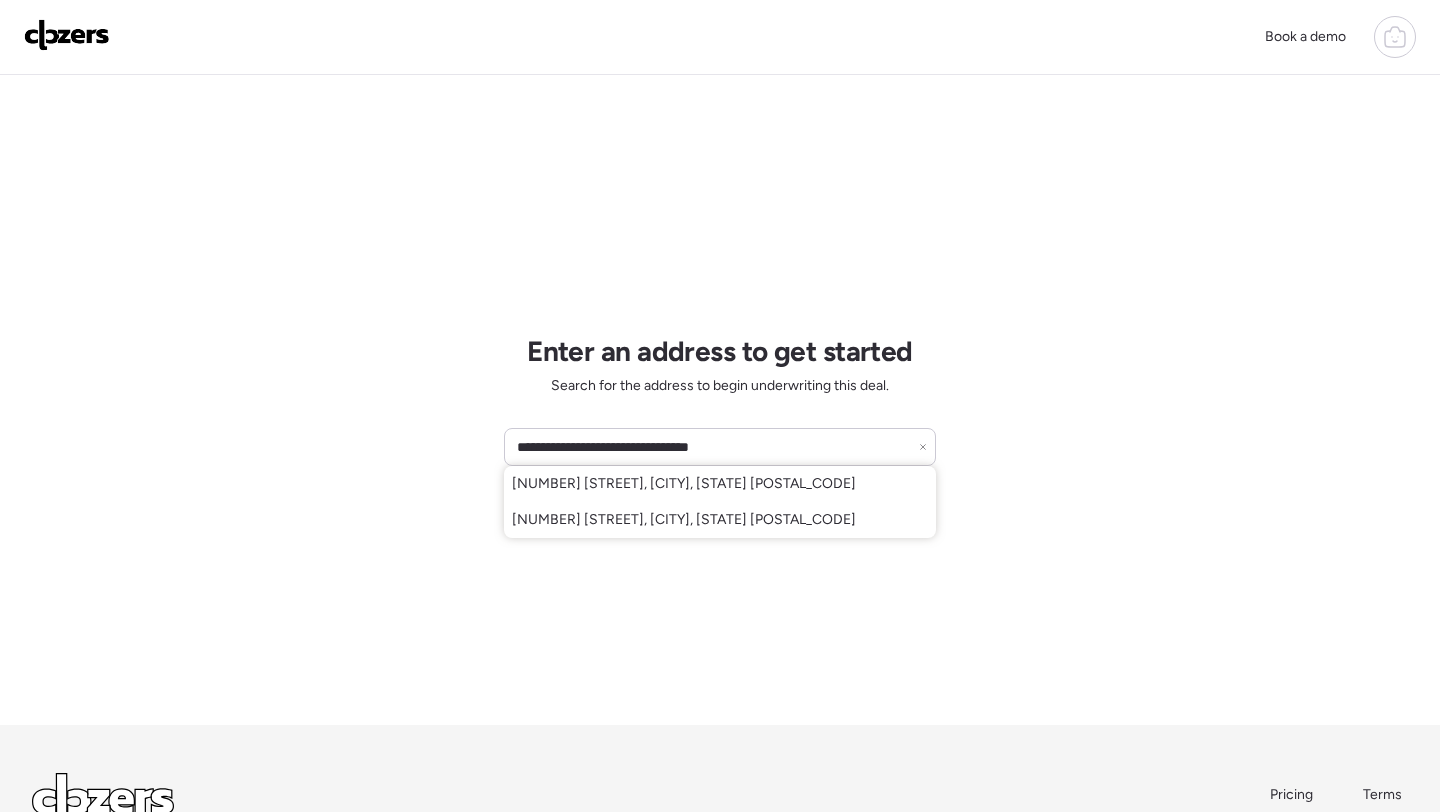 click on "[NUMBER] [STREET], [CITY], [STATE] [POSTAL_CODE]" at bounding box center (684, 484) 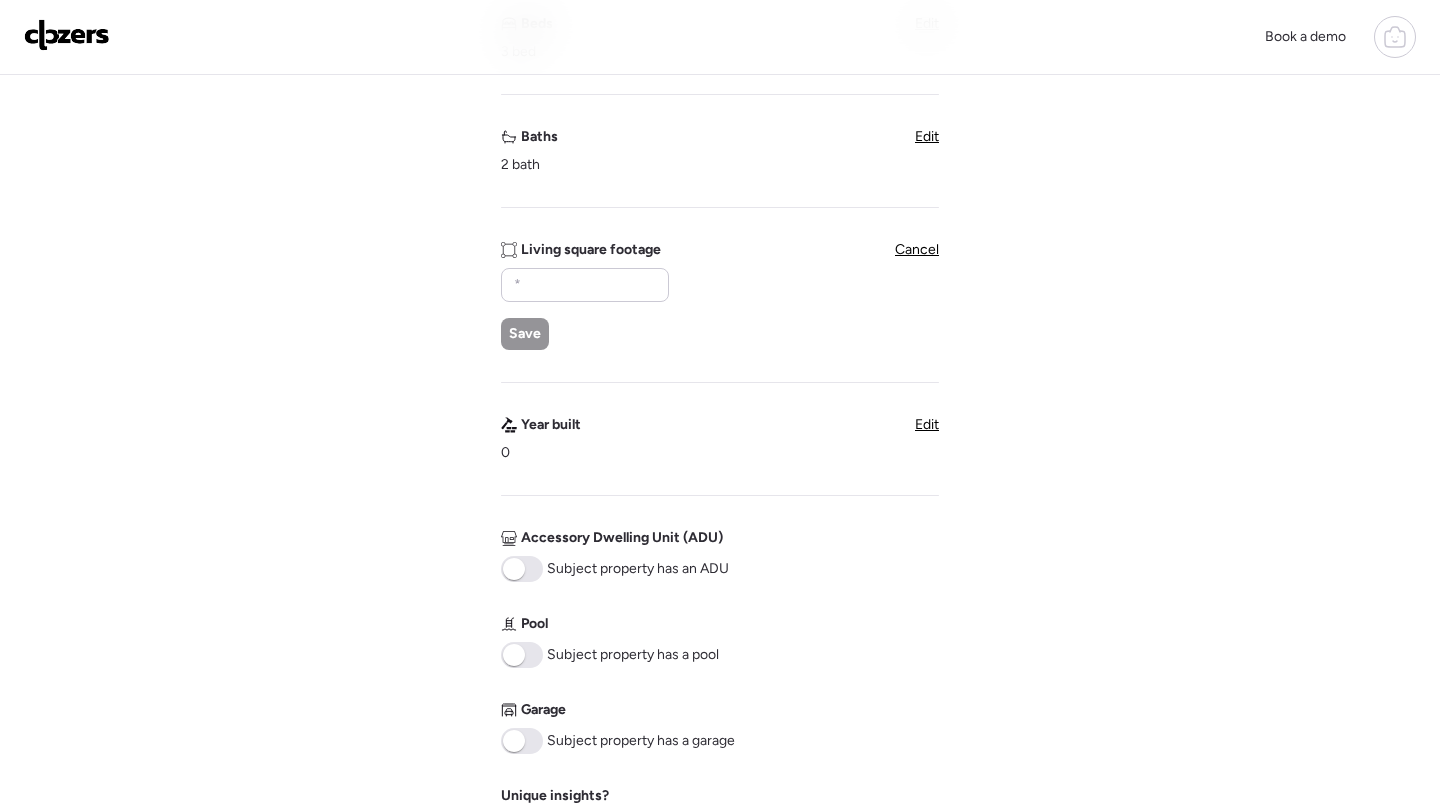 scroll, scrollTop: 744, scrollLeft: 0, axis: vertical 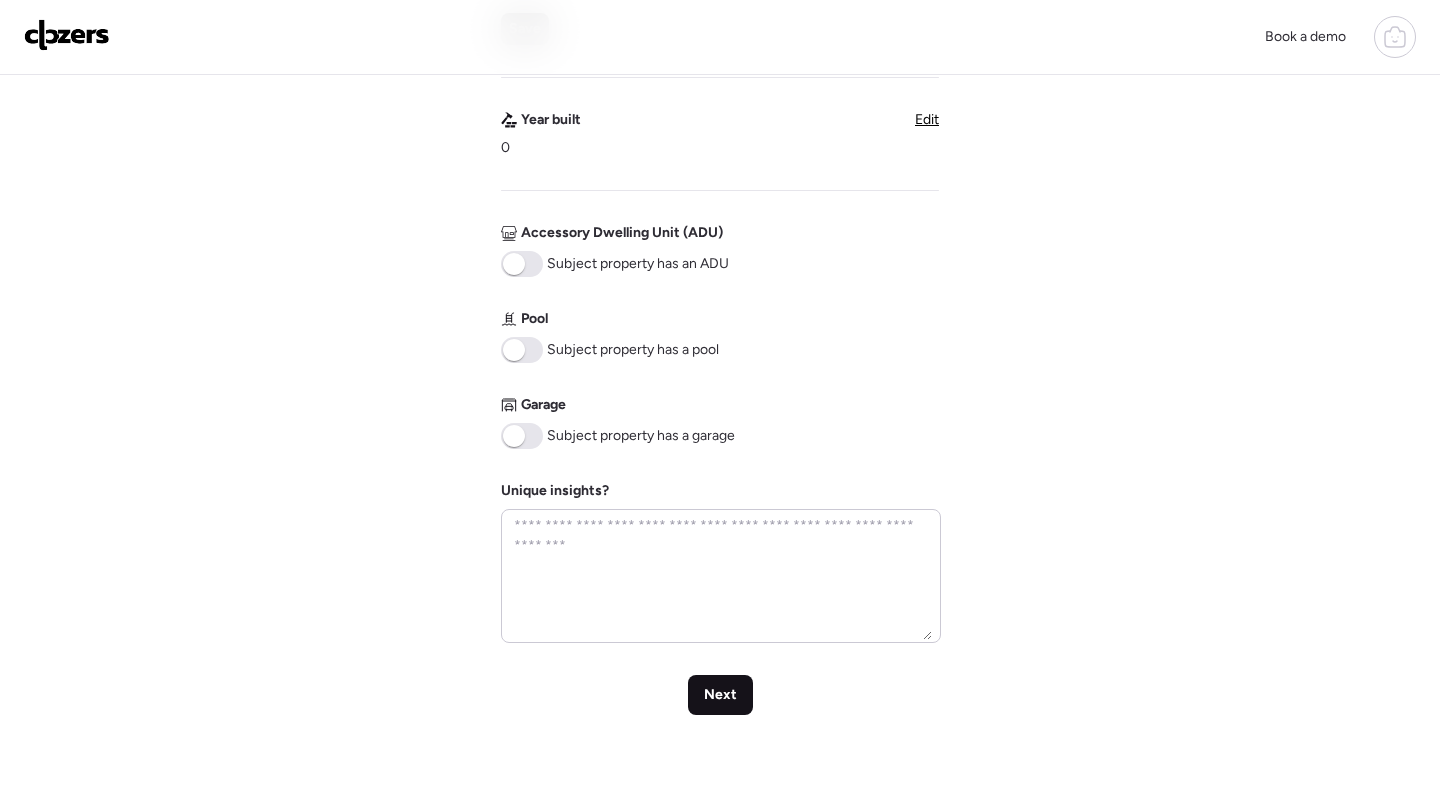 click on "Next" at bounding box center (720, 695) 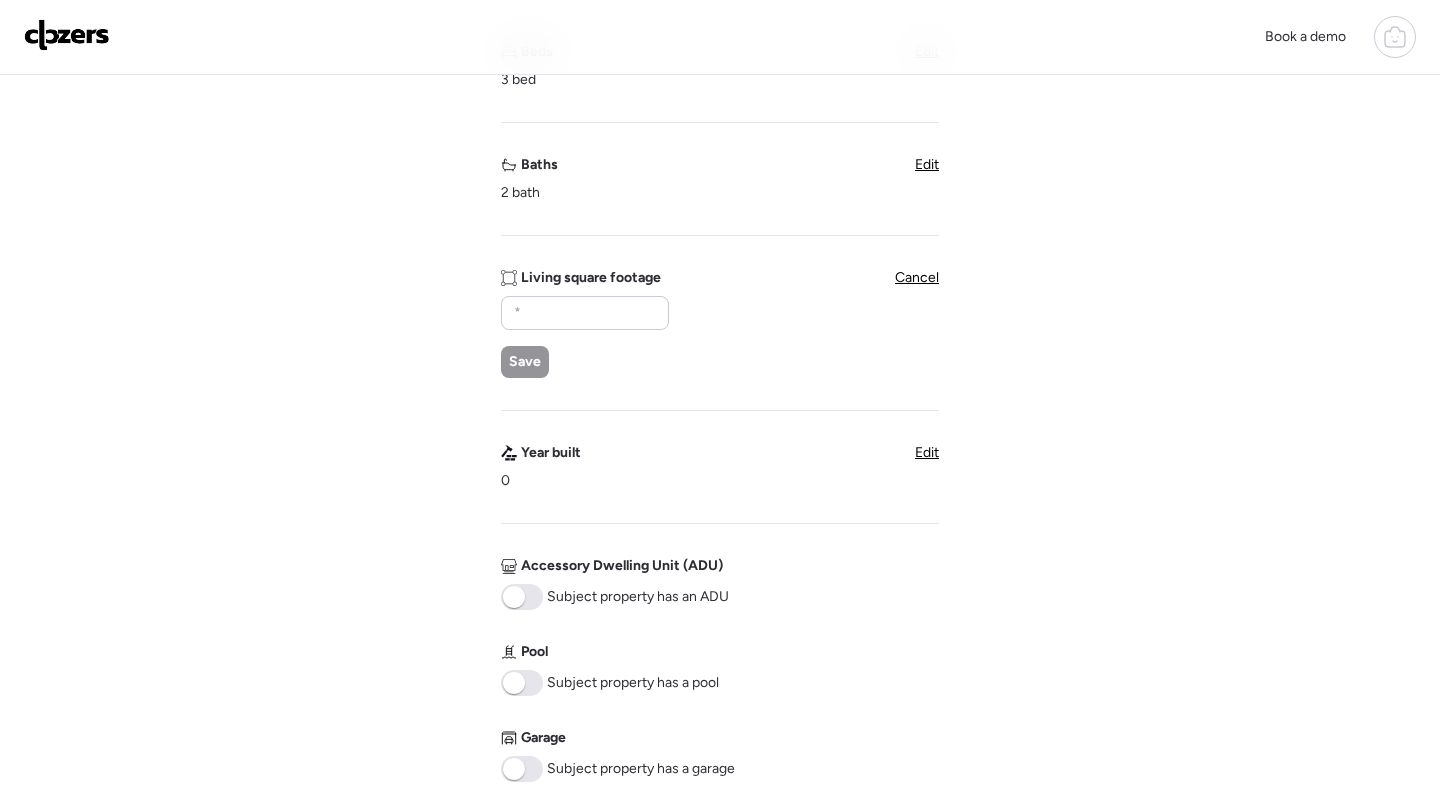 scroll, scrollTop: 379, scrollLeft: 0, axis: vertical 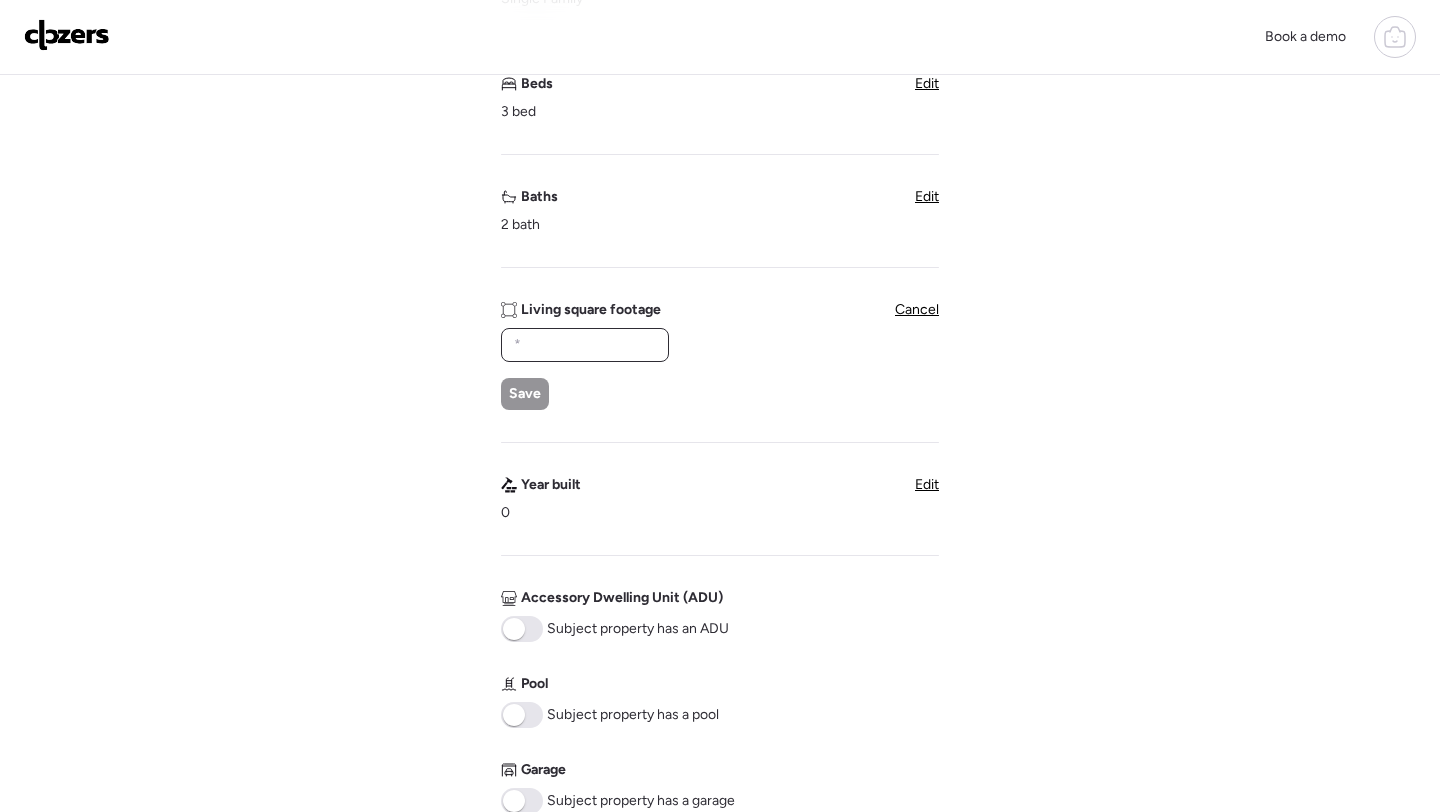click at bounding box center [585, 345] 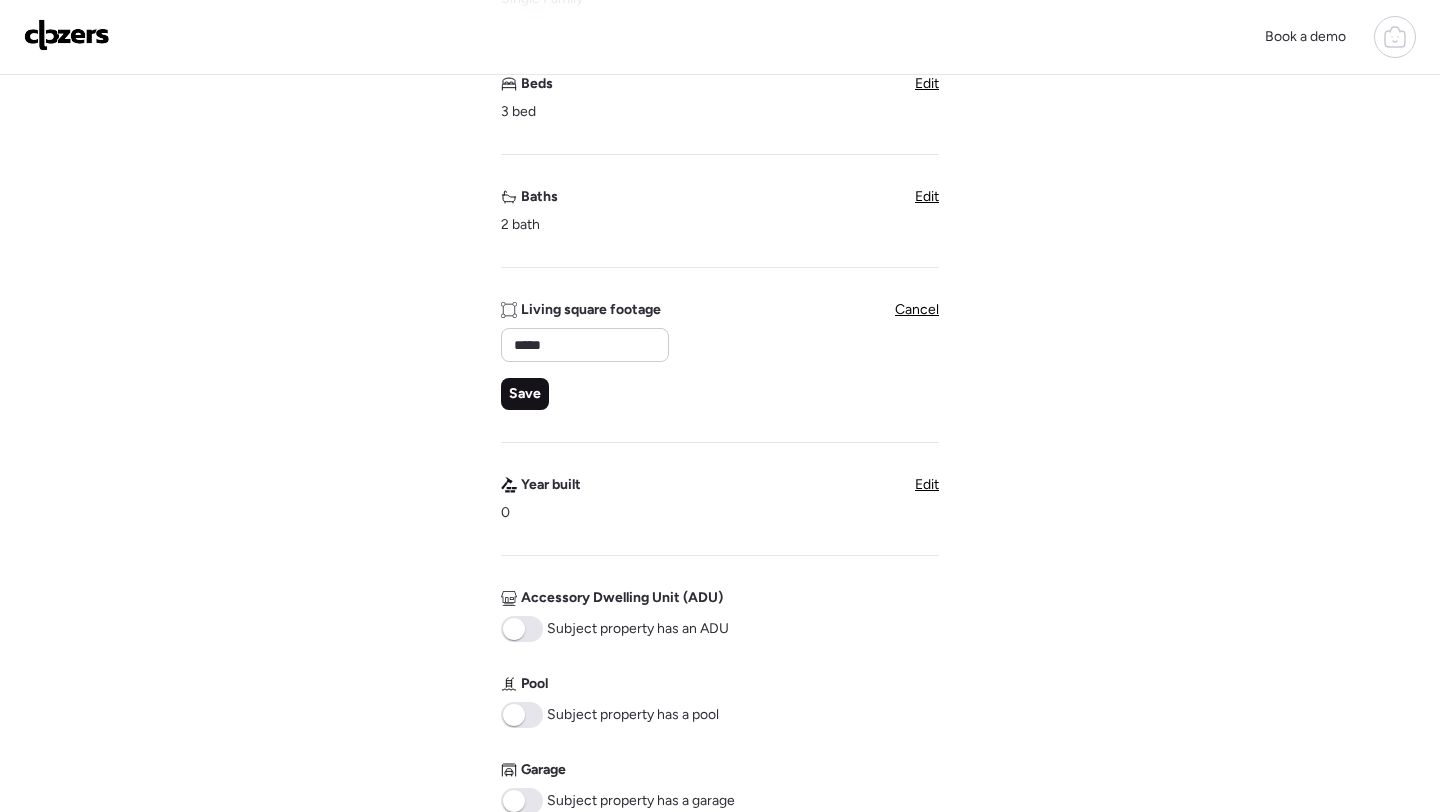 click on "Save" at bounding box center [525, 394] 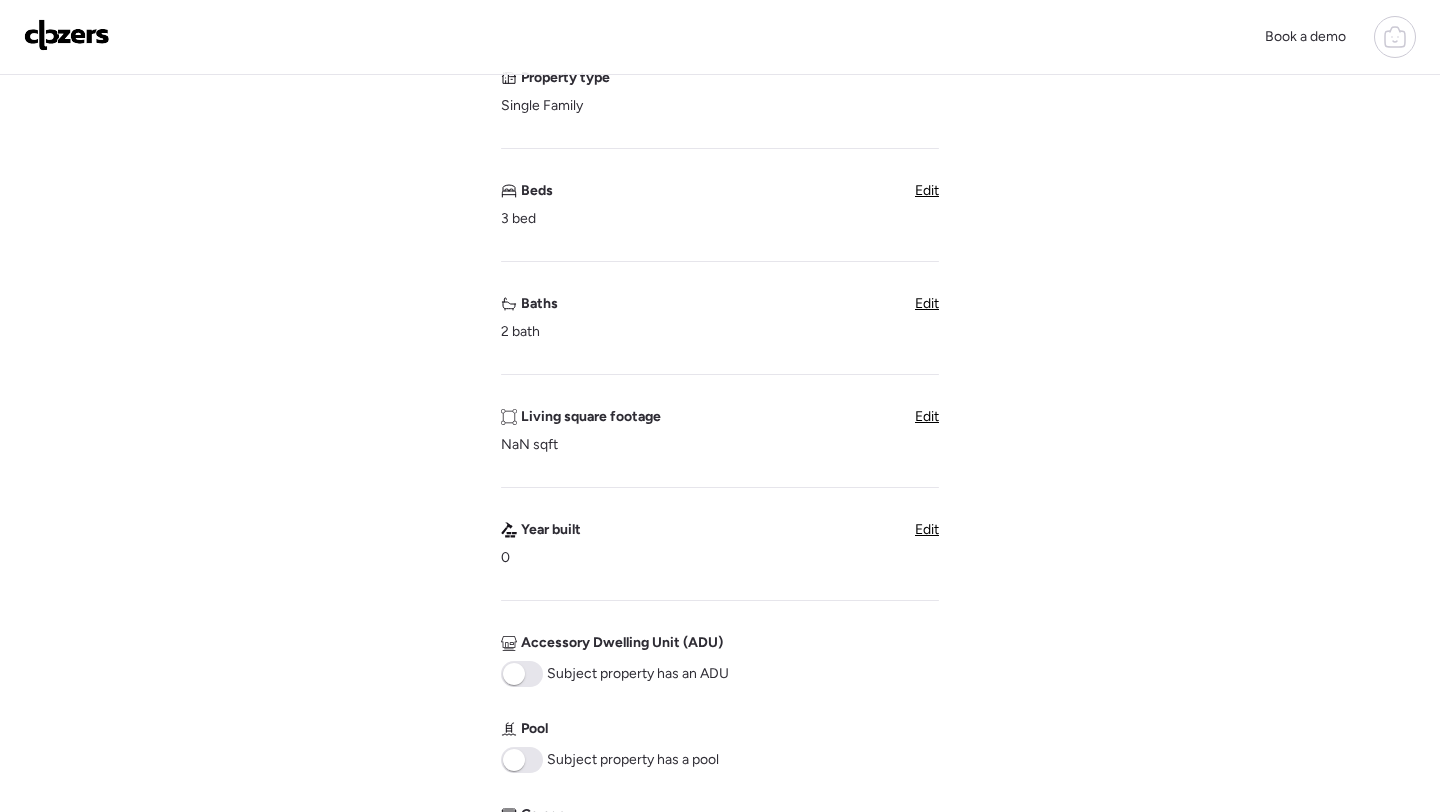 scroll, scrollTop: 312, scrollLeft: 0, axis: vertical 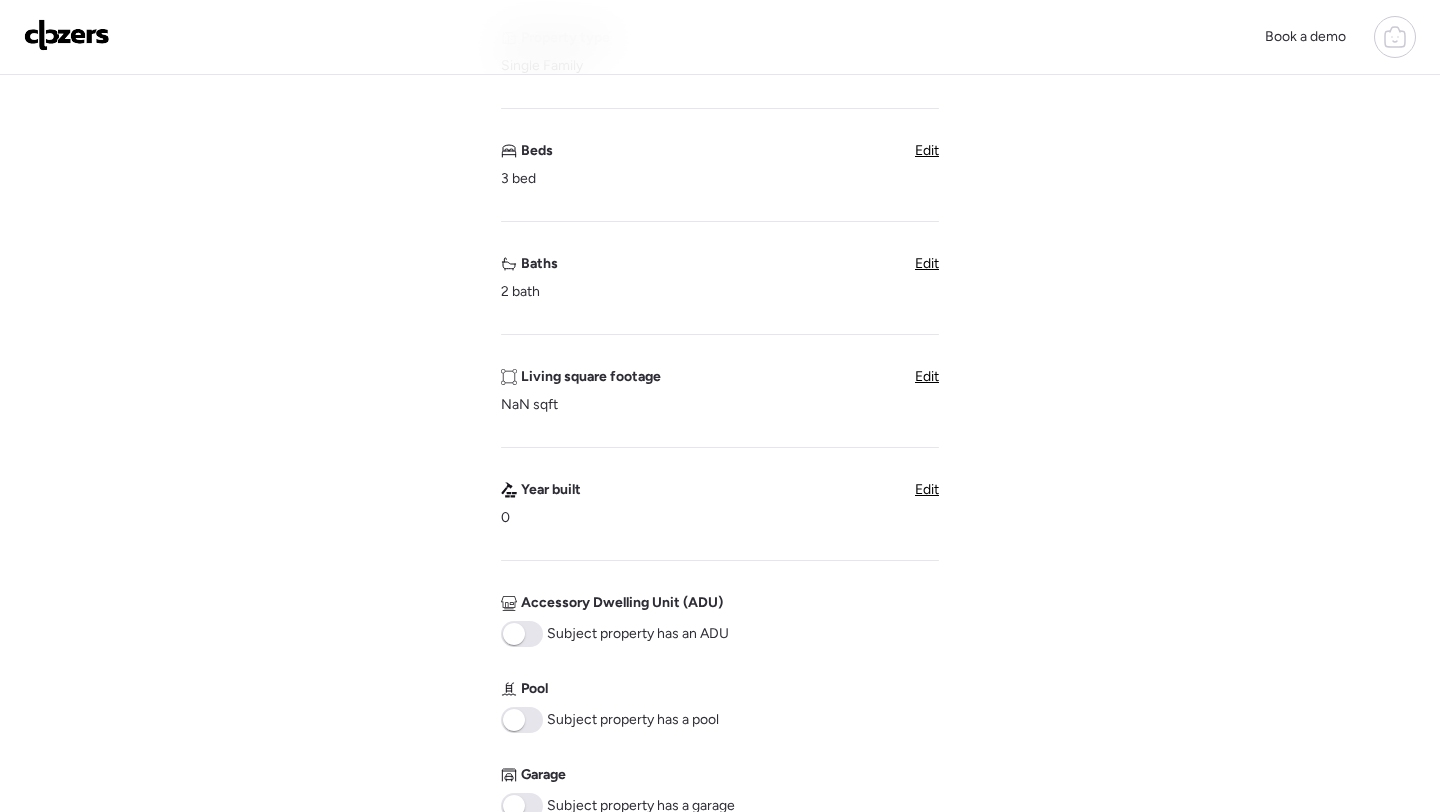 click on "Edit" at bounding box center [927, 489] 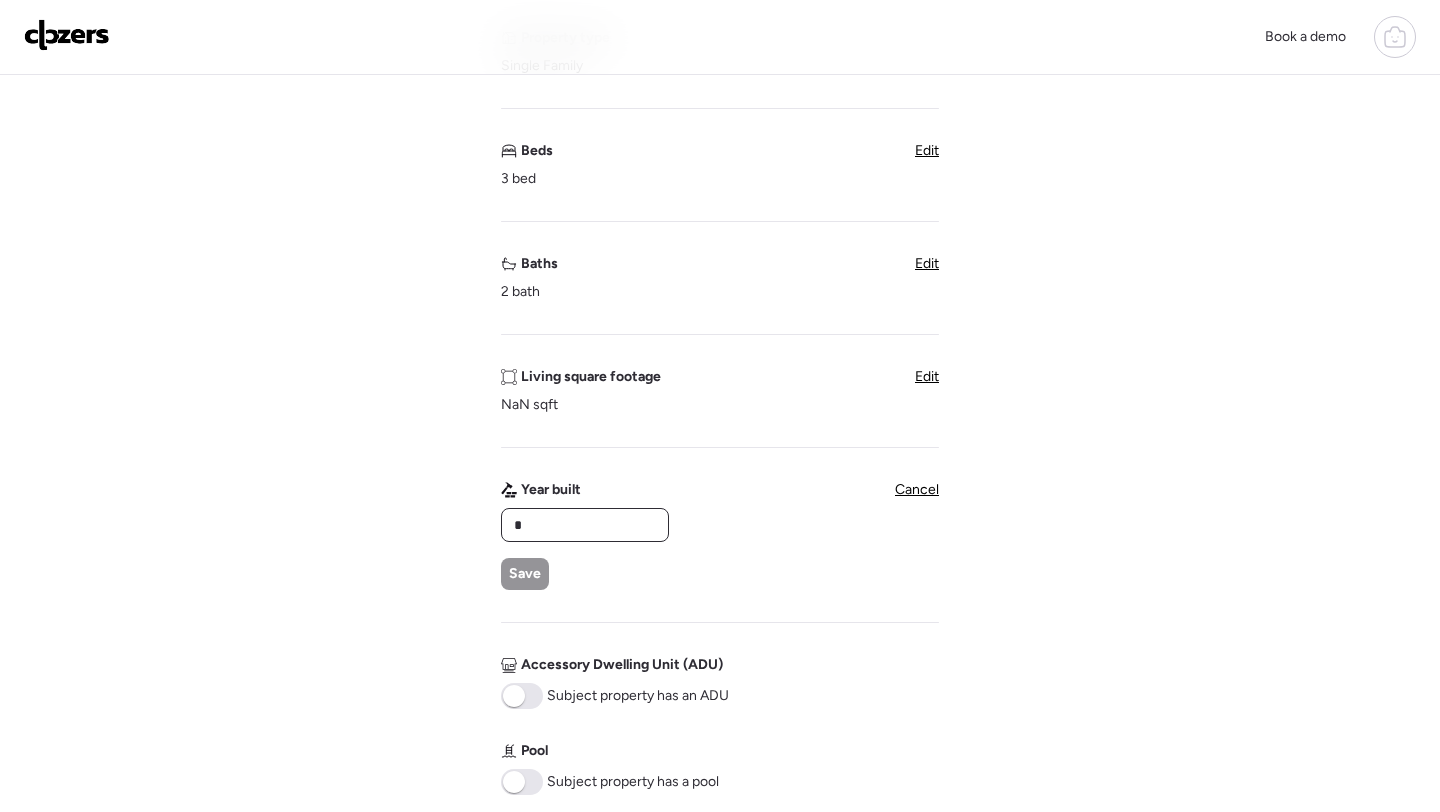 click on "*" at bounding box center [585, 525] 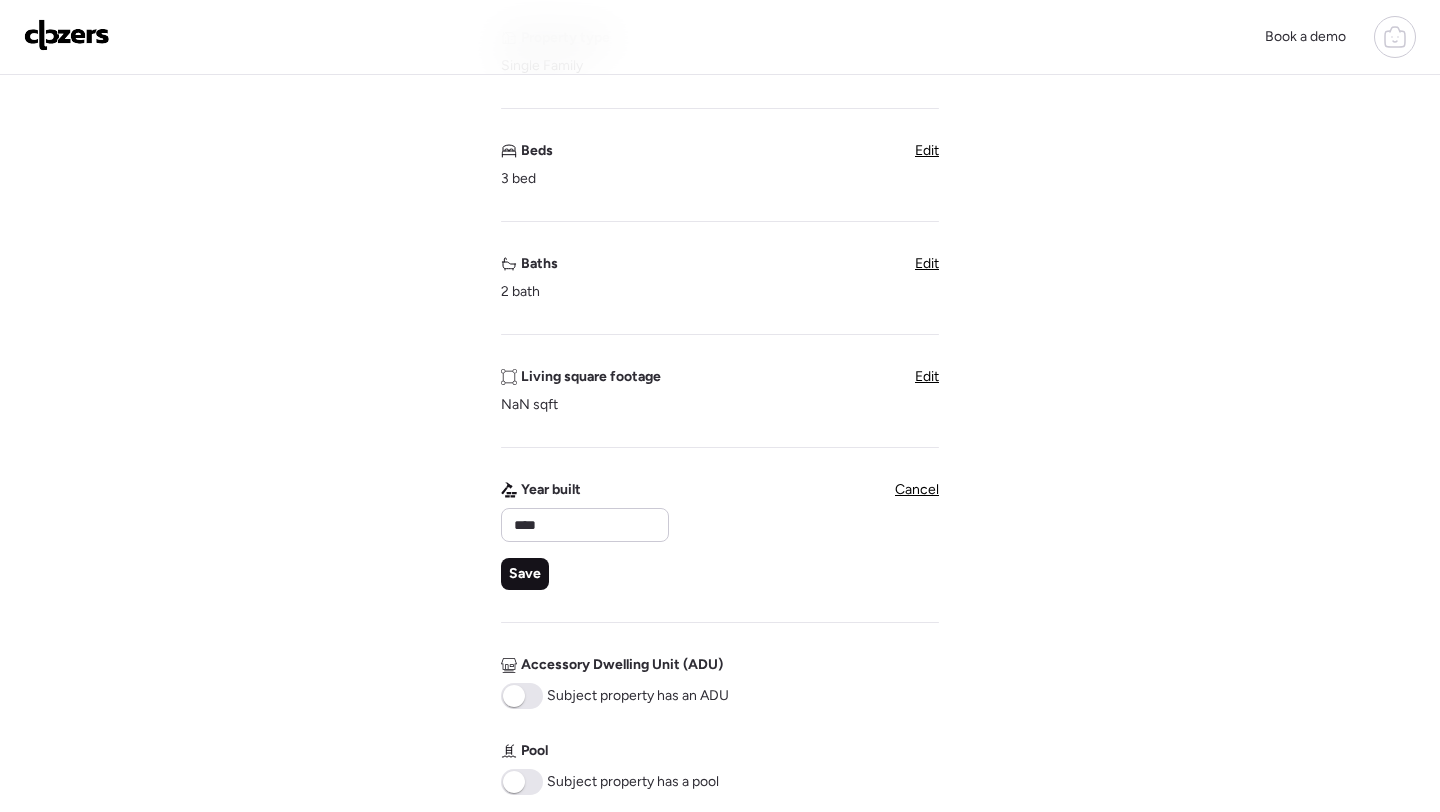 click on "Save" at bounding box center [525, 574] 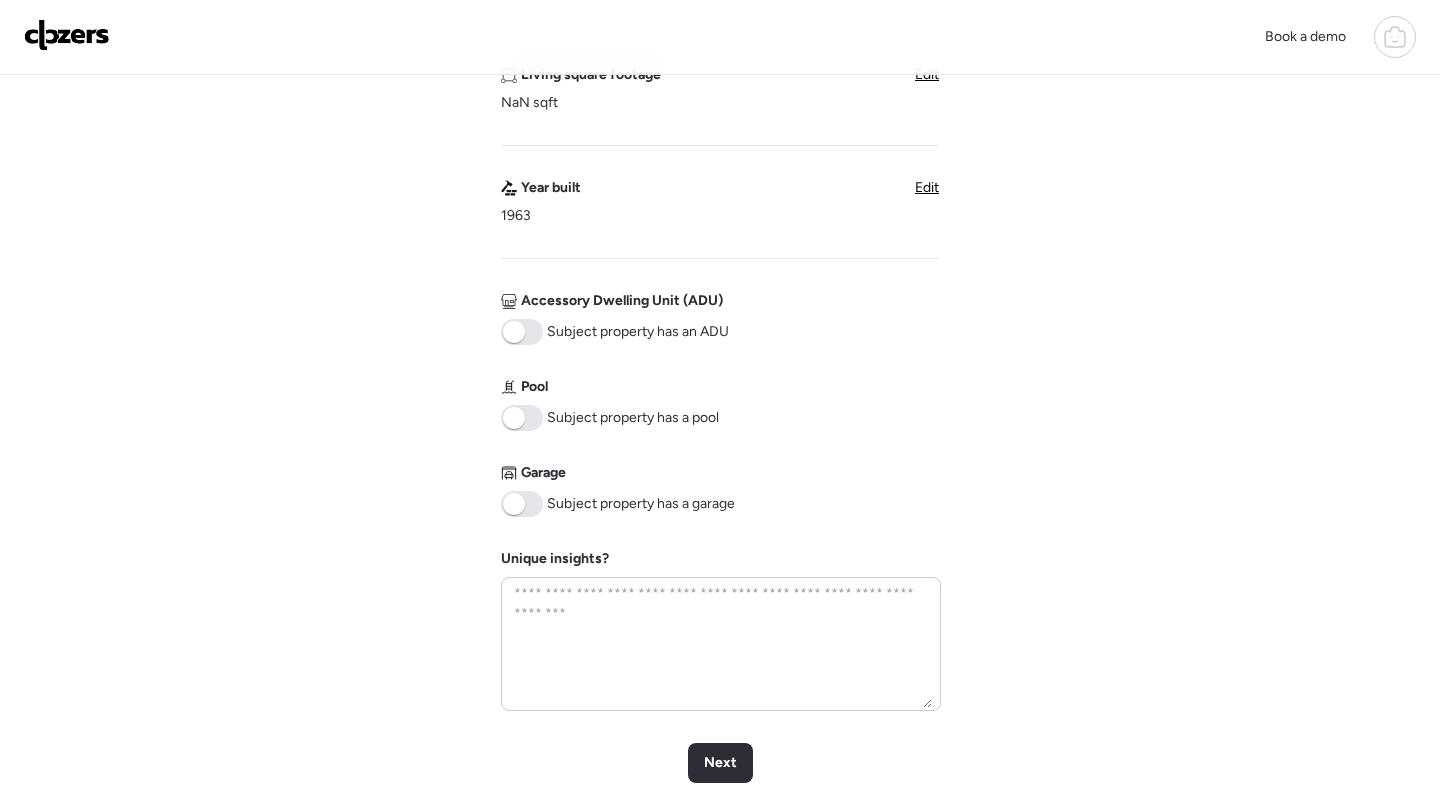 scroll, scrollTop: 851, scrollLeft: 0, axis: vertical 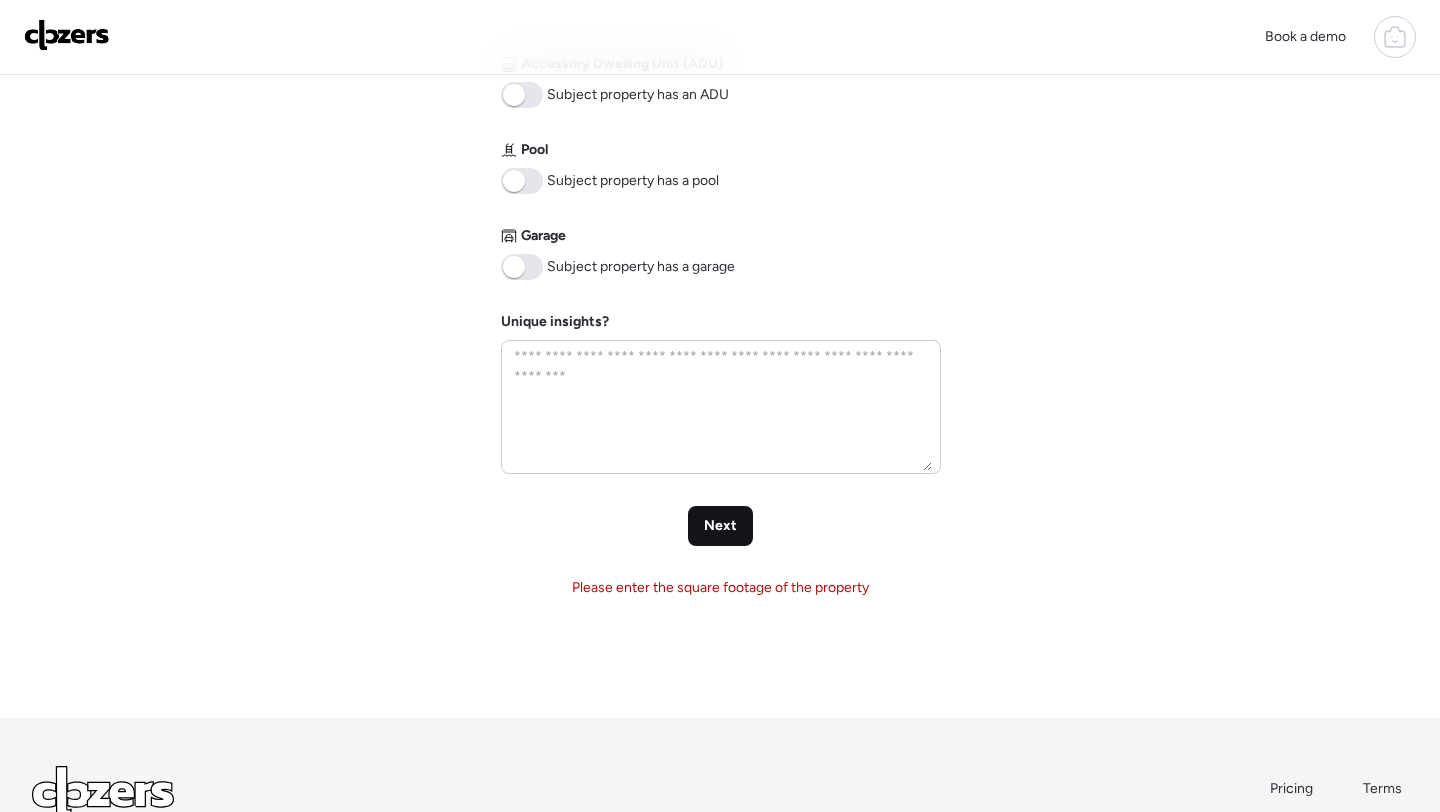 click on "Next" at bounding box center [720, 526] 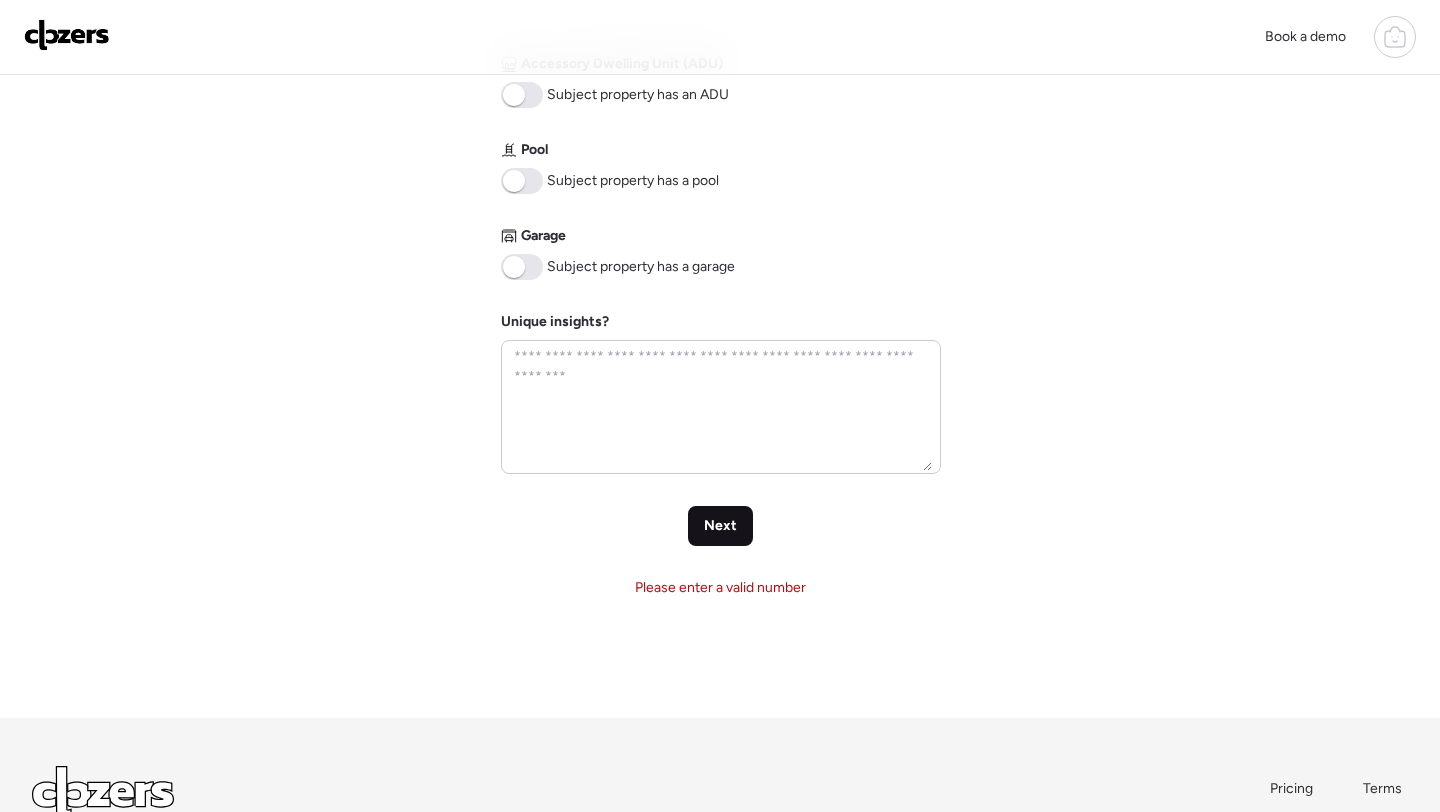 click on "Next" at bounding box center (720, 526) 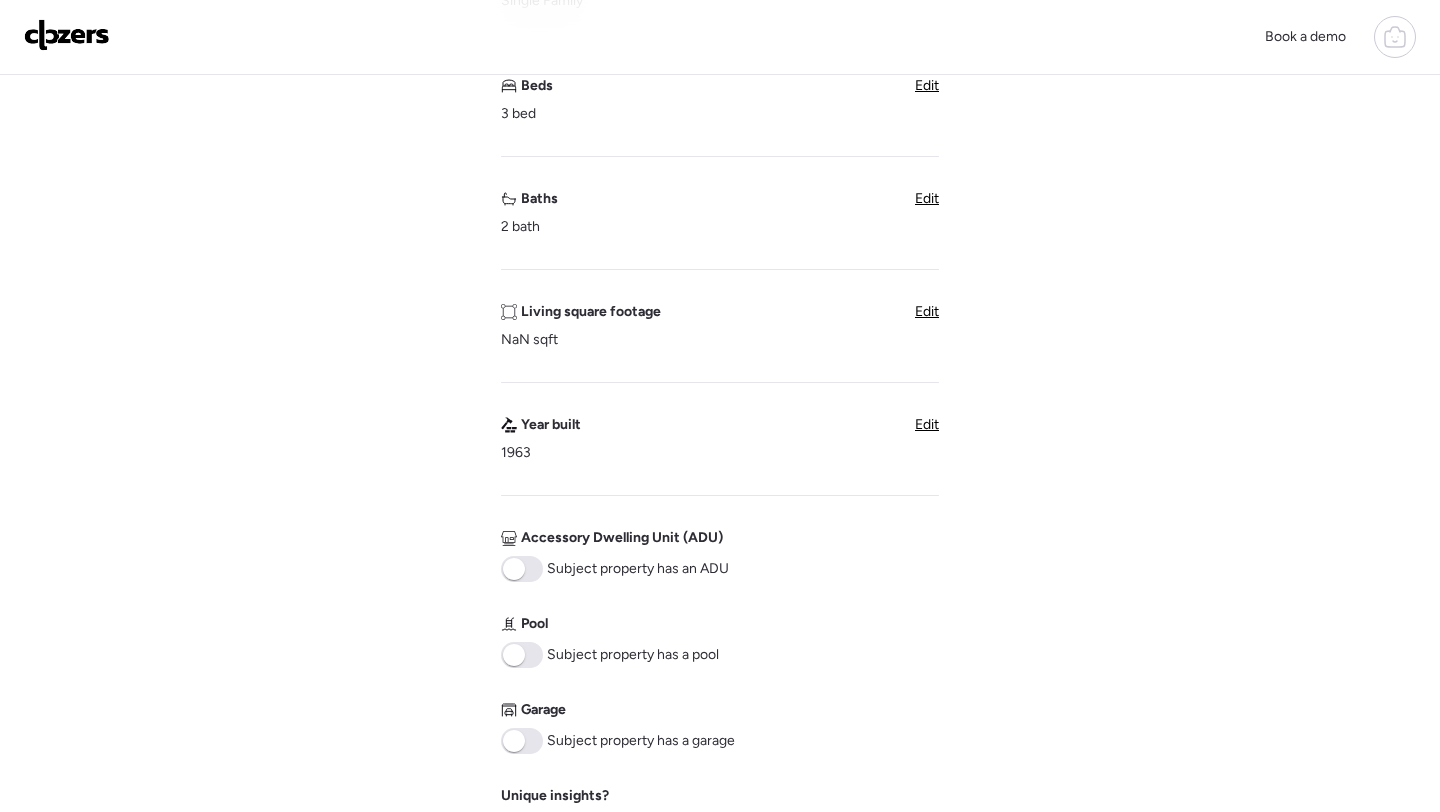 scroll, scrollTop: 371, scrollLeft: 0, axis: vertical 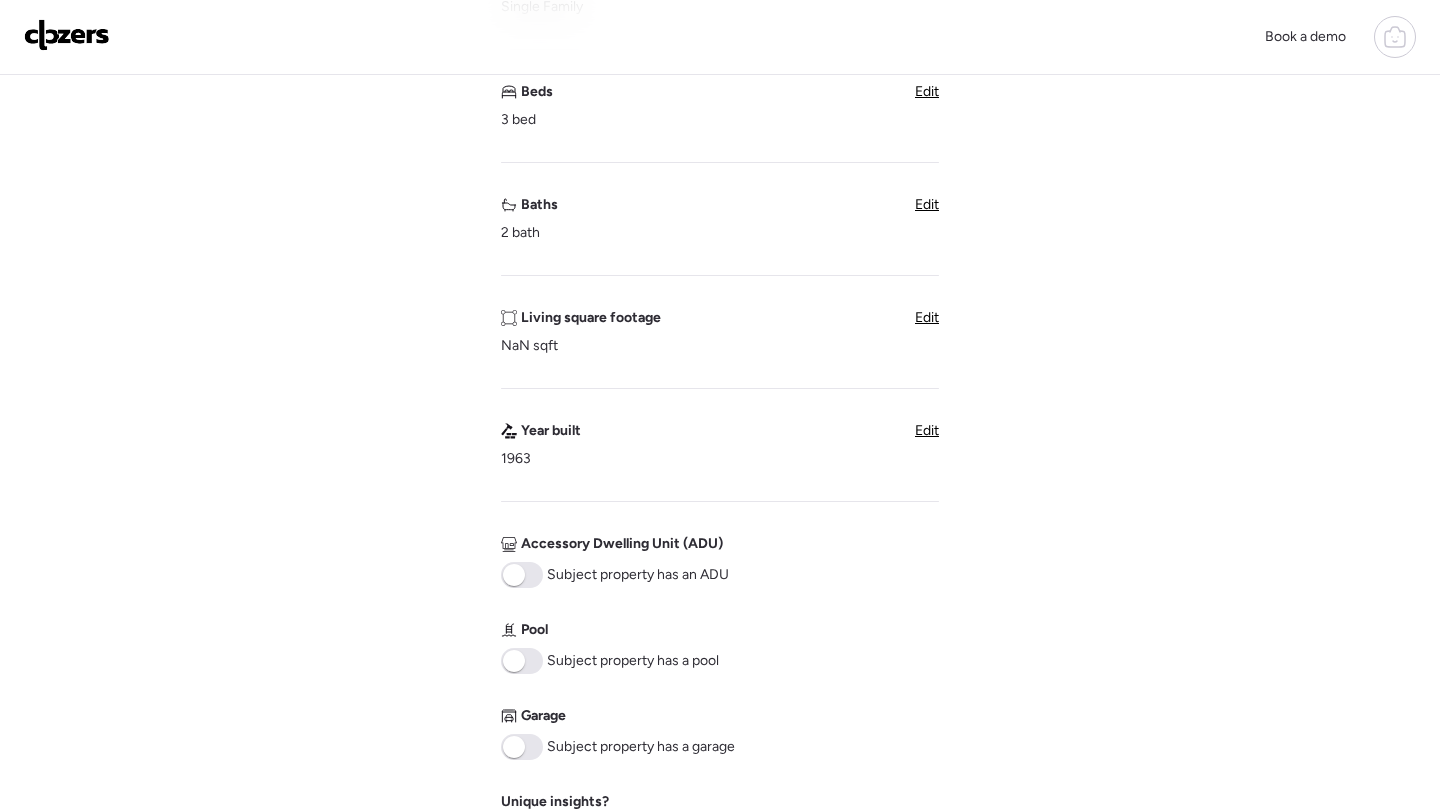 click on "Edit" at bounding box center [927, 317] 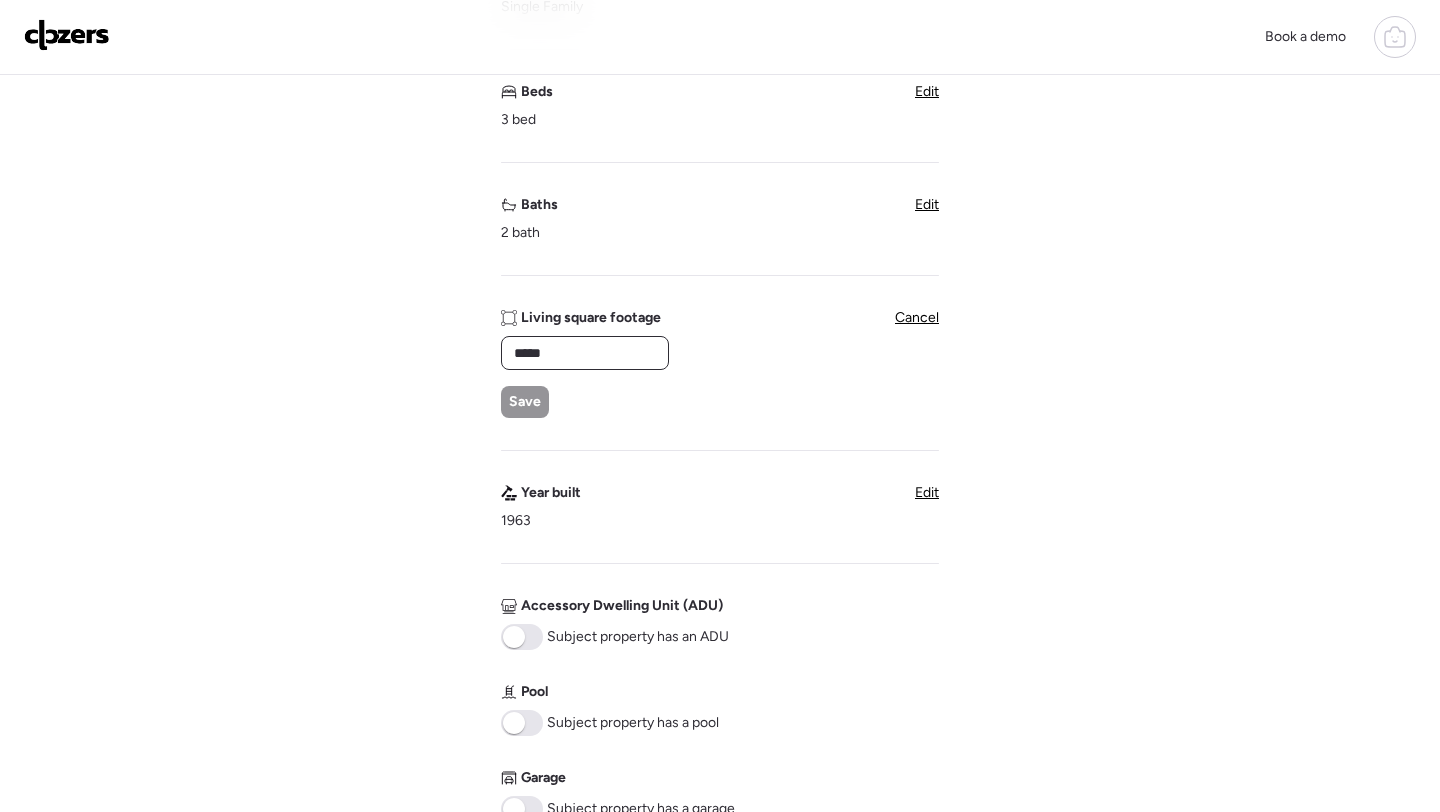 click on "*****" at bounding box center [585, 353] 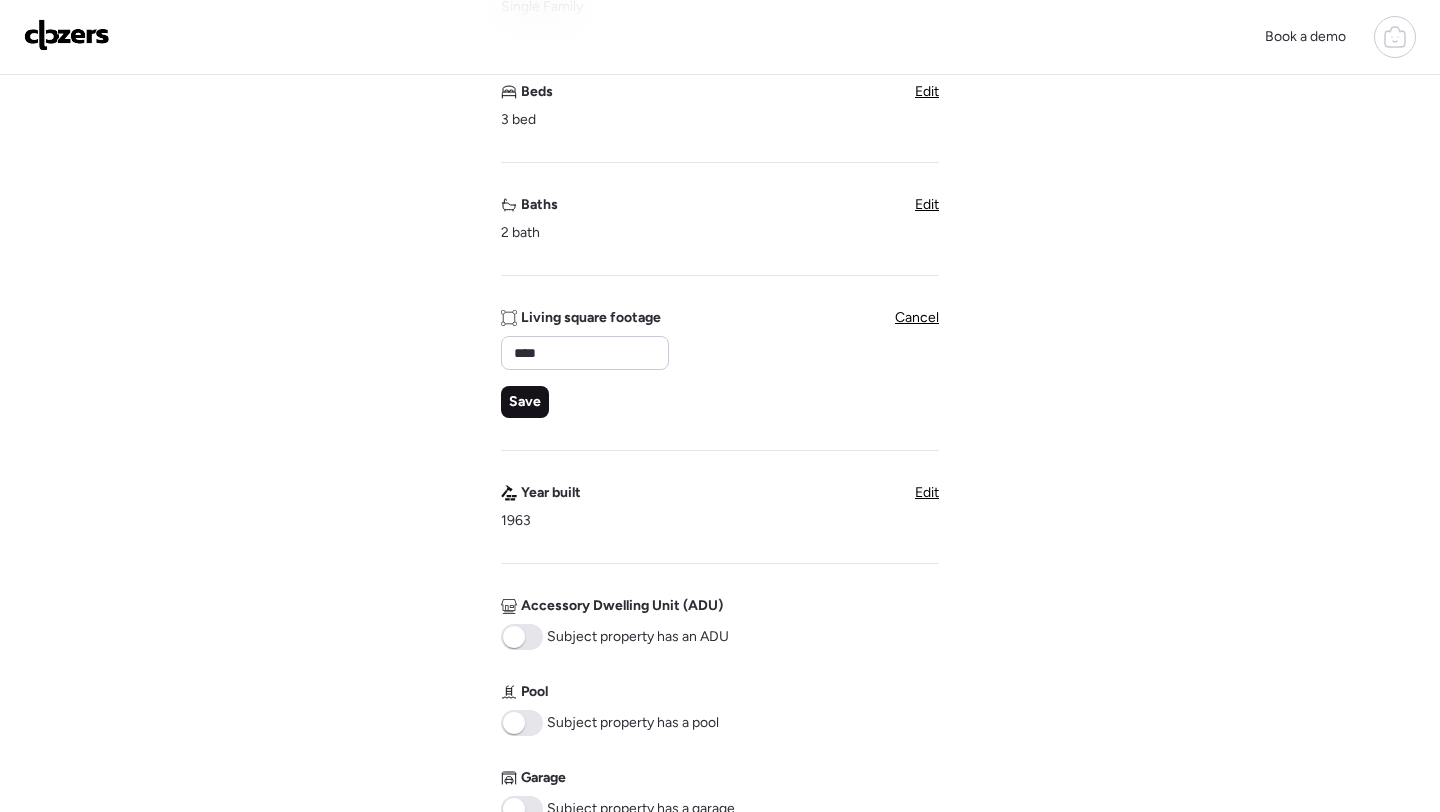click on "Save" at bounding box center [525, 402] 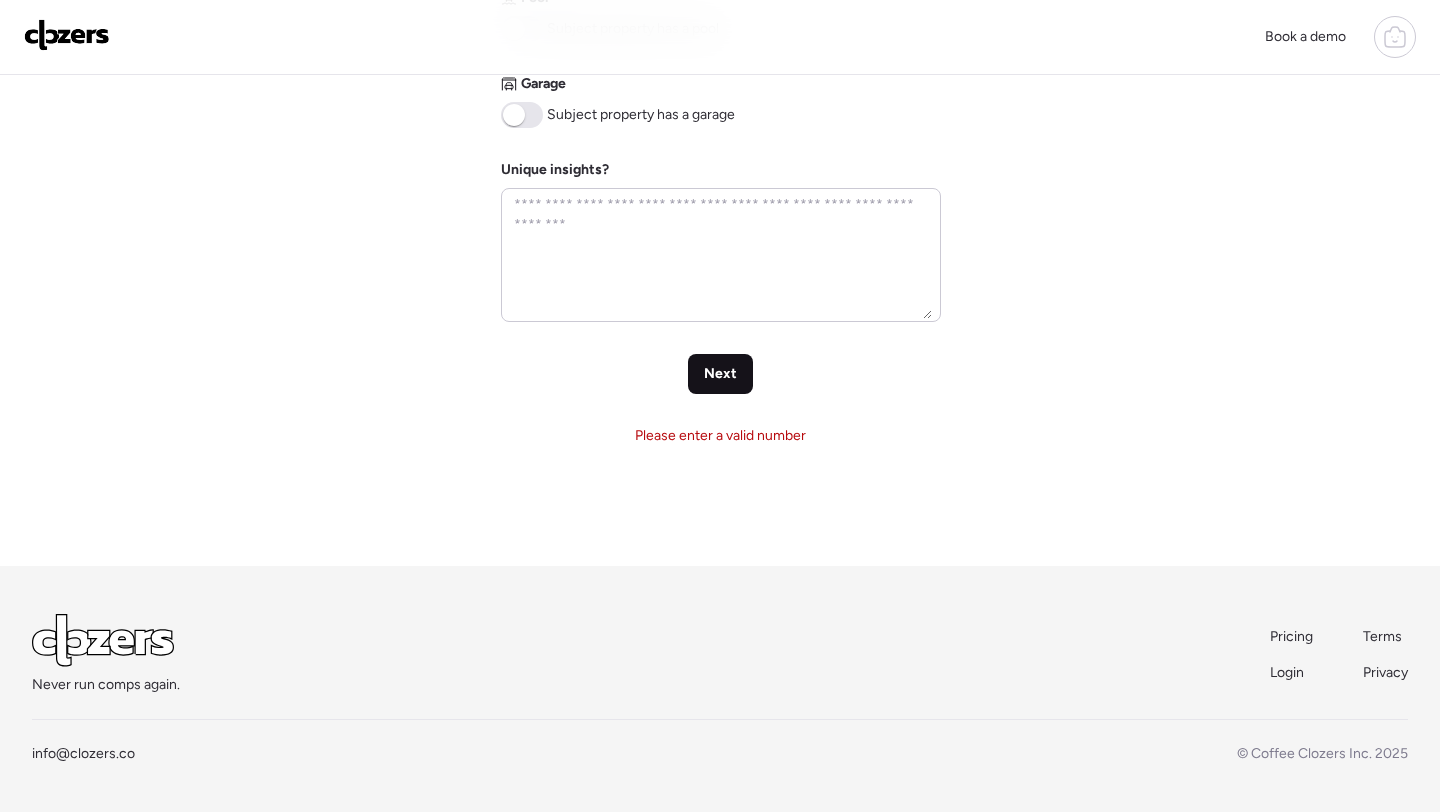 click on "Next" at bounding box center [720, 374] 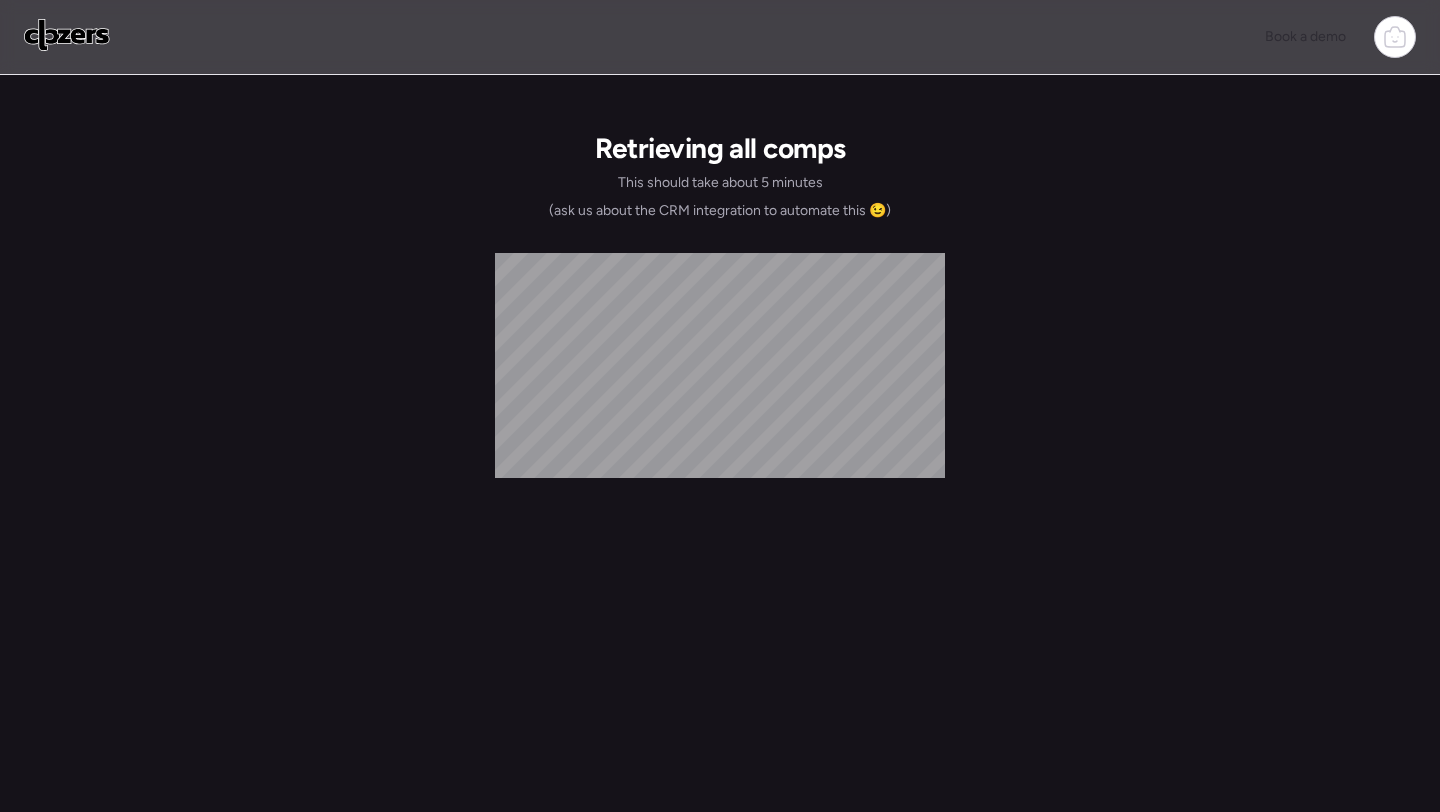 scroll, scrollTop: 0, scrollLeft: 0, axis: both 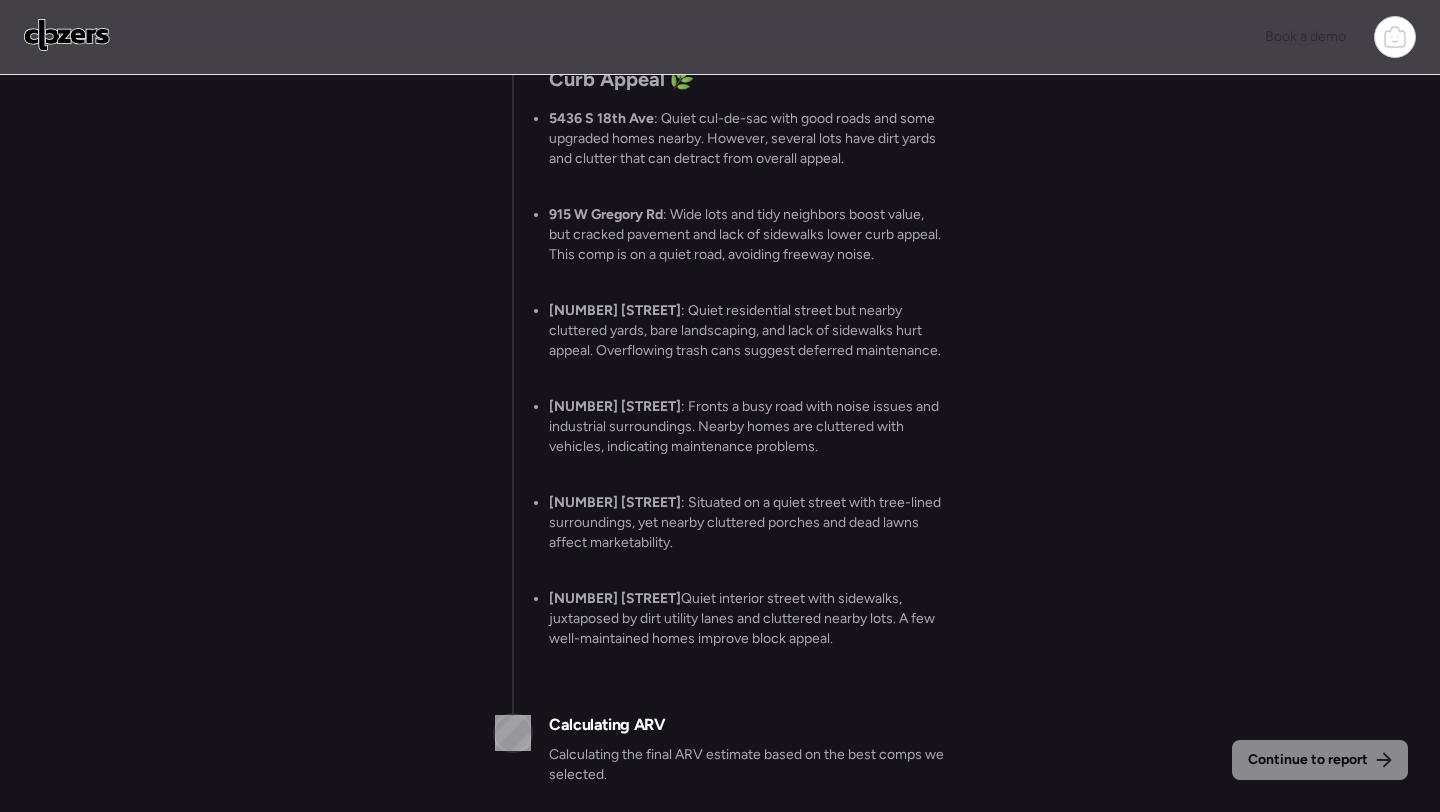 click on "2019 W Wayland Rd : Quiet residential street but nearby cluttered yards, bare landscaping, and lack of sidewalks hurt appeal. Overflowing trash cans suggest deferred maintenance." at bounding box center [748, 345] 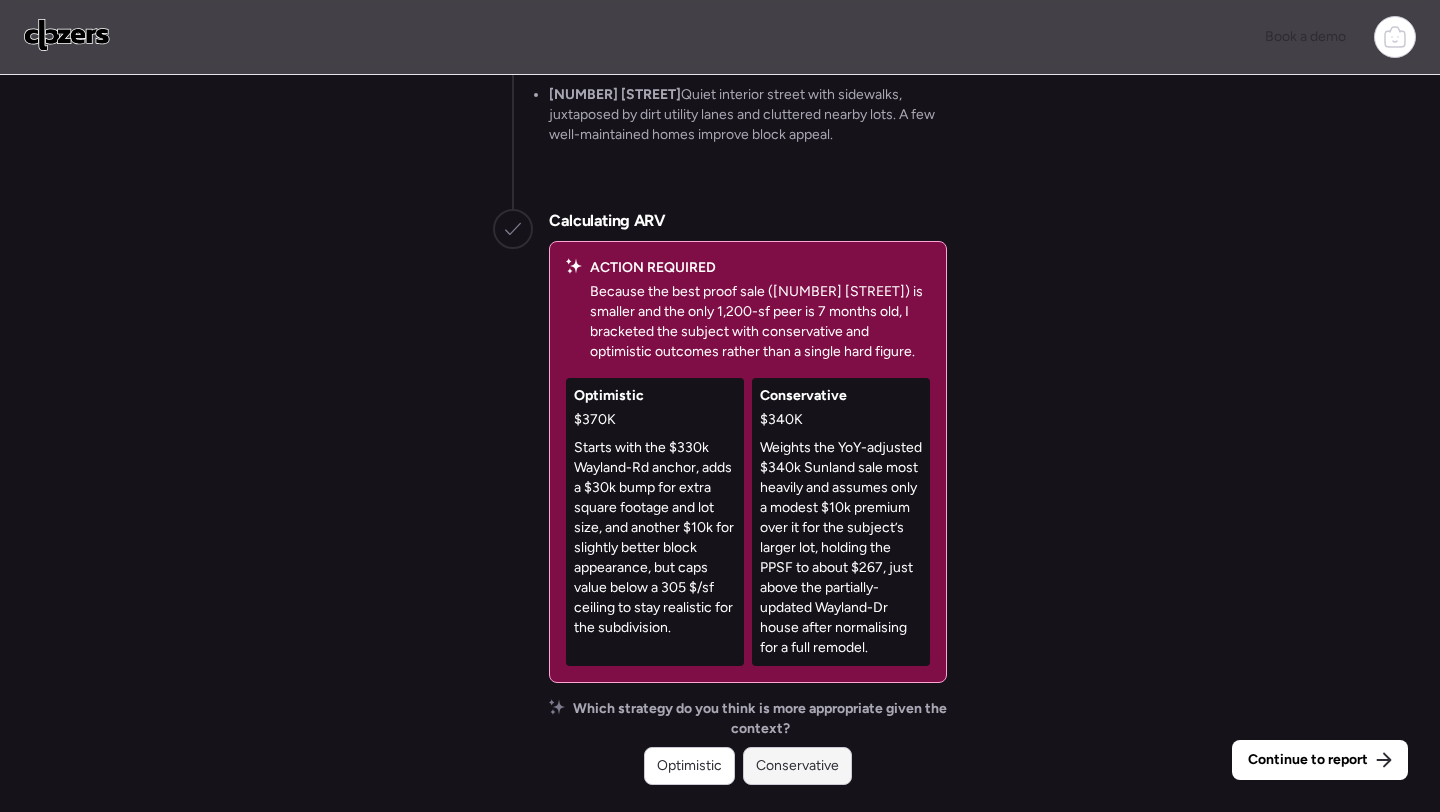 click on "Conservative" at bounding box center (797, 766) 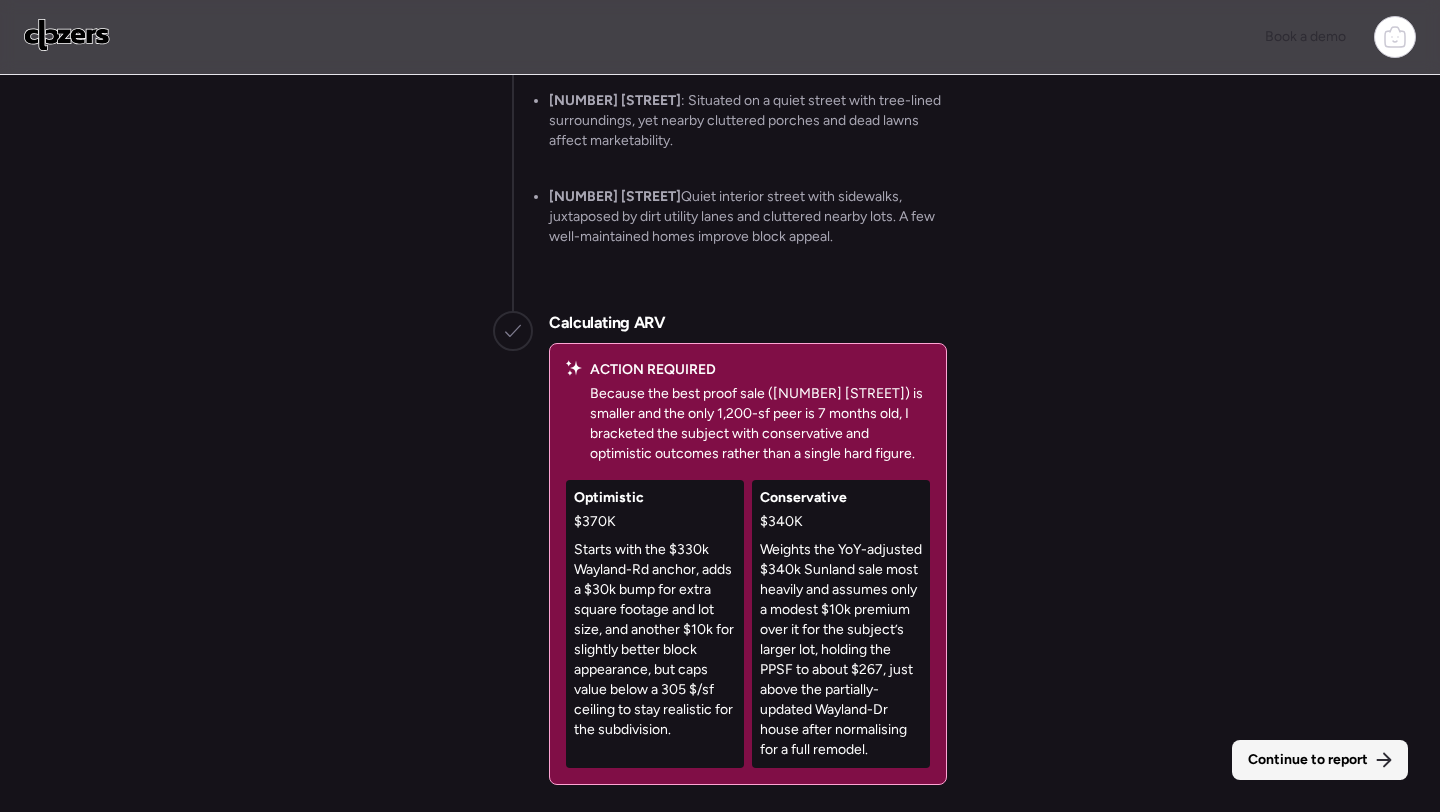 click on "Continue to report" at bounding box center (1308, 760) 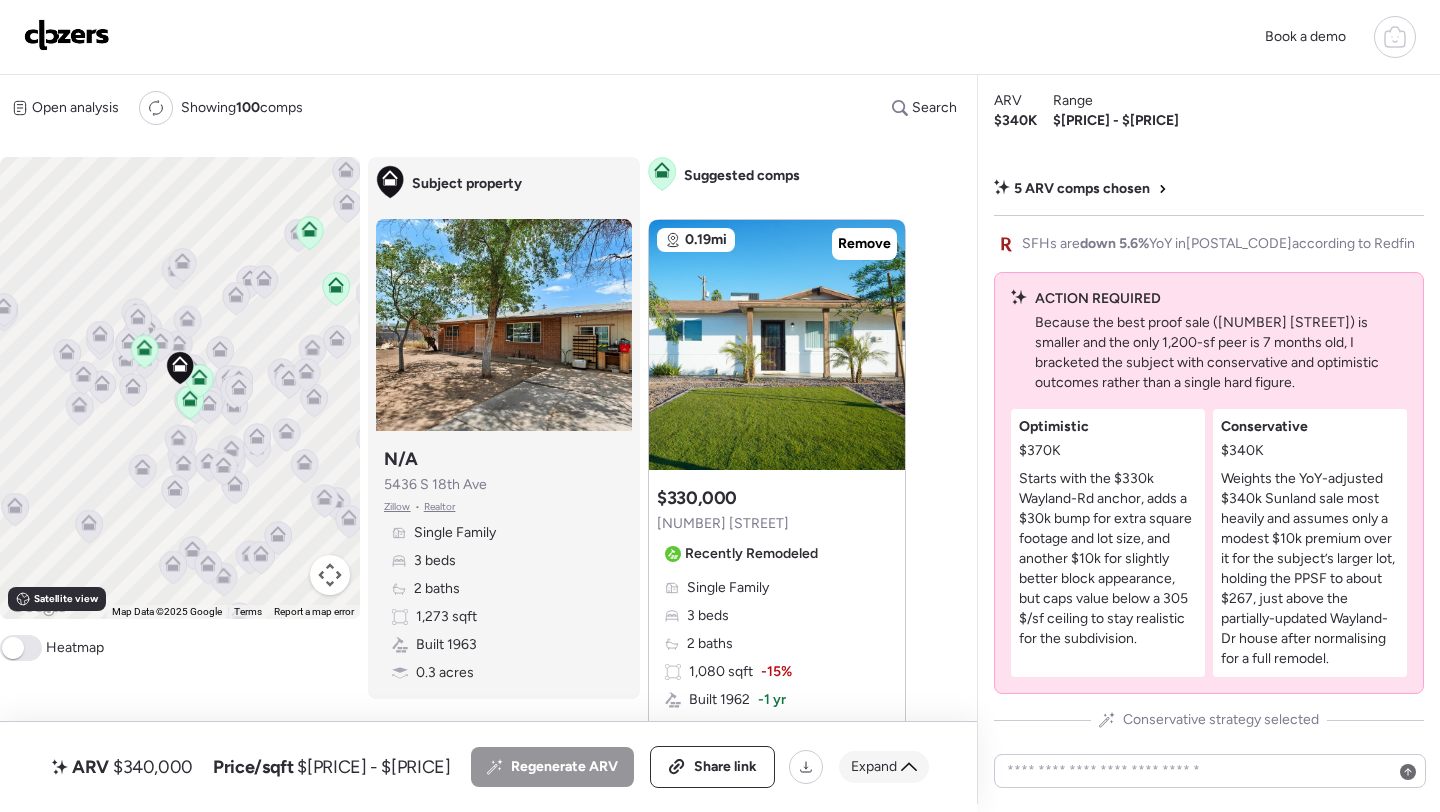 click on "Expand" at bounding box center (874, 767) 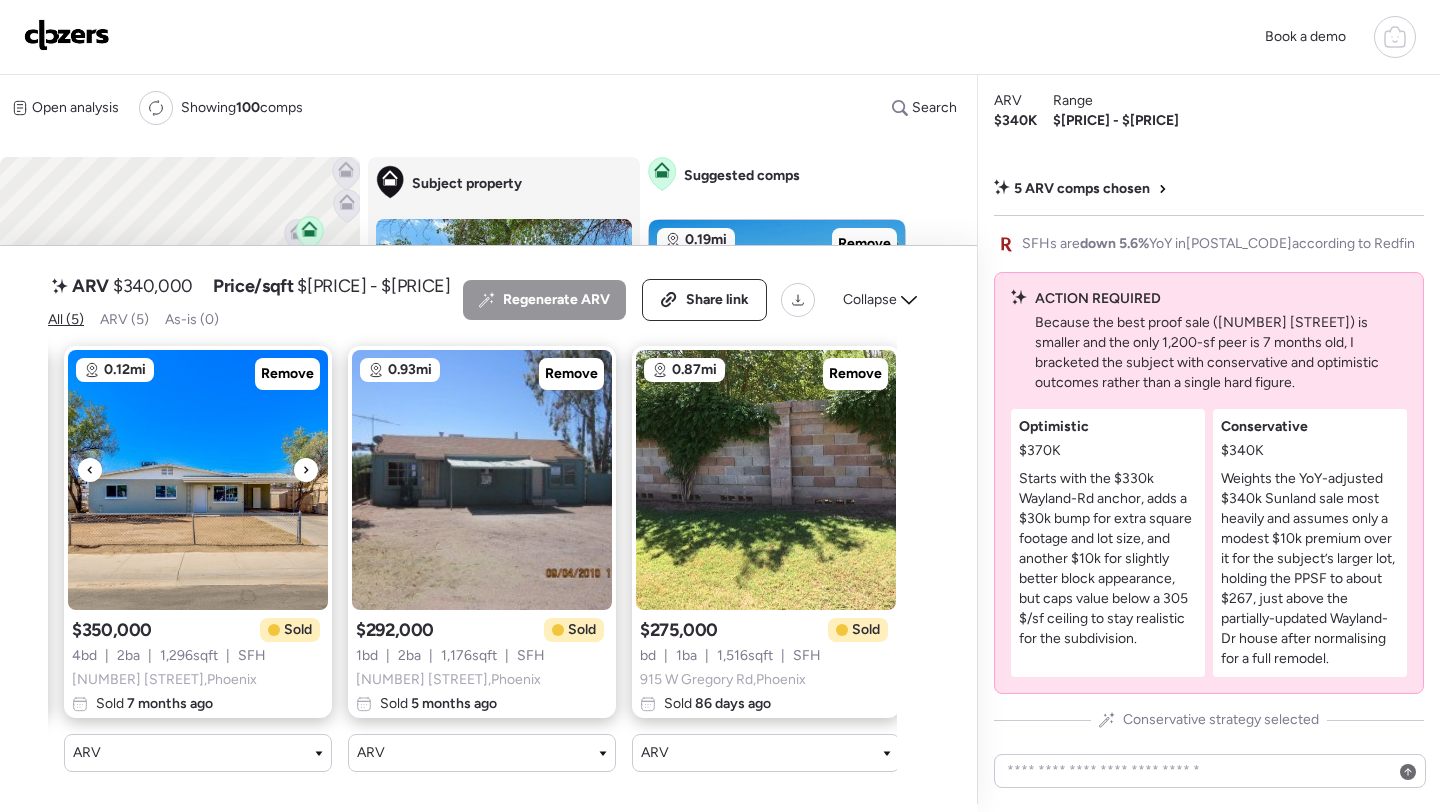 scroll, scrollTop: 0, scrollLeft: 587, axis: horizontal 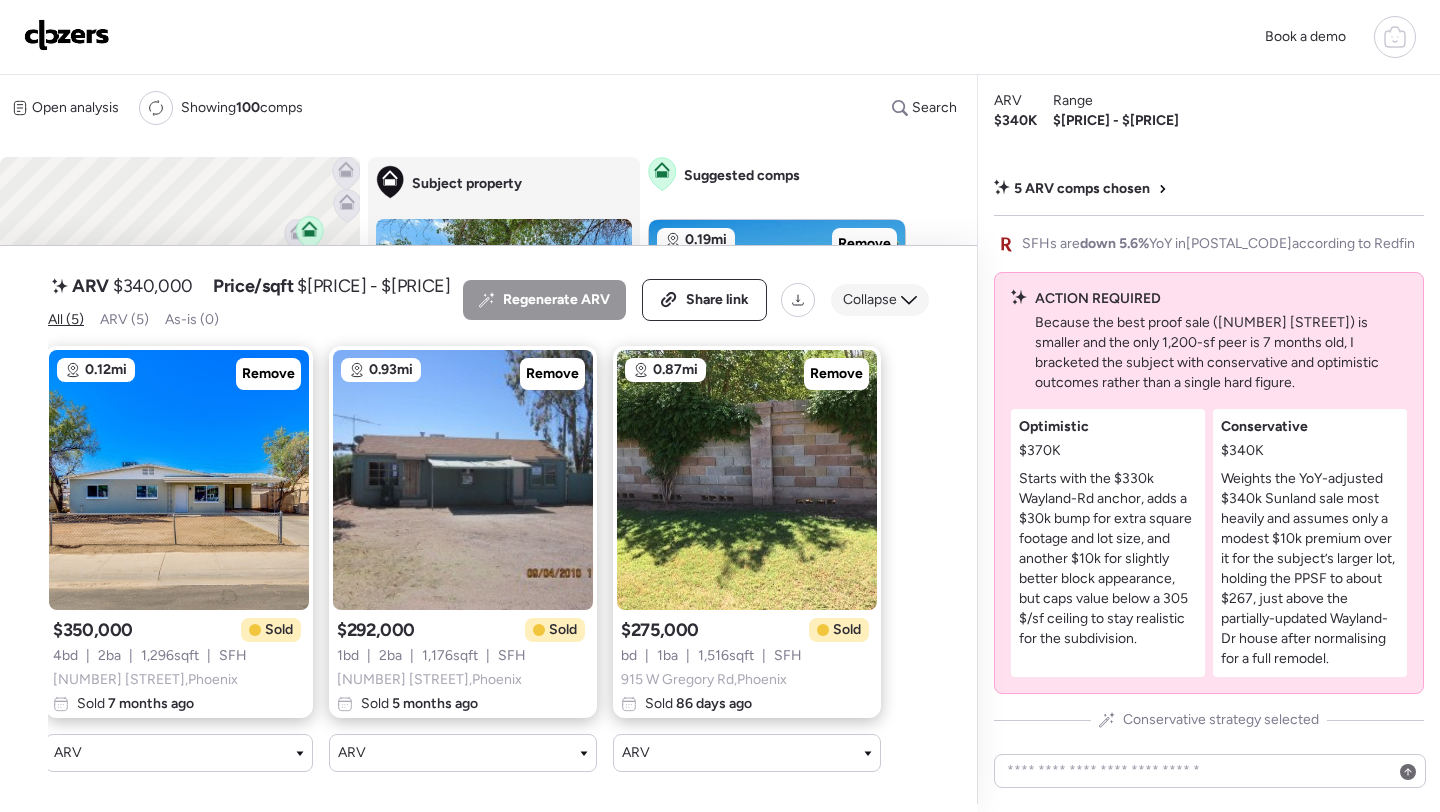 click on "Collapse" at bounding box center [870, 300] 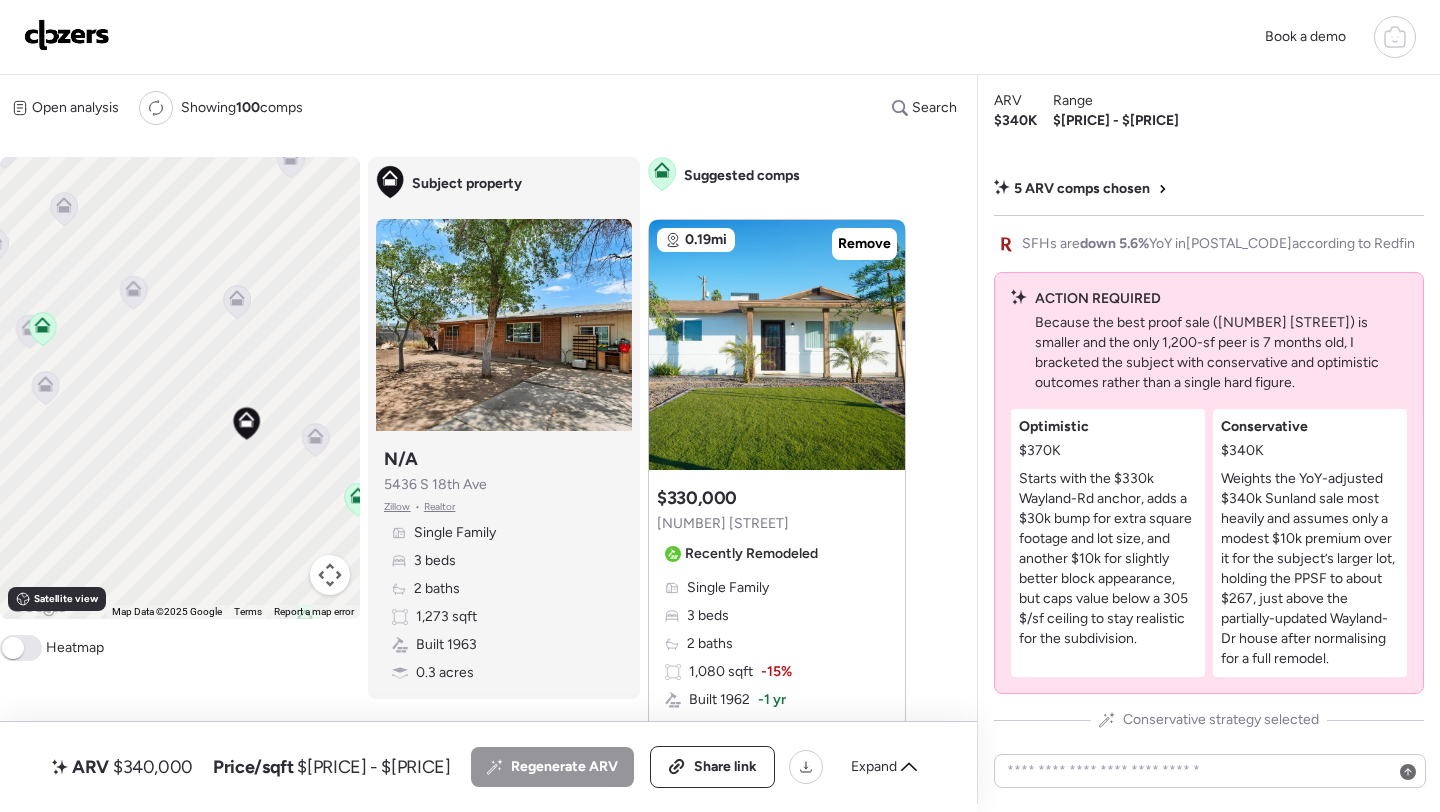 drag, startPoint x: 303, startPoint y: 410, endPoint x: 204, endPoint y: 402, distance: 99.32271 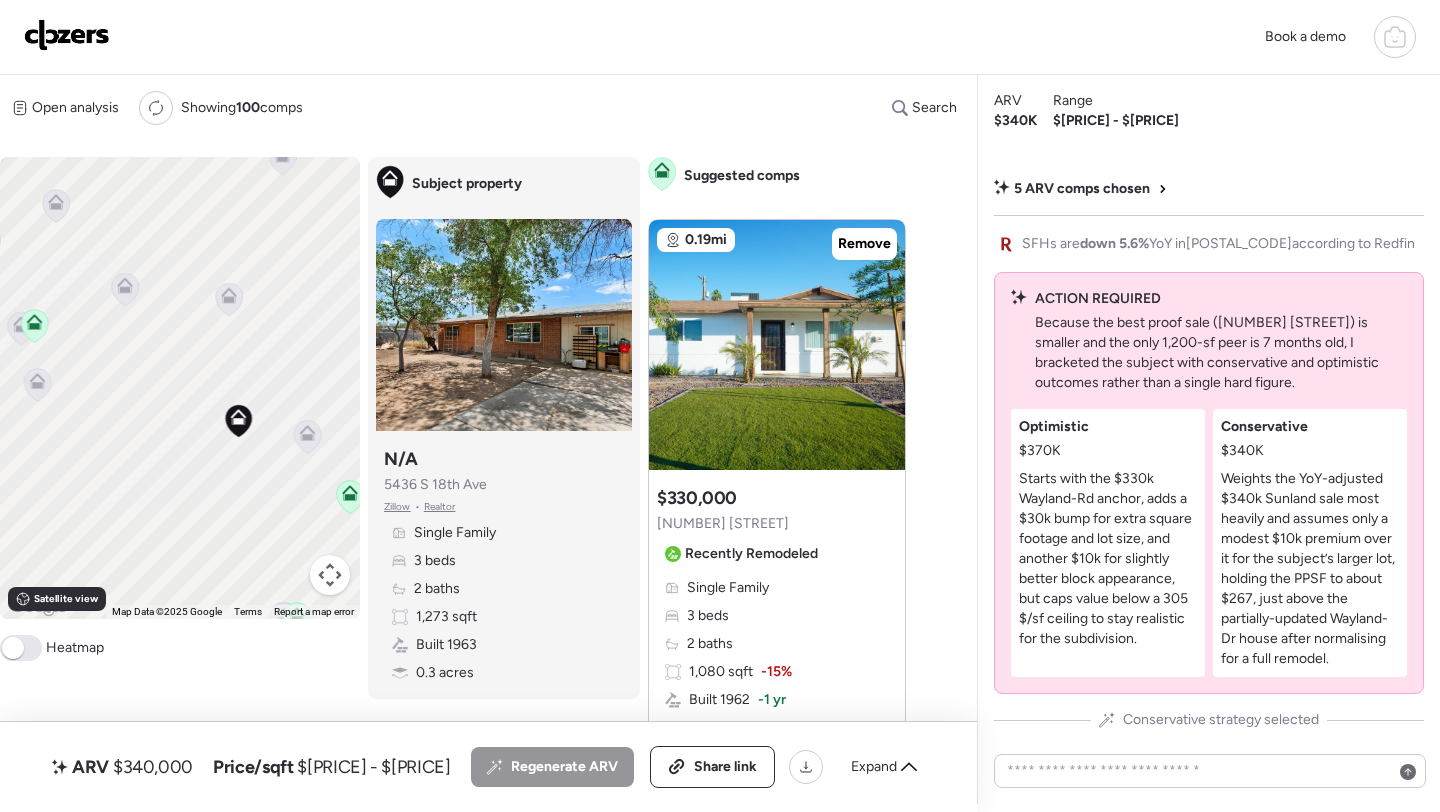 click 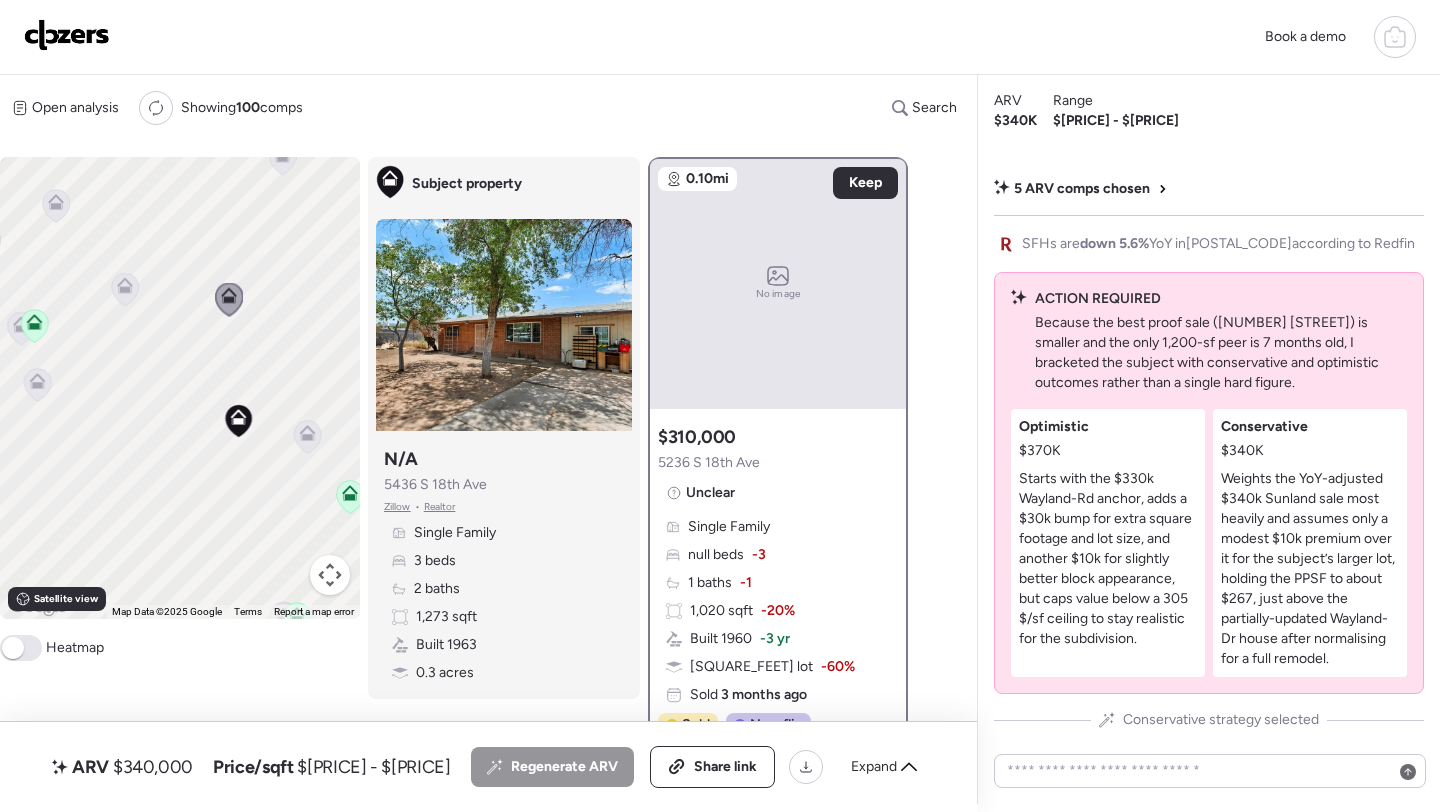 click 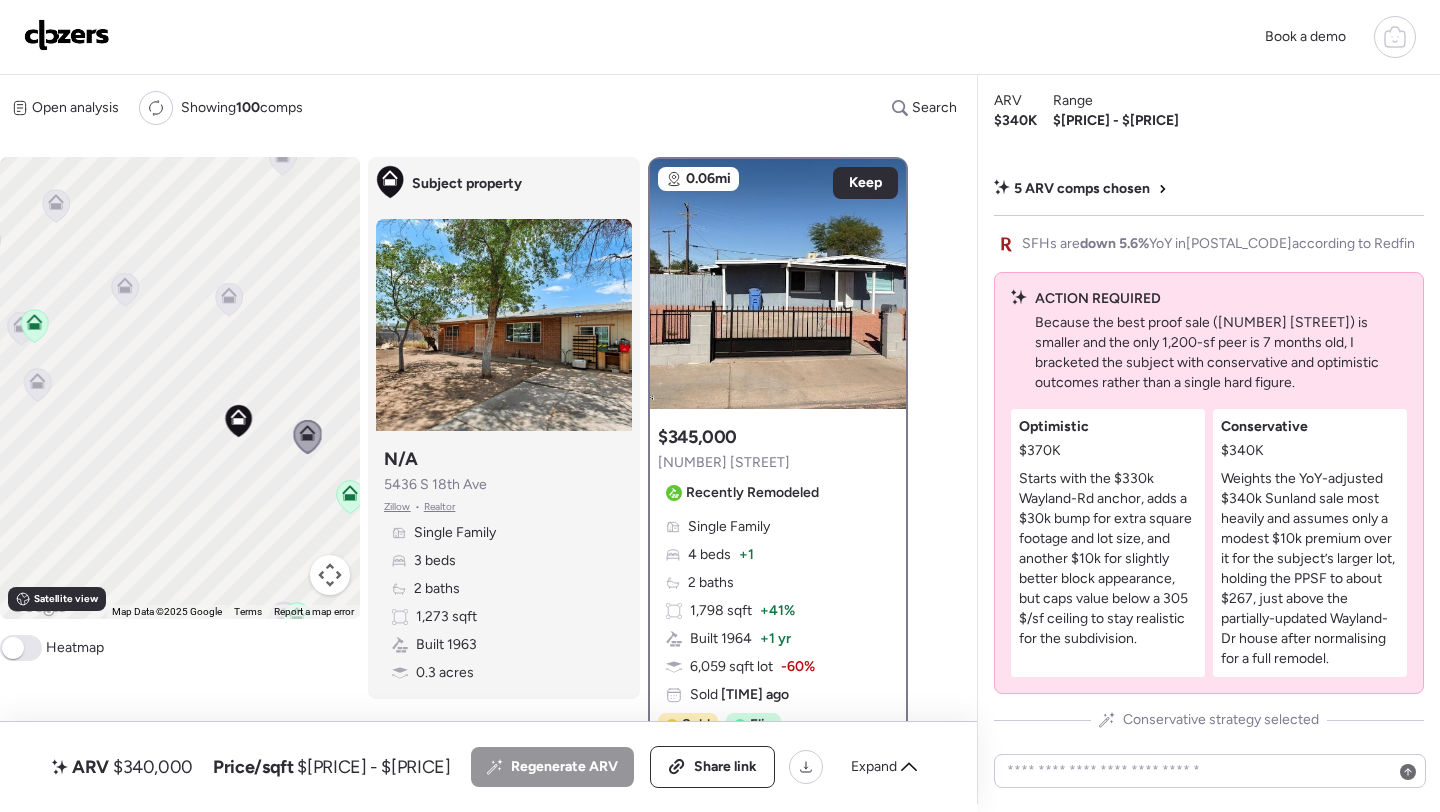 click 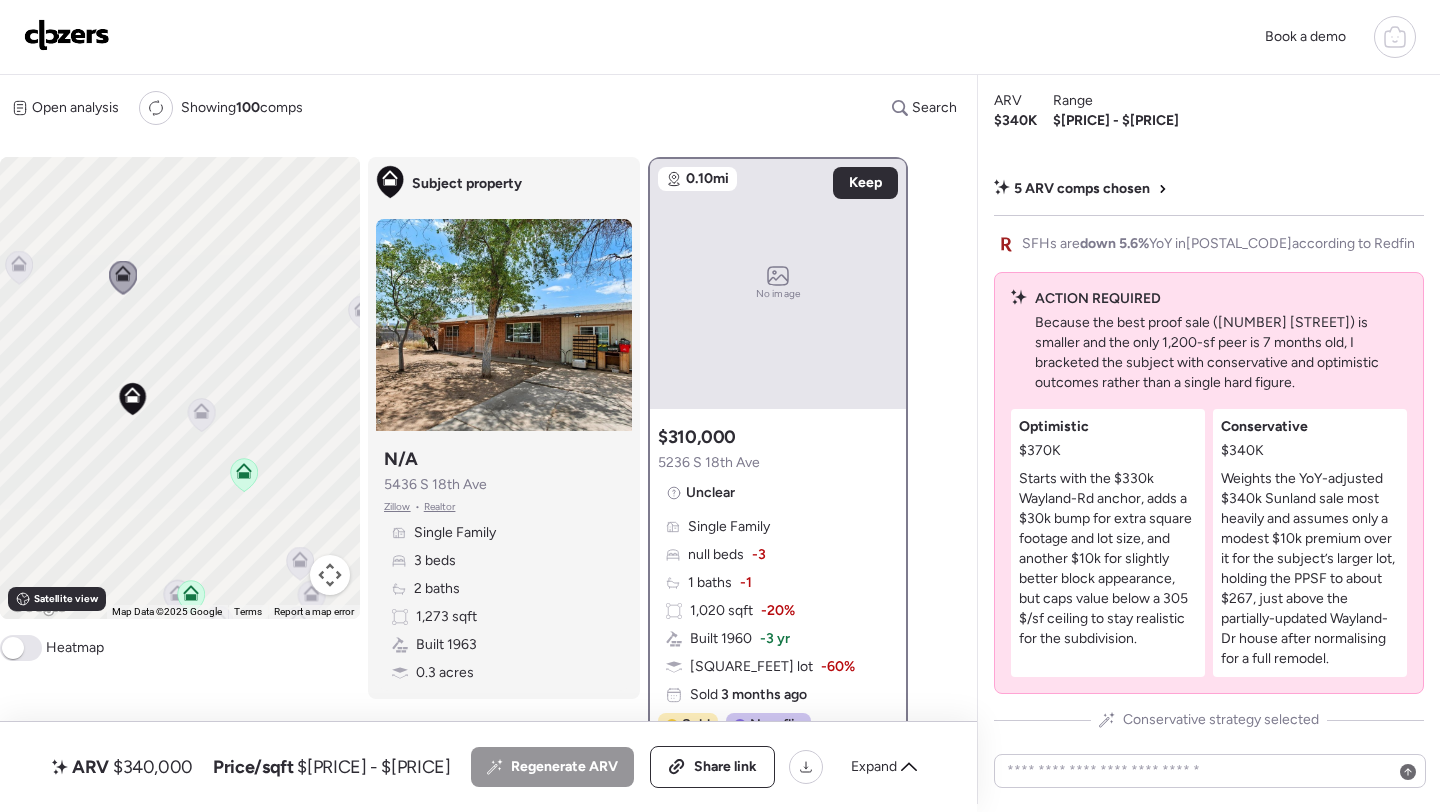 drag, startPoint x: 305, startPoint y: 477, endPoint x: 158, endPoint y: 439, distance: 151.83214 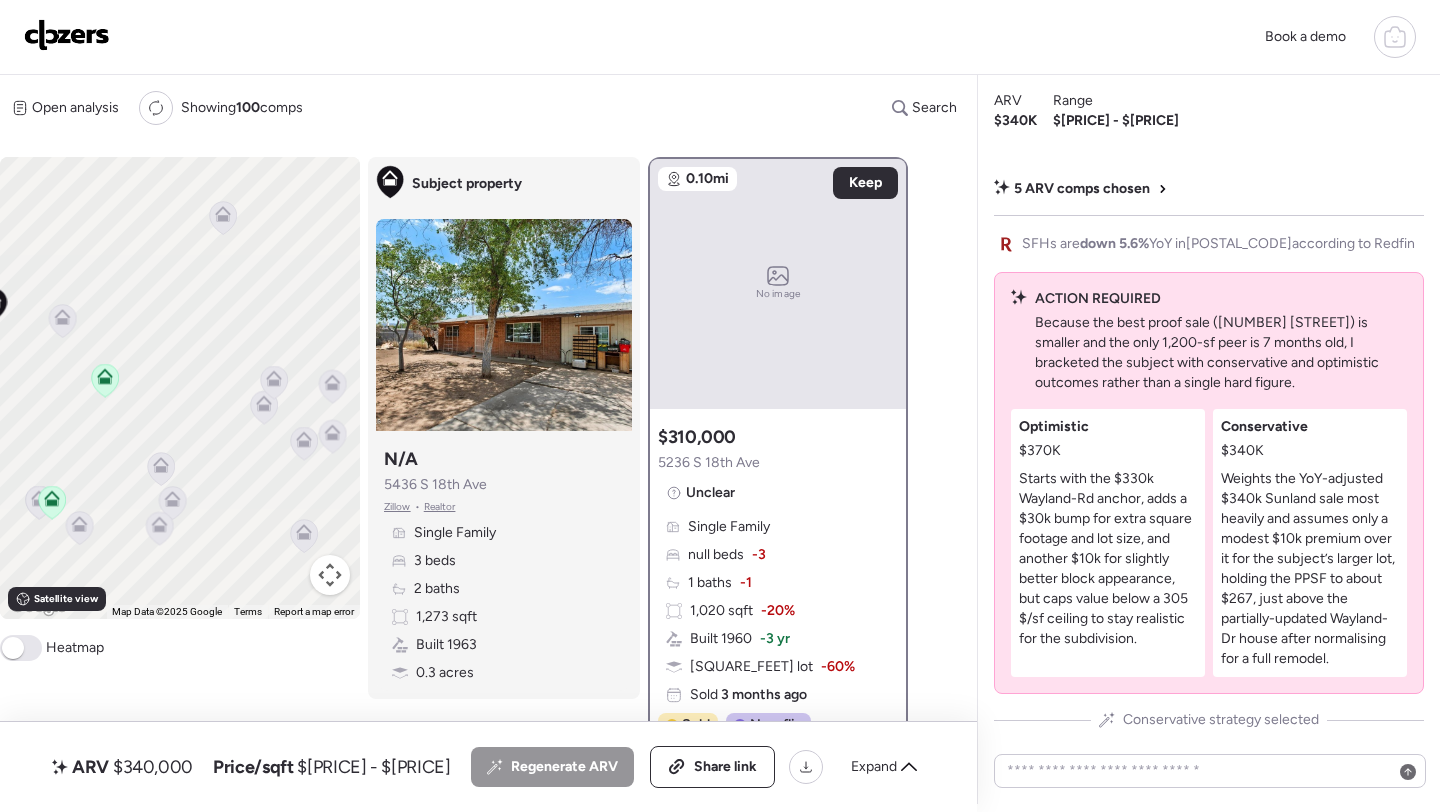 drag, startPoint x: 268, startPoint y: 369, endPoint x: 168, endPoint y: 292, distance: 126.210144 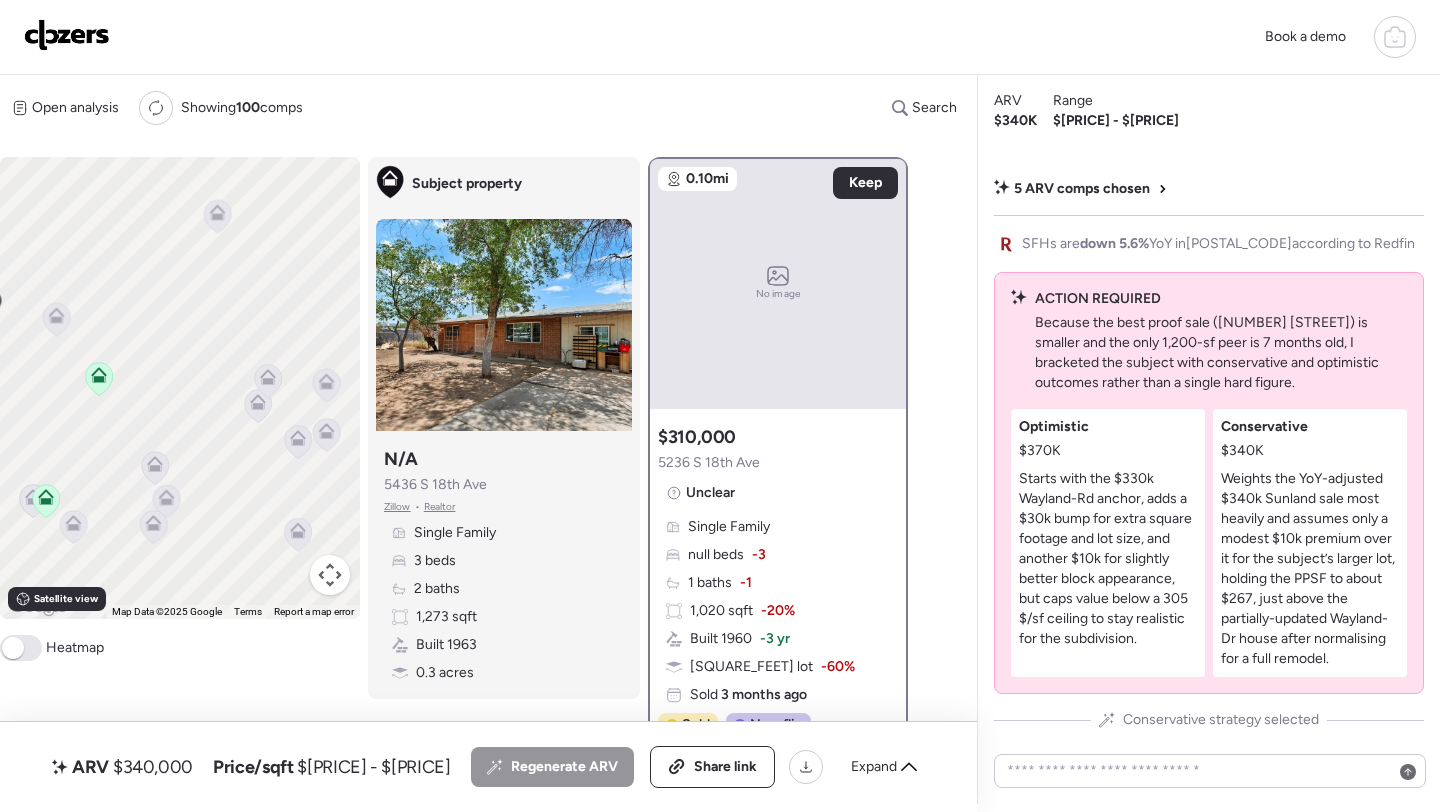 click 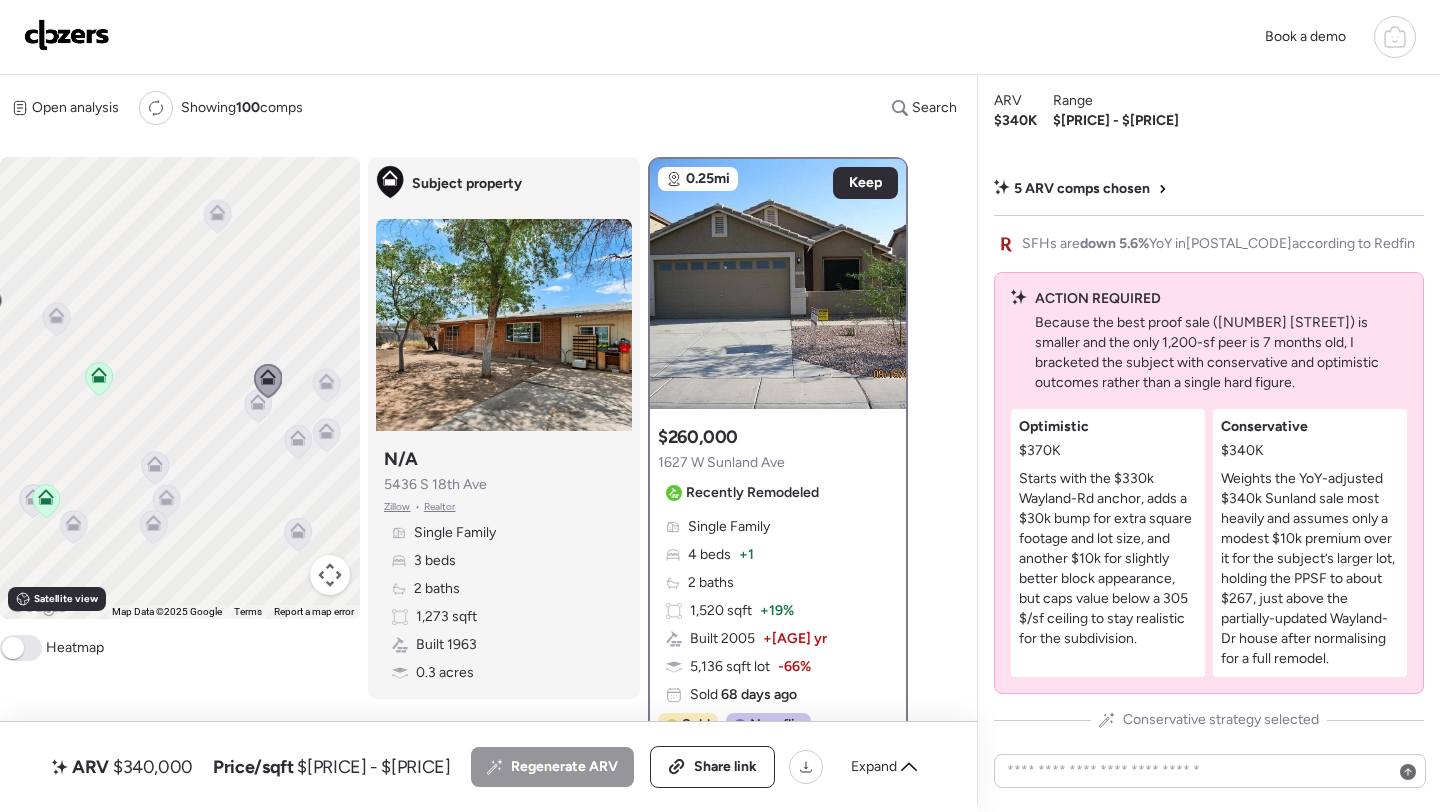 click 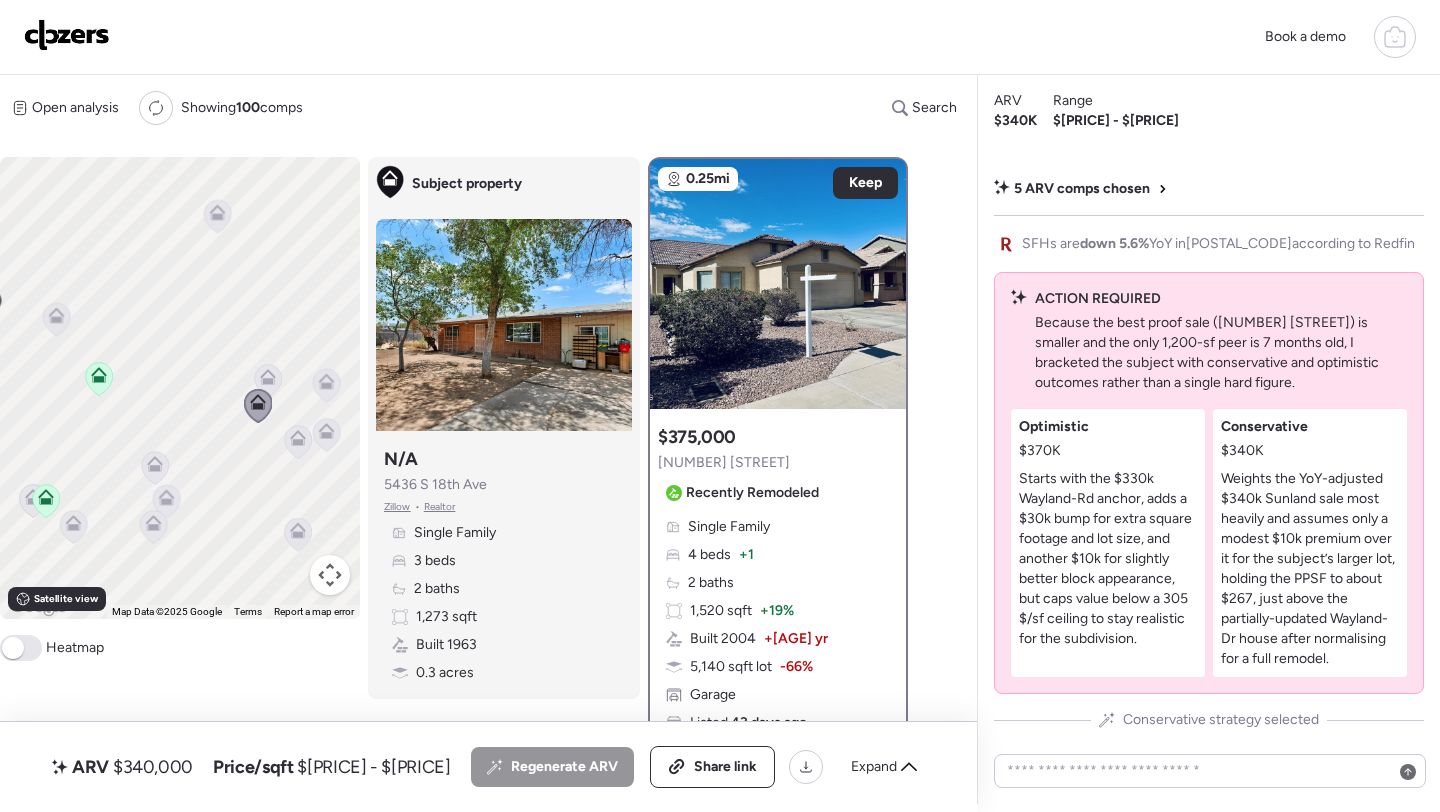click 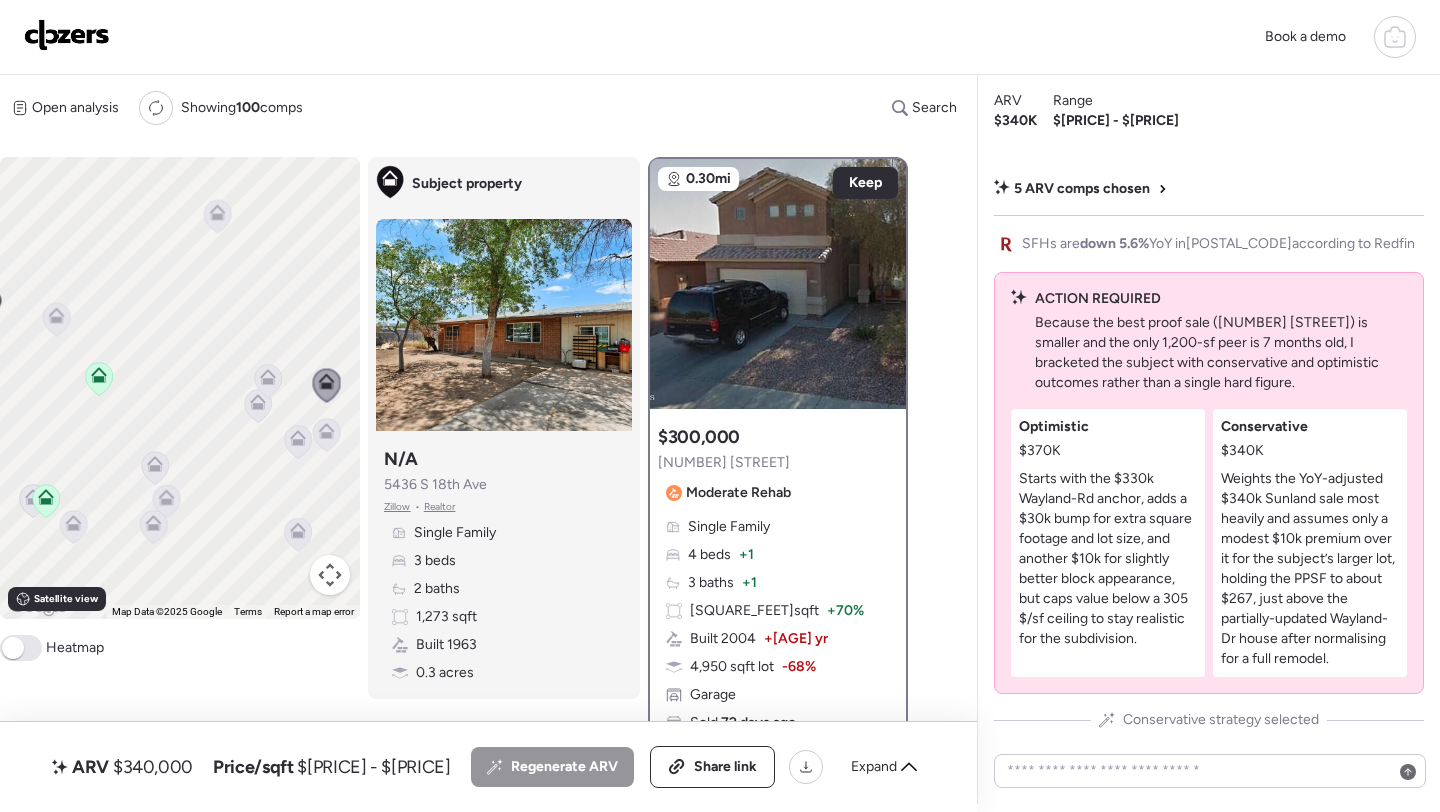 click on "$340,000" at bounding box center [153, 767] 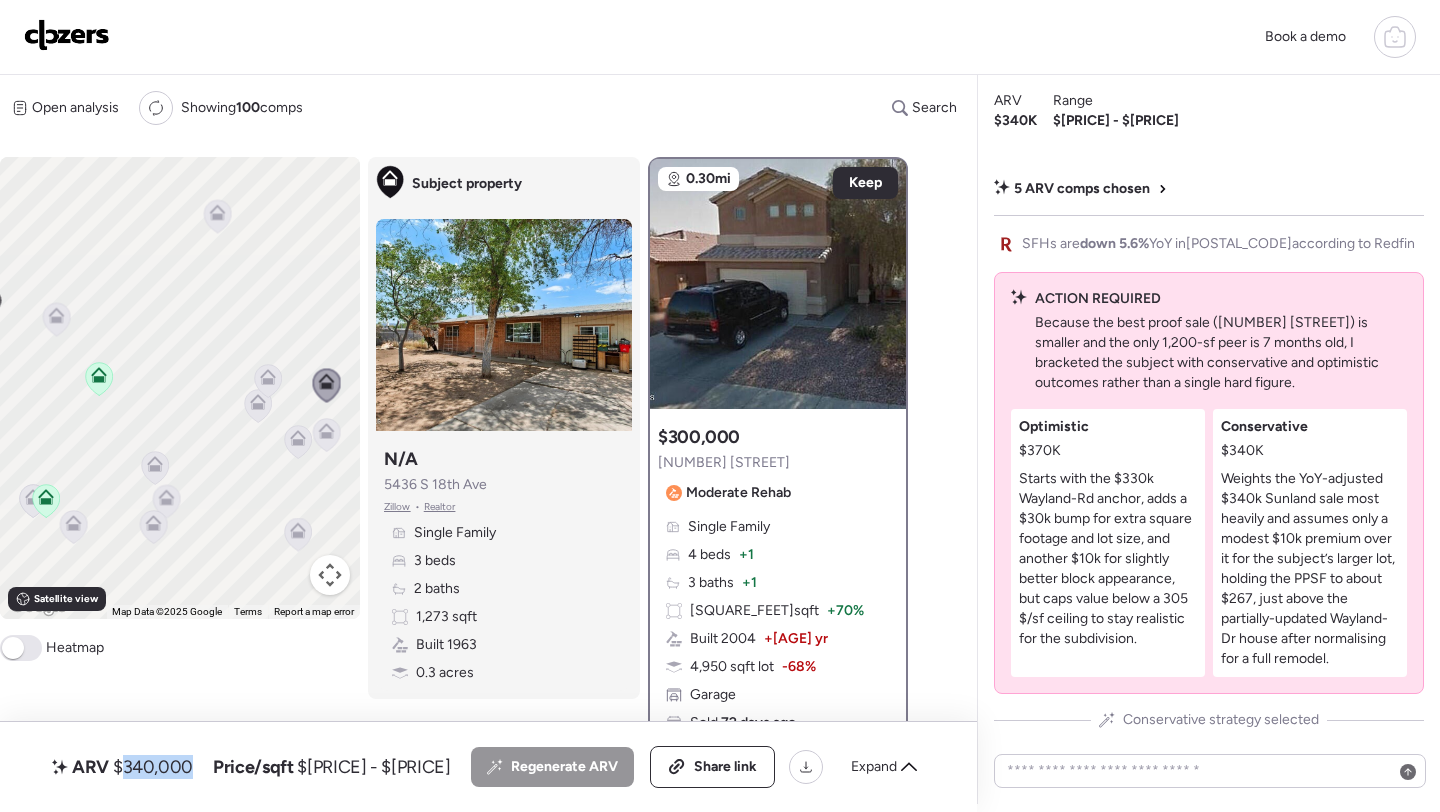 copy on "340,000" 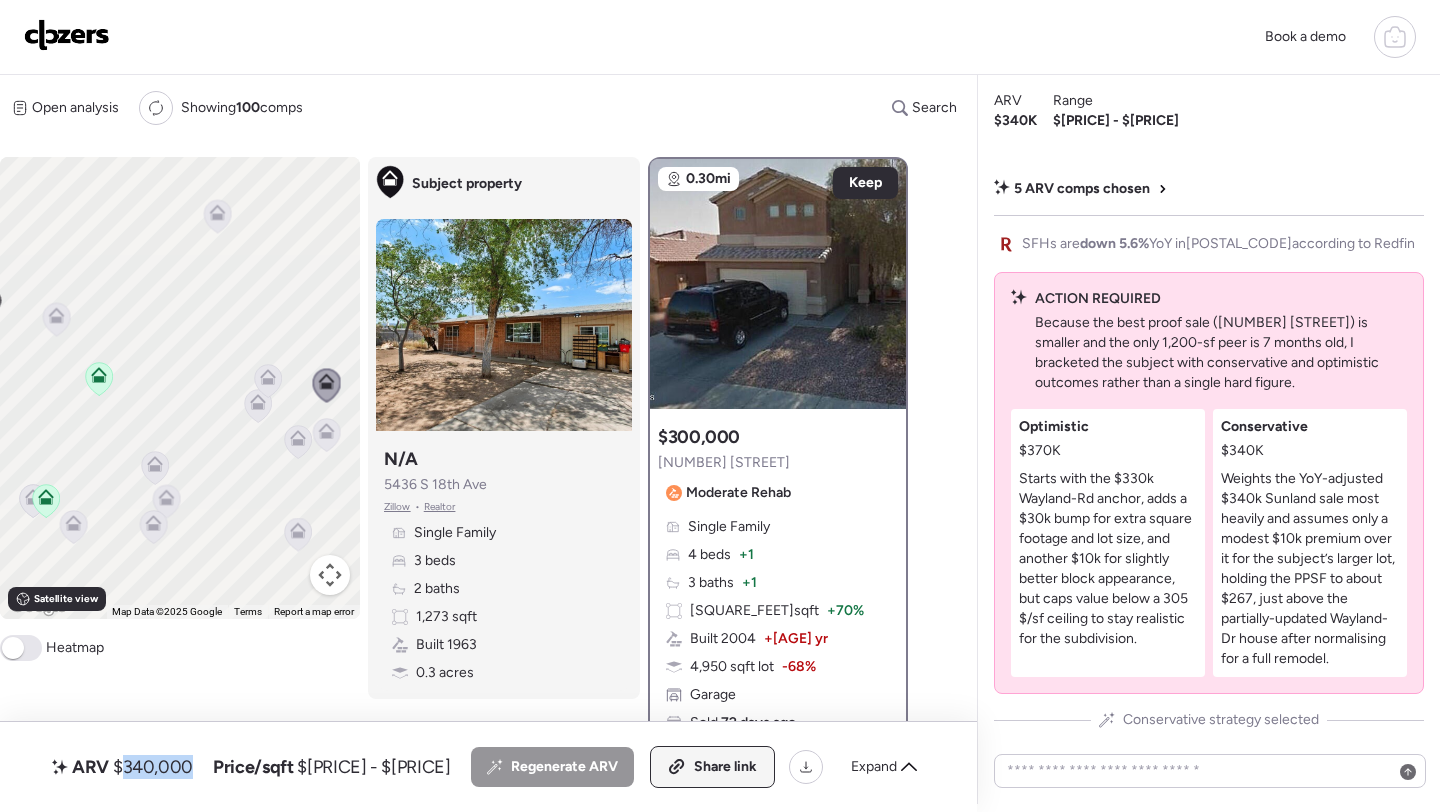 click on "Share link" at bounding box center [725, 767] 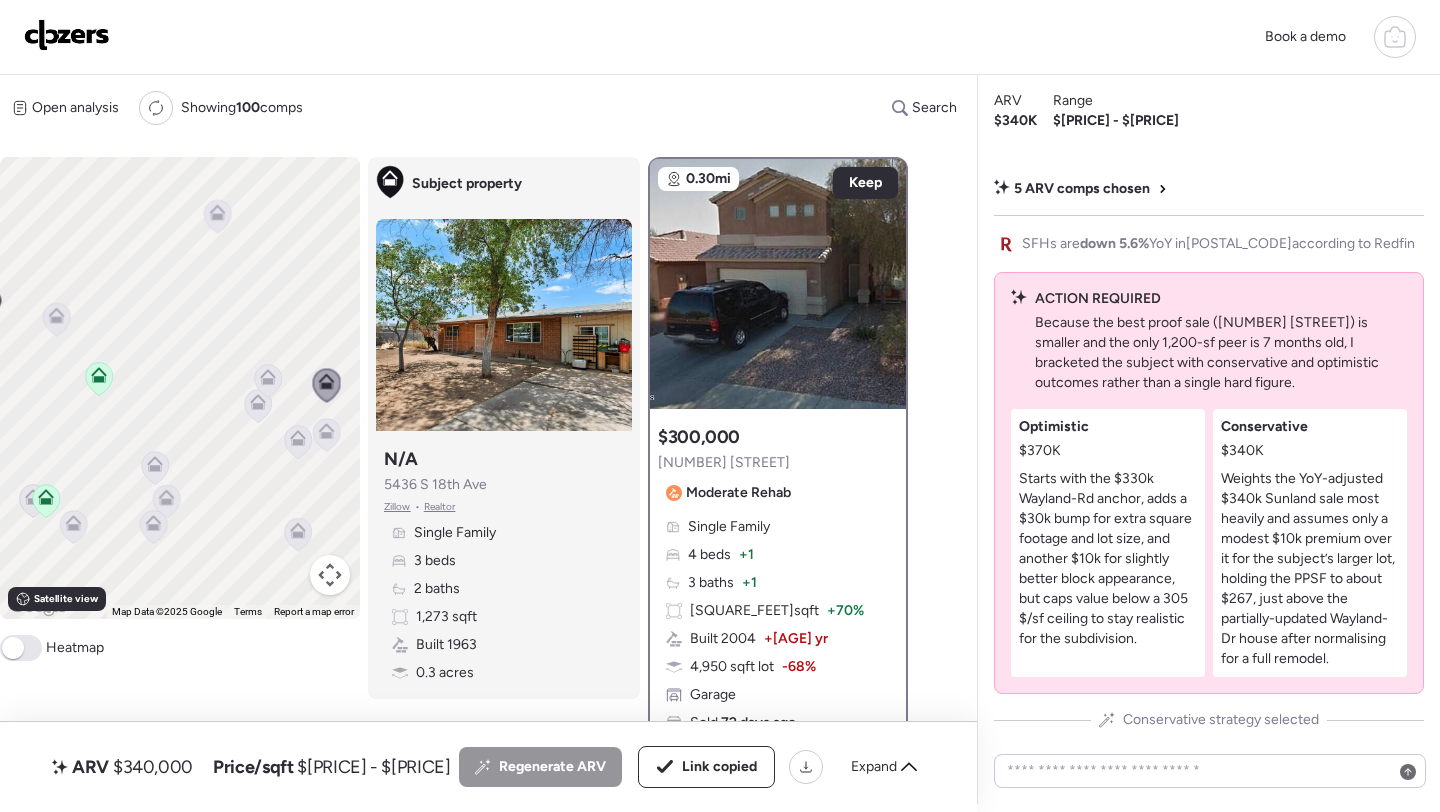 click at bounding box center [67, 35] 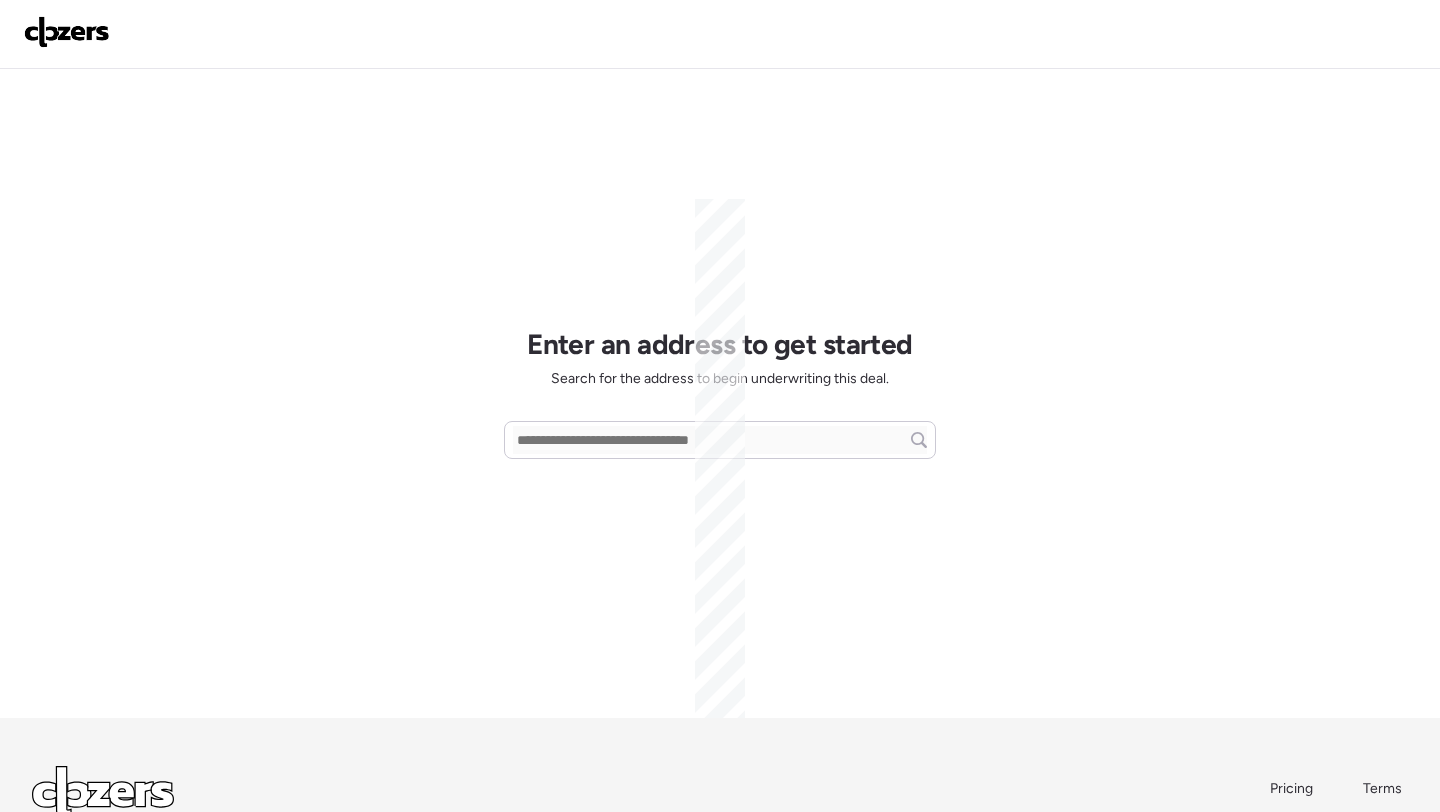 scroll, scrollTop: 0, scrollLeft: 0, axis: both 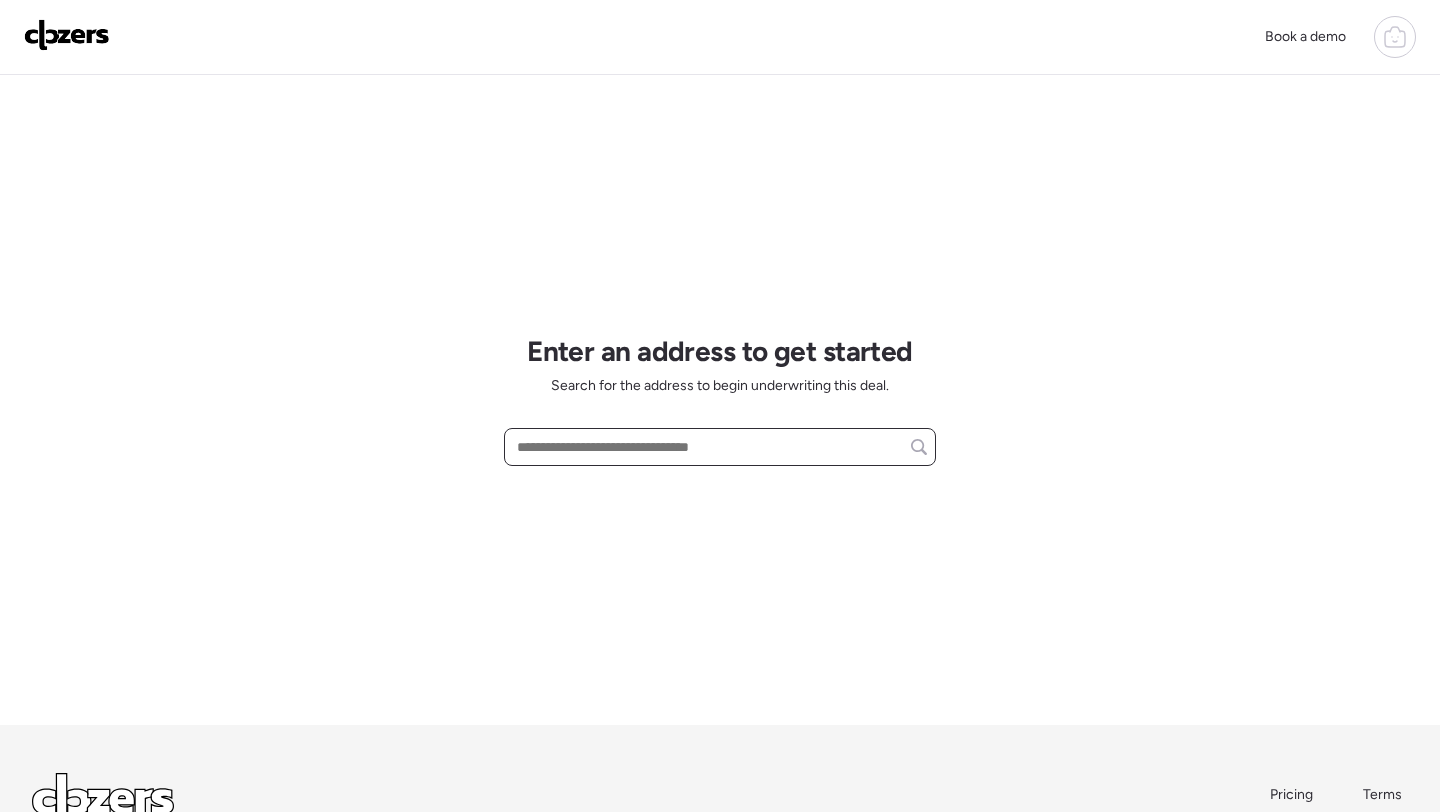 click at bounding box center (720, 447) 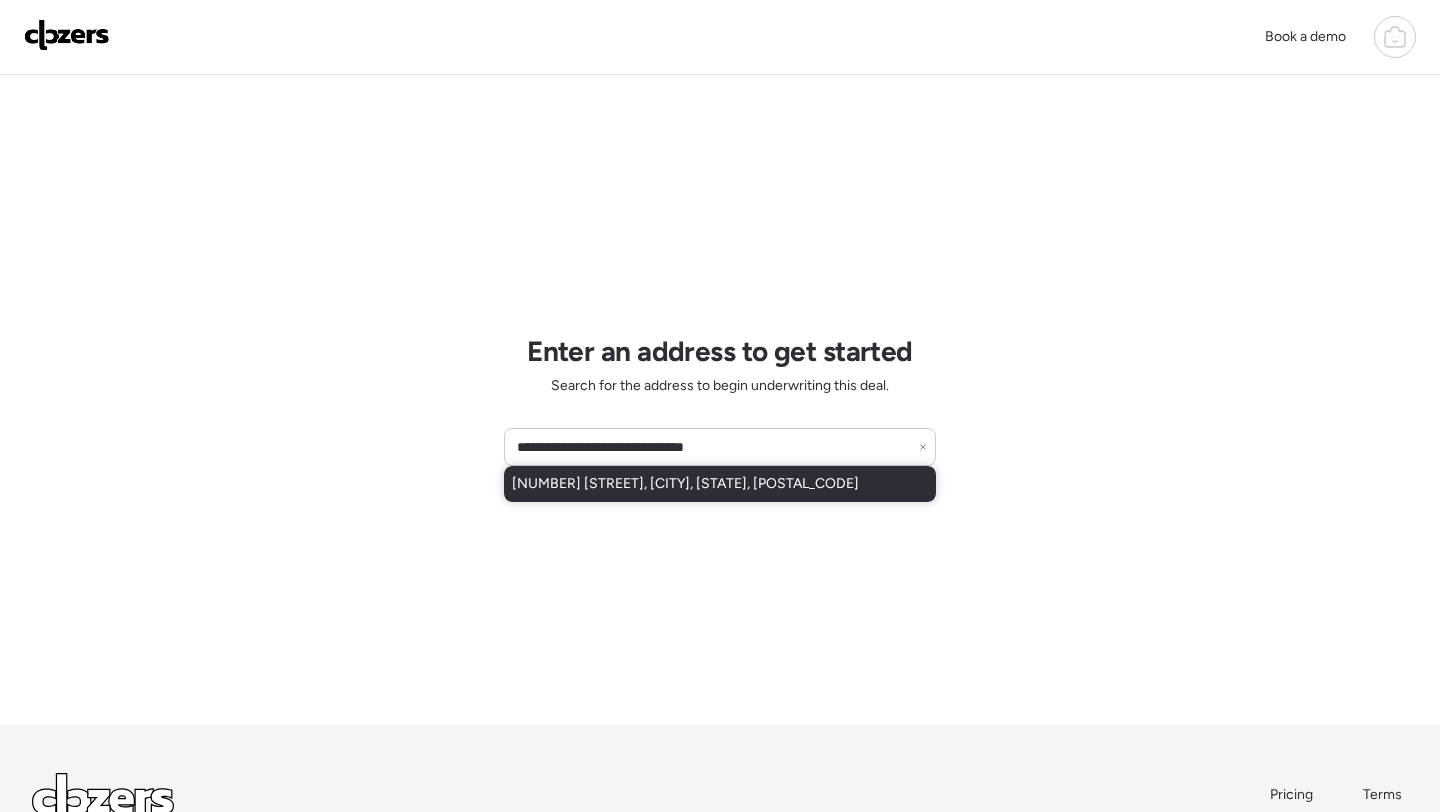 click on "5702 N 22nd Dr, Phoenix, AZ, 85015" at bounding box center (685, 484) 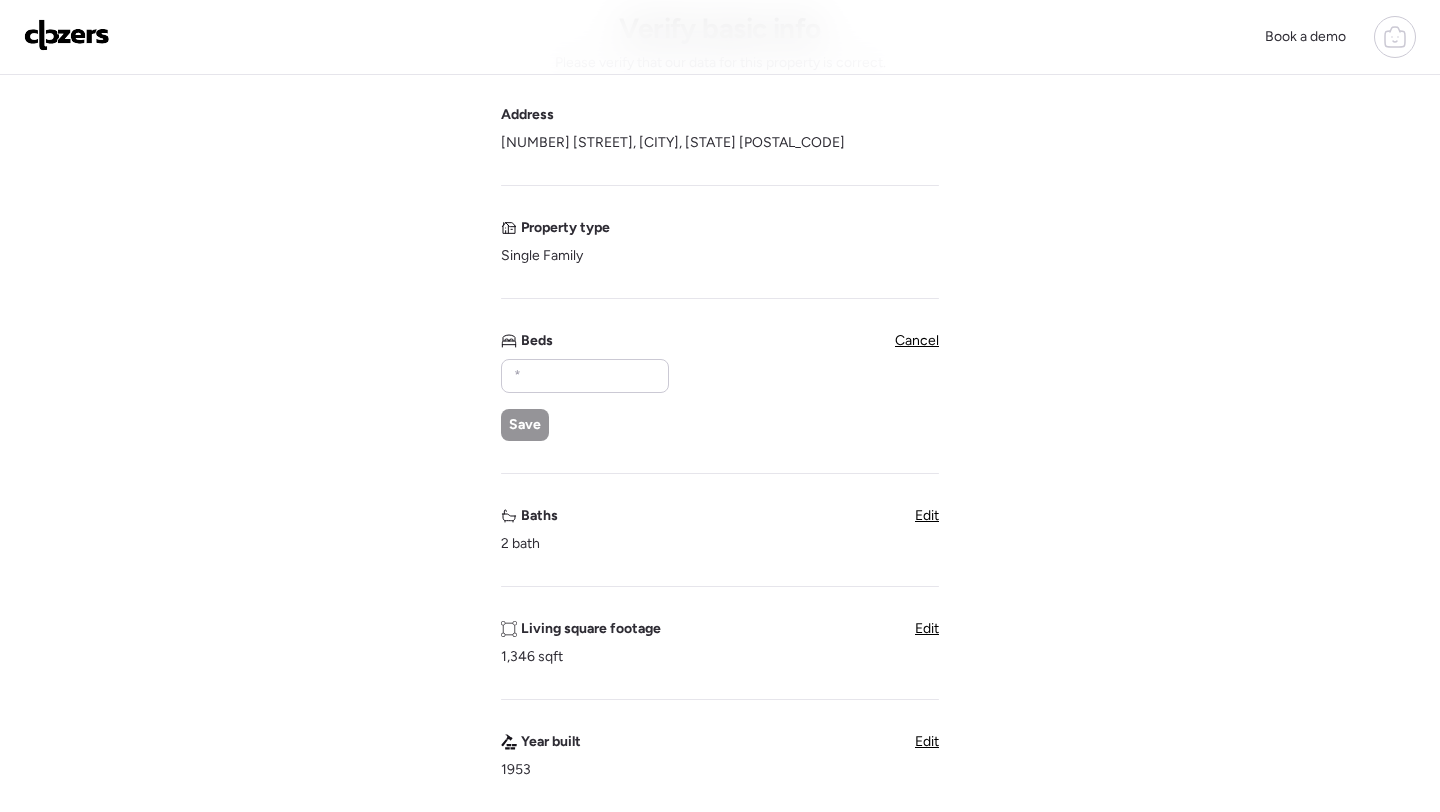 scroll, scrollTop: 28, scrollLeft: 0, axis: vertical 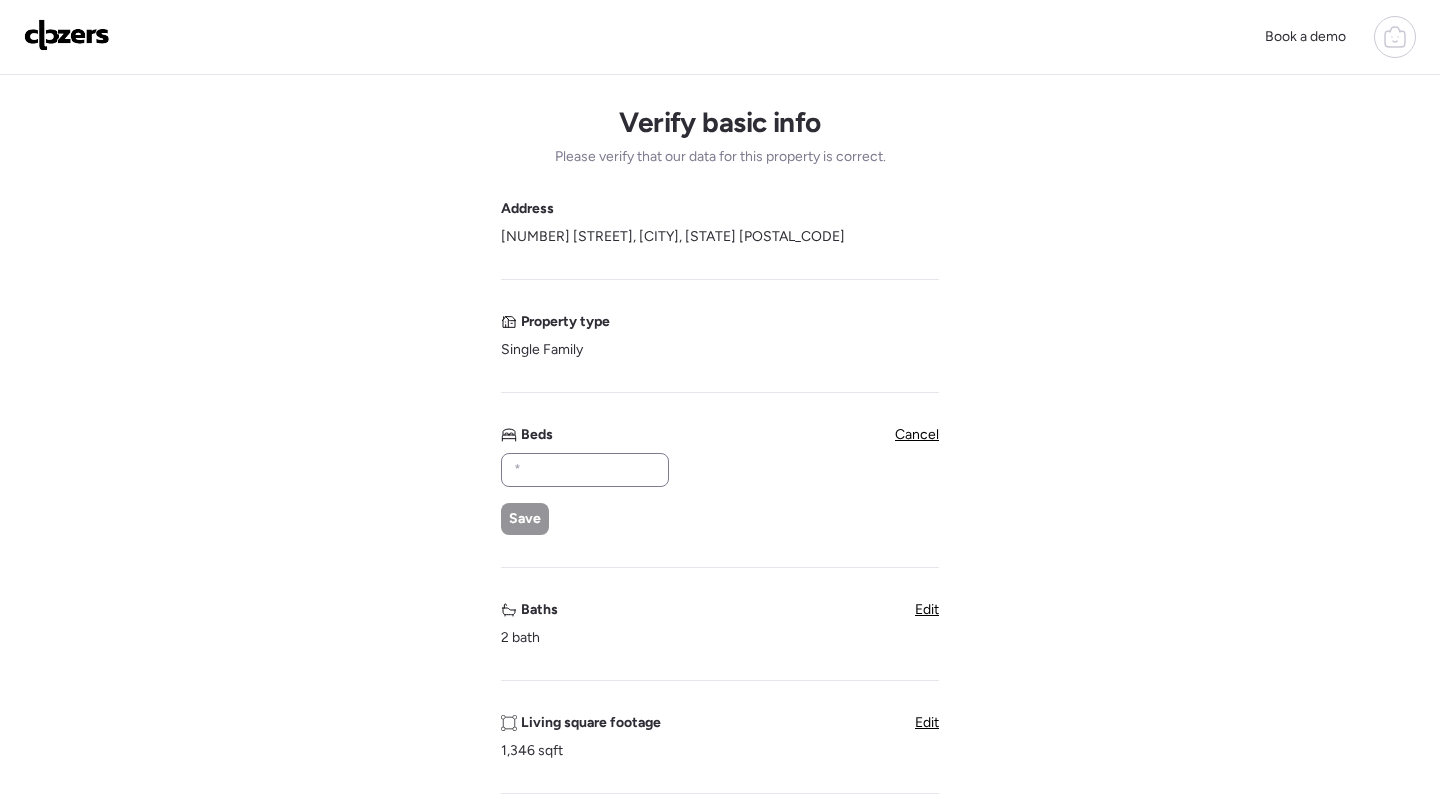 click at bounding box center [585, 470] 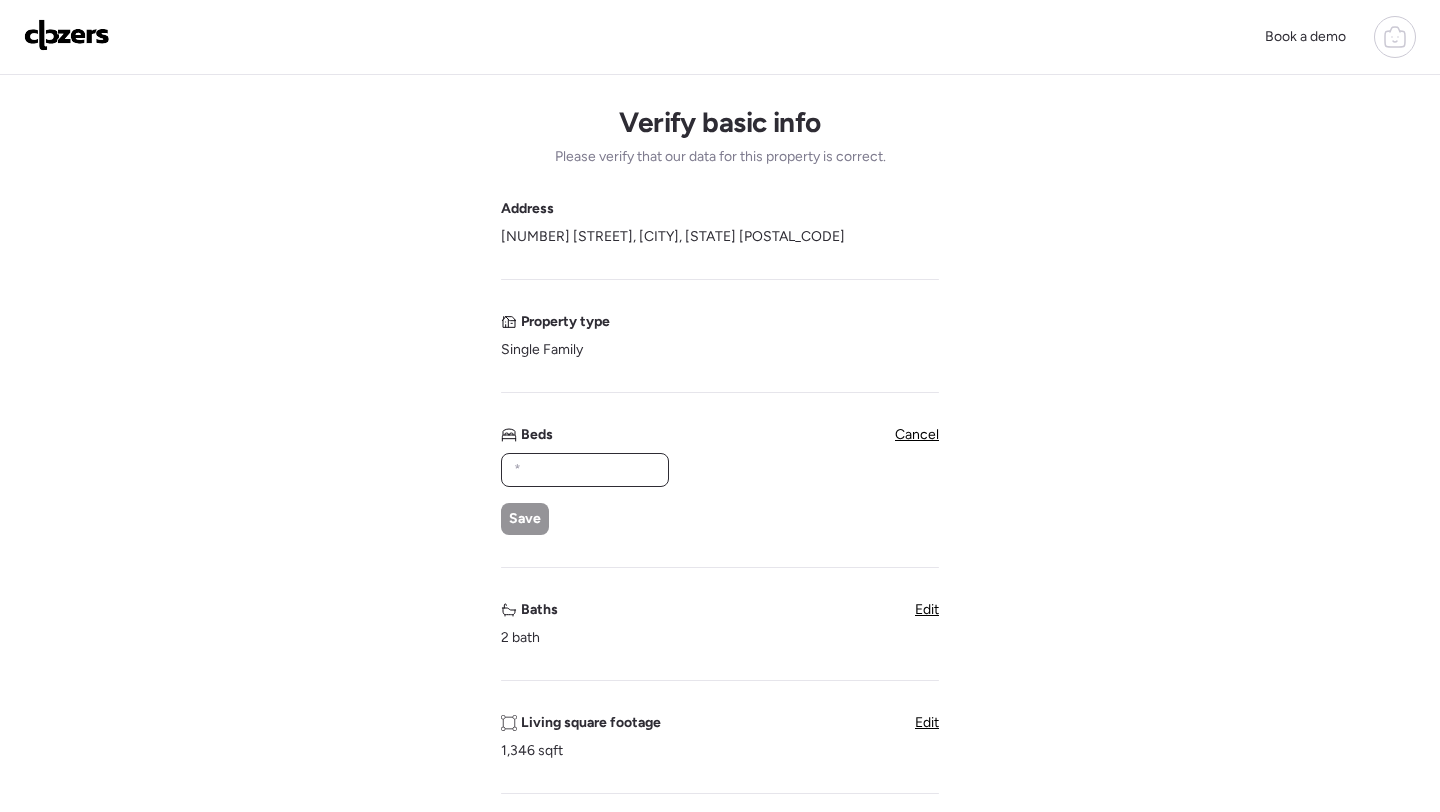 click at bounding box center [585, 470] 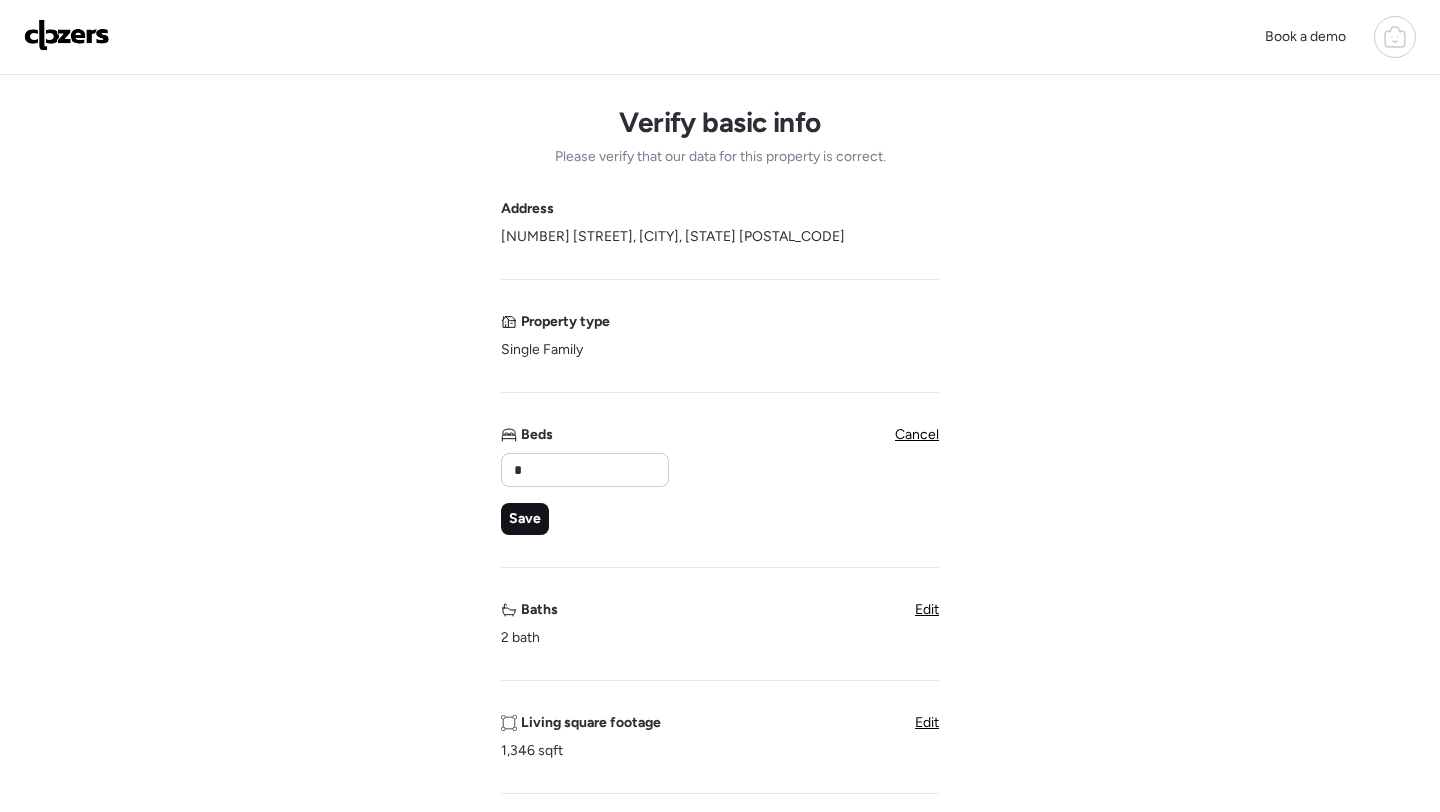 click on "Save" at bounding box center [525, 519] 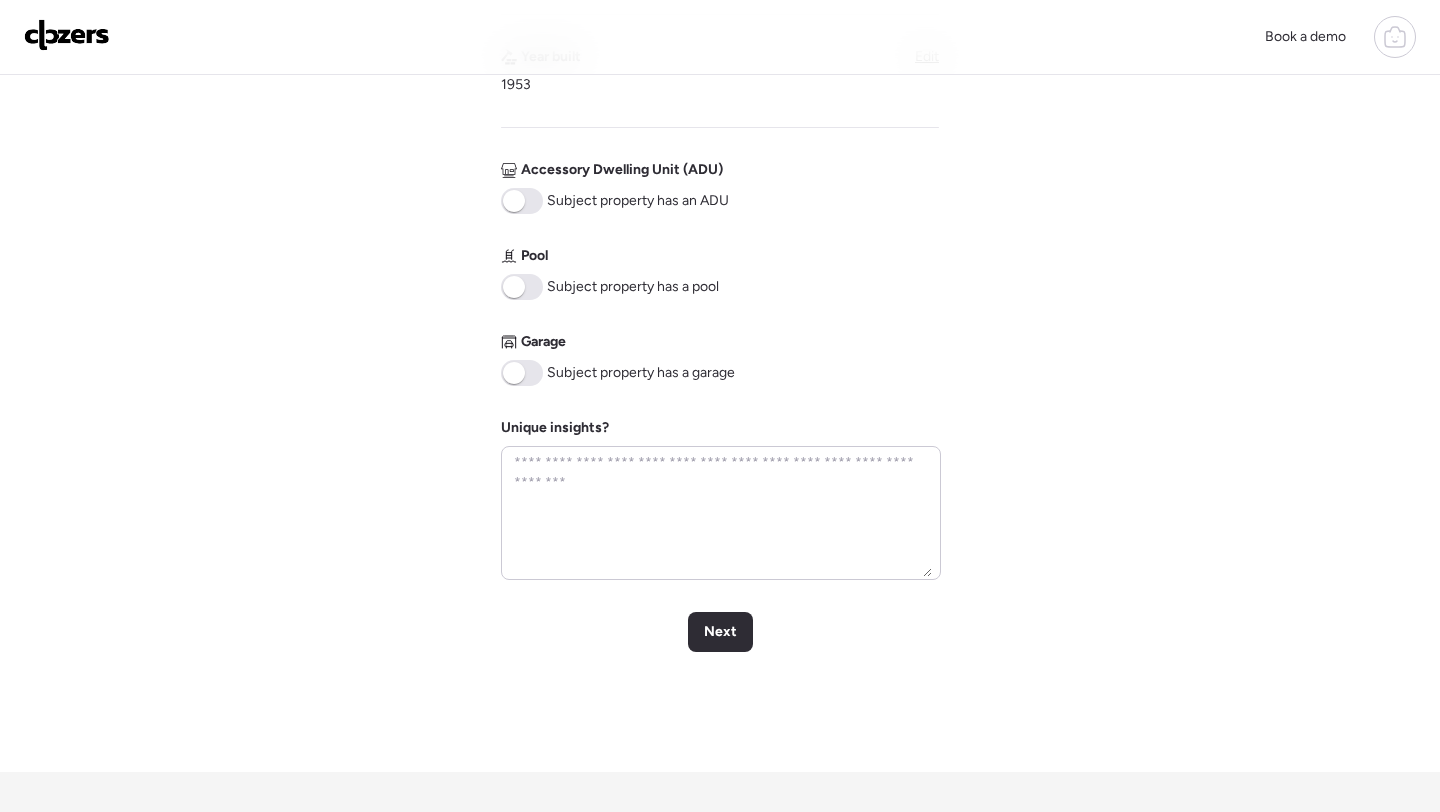 scroll, scrollTop: 916, scrollLeft: 0, axis: vertical 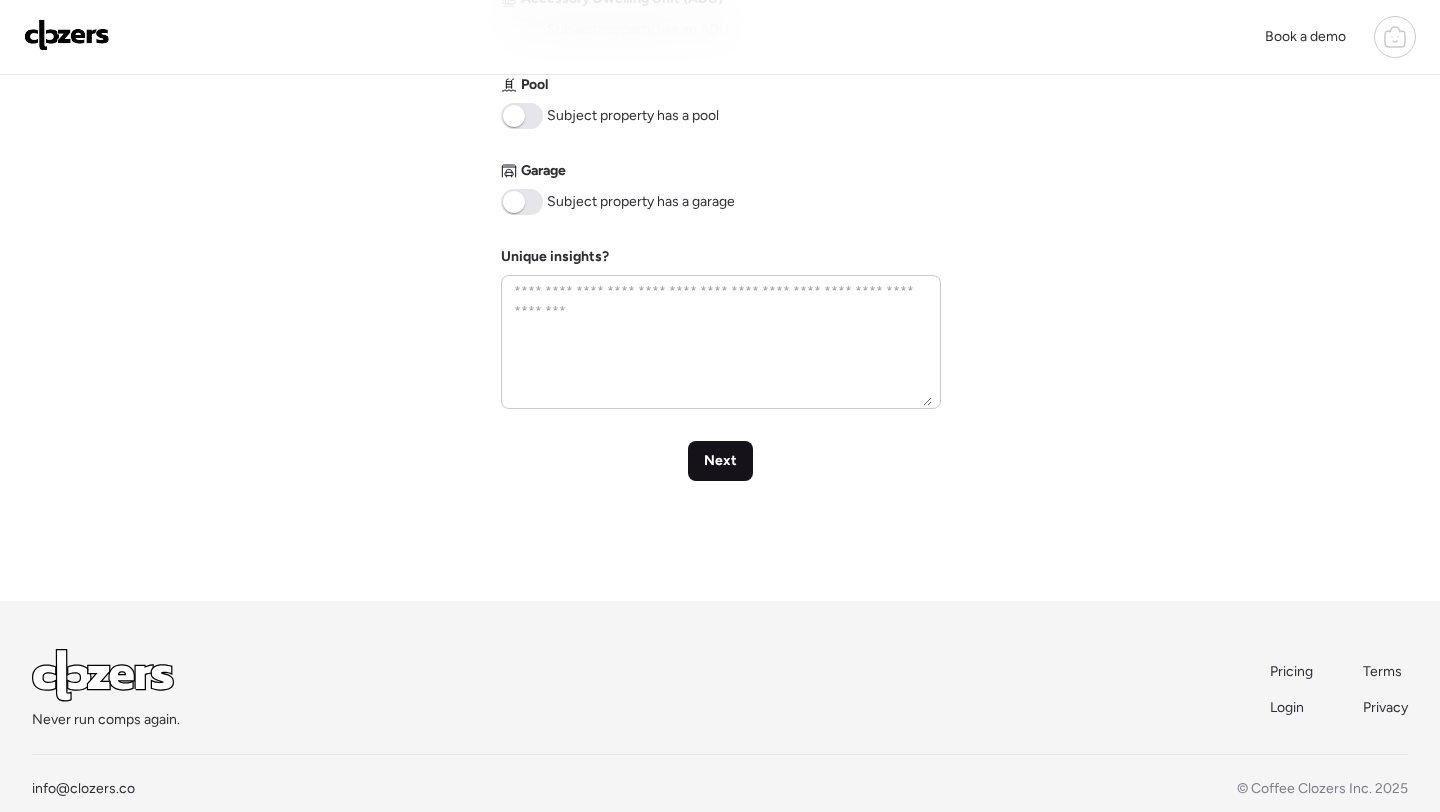 click on "Next" at bounding box center (720, 461) 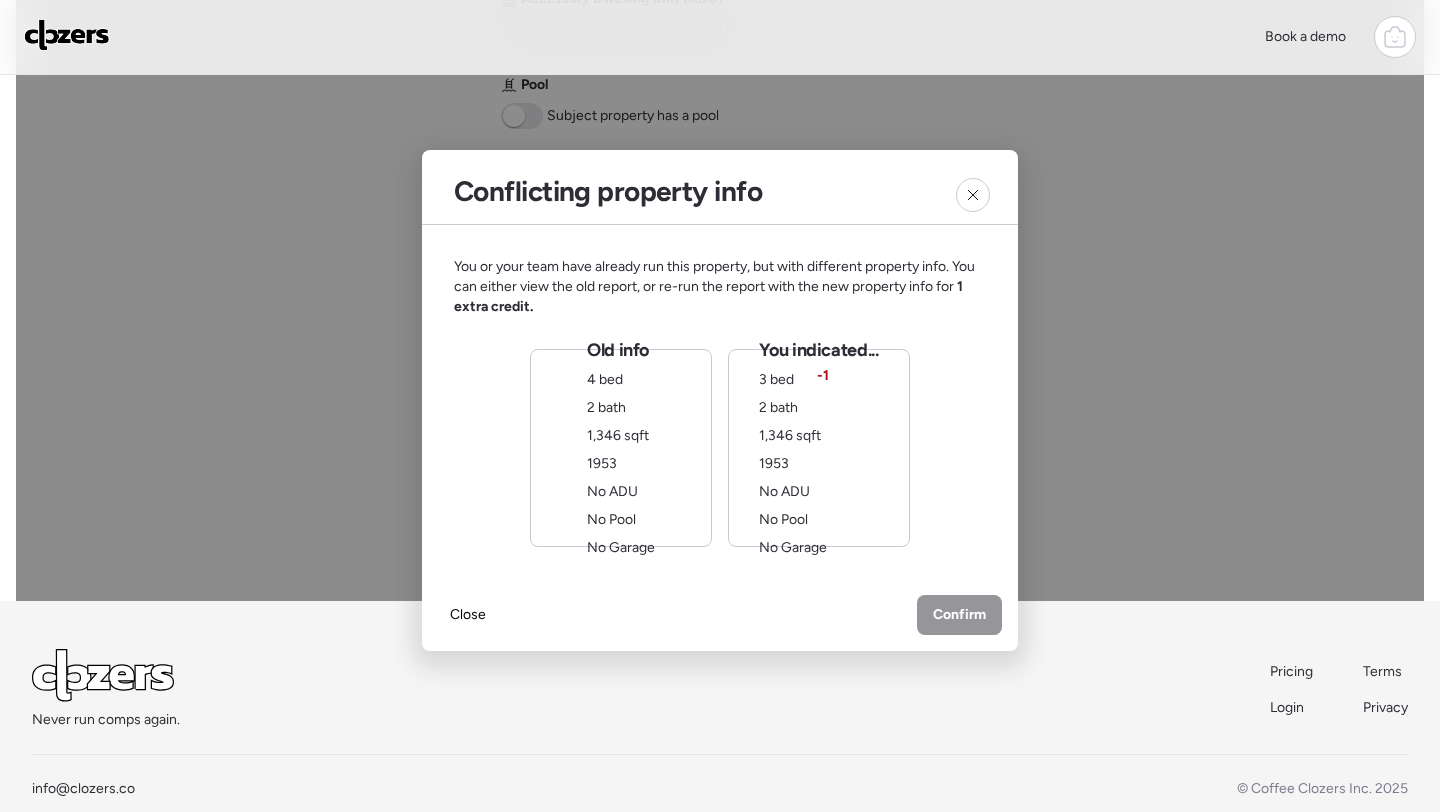 click on "Old info 4 bed 2 bath 1,346 sqft 1953 No ADU No Pool No Garage" at bounding box center (621, 448) 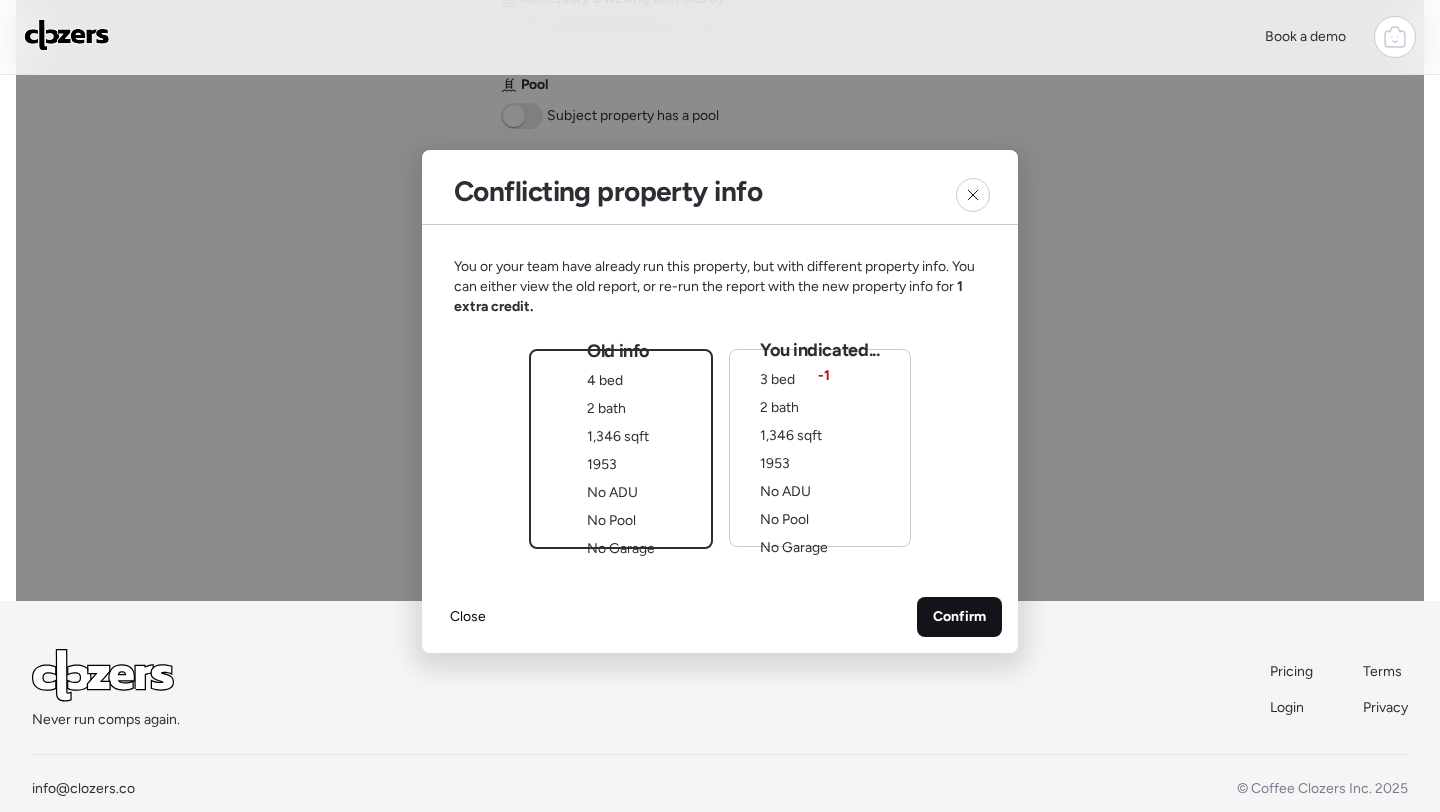 click on "Confirm" at bounding box center (959, 617) 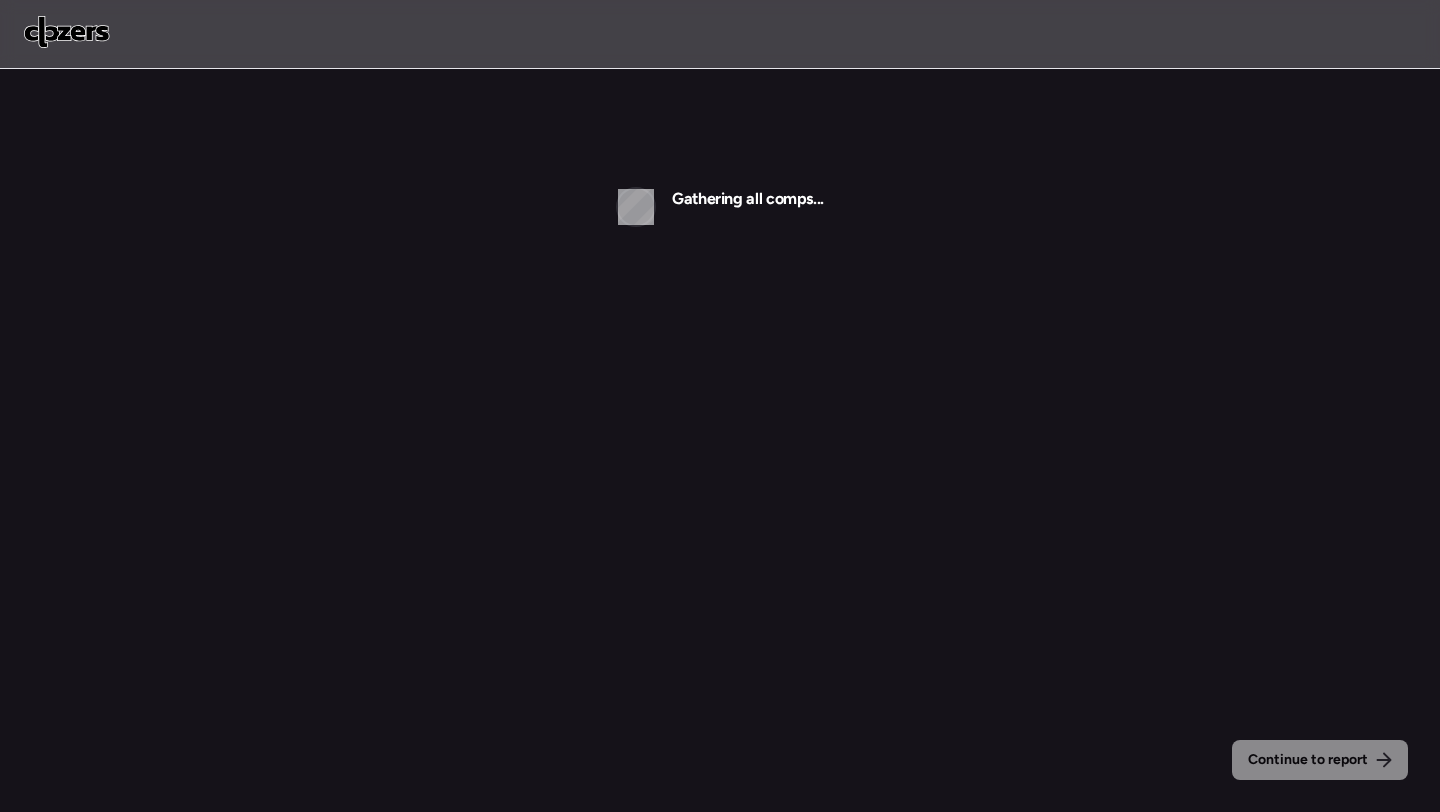 scroll, scrollTop: 0, scrollLeft: 0, axis: both 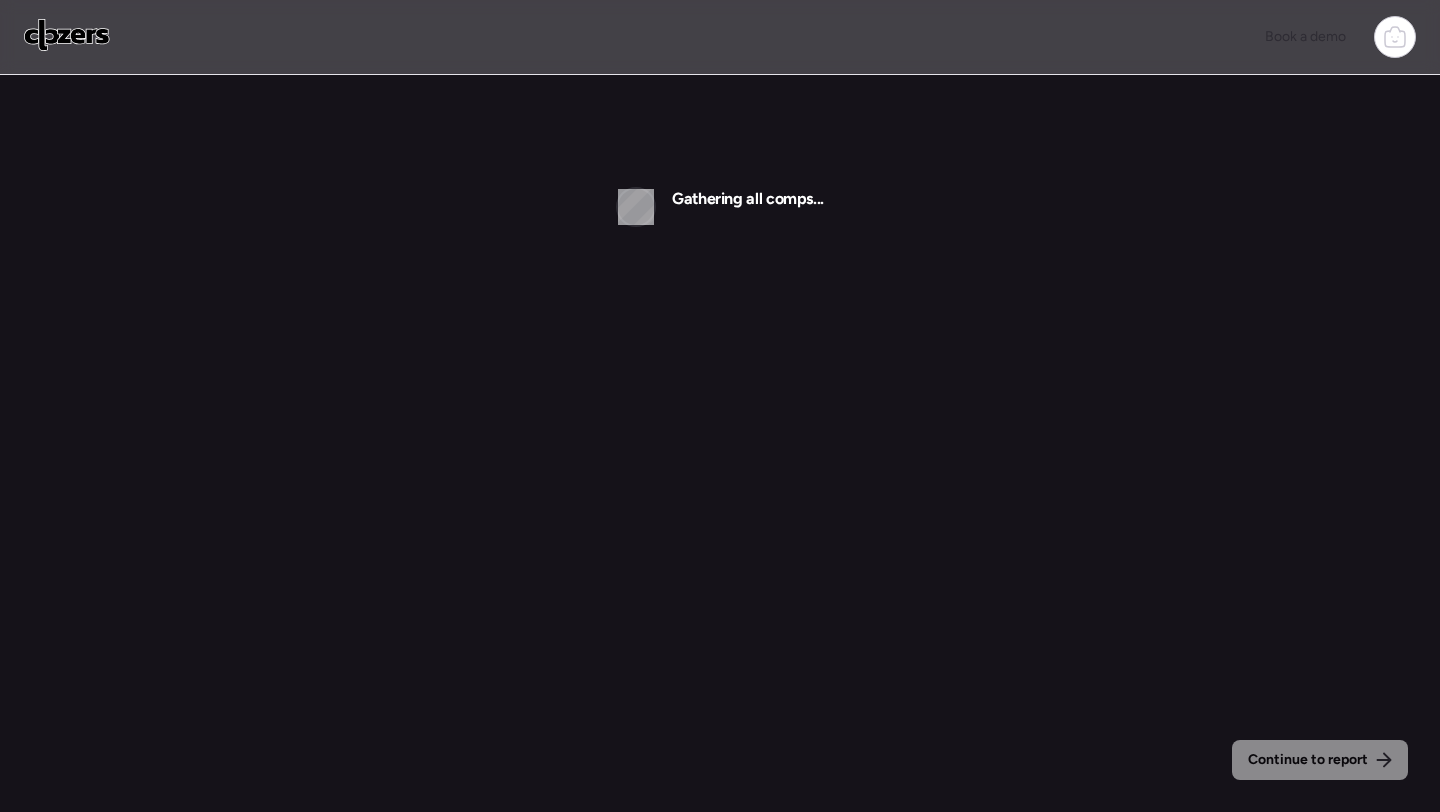 click at bounding box center [67, 35] 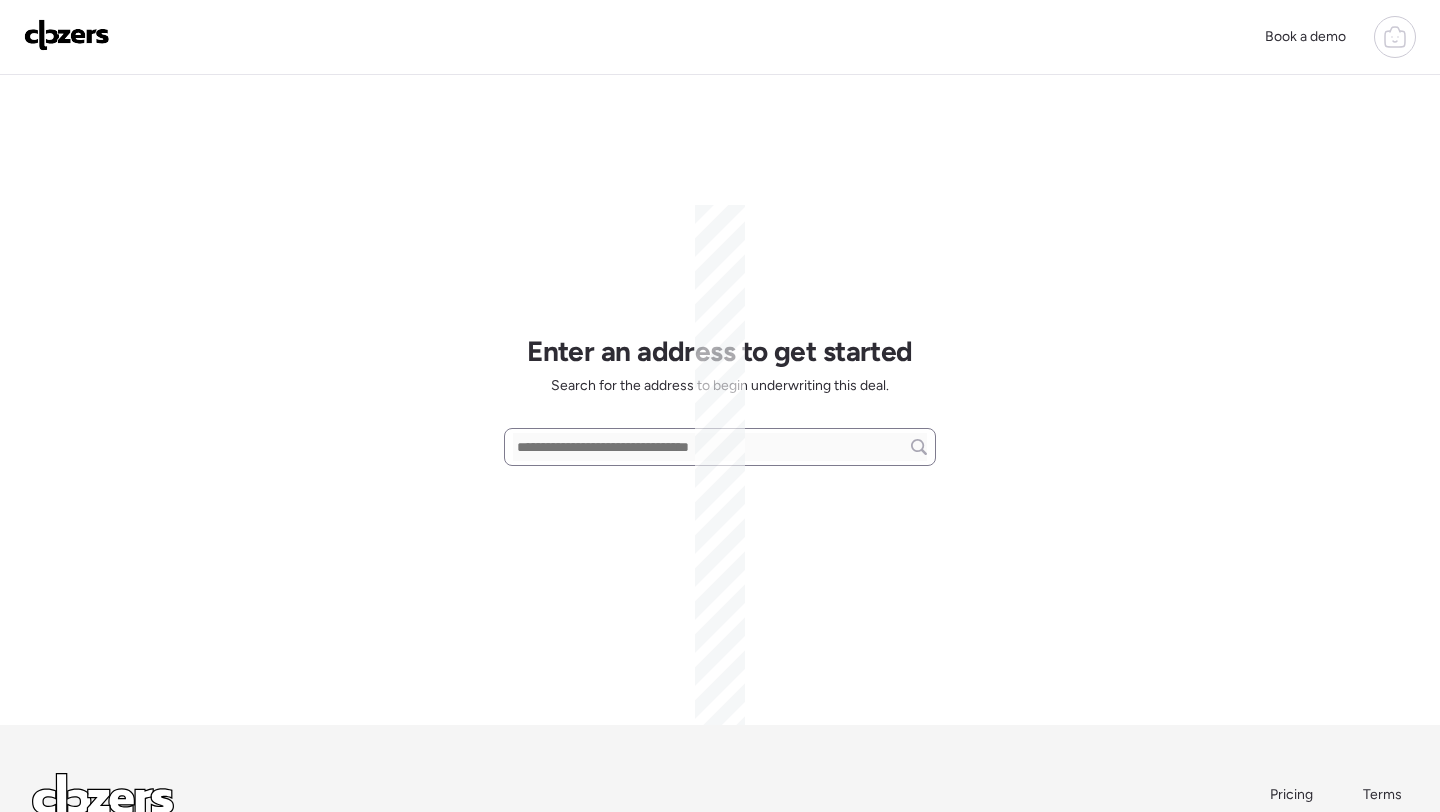 scroll, scrollTop: 0, scrollLeft: 0, axis: both 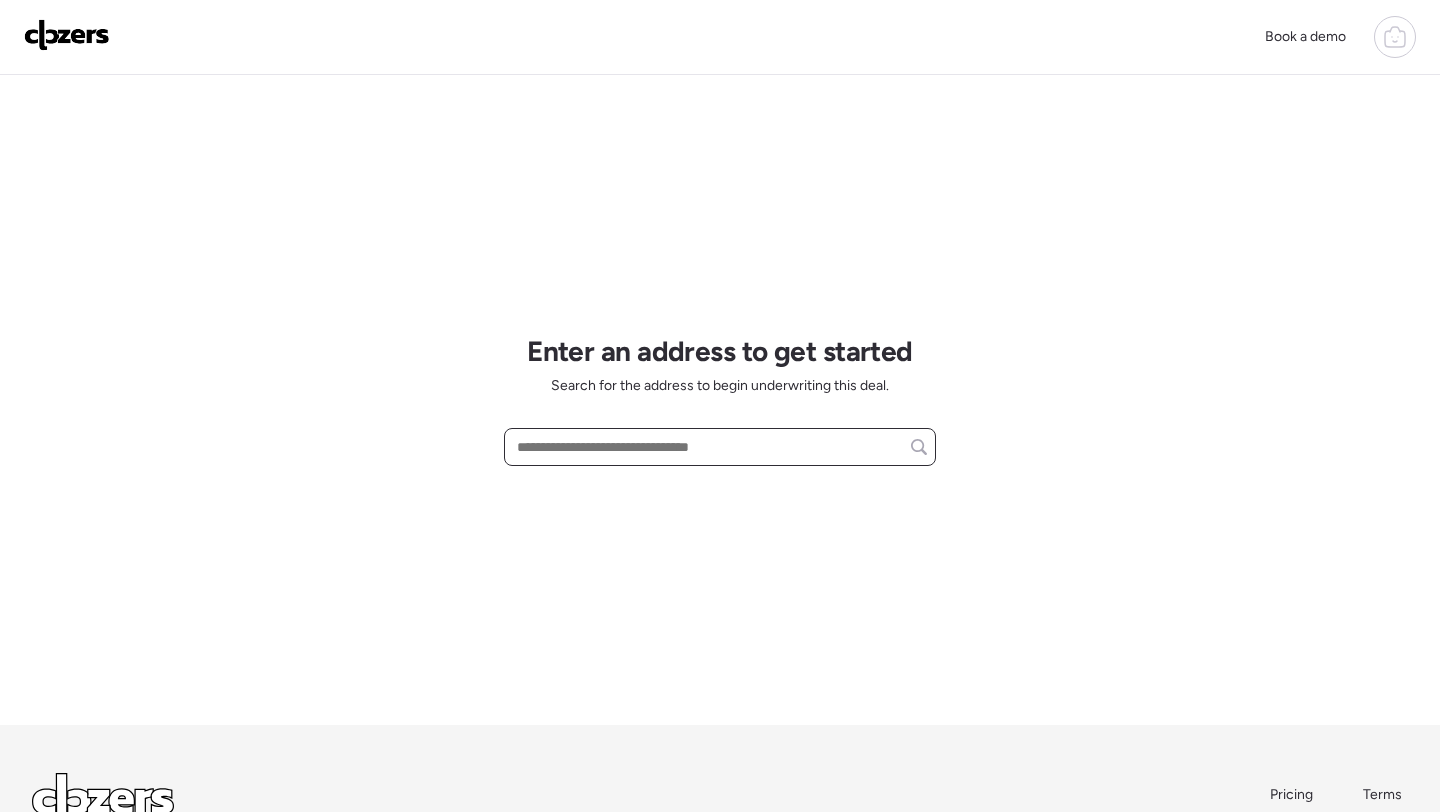 click at bounding box center (720, 447) 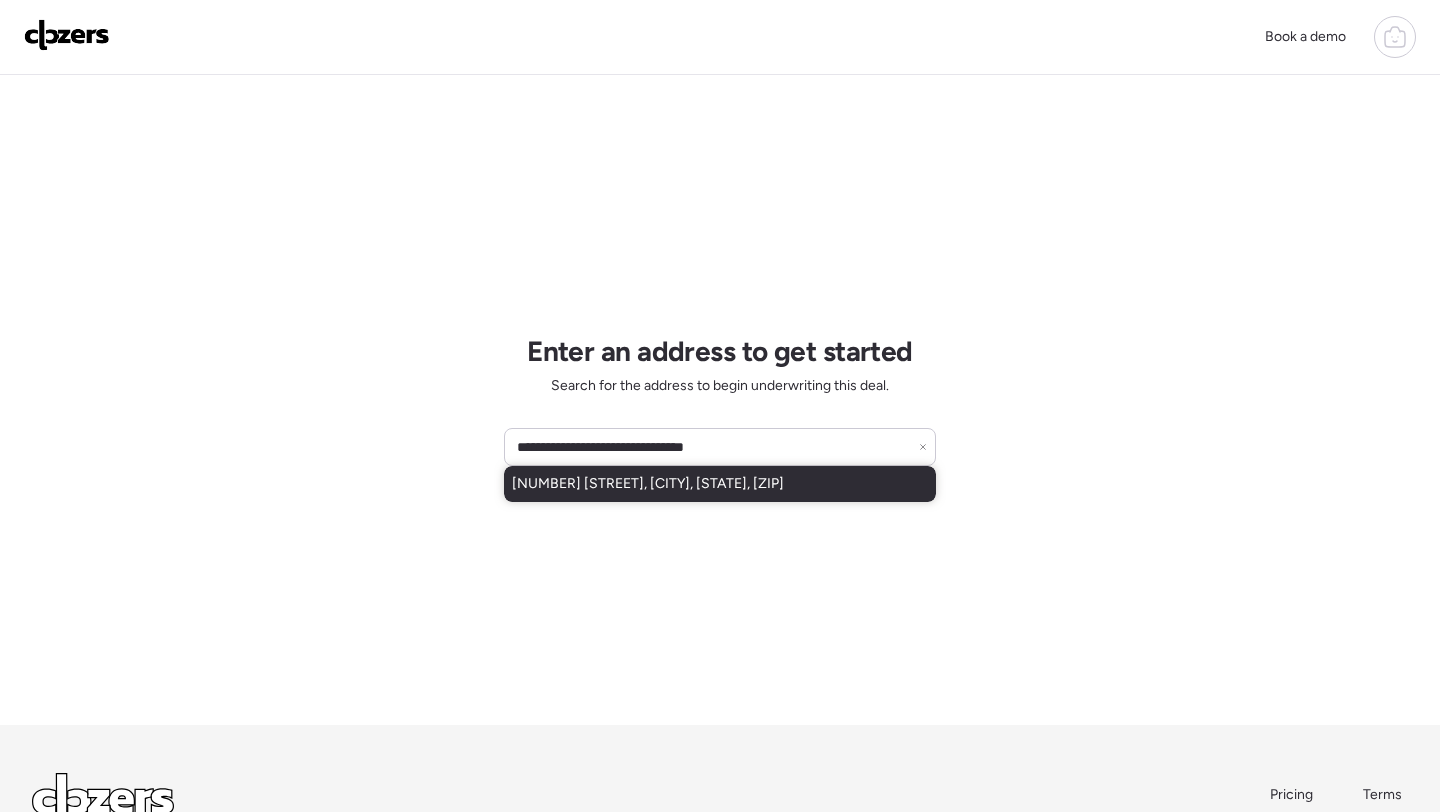 click on "[NUMBER] [STREET], [CITY], [STATE], [ZIP]" at bounding box center [648, 484] 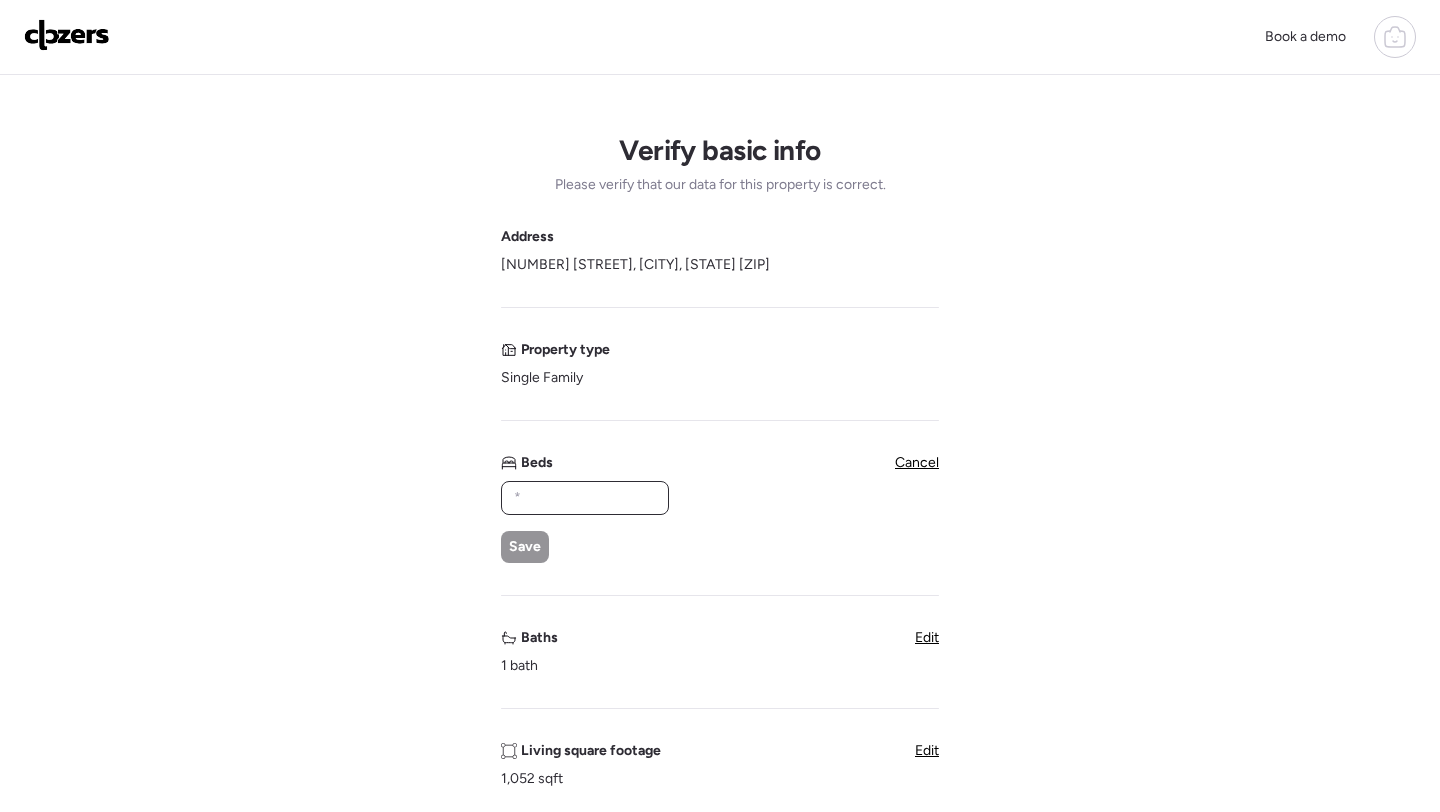 click at bounding box center (585, 498) 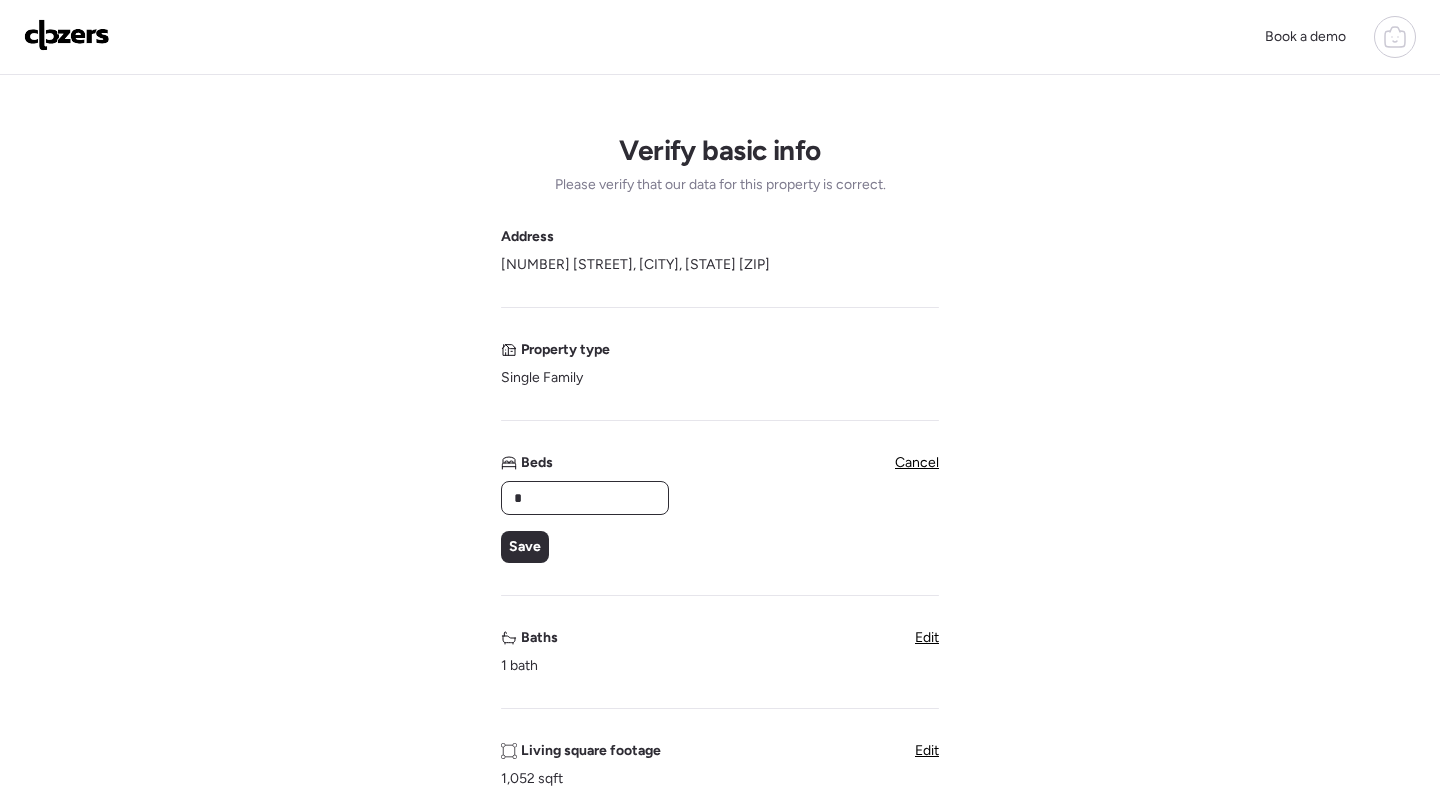type on "*" 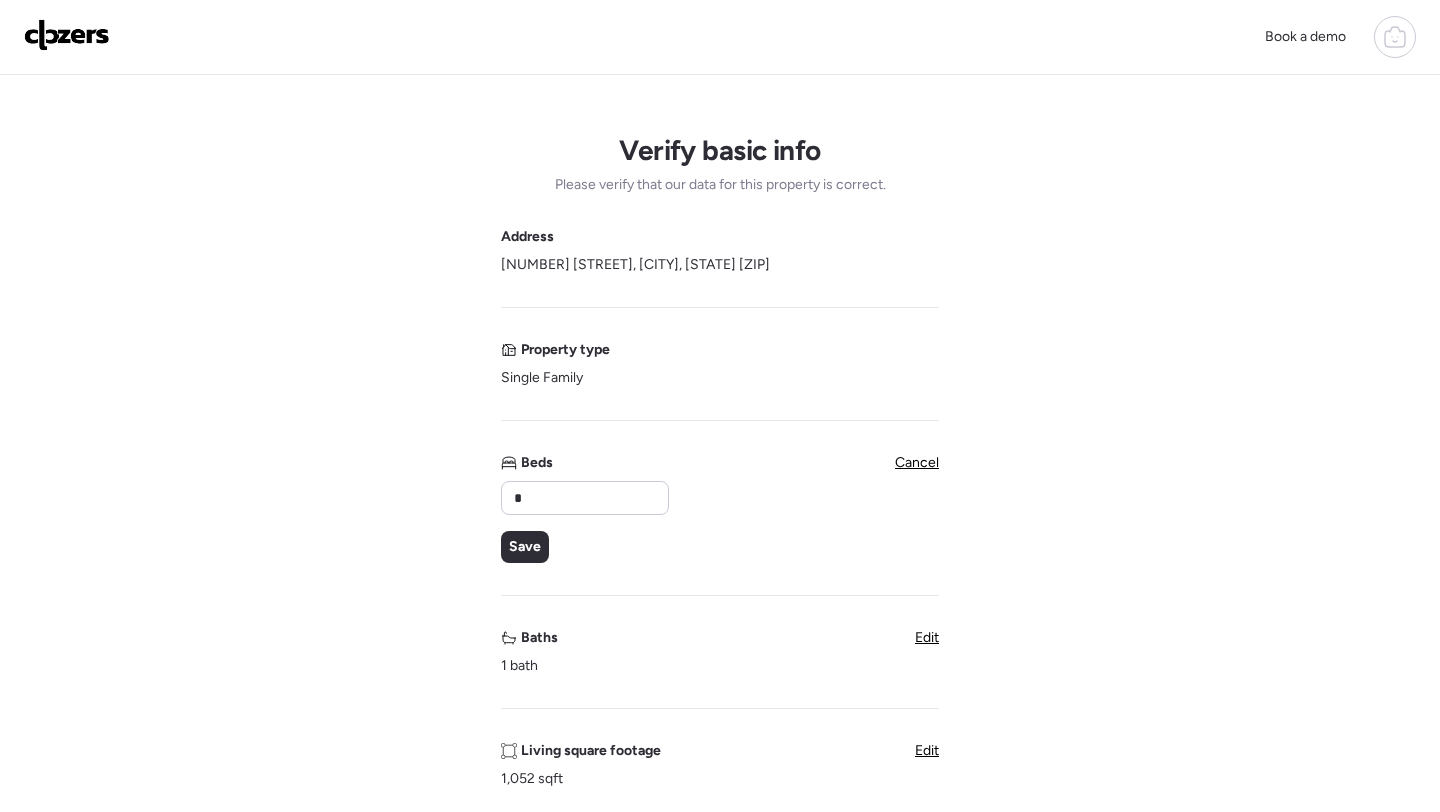 click on "Address [NUMBER] [STREET], [CITY], [STATE] [ZIP] Property type Single Family Beds * Save Cancel Baths 1 bath Edit Living square footage 1,052 sqft Edit Year built 1972 Edit Accessory Dwelling Unit (ADU) Subject property has an ADU Pool Subject property has a pool Garage Subject property has a garage Unique insights?" at bounding box center (720, 807) 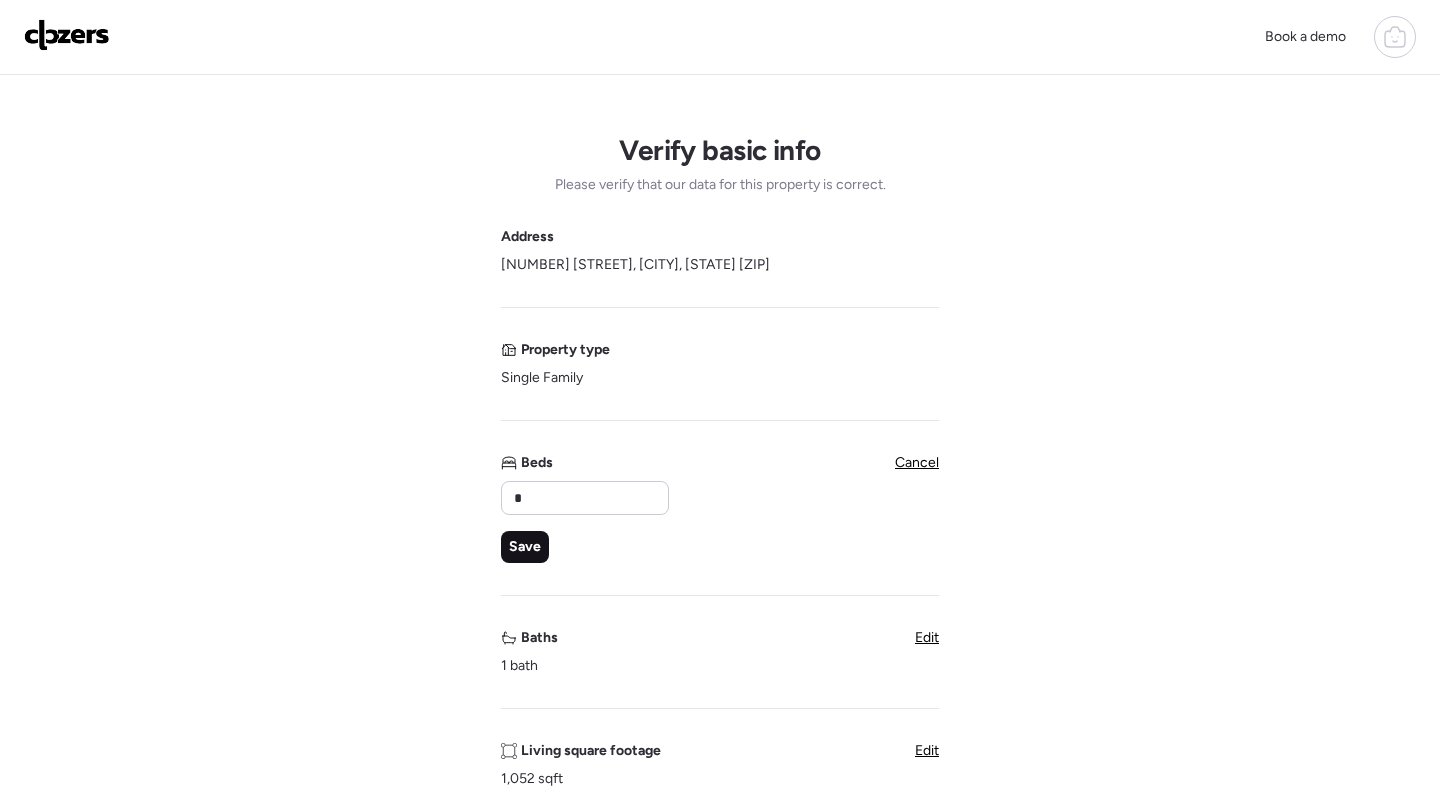 click on "Save" at bounding box center (525, 547) 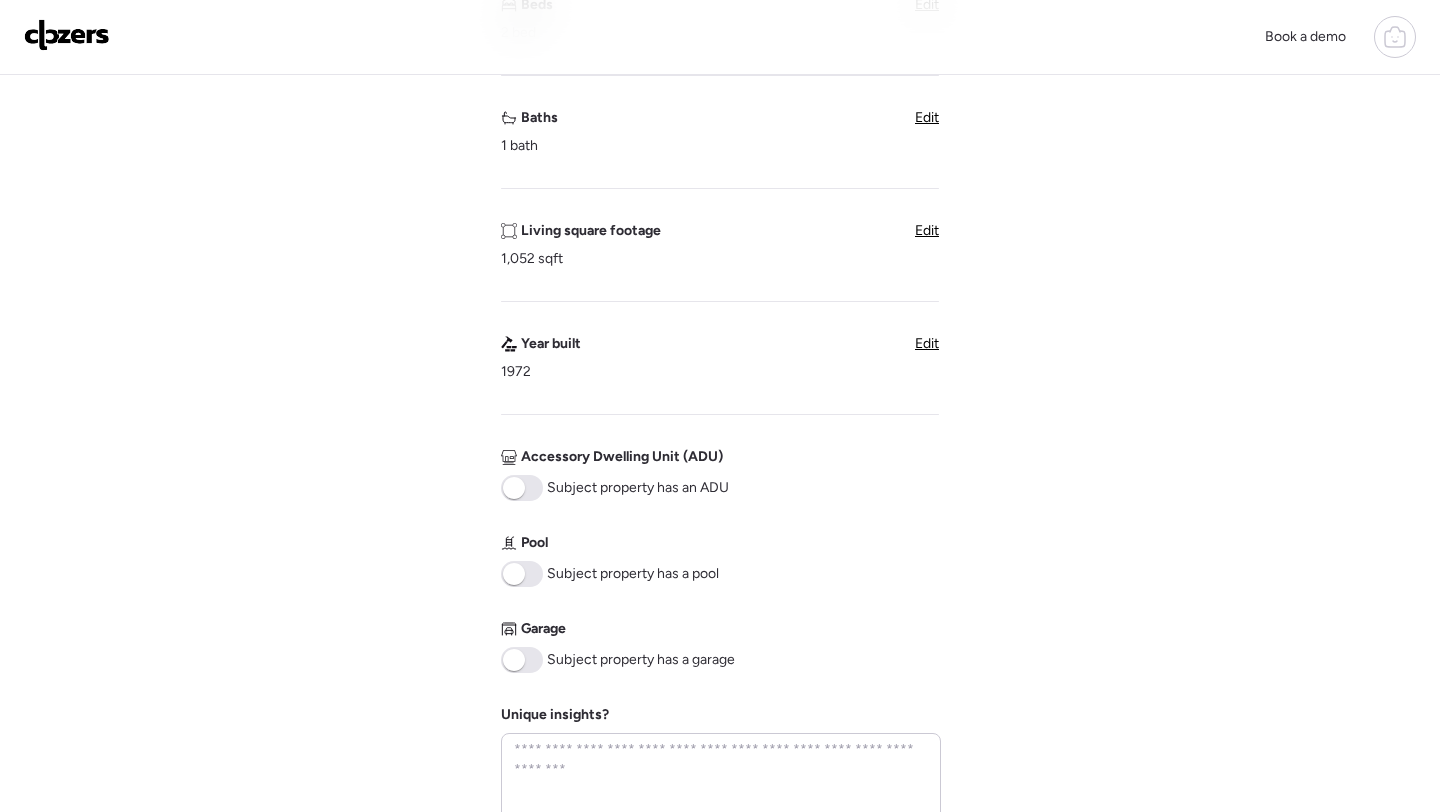 scroll, scrollTop: 660, scrollLeft: 0, axis: vertical 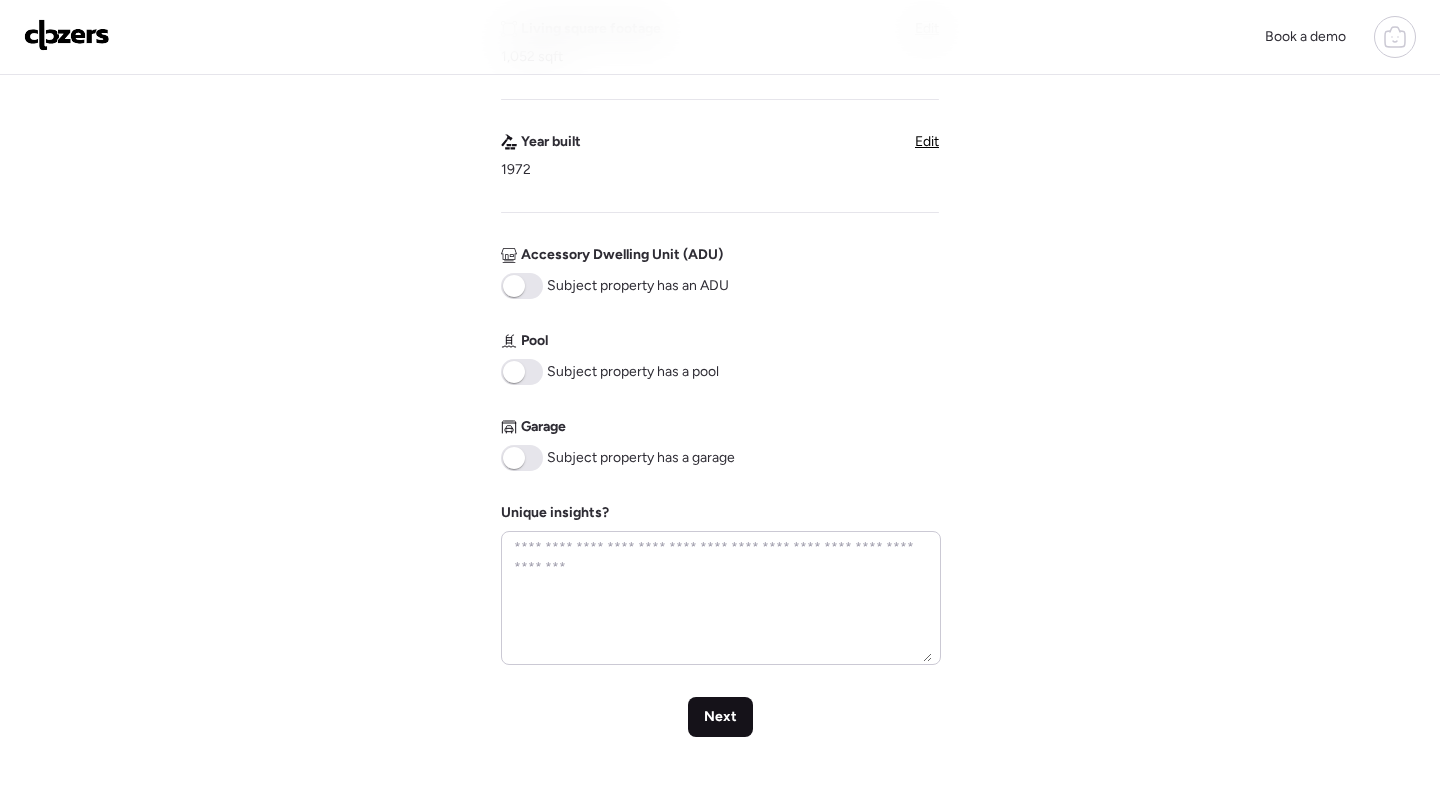 click on "Next" at bounding box center (720, 717) 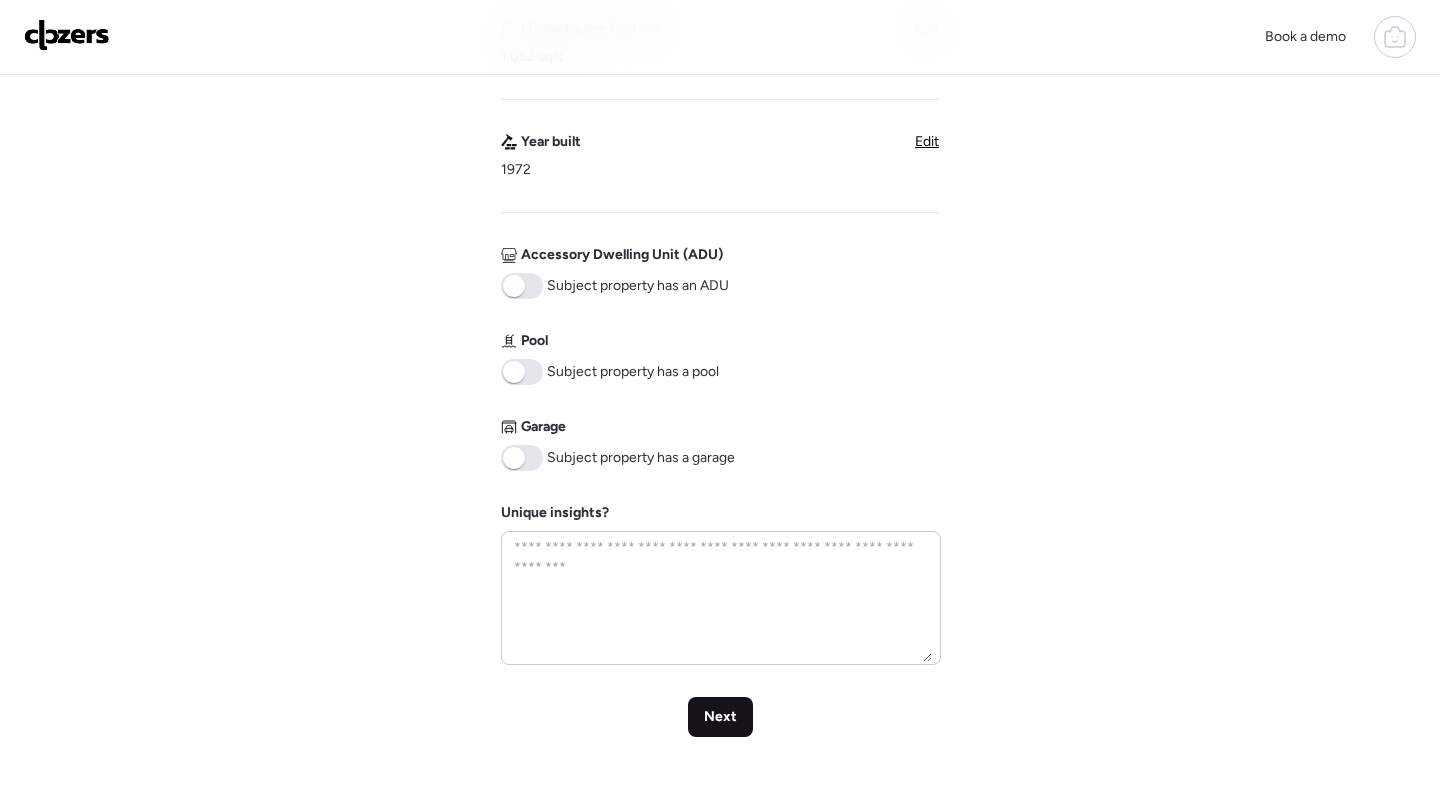 click on "Next" at bounding box center [720, 717] 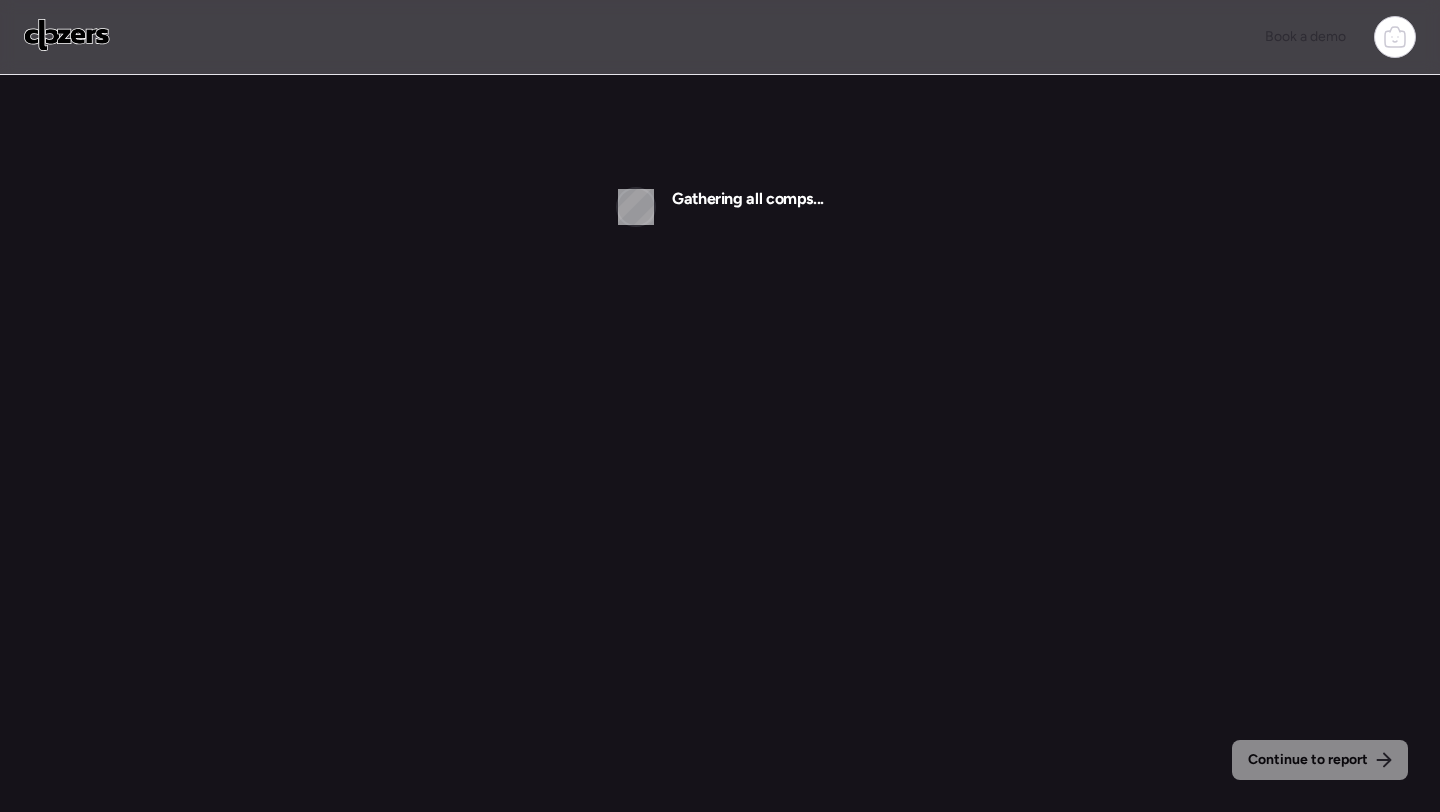 scroll, scrollTop: 0, scrollLeft: 0, axis: both 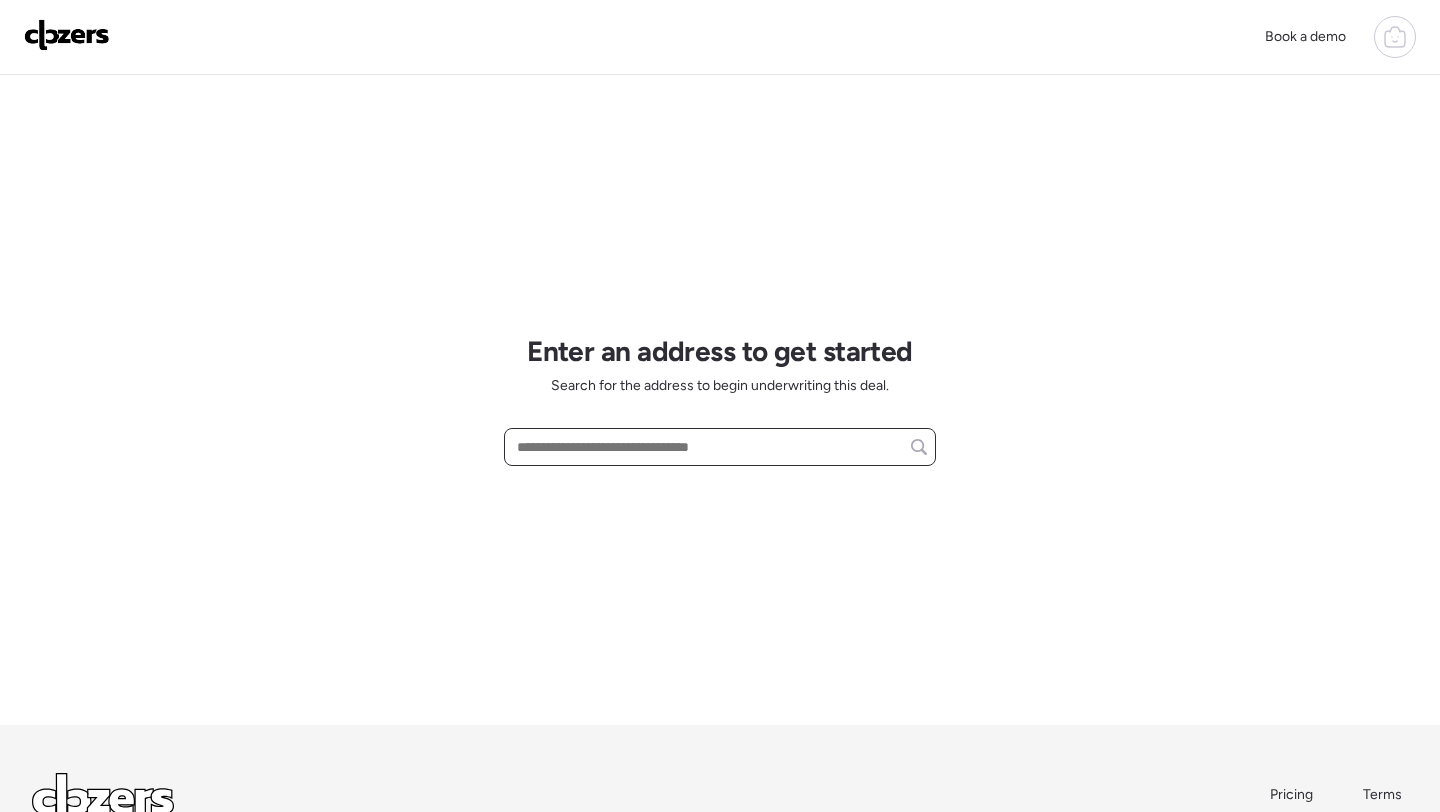 click at bounding box center [720, 447] 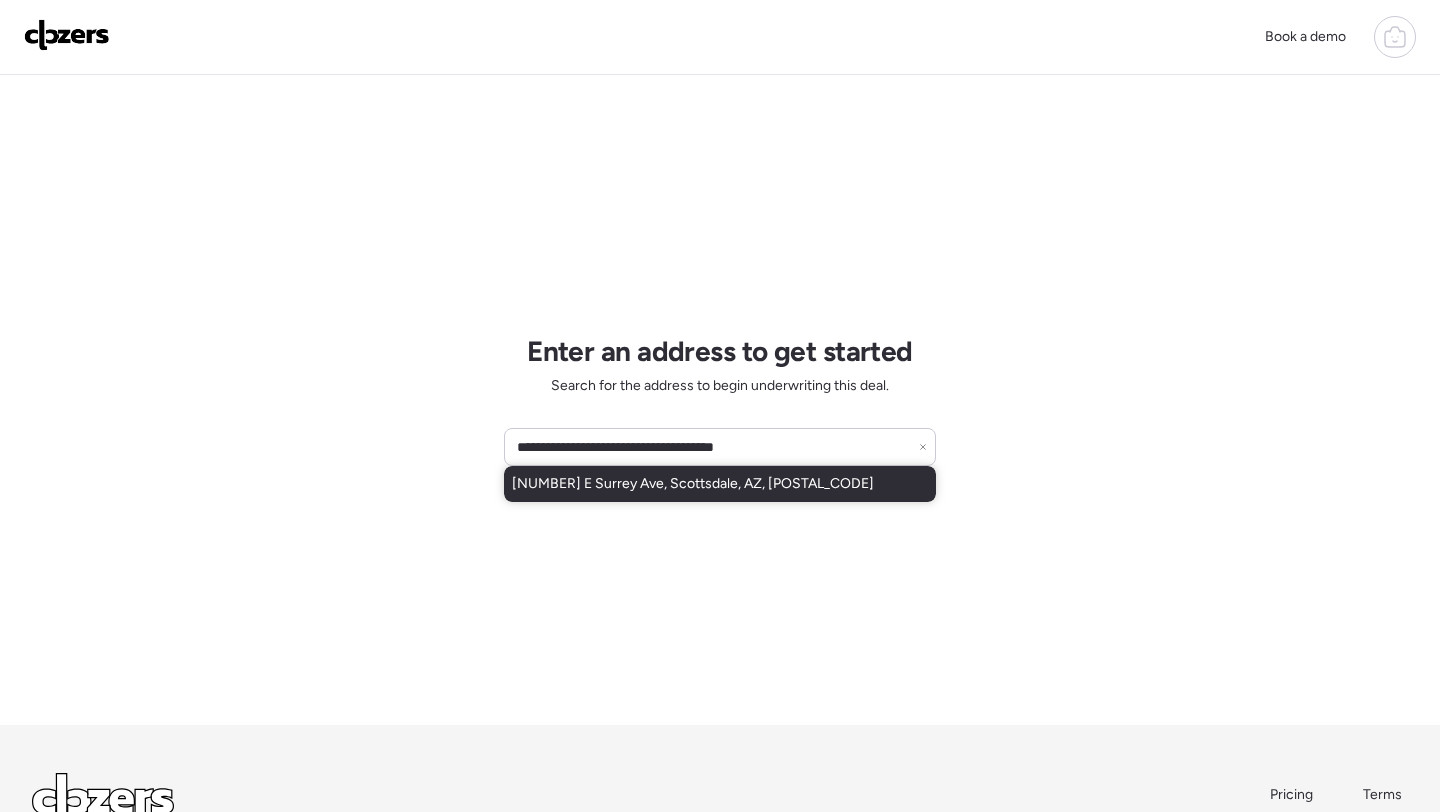 click on "[NUMBER] E Surrey Ave, Scottsdale, AZ, [POSTAL_CODE]" at bounding box center [720, 484] 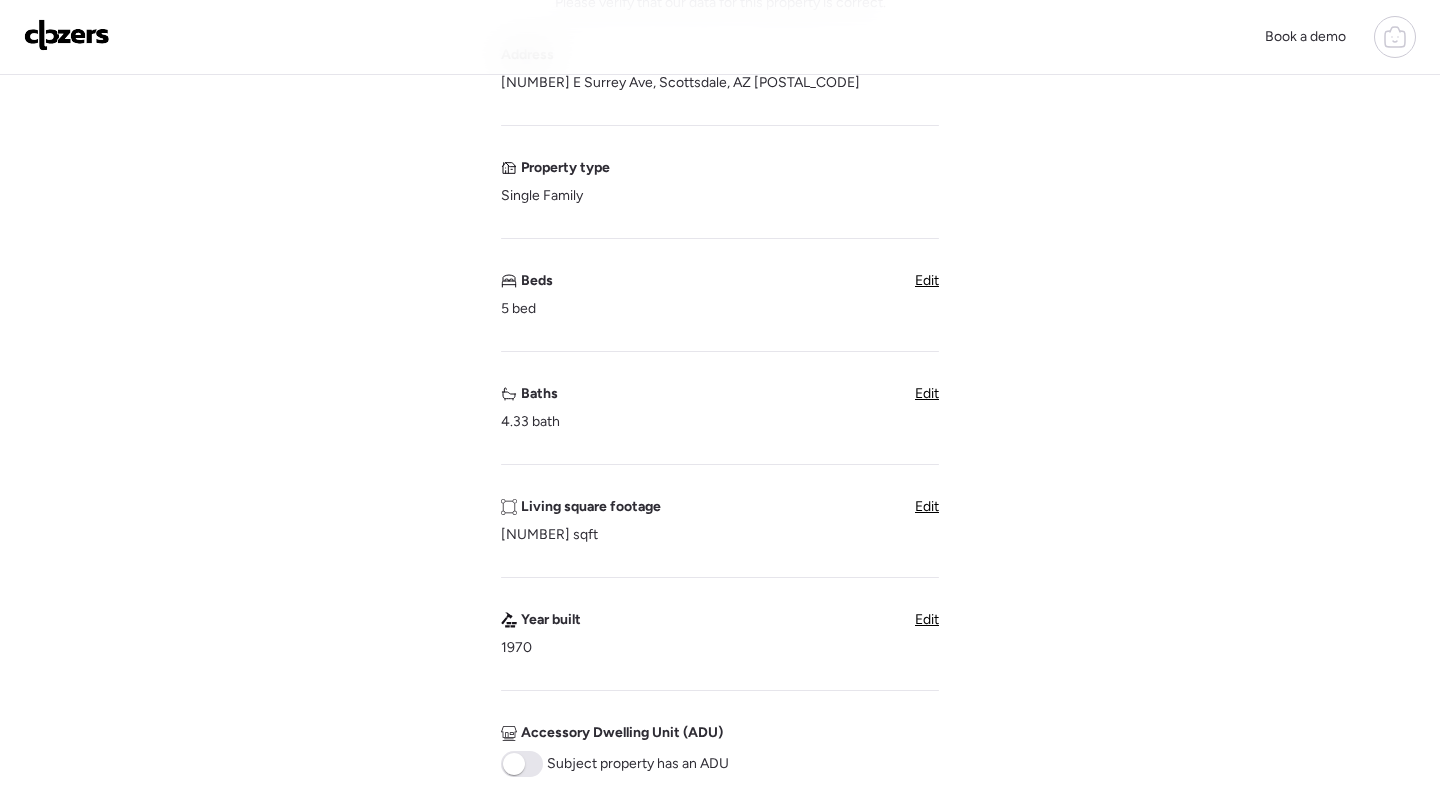 scroll, scrollTop: 174, scrollLeft: 0, axis: vertical 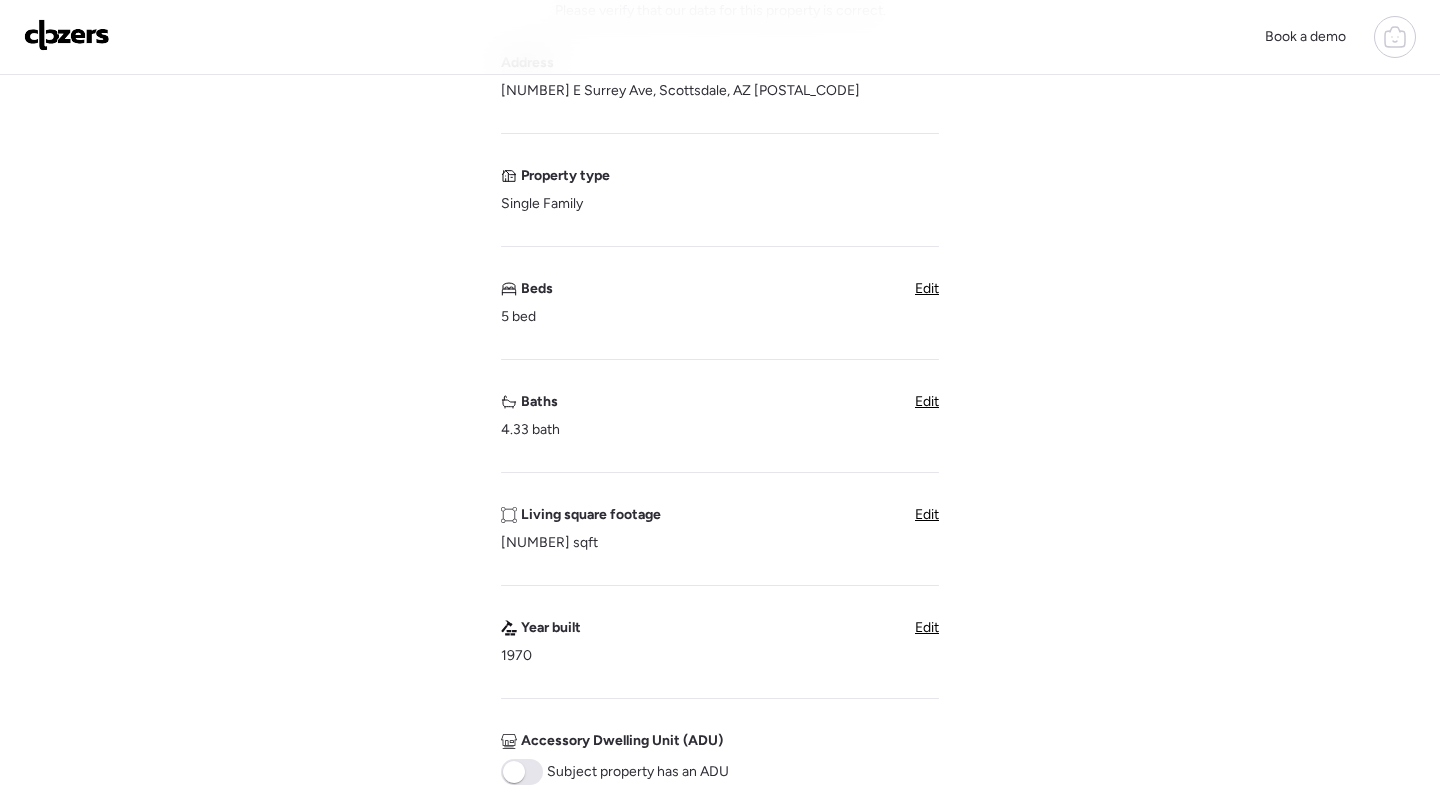 click on "Edit" at bounding box center (927, 401) 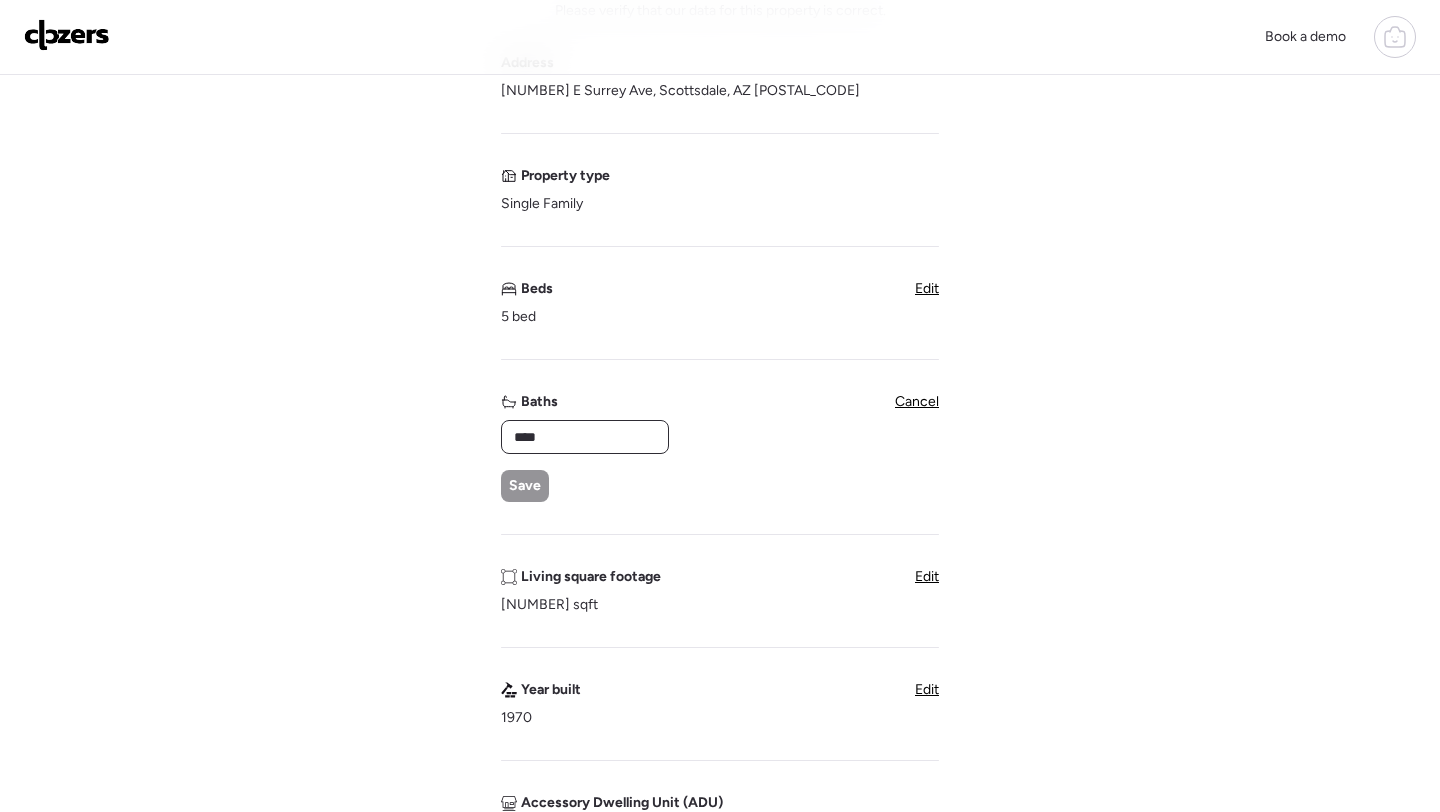 click on "****" at bounding box center (585, 437) 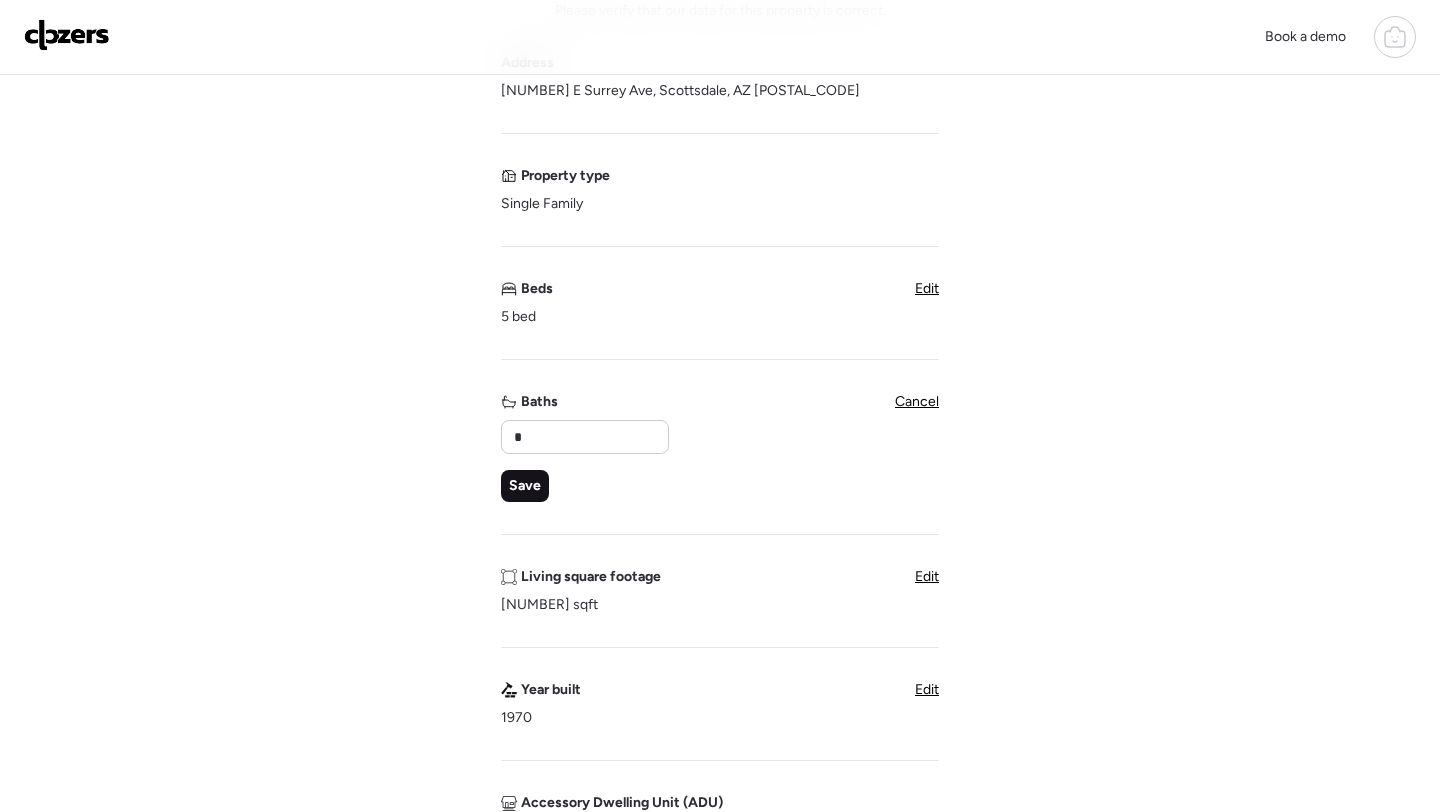 click on "Save" at bounding box center [525, 486] 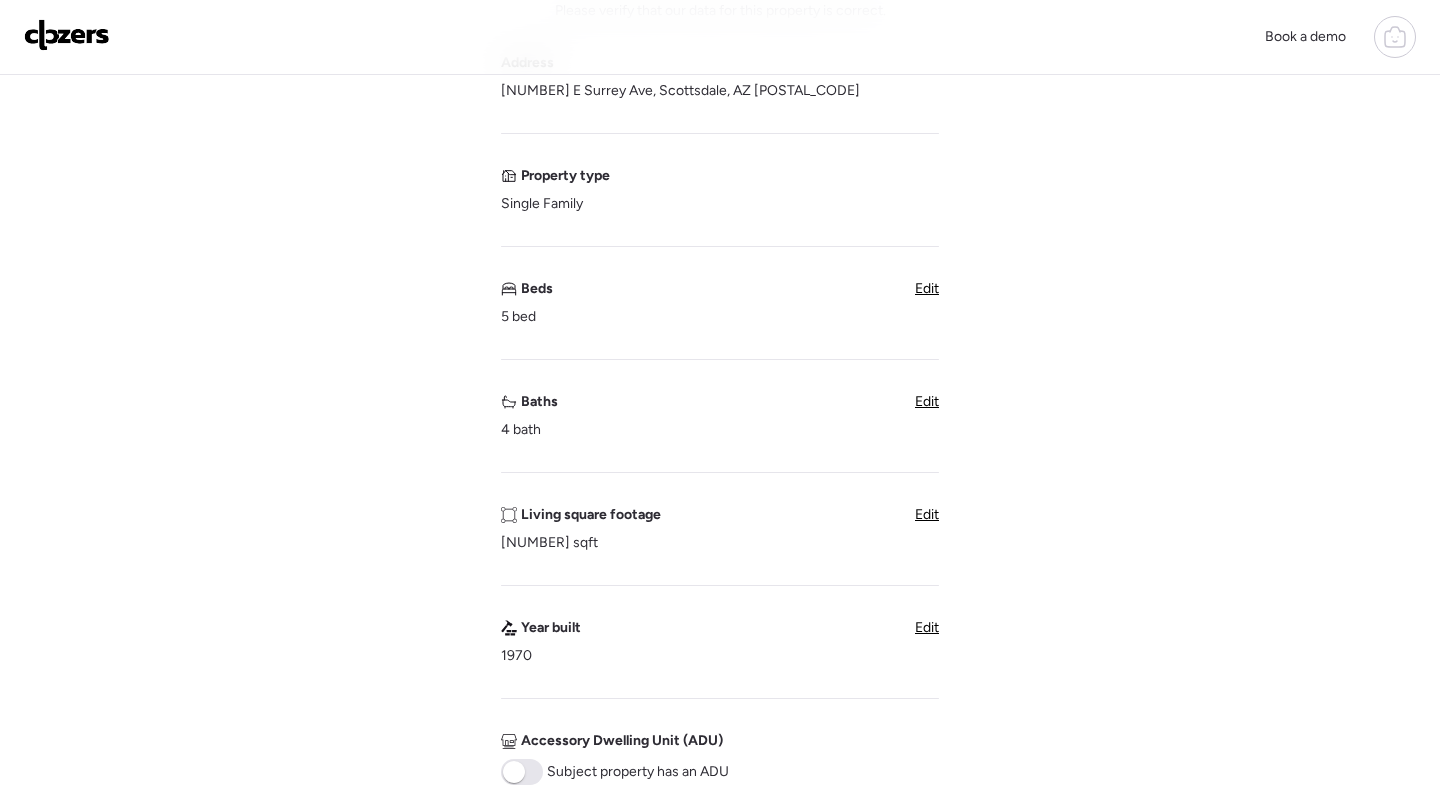 scroll, scrollTop: 178, scrollLeft: 0, axis: vertical 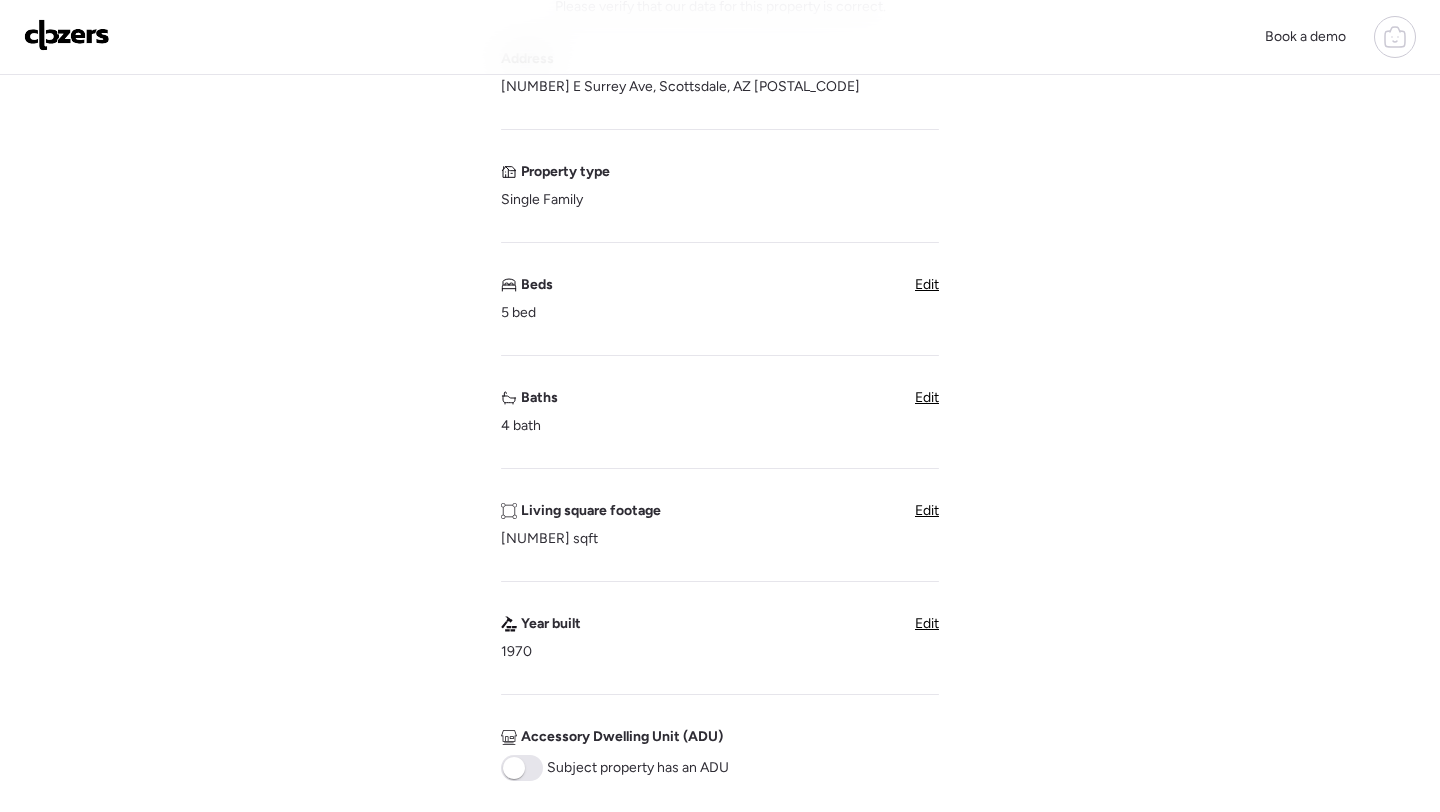 click on "Edit" at bounding box center (927, 510) 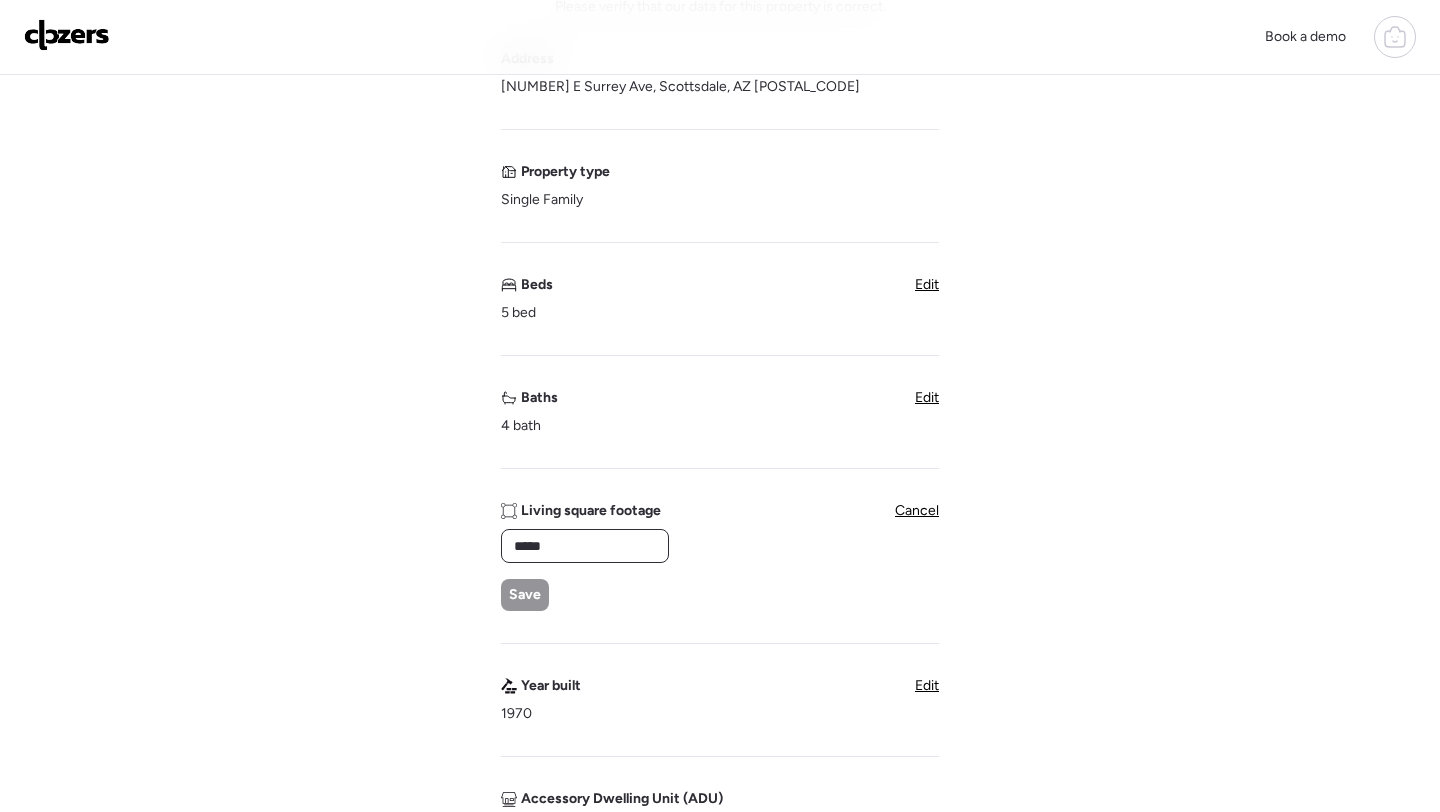 click on "*****" at bounding box center [585, 546] 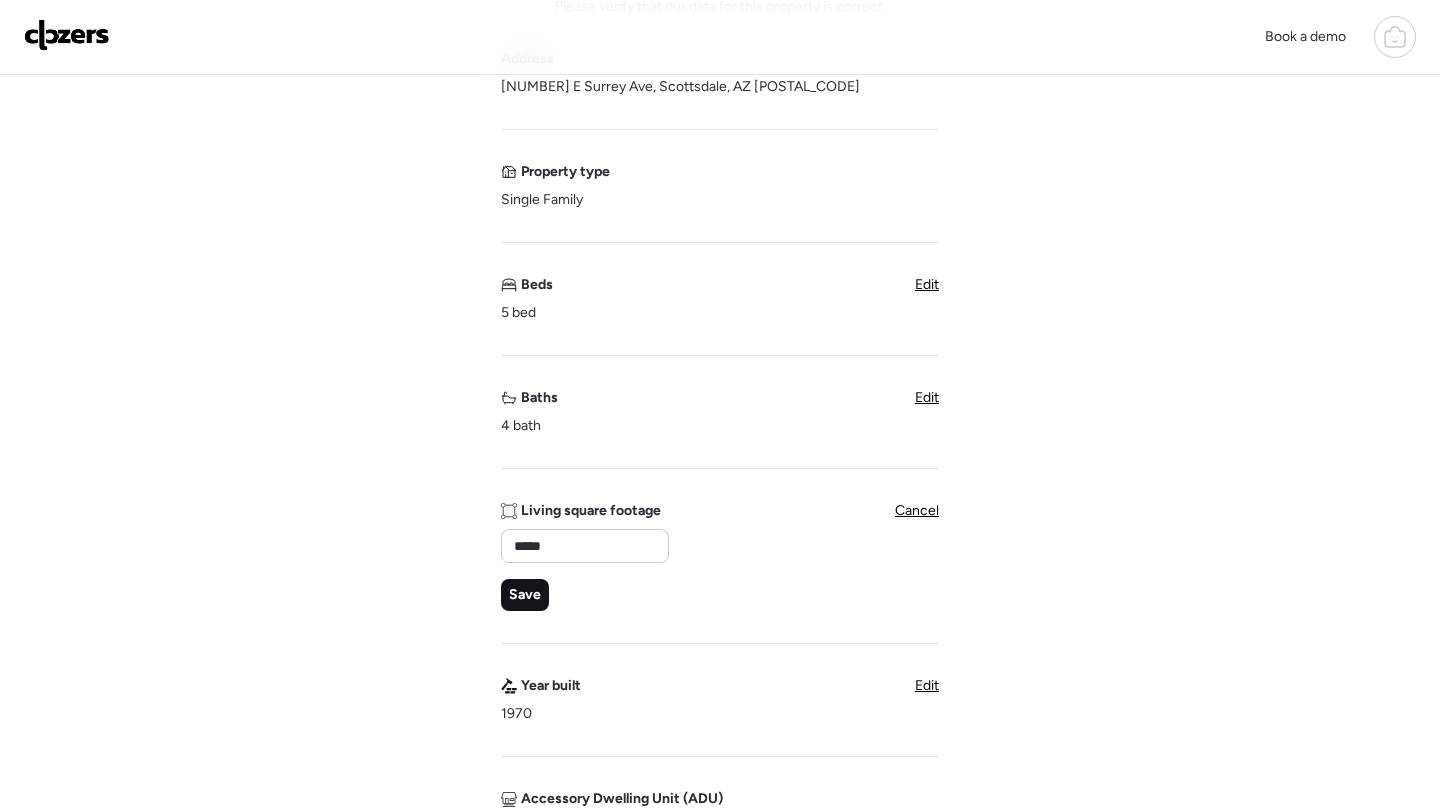 click on "Save" at bounding box center [525, 595] 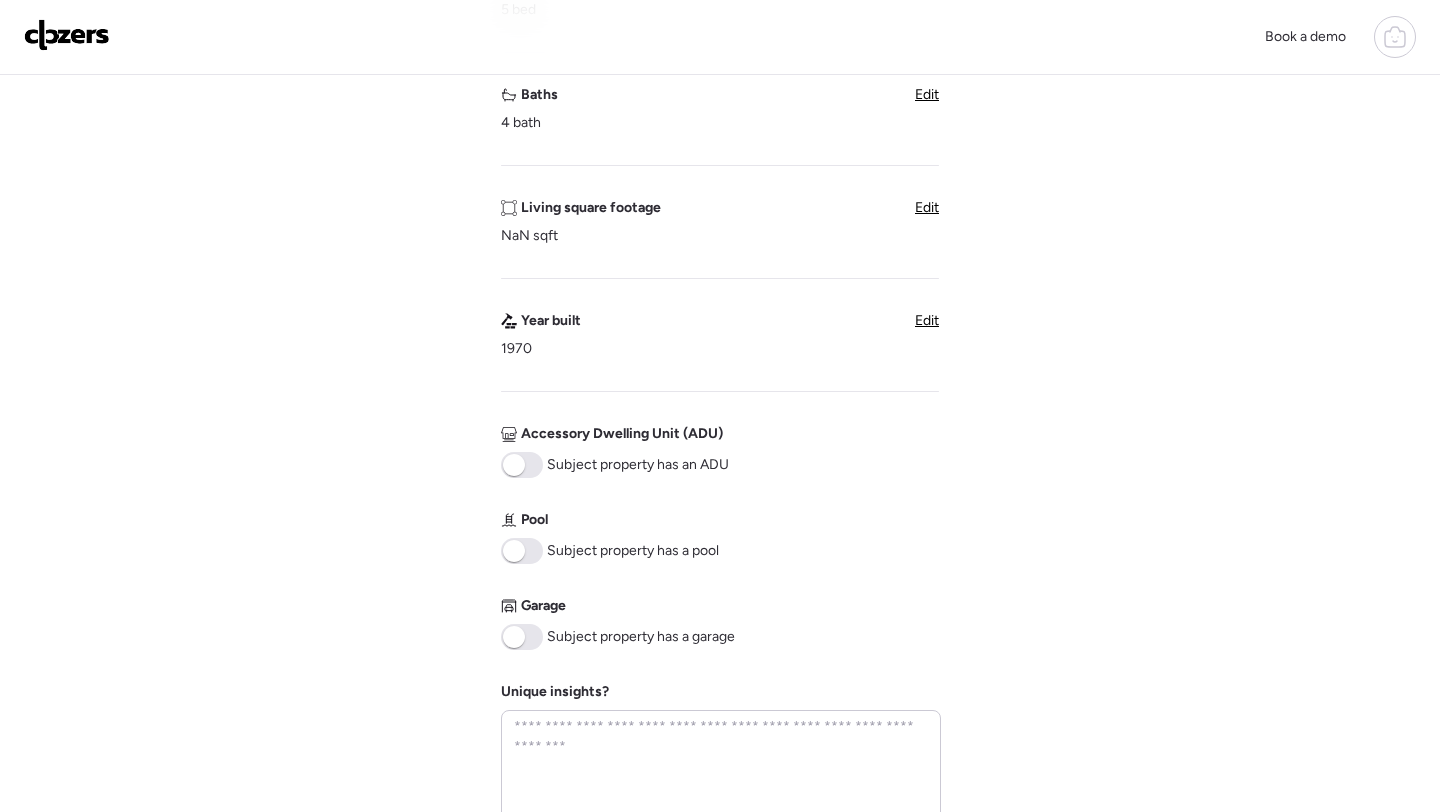 scroll, scrollTop: 736, scrollLeft: 0, axis: vertical 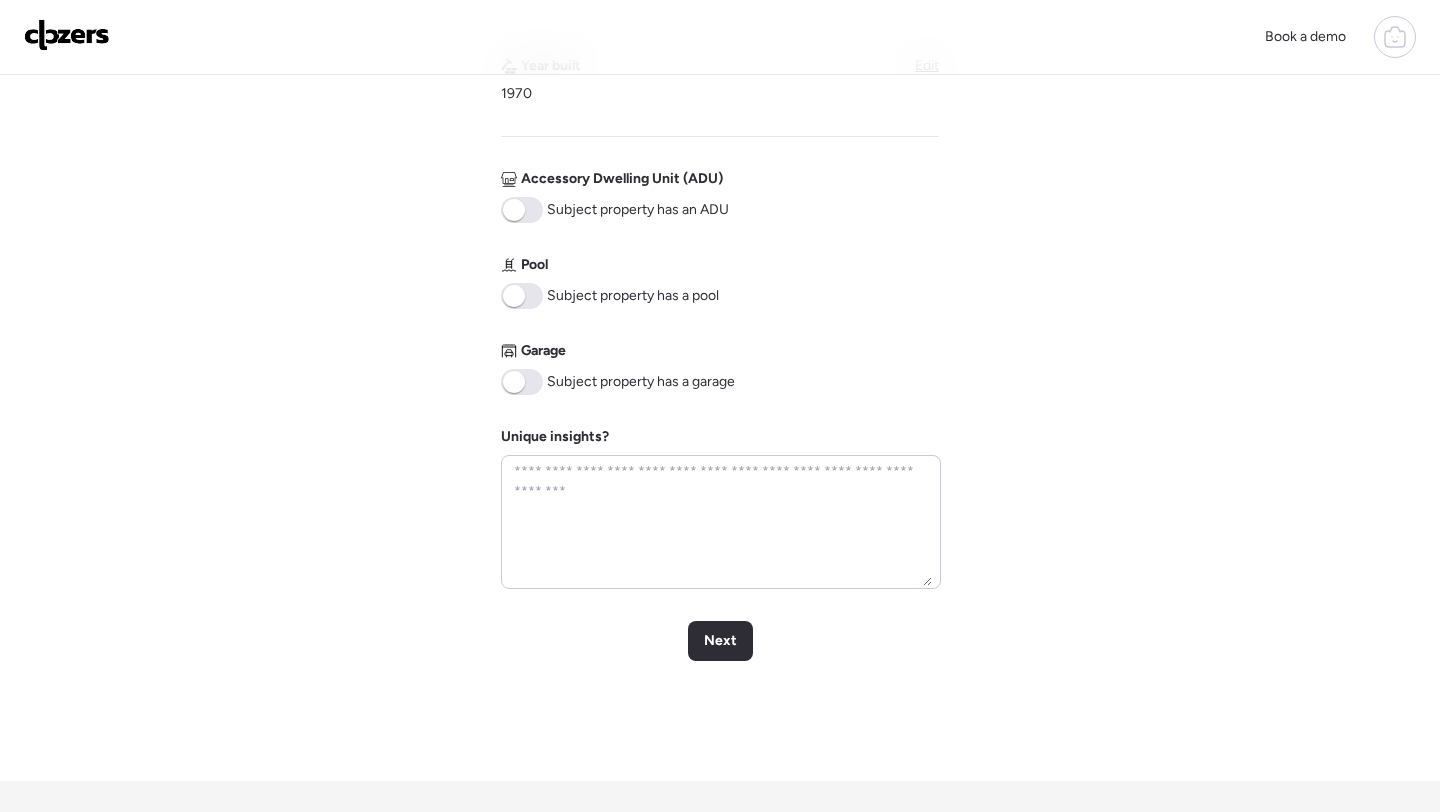 click at bounding box center (522, 382) 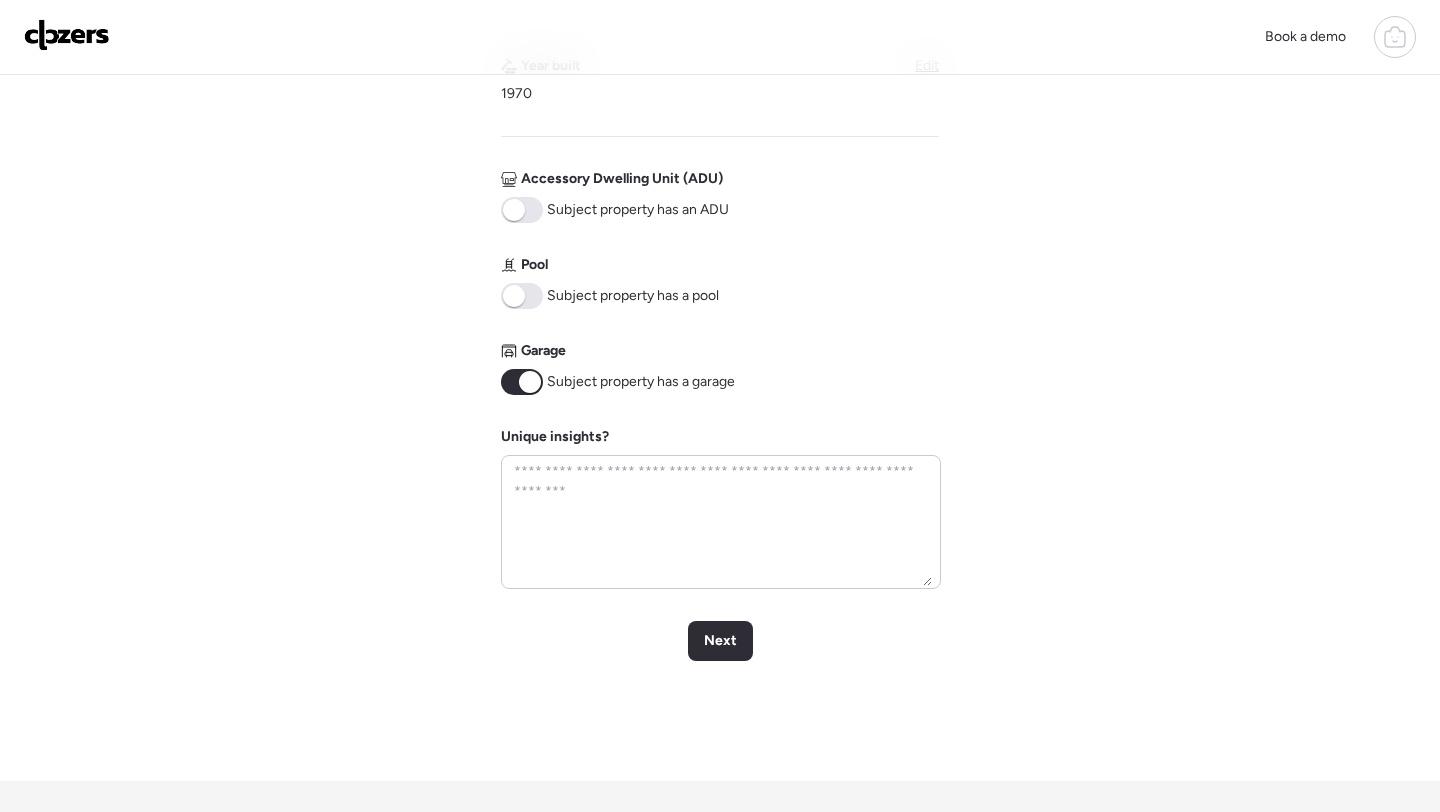 click at bounding box center (522, 296) 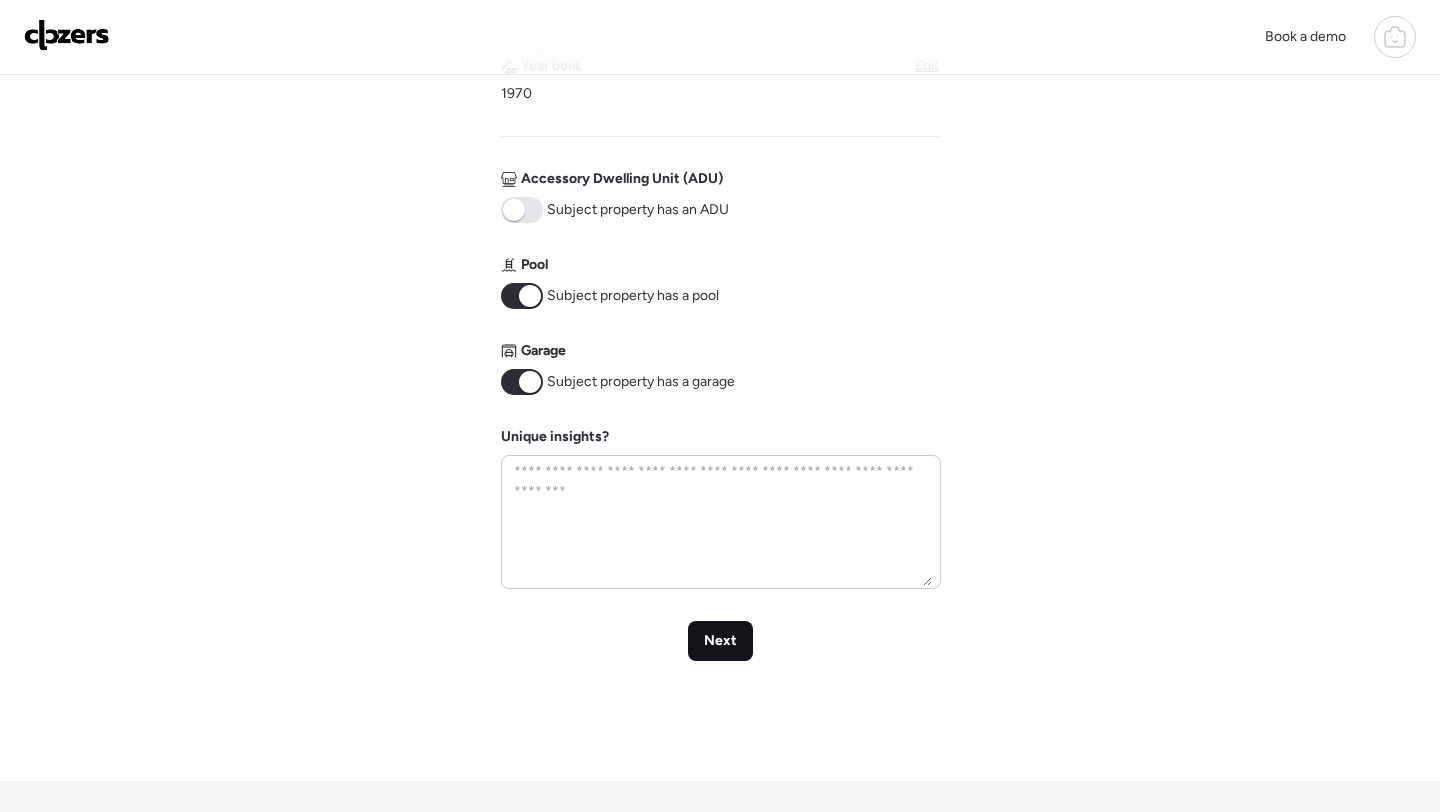 click on "Next" at bounding box center [720, 641] 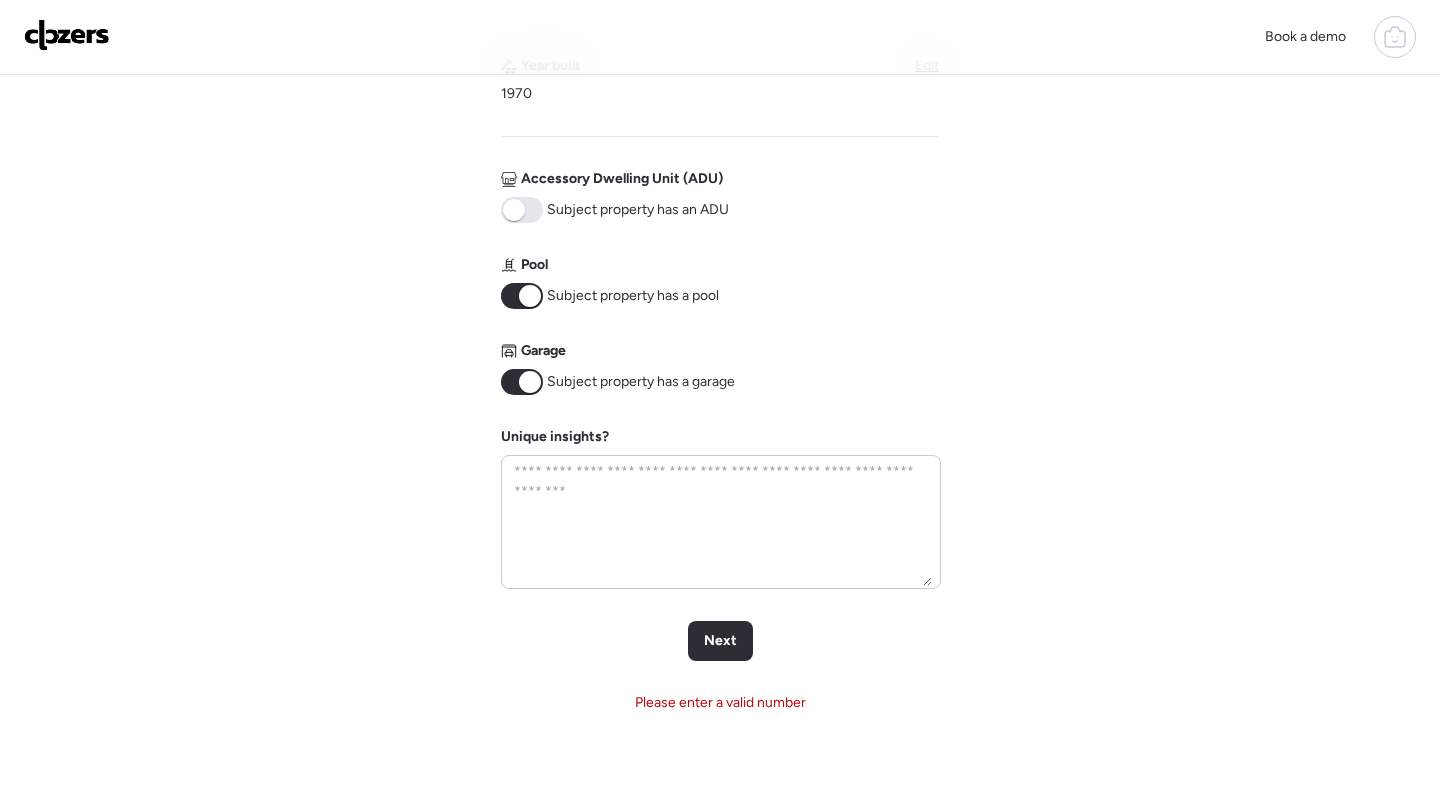 scroll, scrollTop: 448, scrollLeft: 0, axis: vertical 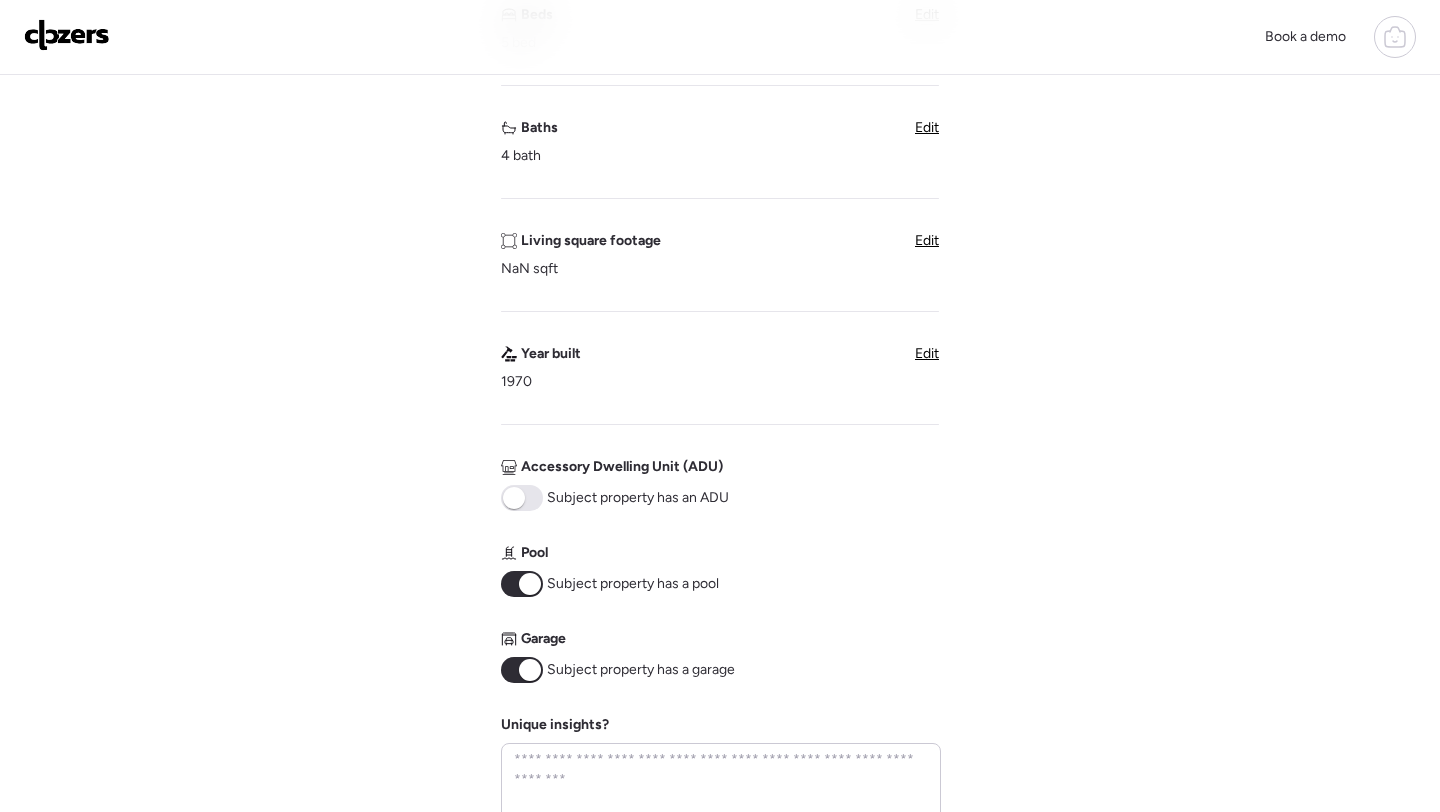 click on "Edit" at bounding box center [927, 240] 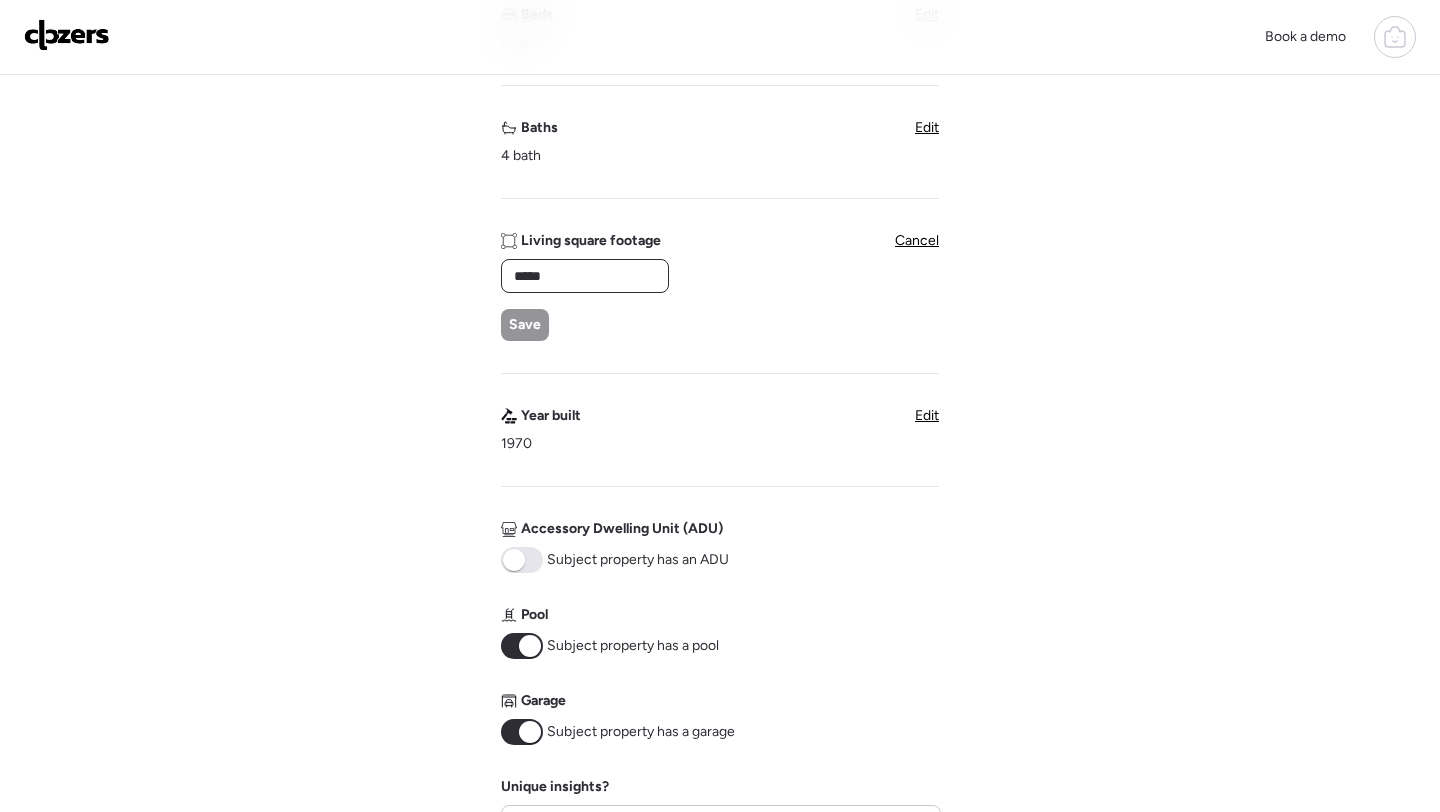 click on "*****" at bounding box center (585, 276) 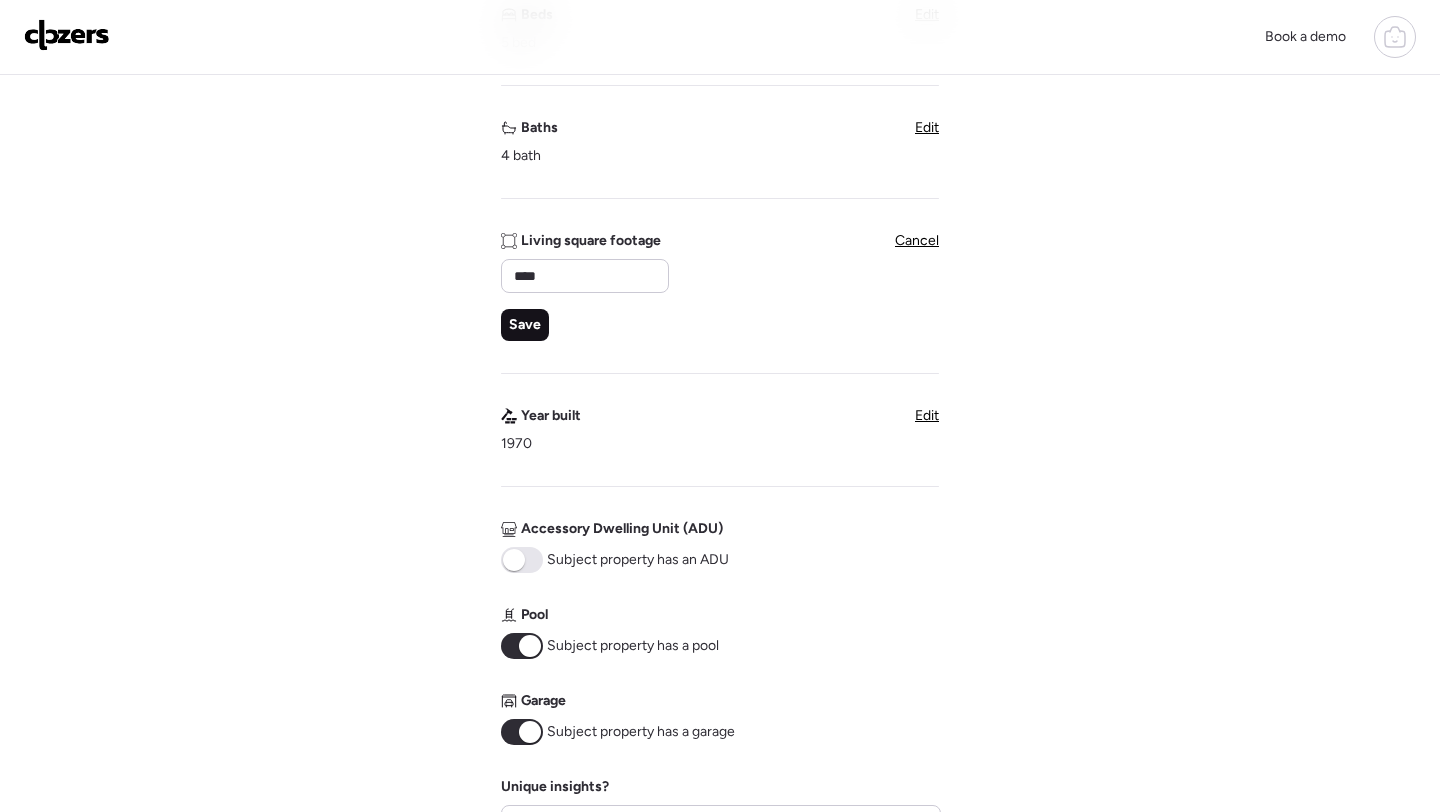 click on "Save" at bounding box center [525, 325] 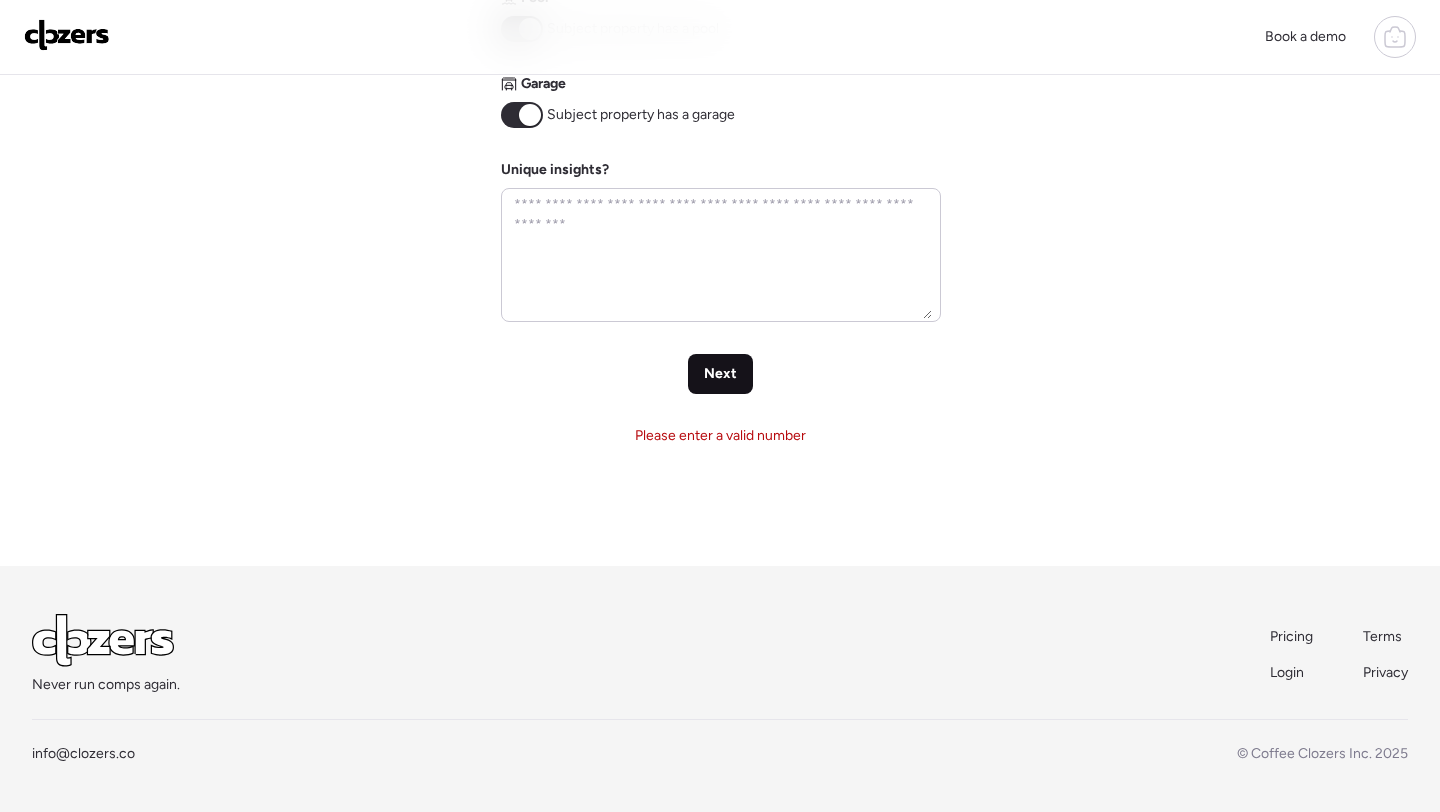 click on "Next" at bounding box center (720, 374) 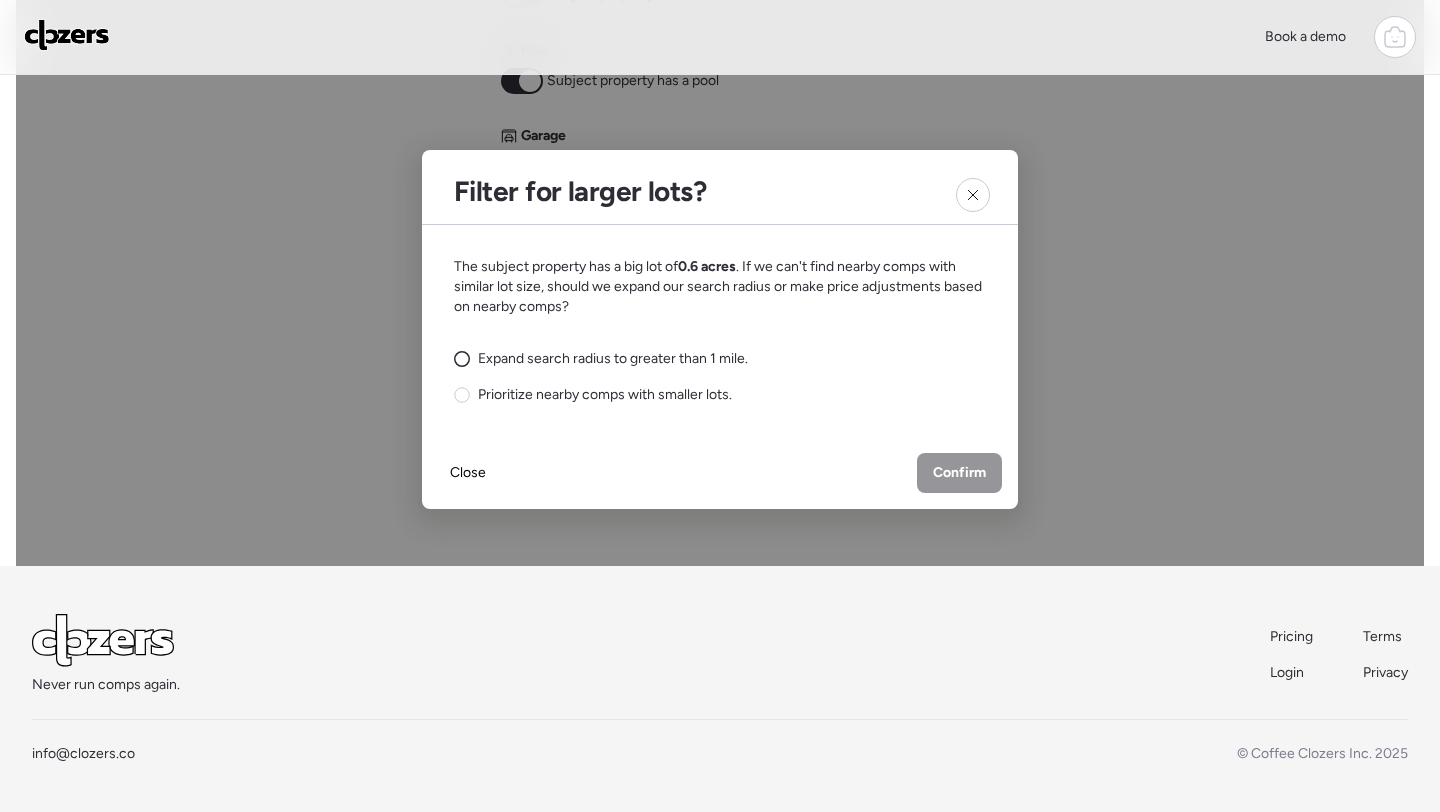 click on "Expand search radius to greater than 1 mile." at bounding box center [613, 359] 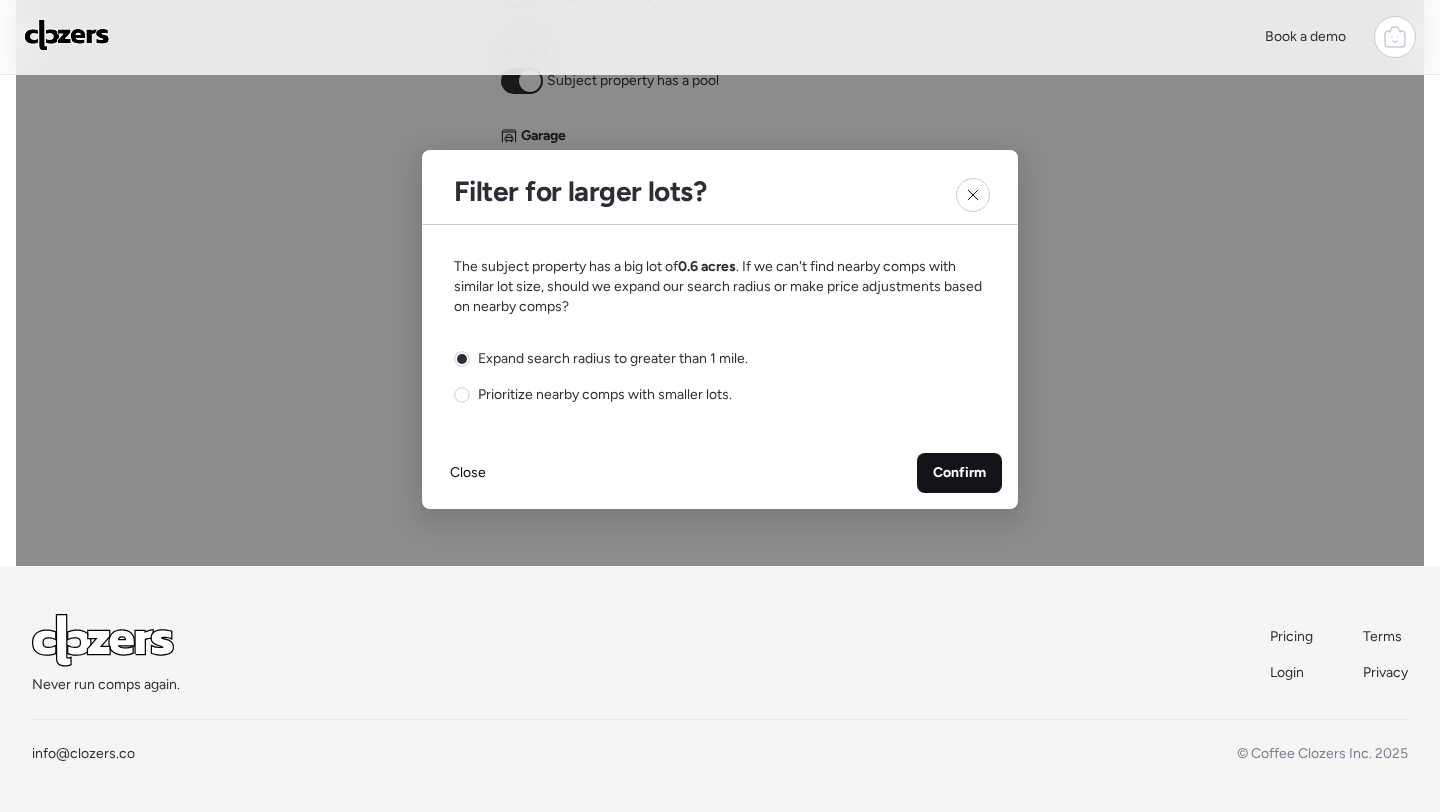 click on "Confirm" at bounding box center [959, 473] 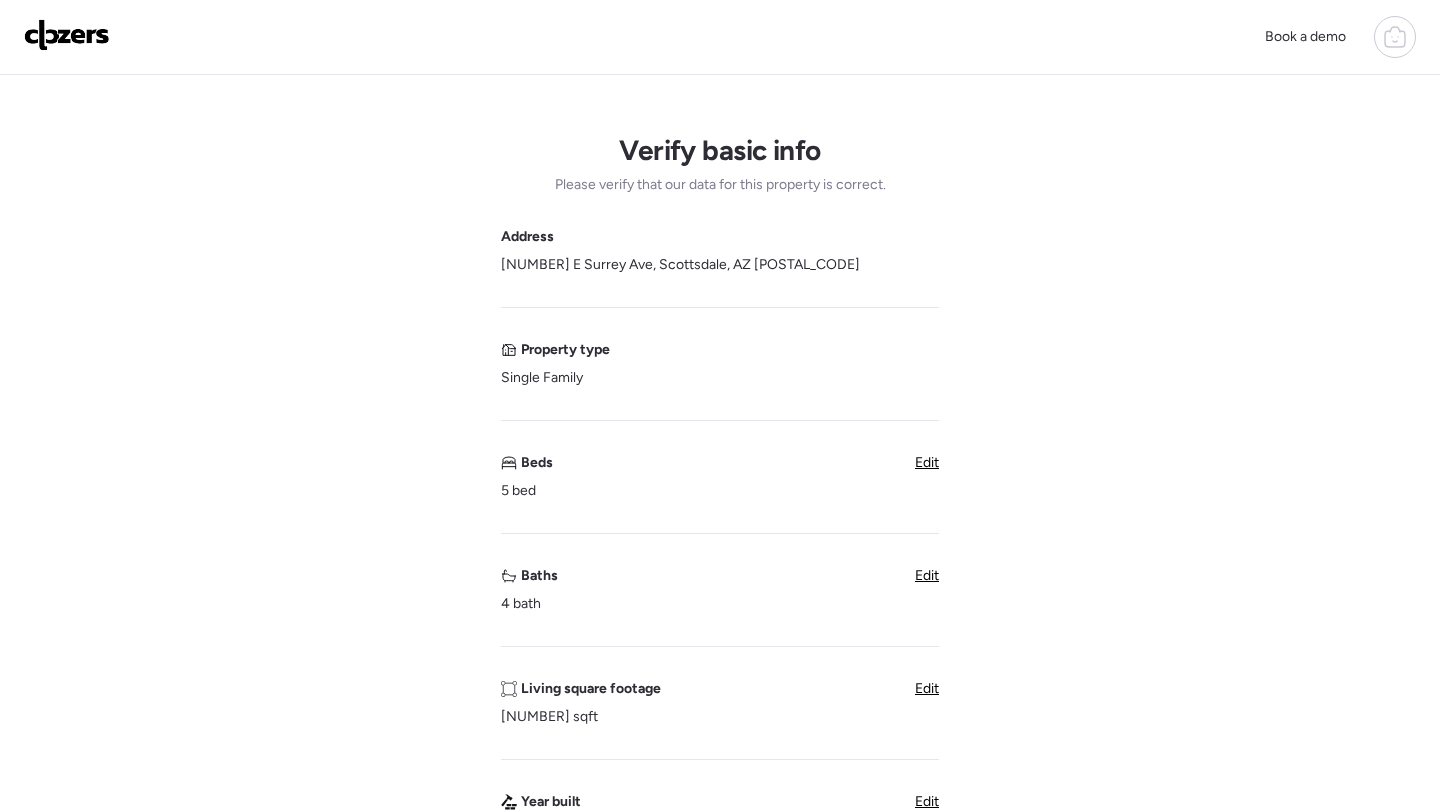 scroll, scrollTop: 1004, scrollLeft: 0, axis: vertical 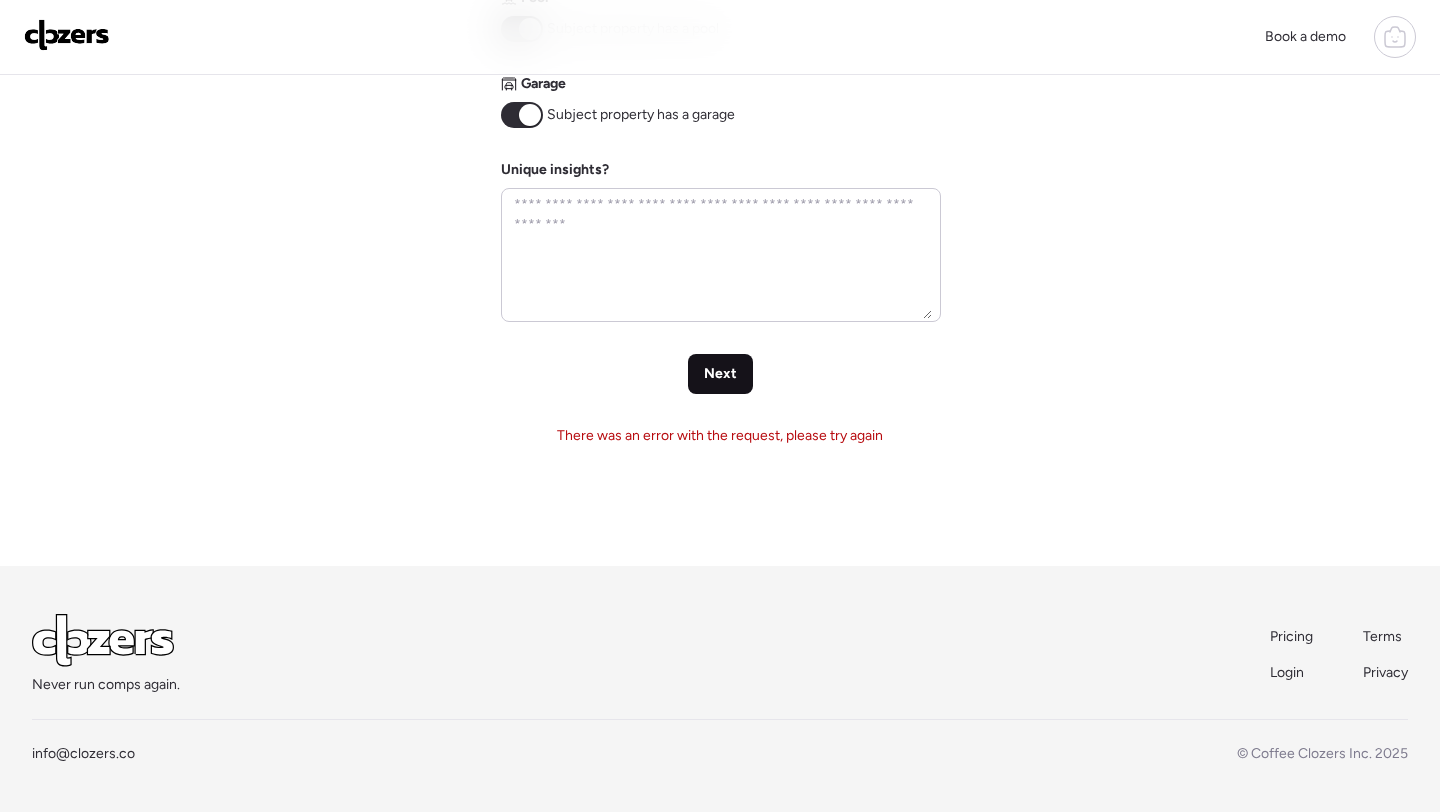 click on "Next" at bounding box center [720, 374] 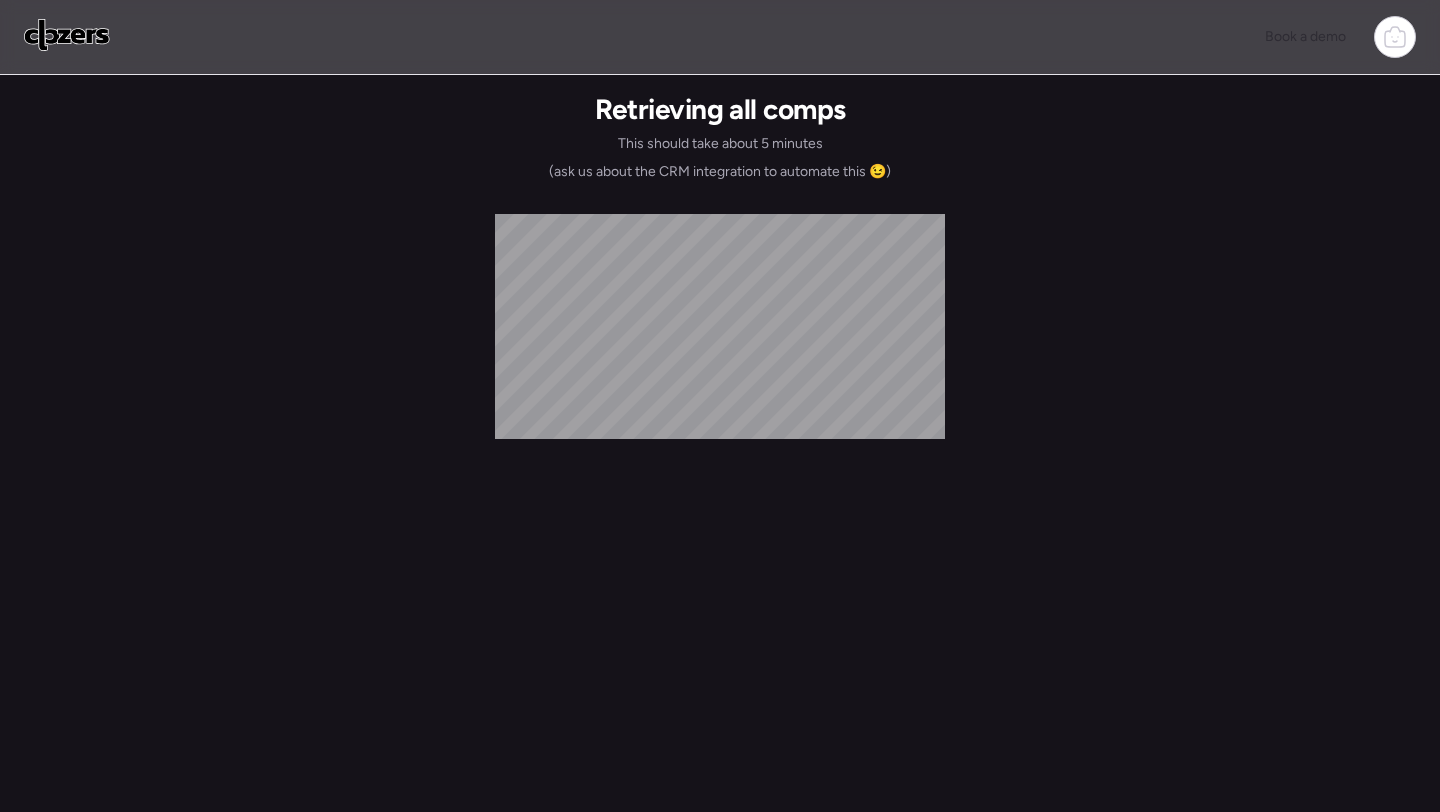 scroll, scrollTop: 0, scrollLeft: 0, axis: both 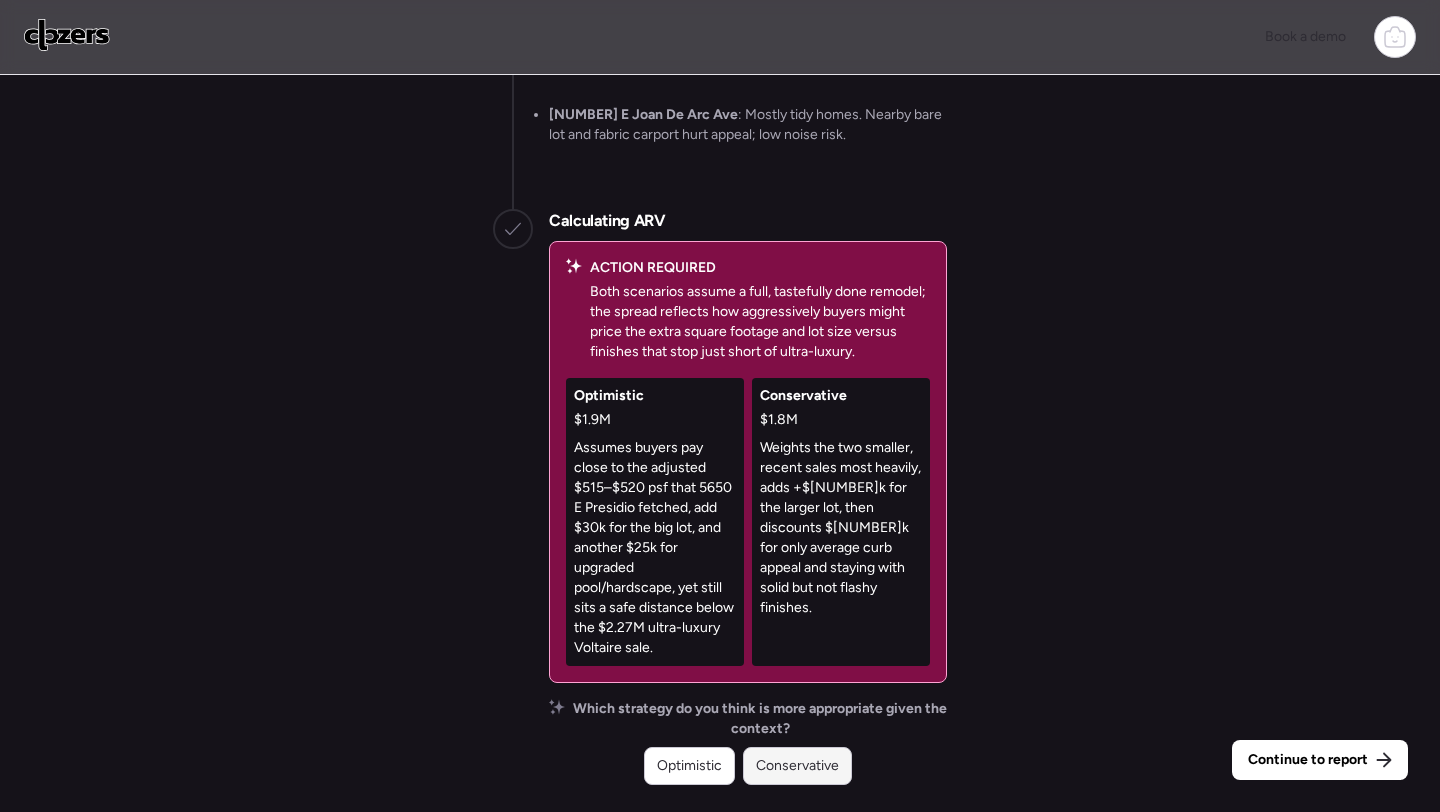 click on "Conservative" at bounding box center (797, 766) 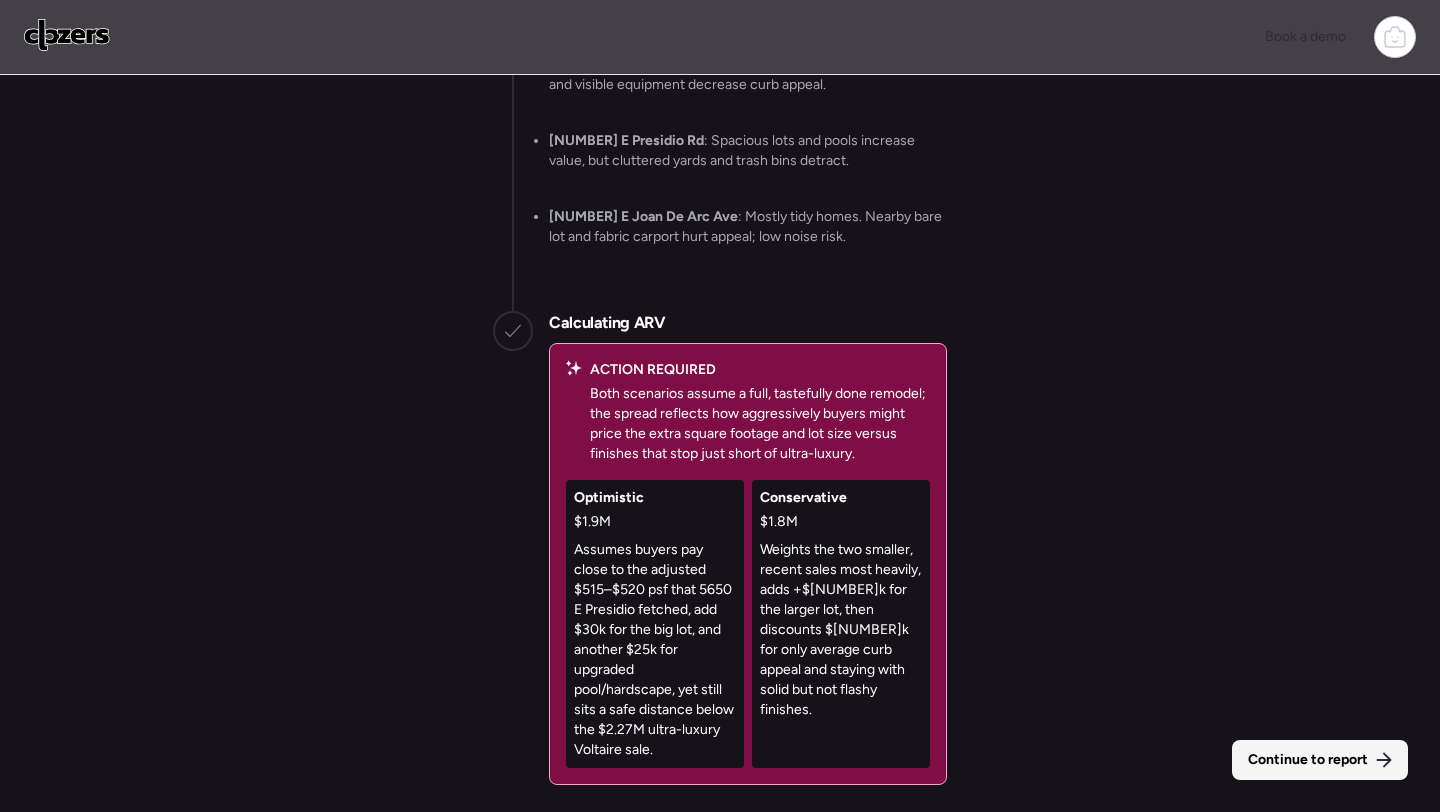 click on "Continue to report" at bounding box center [1320, 760] 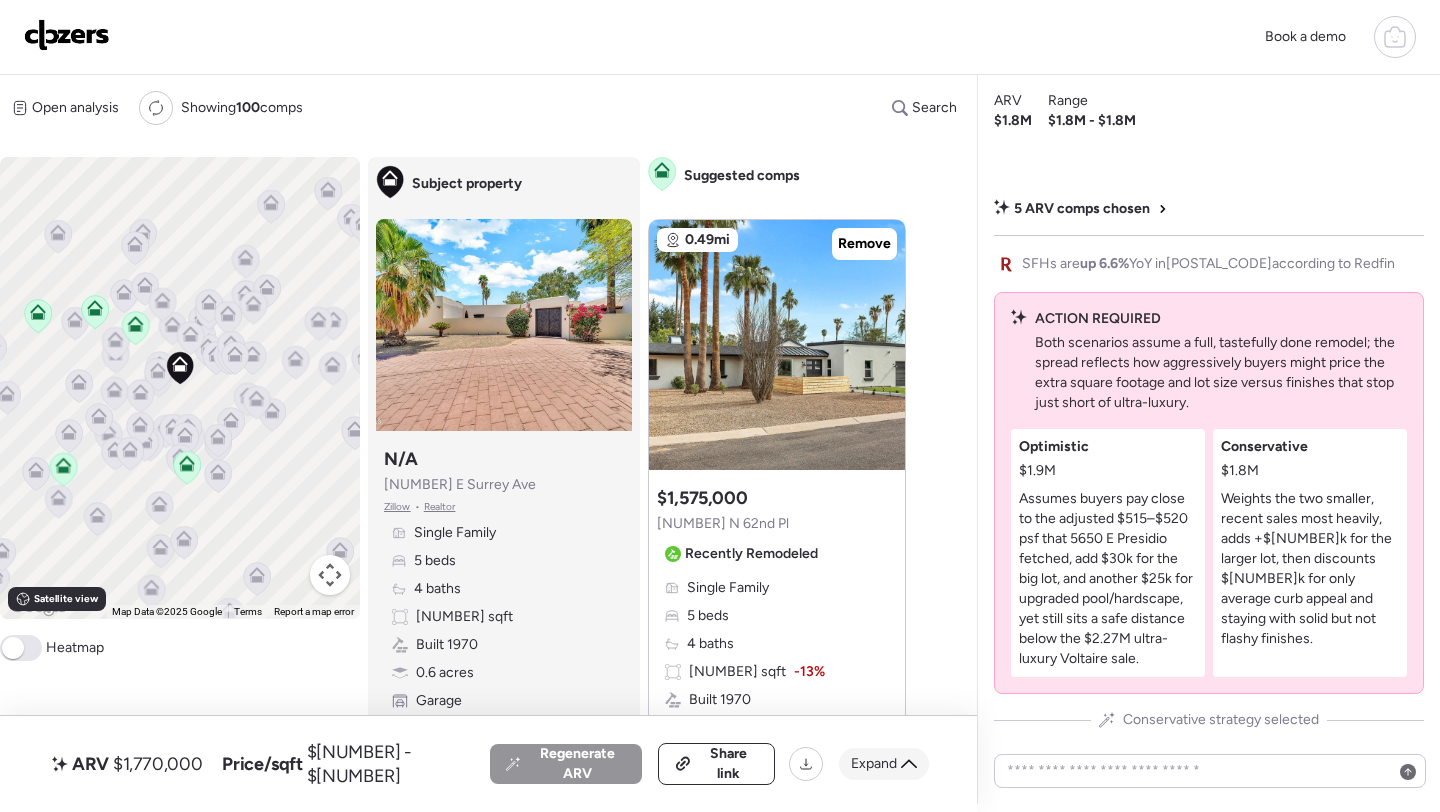 click on "Expand" at bounding box center [874, 764] 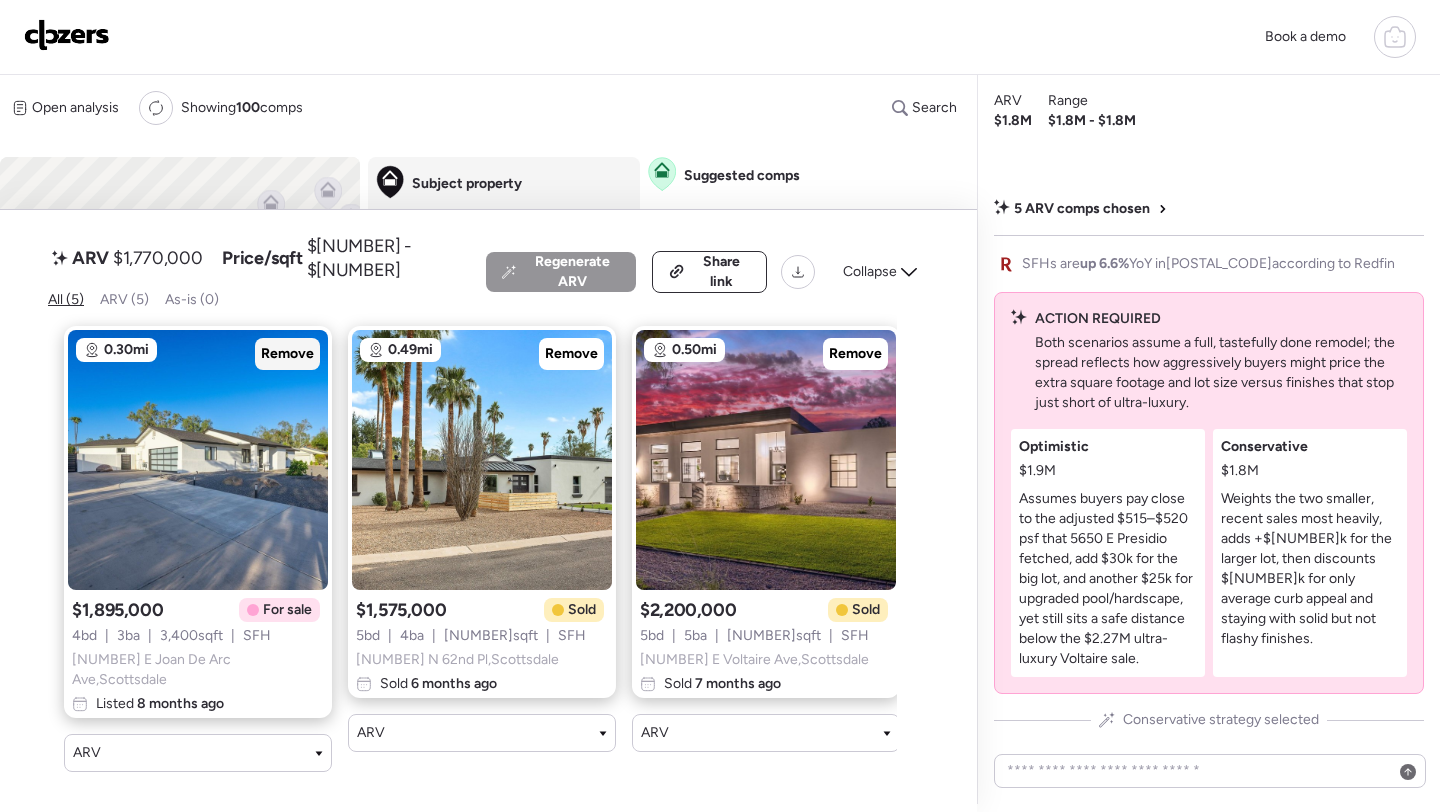 click on "Remove" at bounding box center (287, 354) 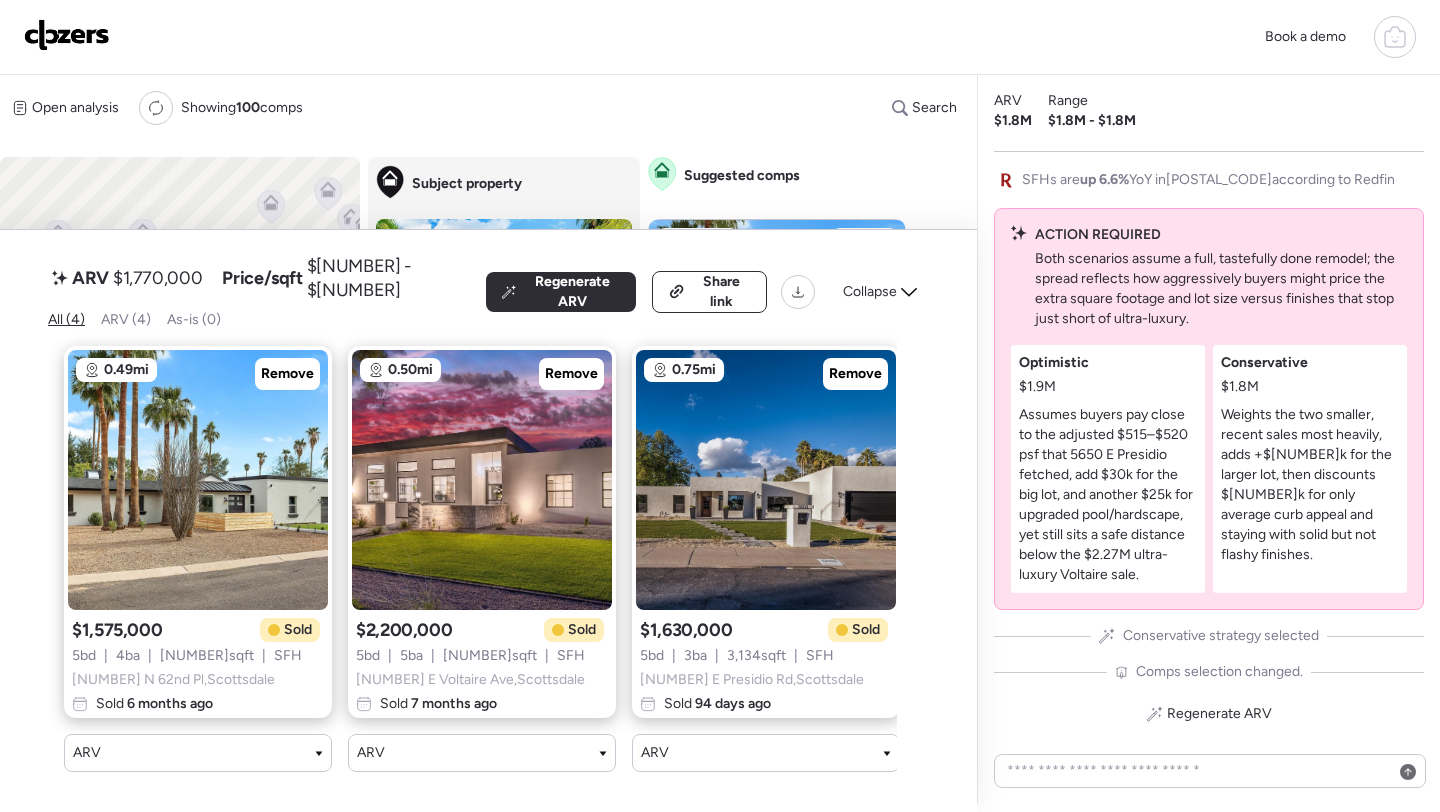 scroll, scrollTop: 0, scrollLeft: 303, axis: horizontal 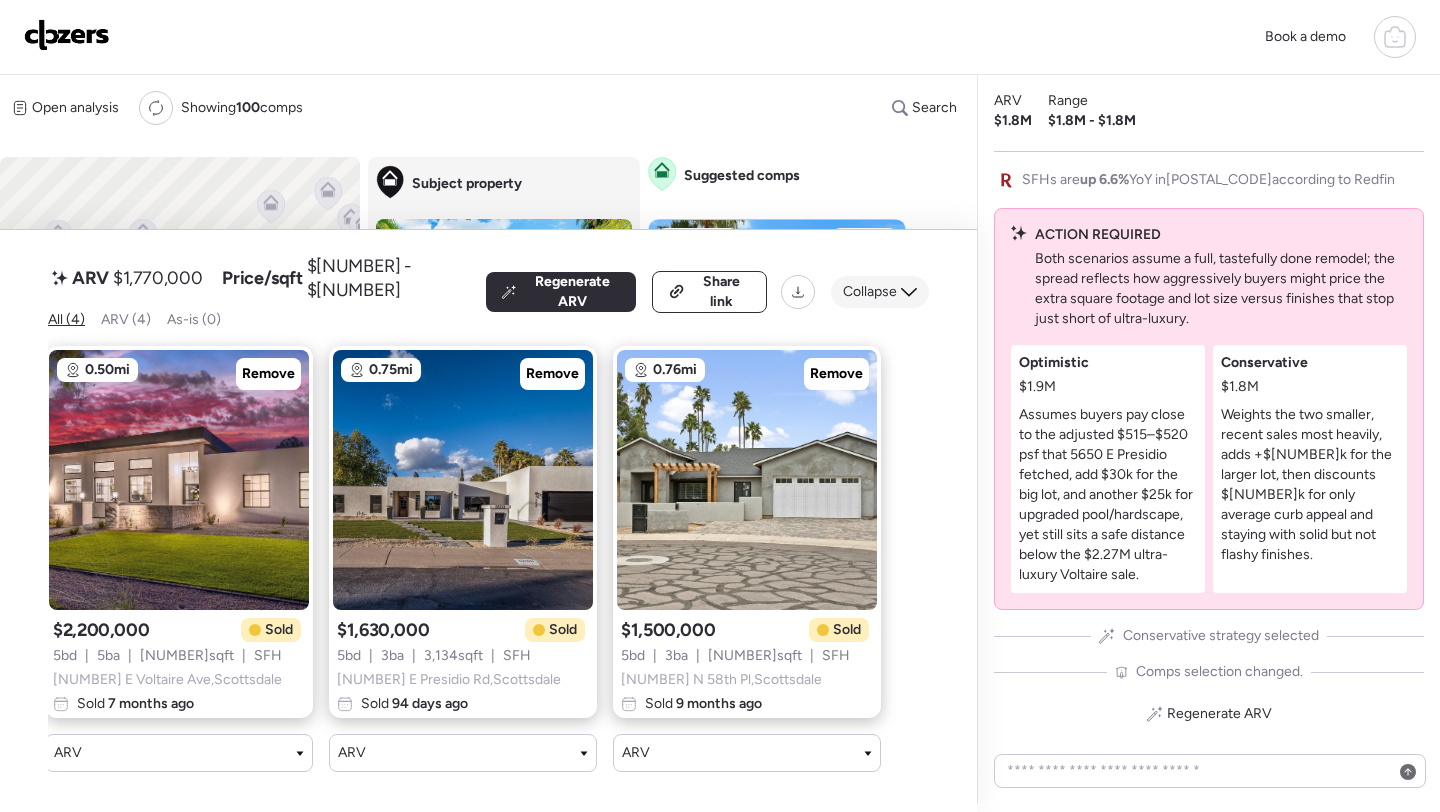 click on "Collapse" at bounding box center (870, 292) 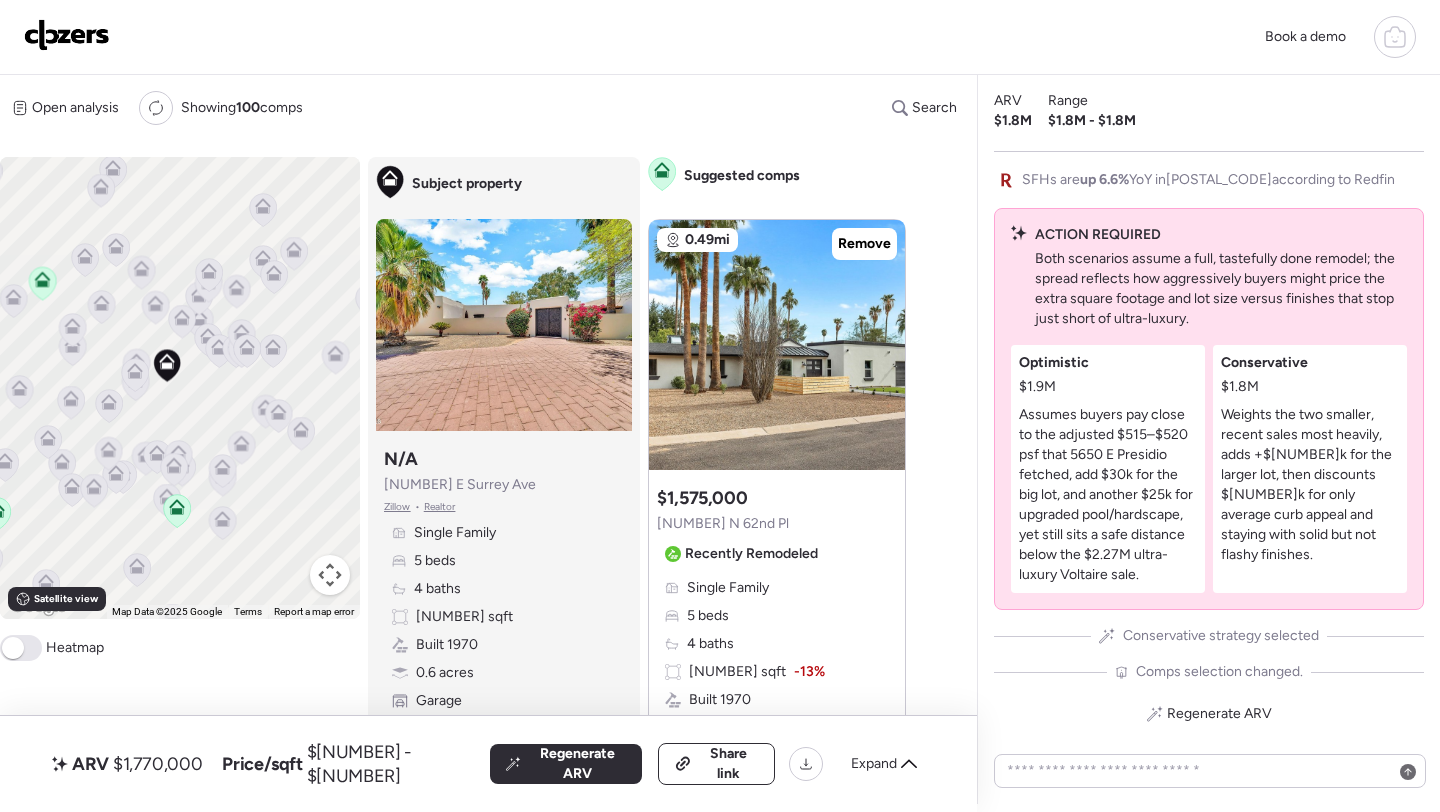 drag, startPoint x: 499, startPoint y: 504, endPoint x: 506, endPoint y: 461, distance: 43.56604 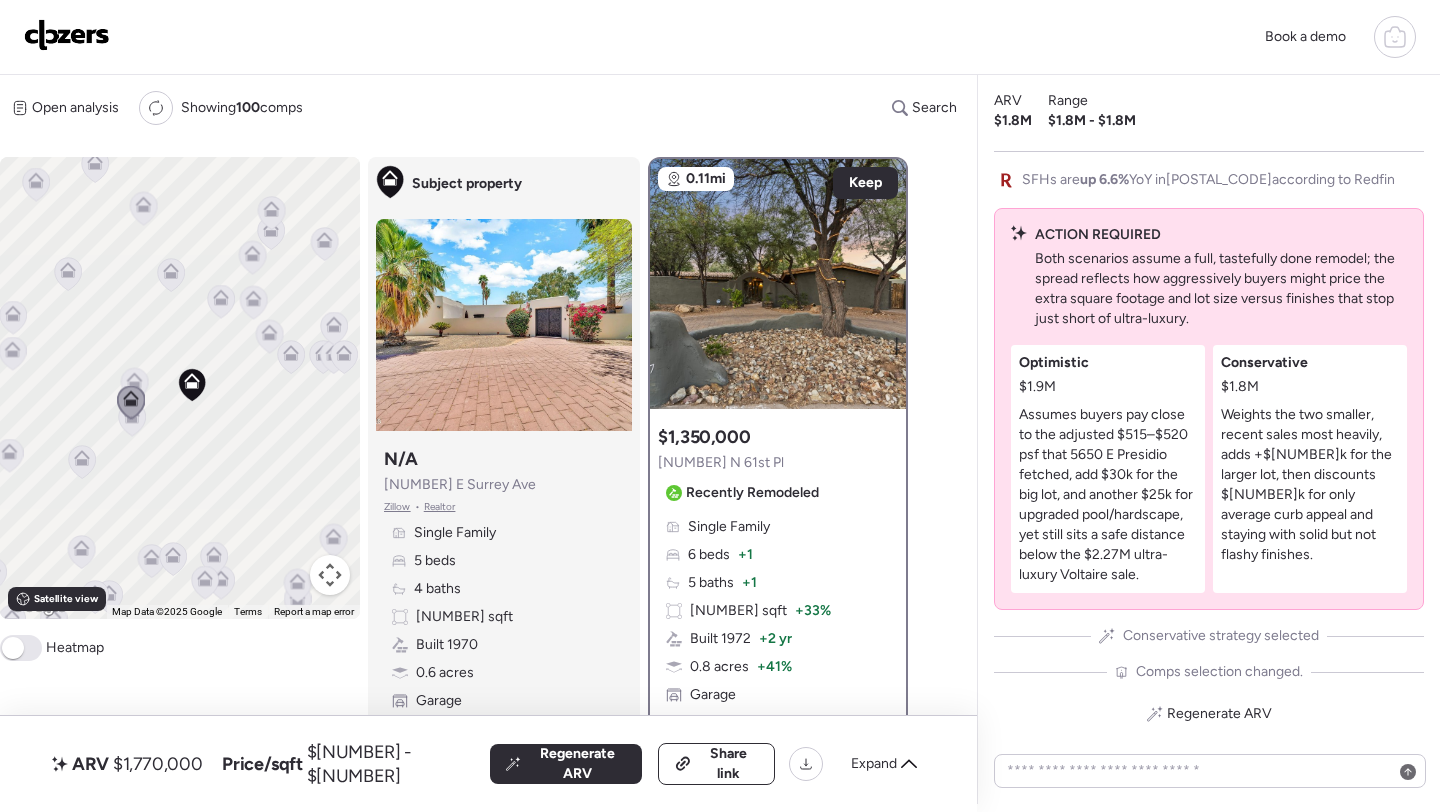 click 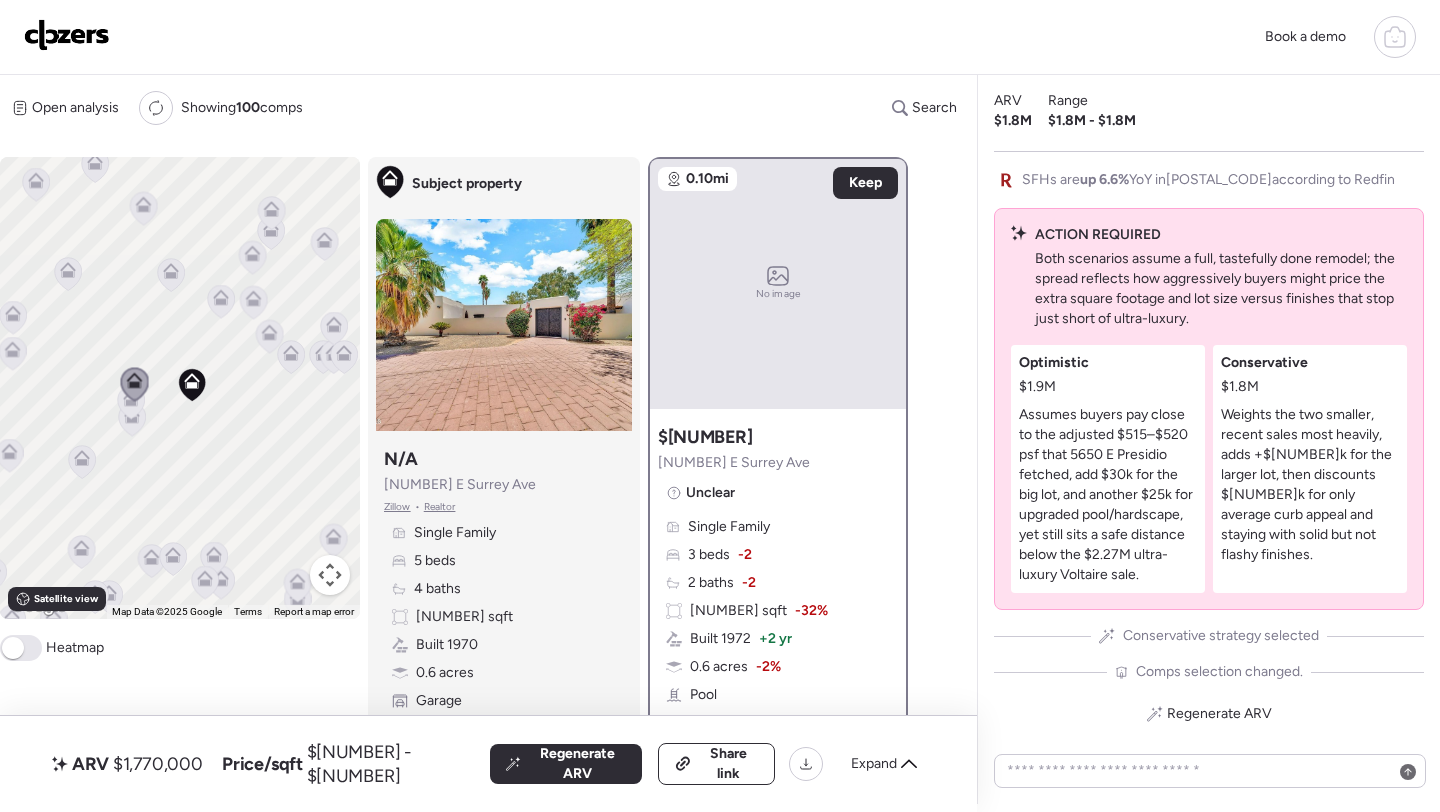 click 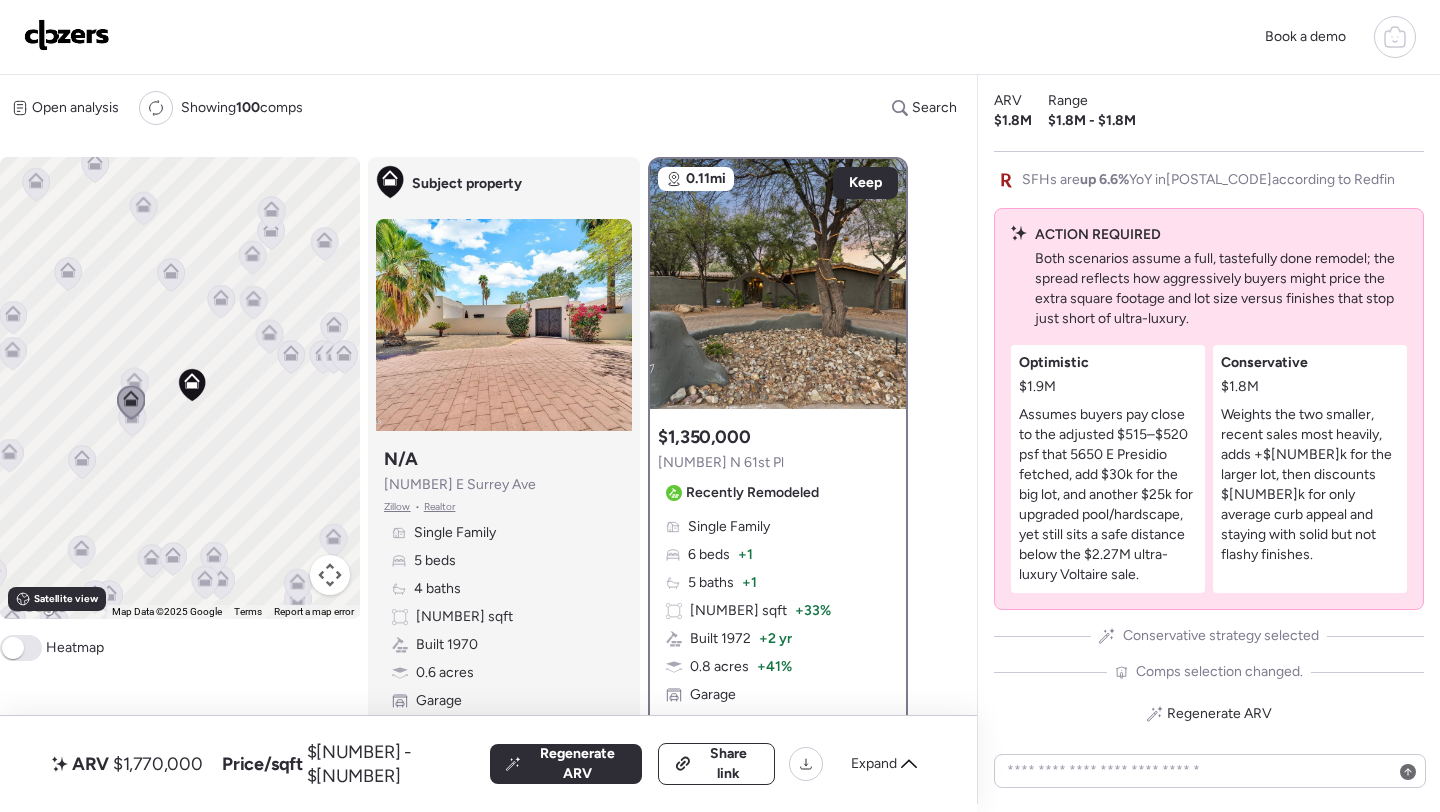 click 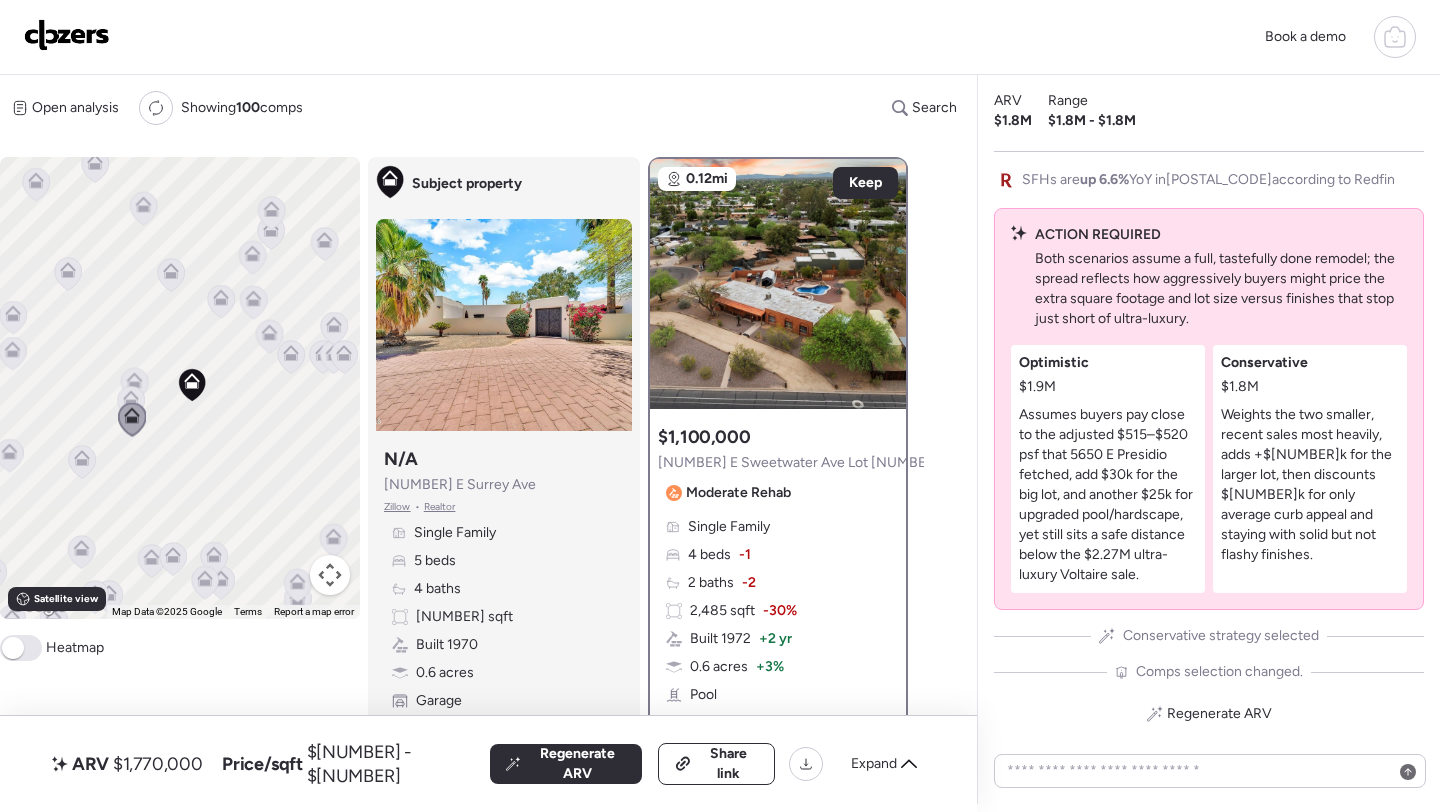 click 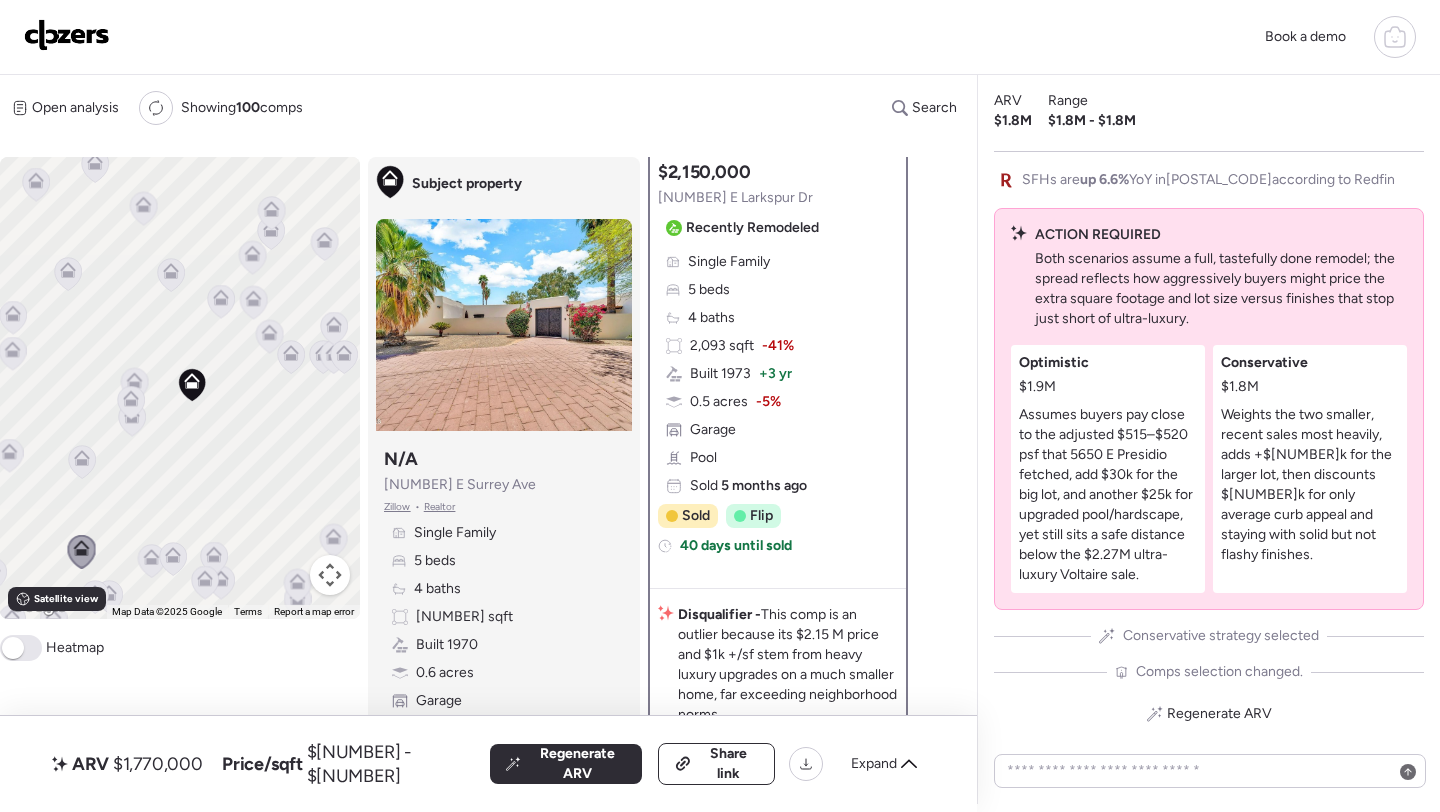 scroll, scrollTop: 0, scrollLeft: 0, axis: both 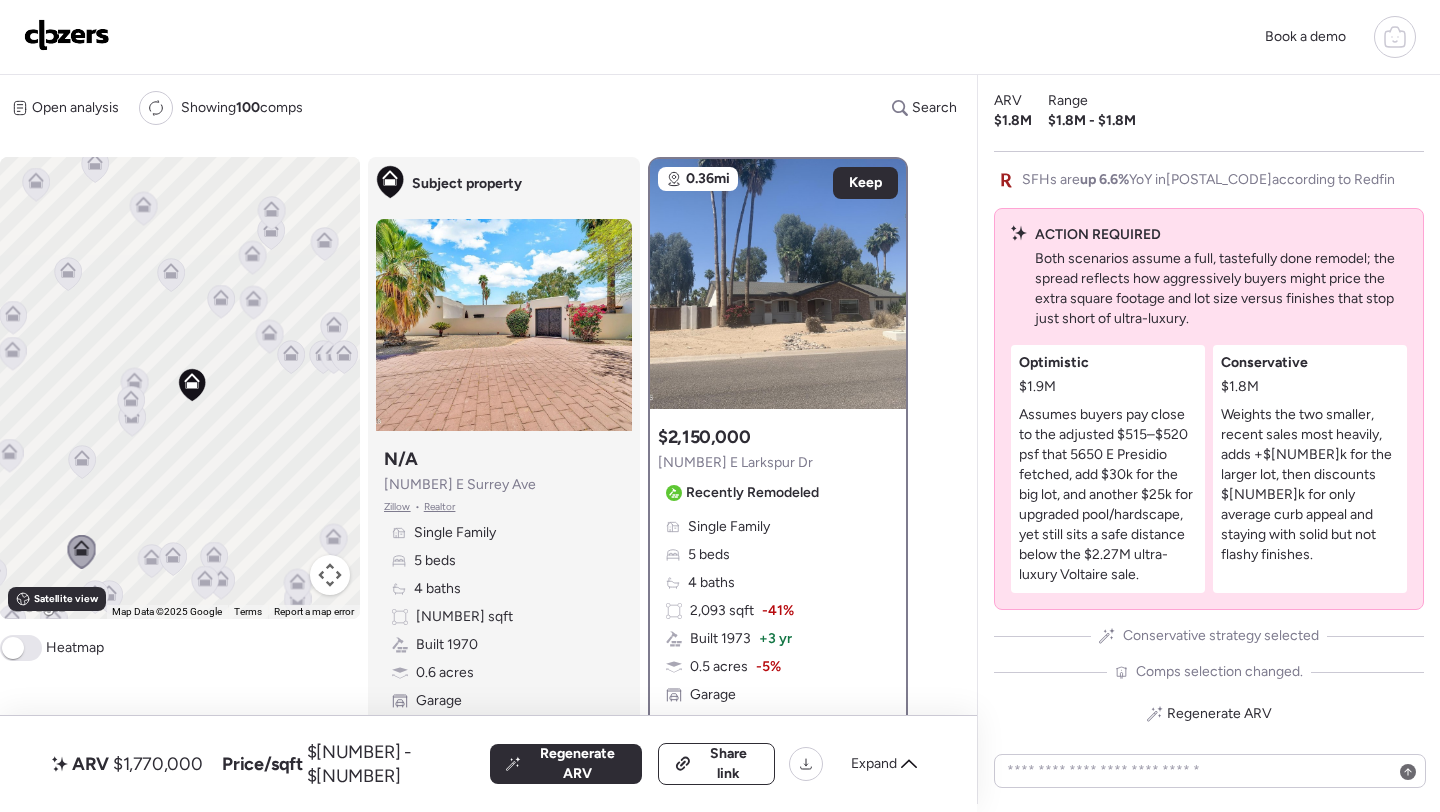 click on "6102 E Larkspur Dr" at bounding box center (735, 463) 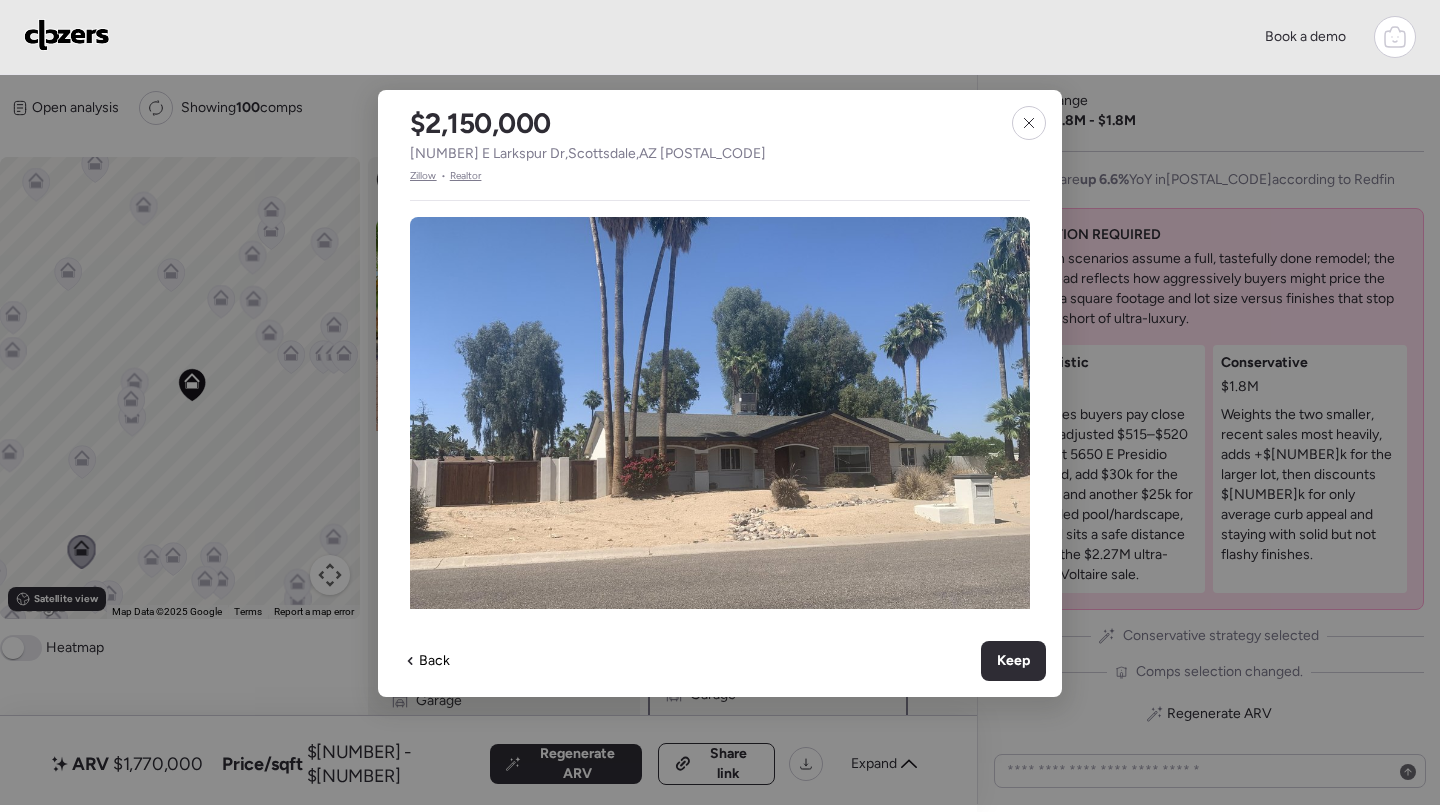 click on "6102 E Larkspur Dr ,  Scottsdale ,  AZ   85254" at bounding box center [588, 154] 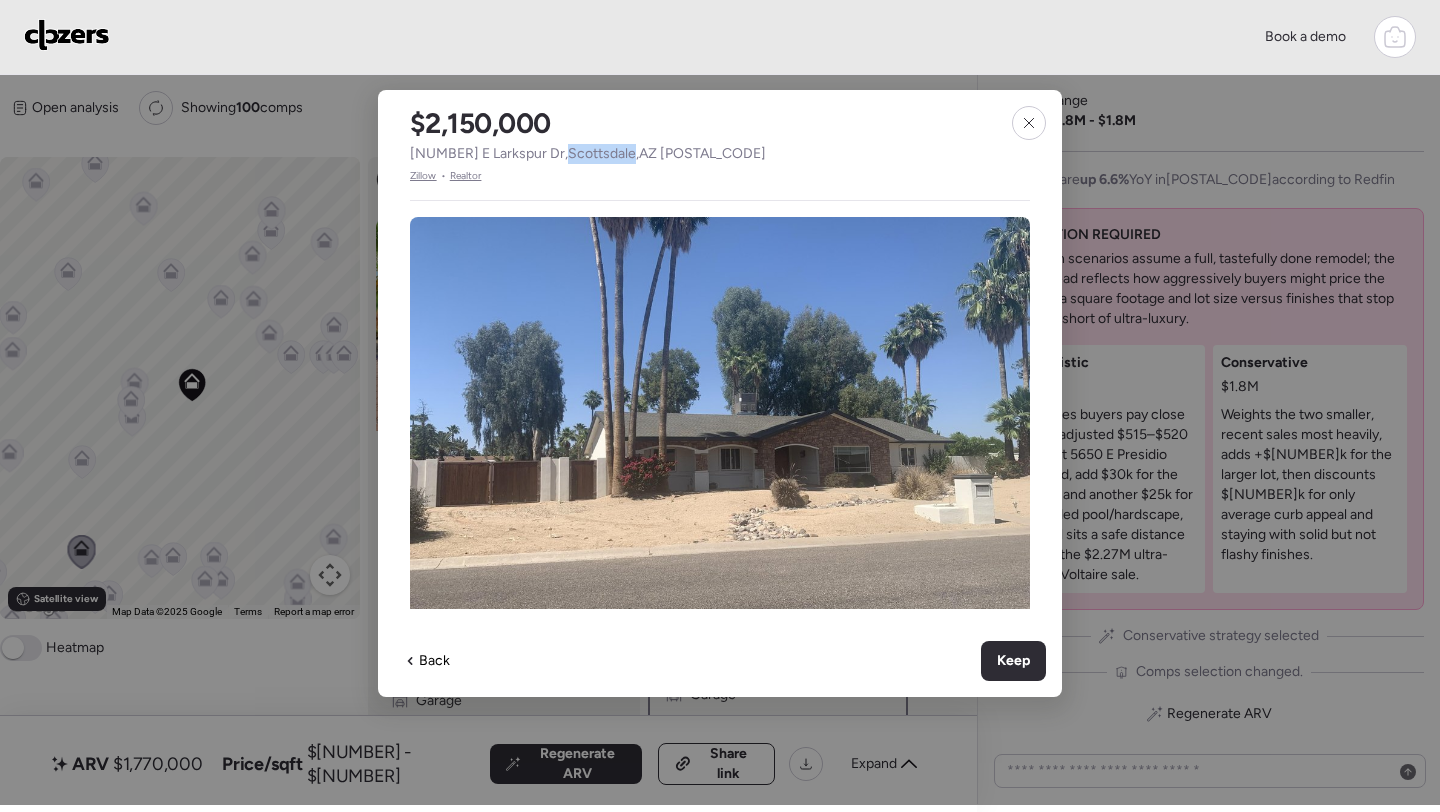 click on "6102 E Larkspur Dr ,  Scottsdale ,  AZ   85254" at bounding box center (588, 154) 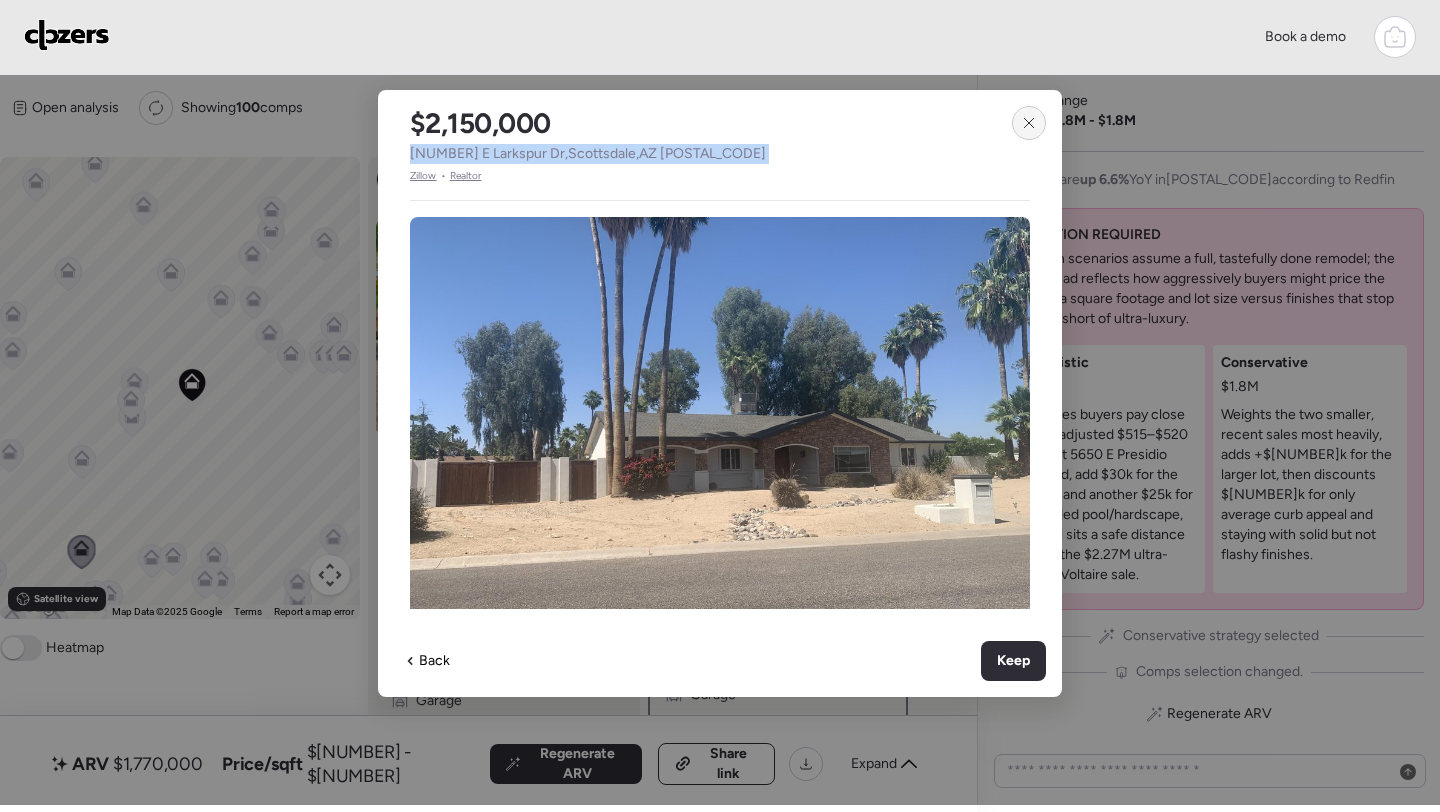 click at bounding box center [1029, 123] 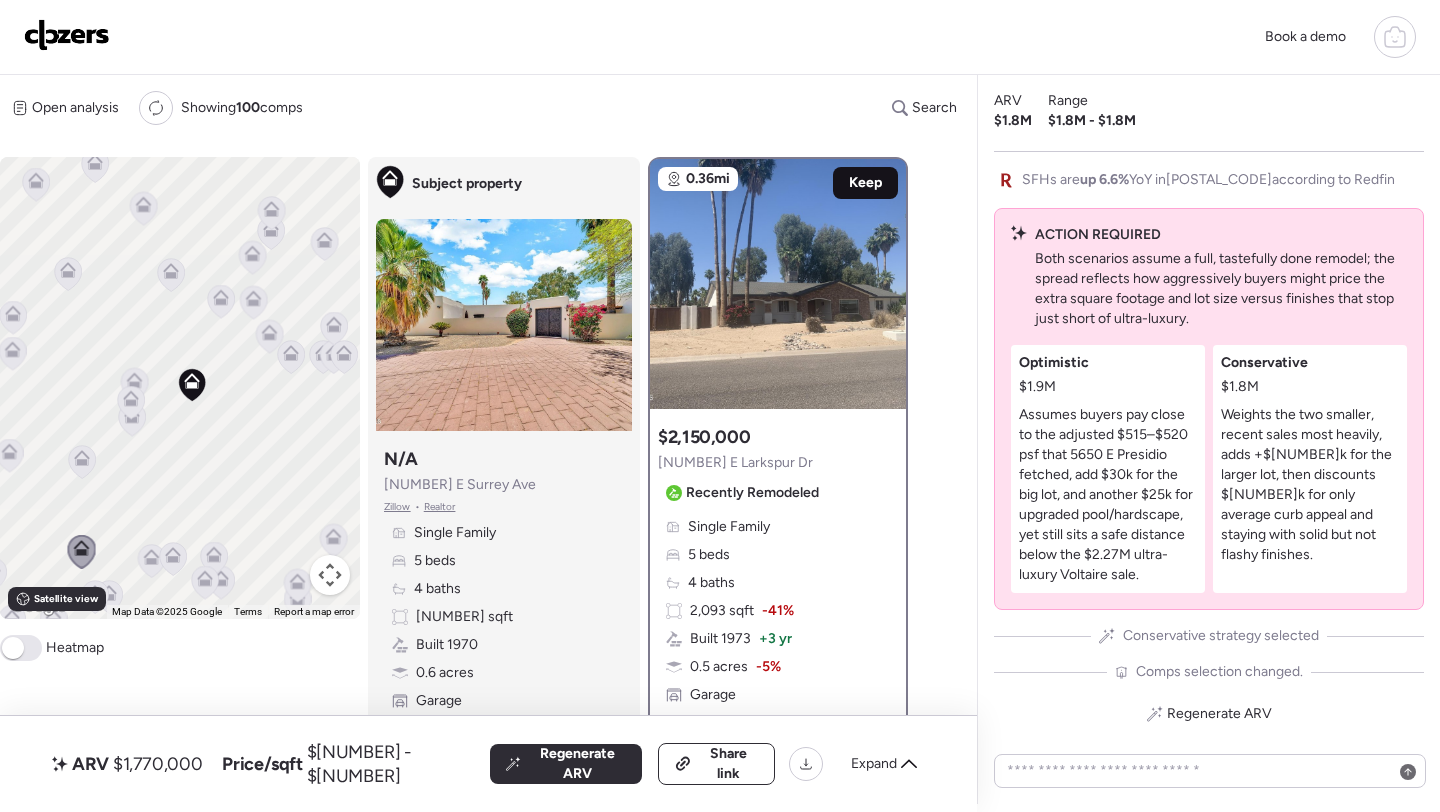 click on "Keep" at bounding box center [865, 183] 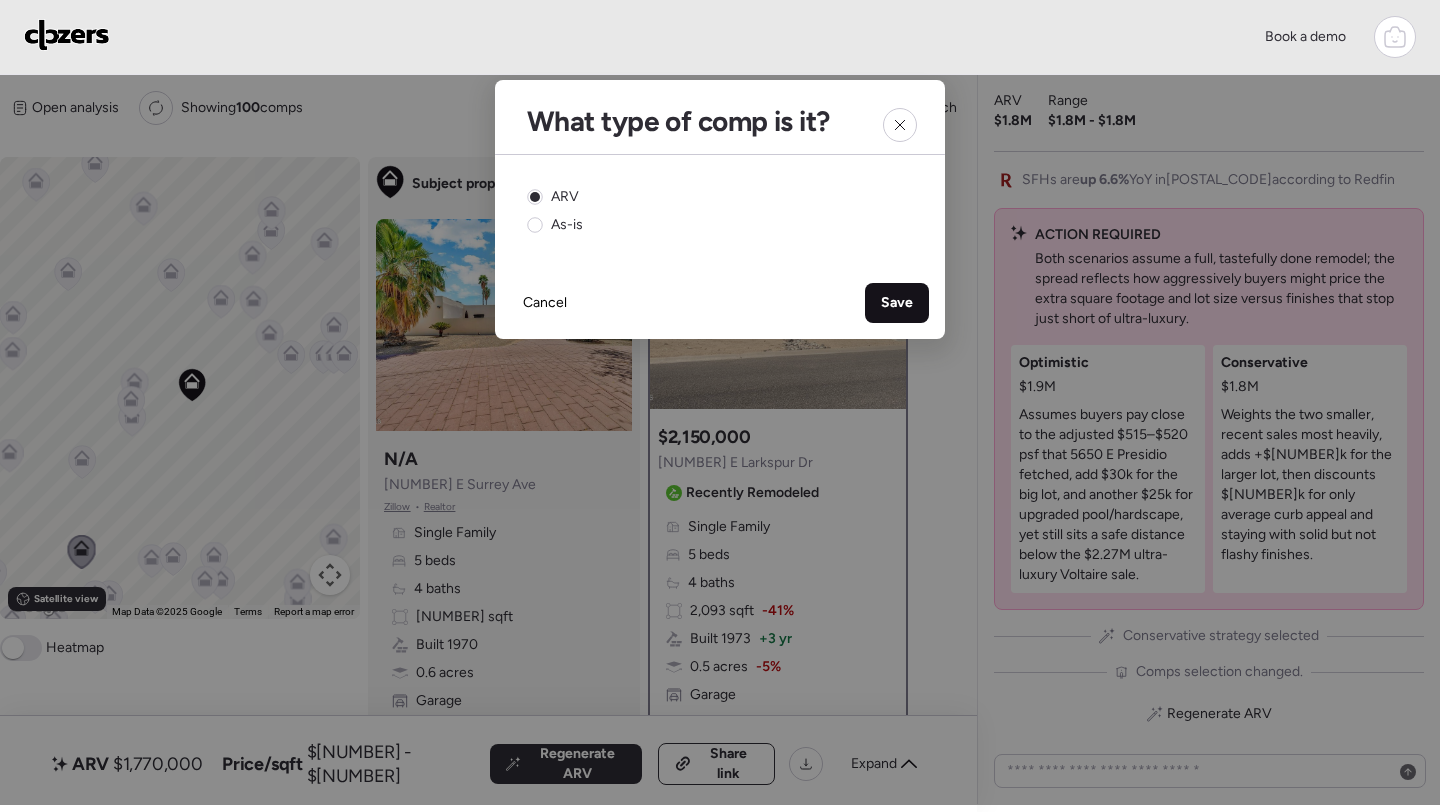 click on "Save" at bounding box center (897, 303) 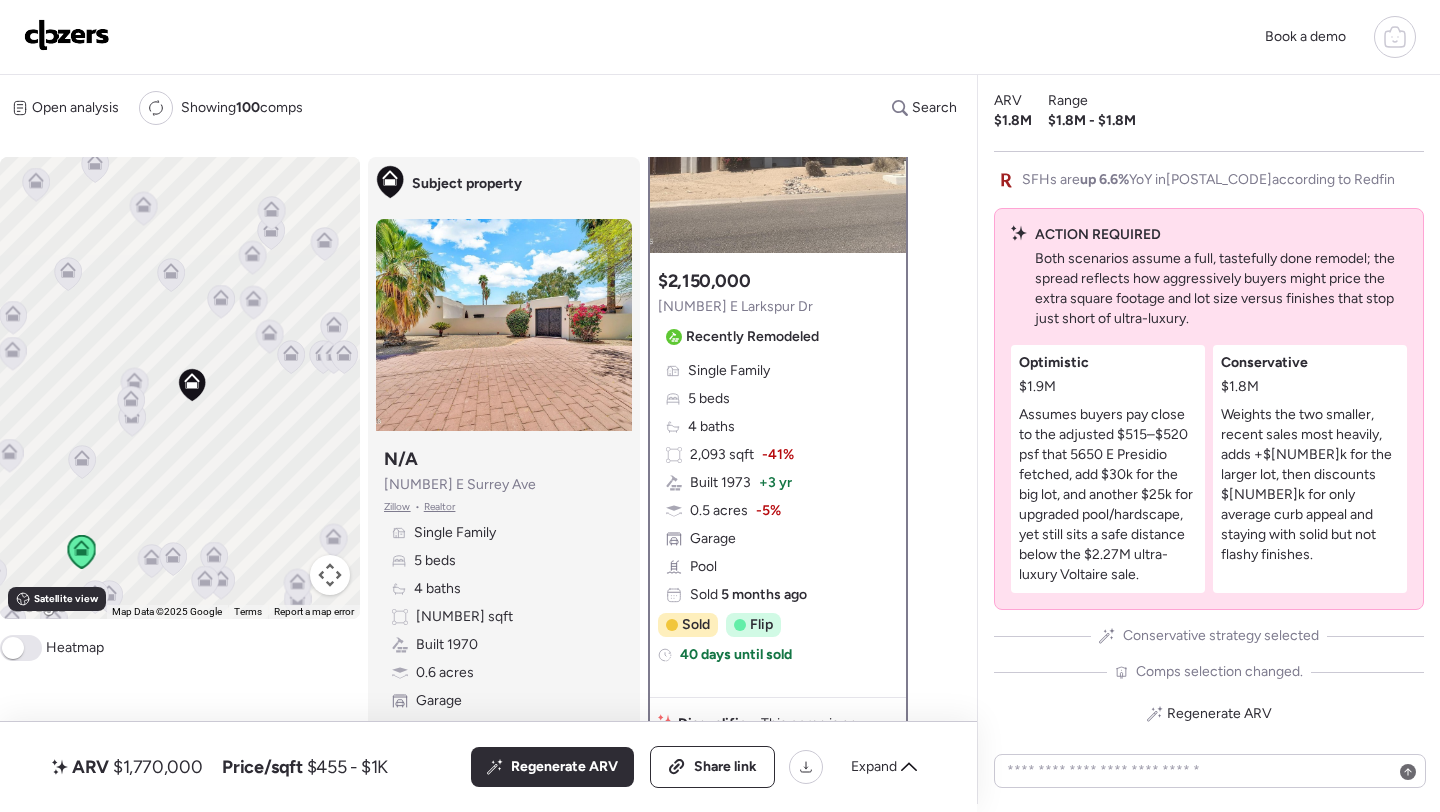 scroll, scrollTop: 181, scrollLeft: 0, axis: vertical 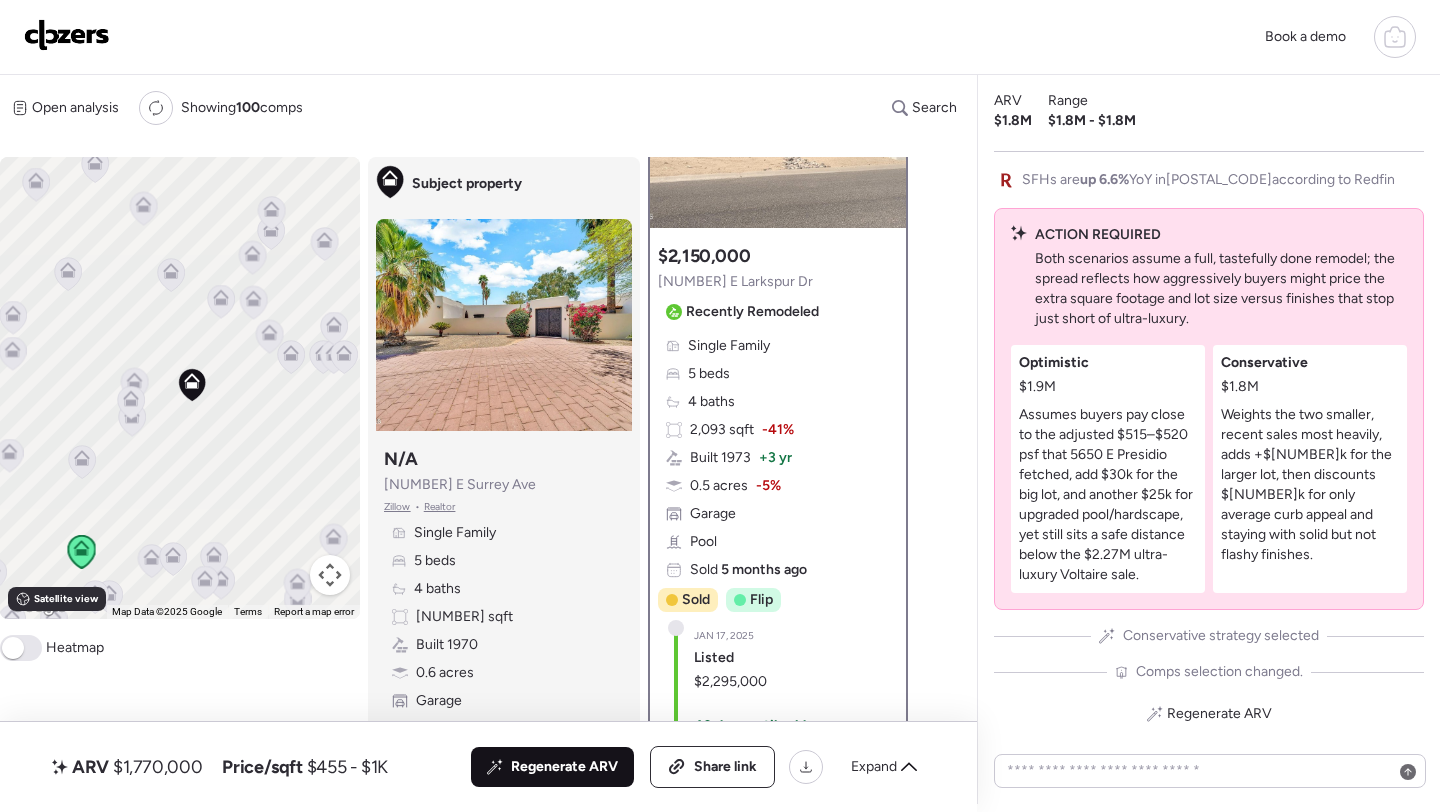 click on "Regenerate ARV" at bounding box center (564, 767) 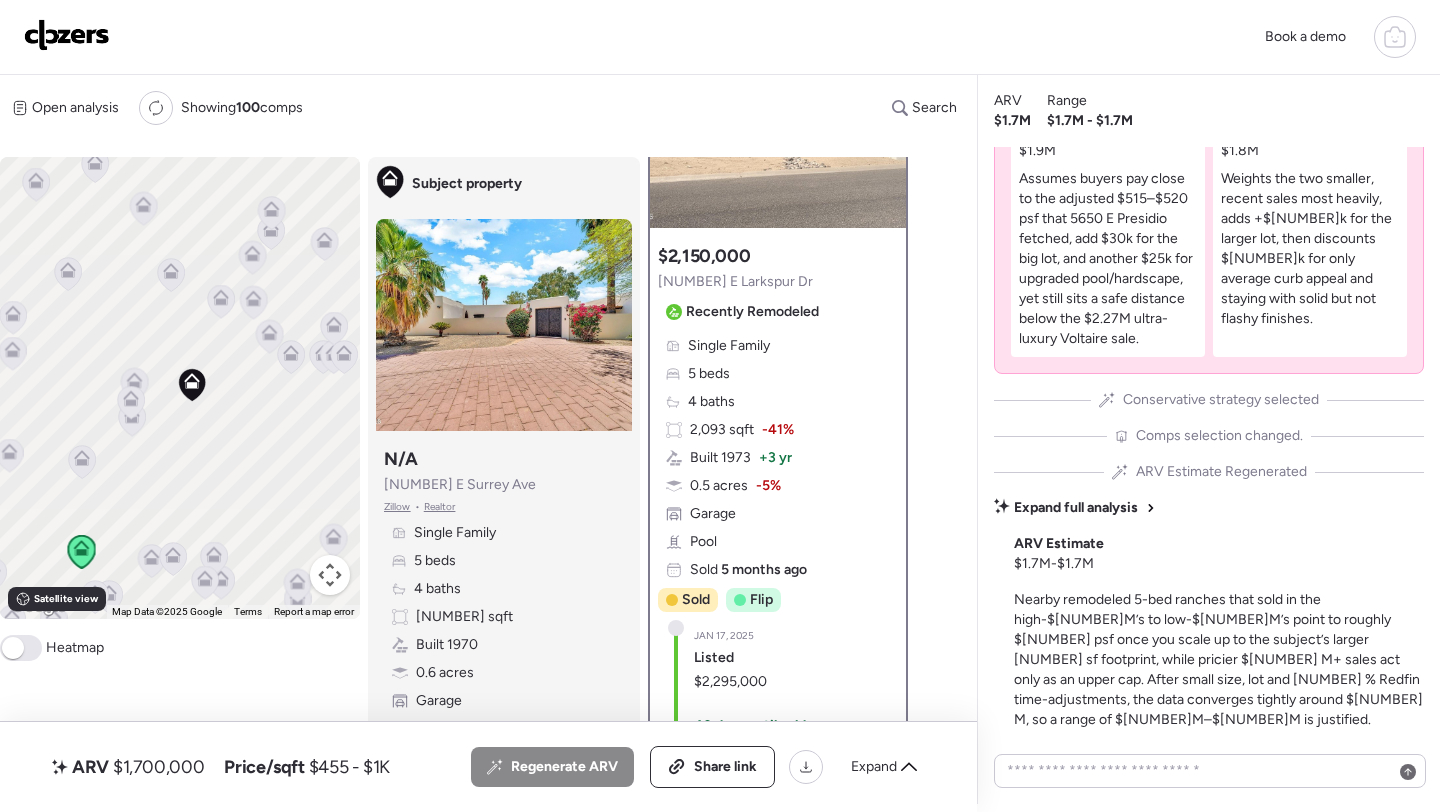 click on "$1,700,000" at bounding box center (158, 767) 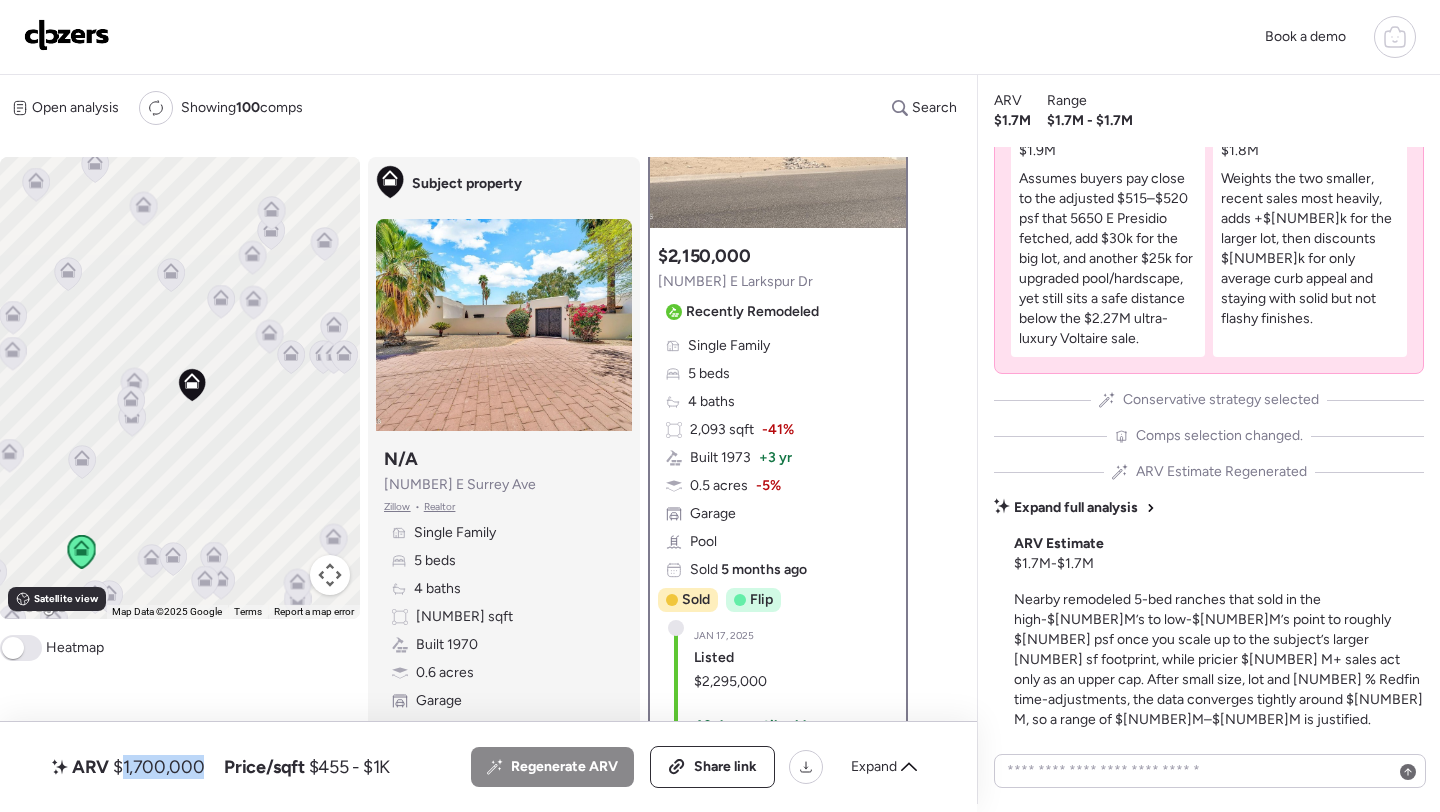 copy on "1,700,000" 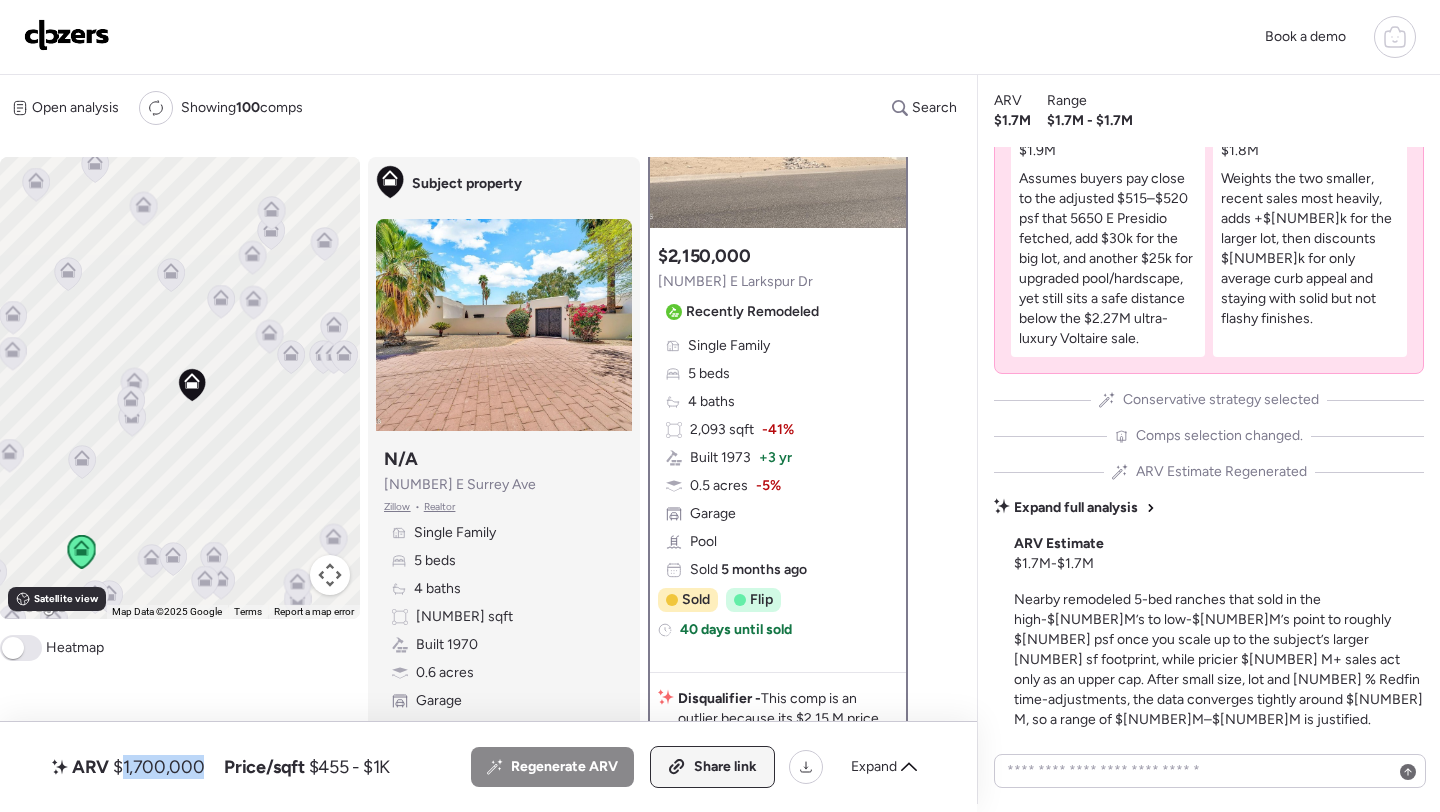 click on "Share link" at bounding box center (725, 767) 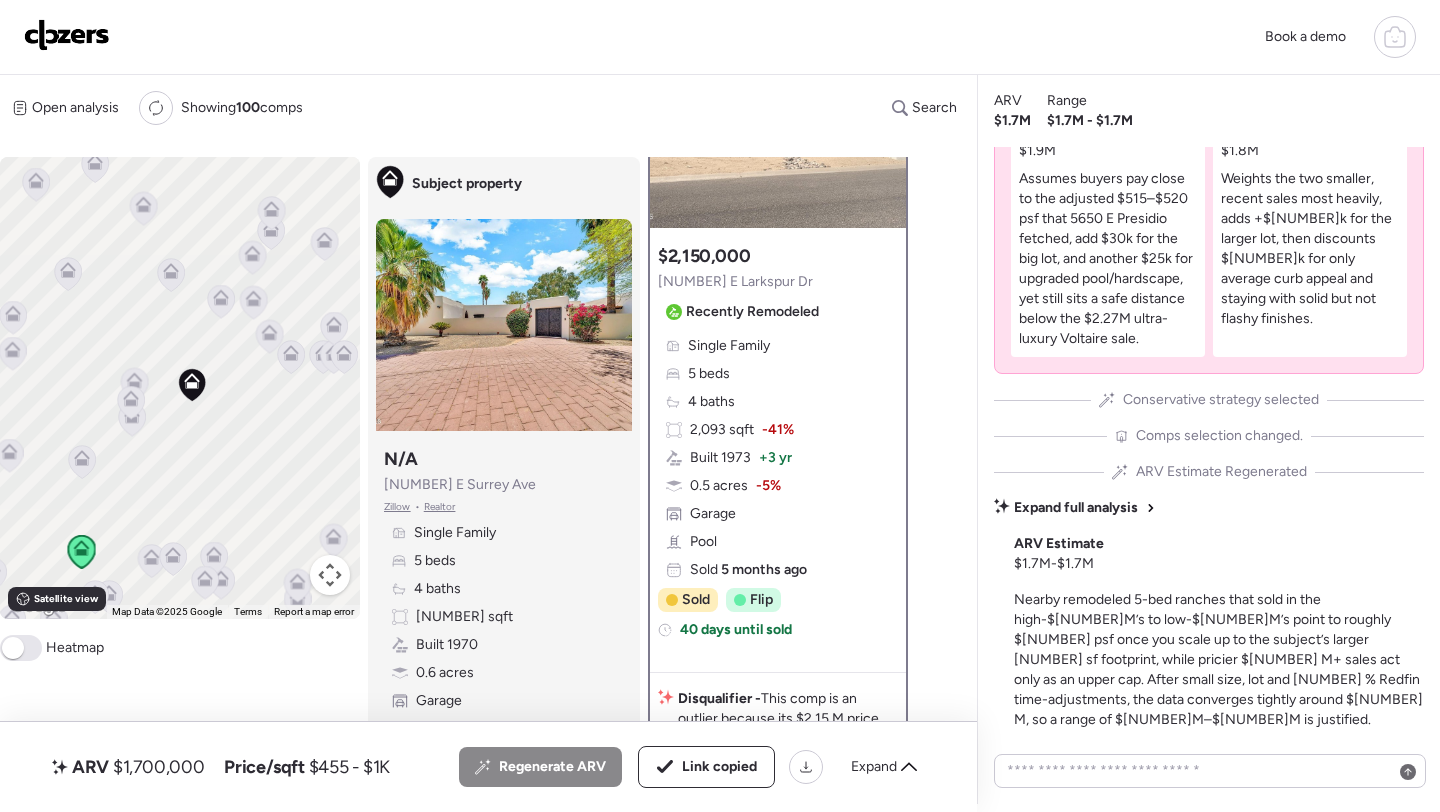 click at bounding box center [67, 35] 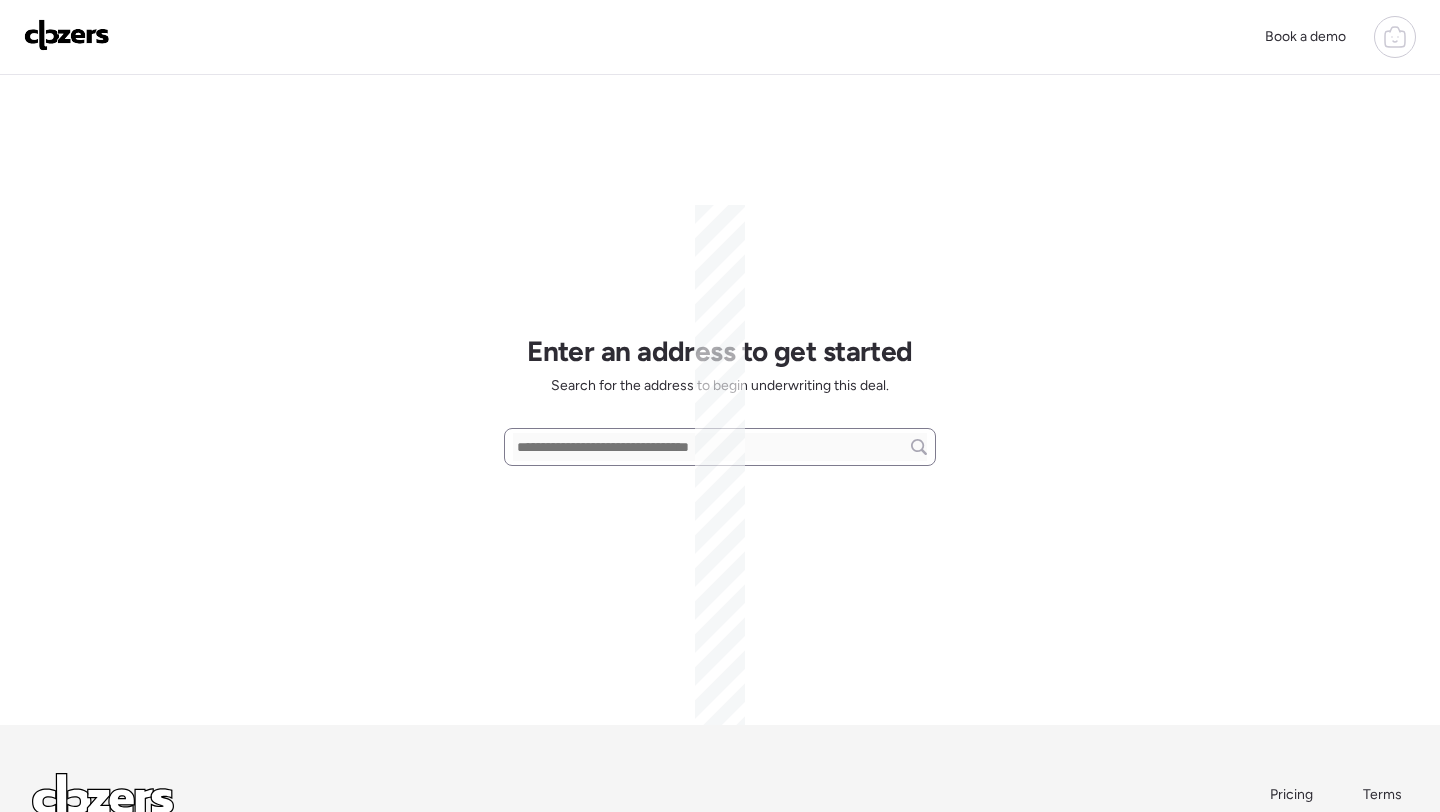 scroll, scrollTop: 0, scrollLeft: 0, axis: both 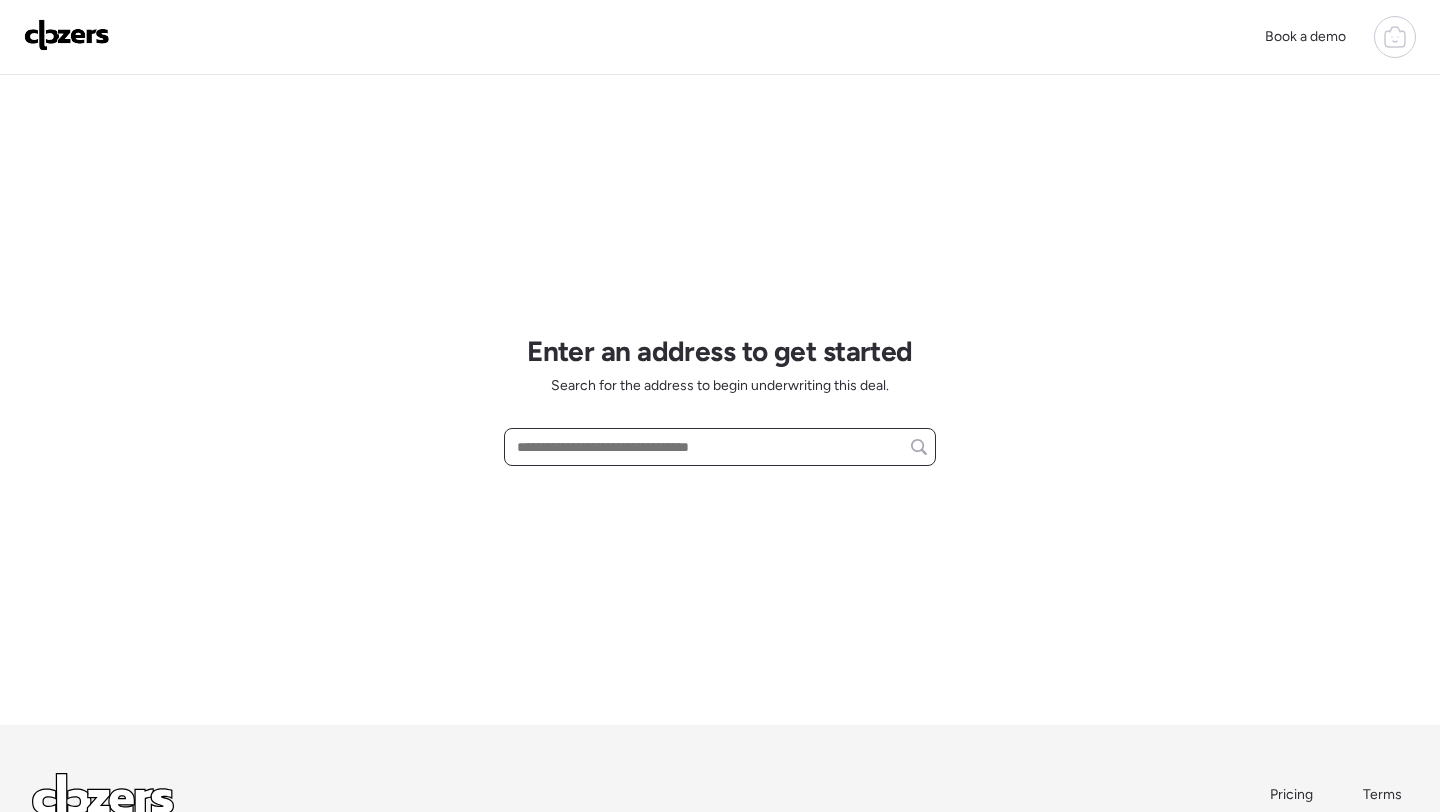 click at bounding box center [720, 447] 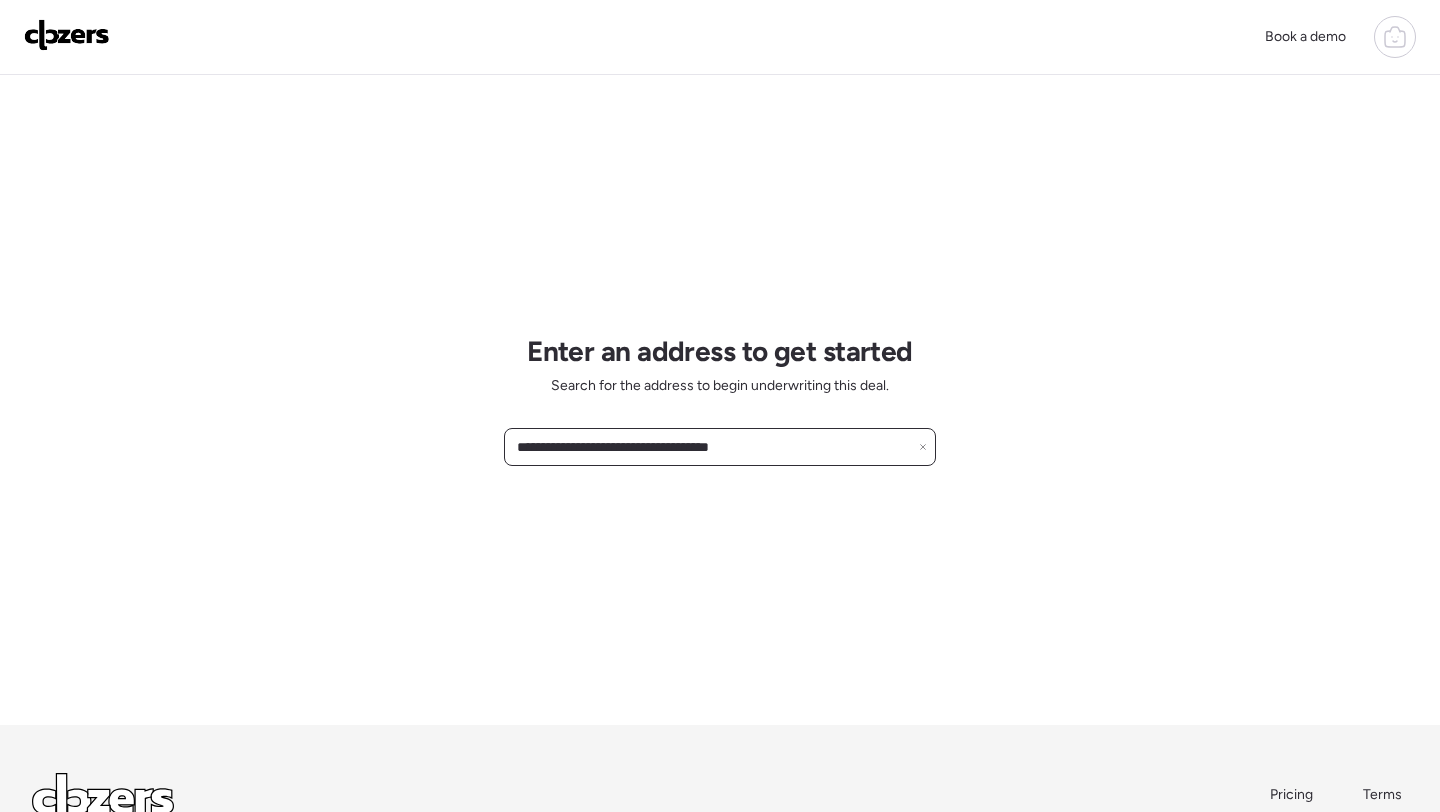 click on "**********" at bounding box center (720, 447) 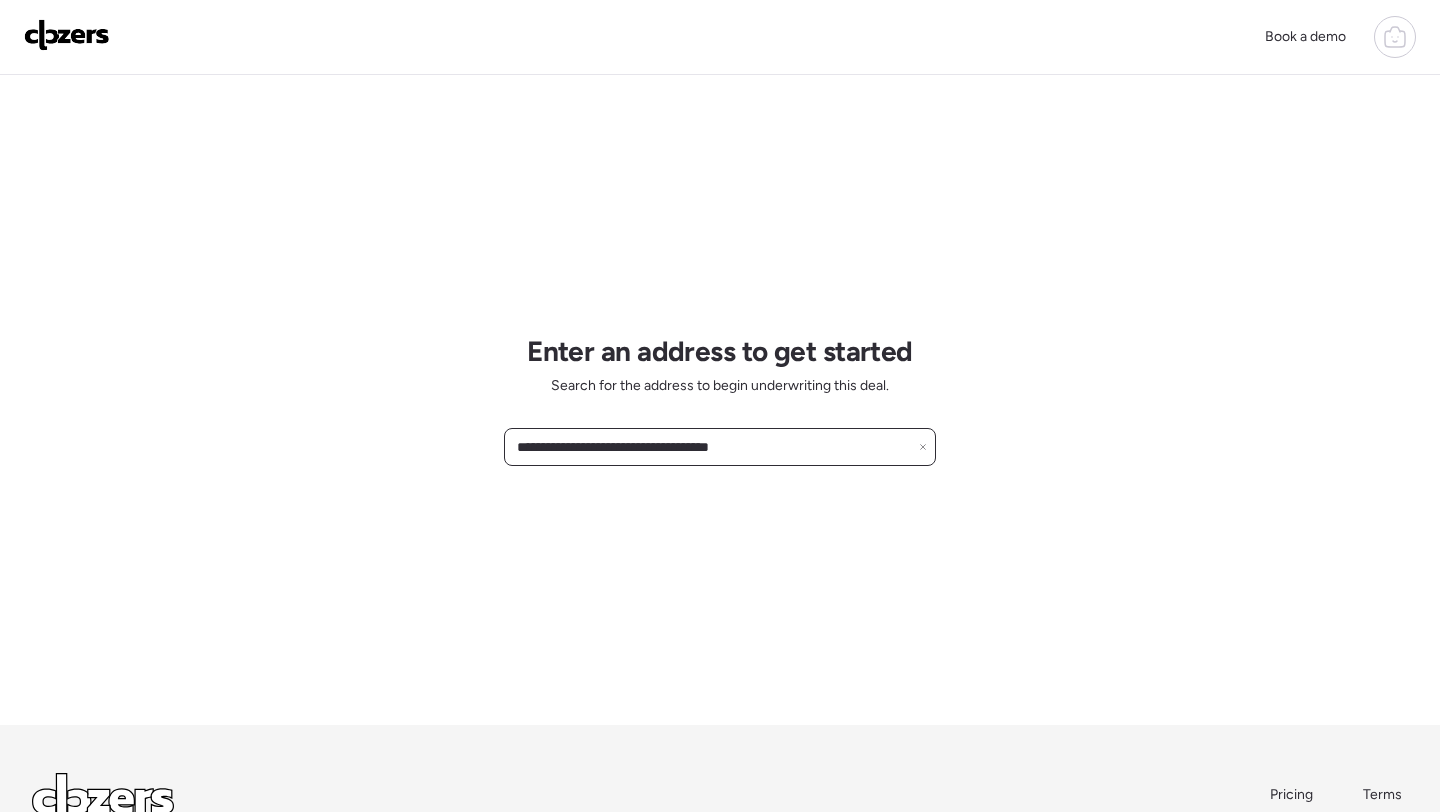 click on "**********" at bounding box center [720, 447] 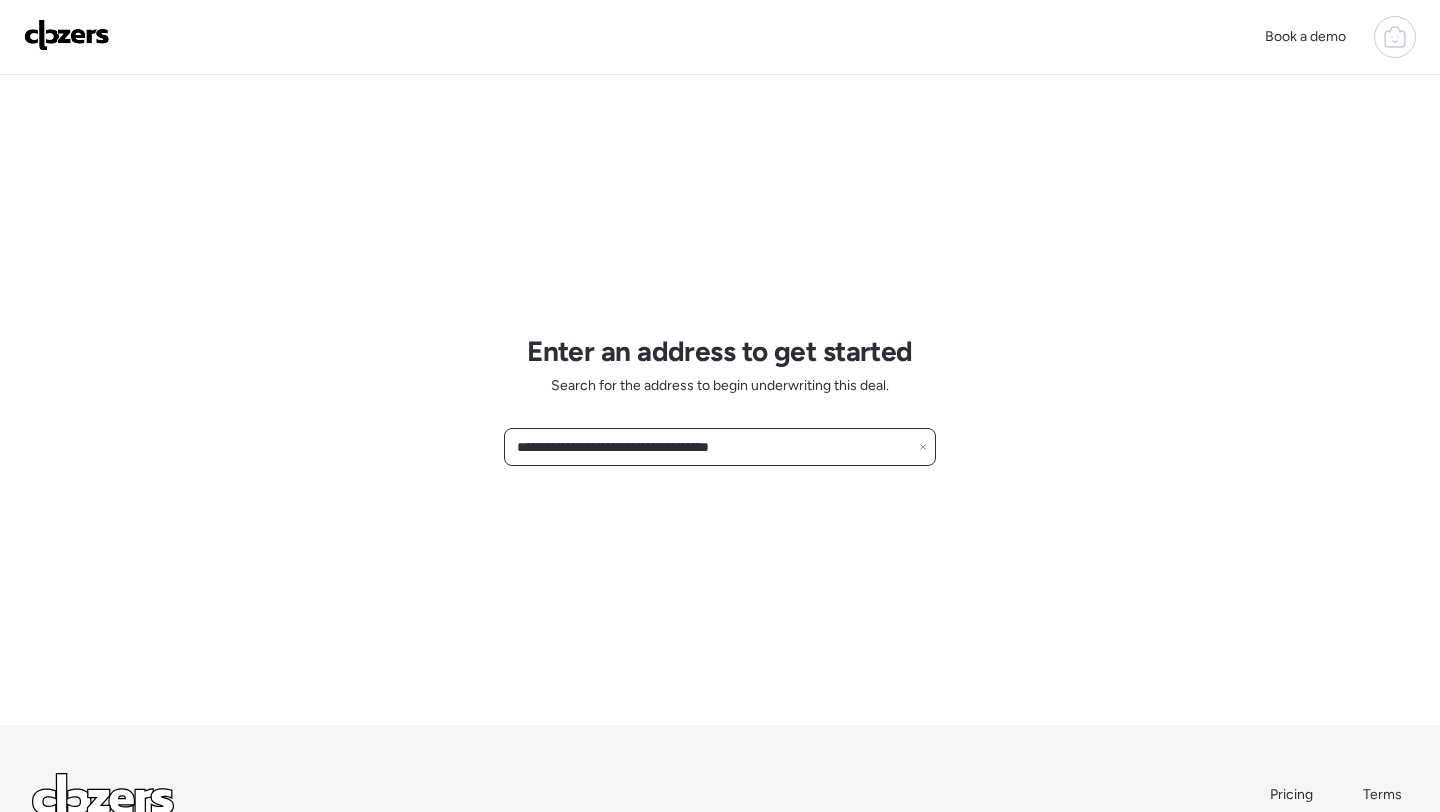 paste on "*" 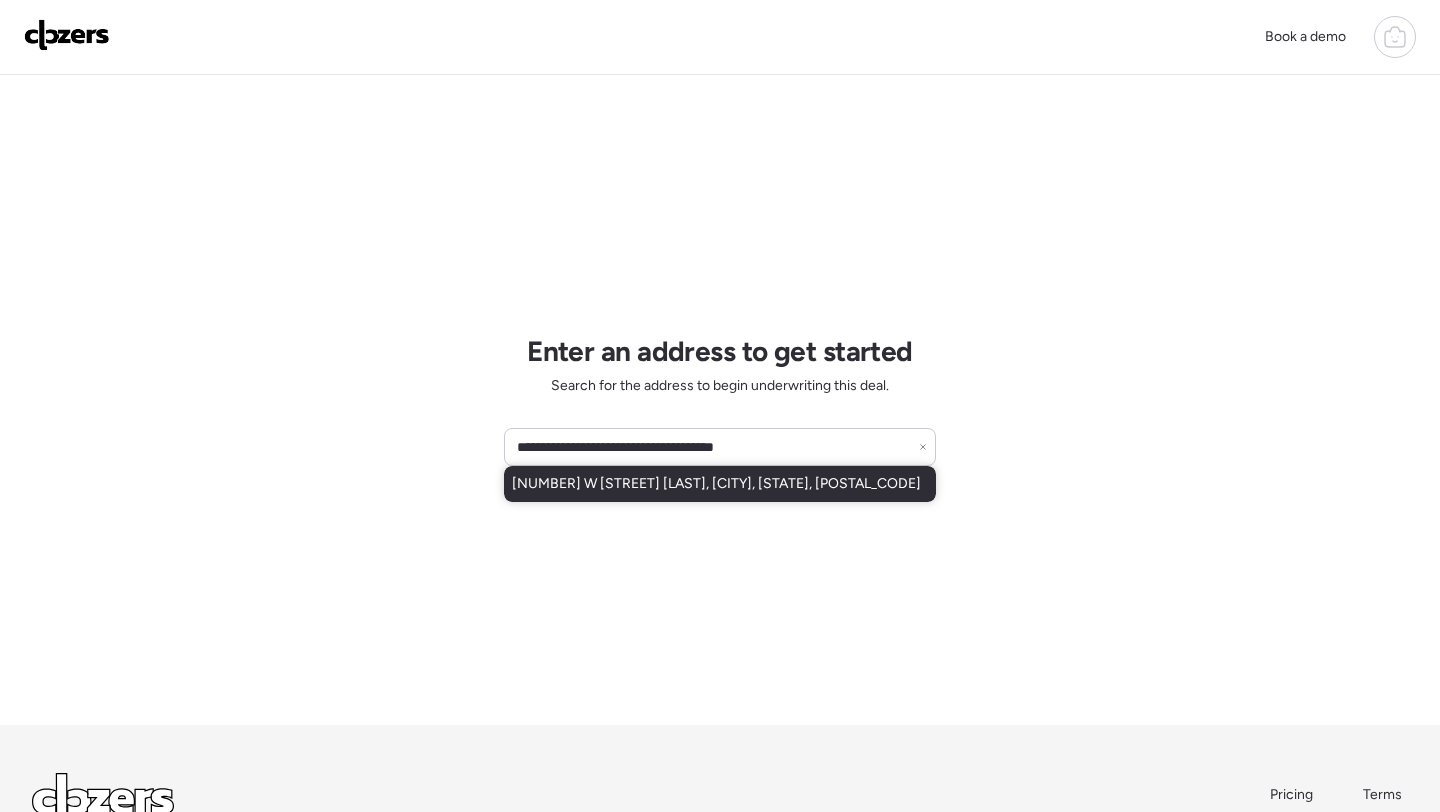 click on "6231 W Zoe Ella Way, Glendale, AZ, 85306" at bounding box center [716, 484] 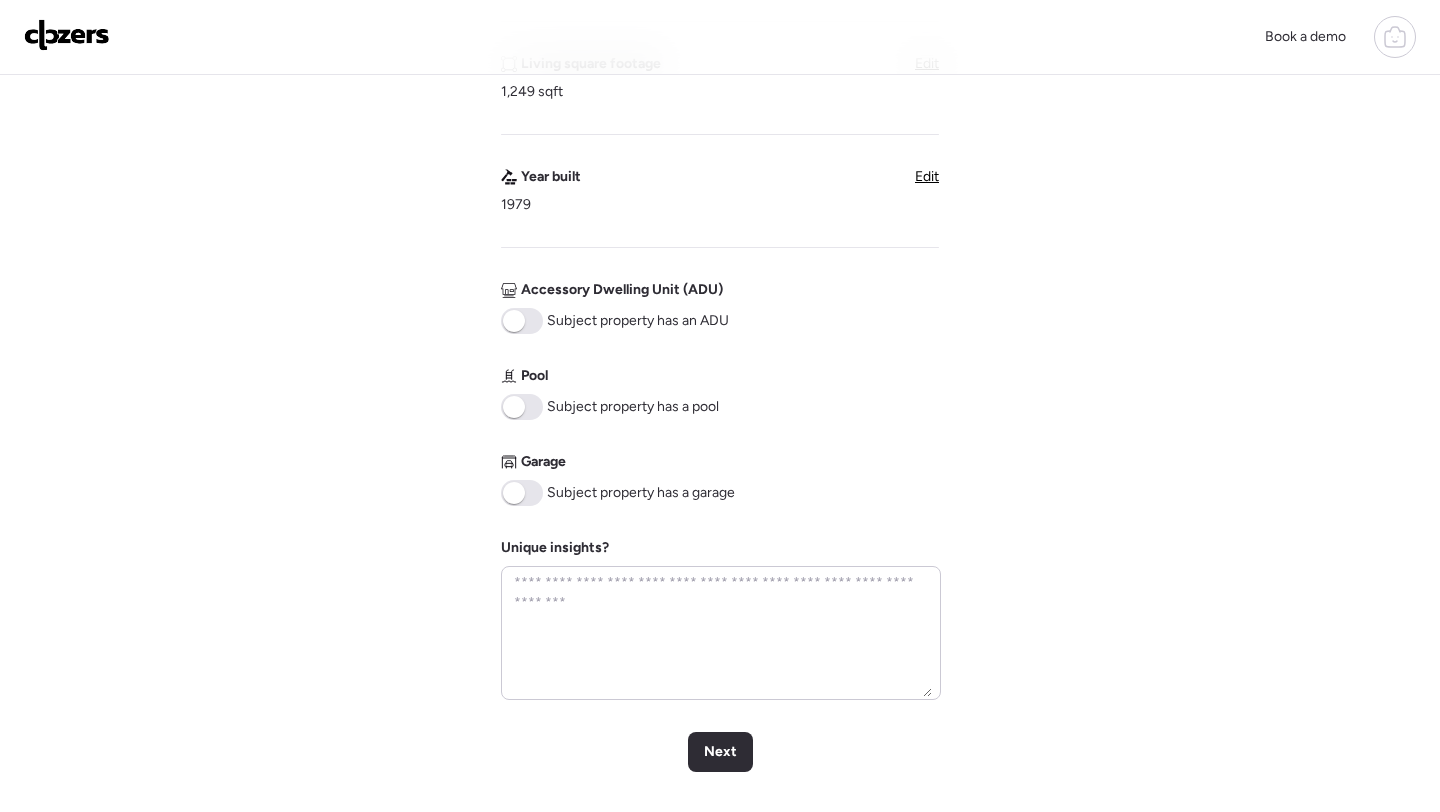 scroll, scrollTop: 952, scrollLeft: 0, axis: vertical 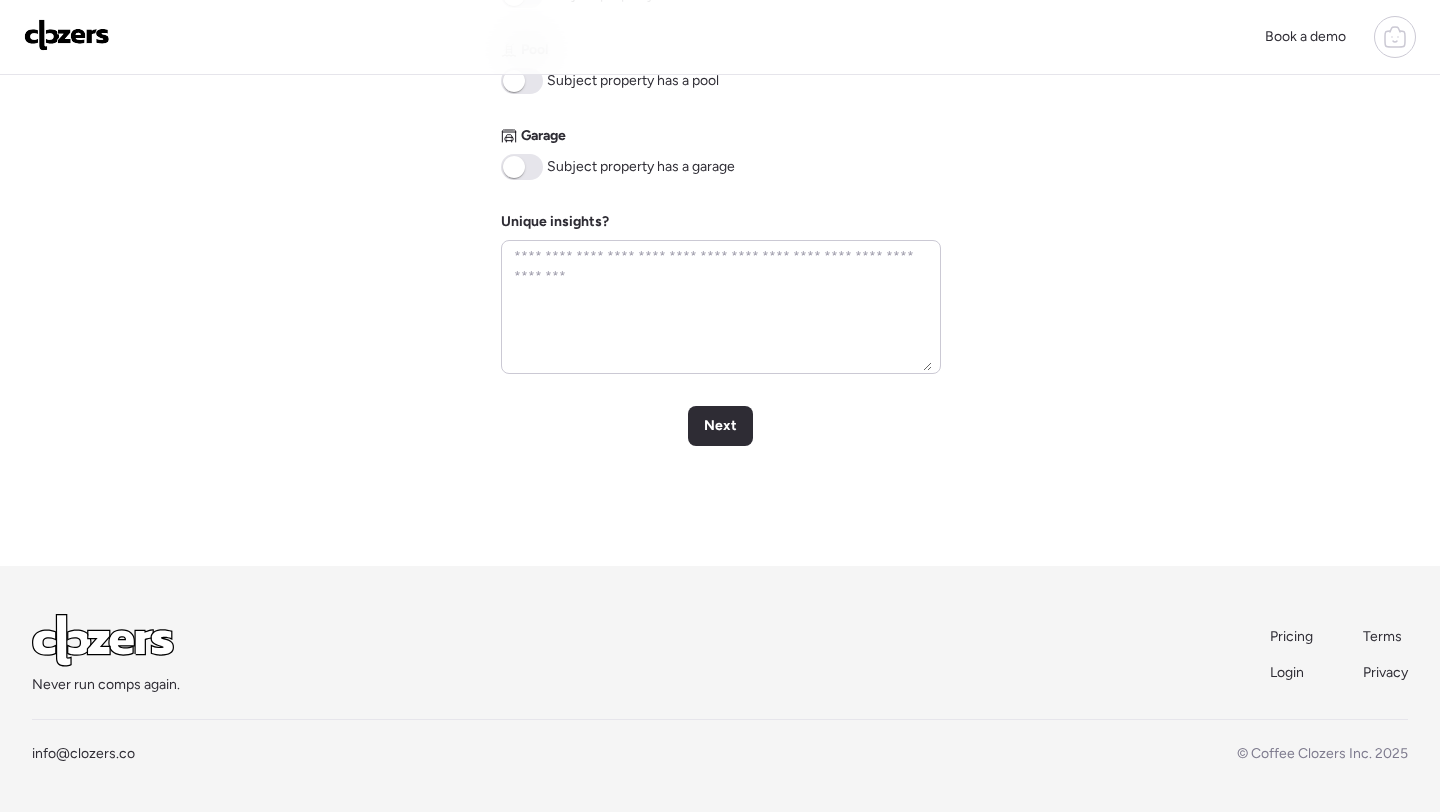 click at bounding box center [522, 167] 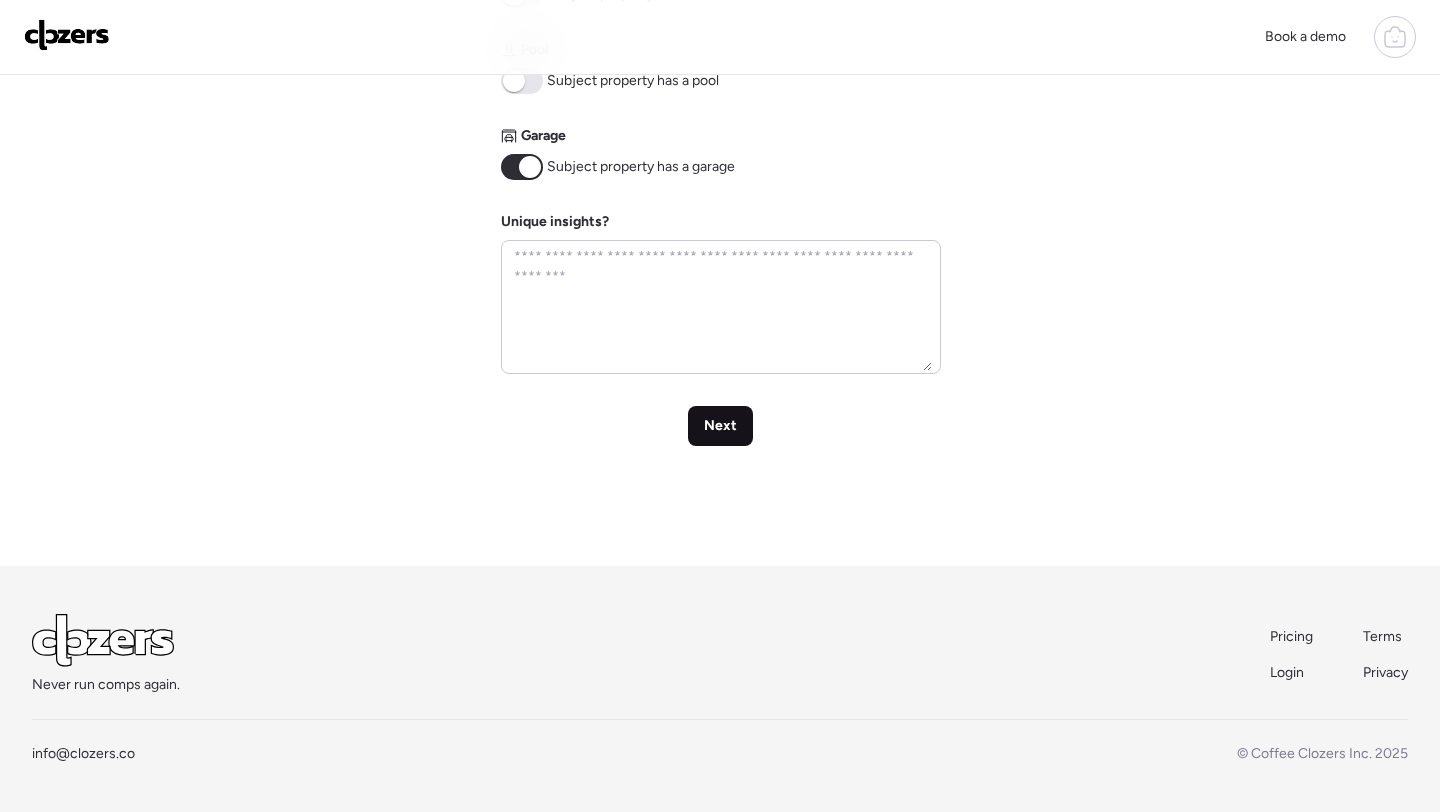 click on "Next" at bounding box center [720, 426] 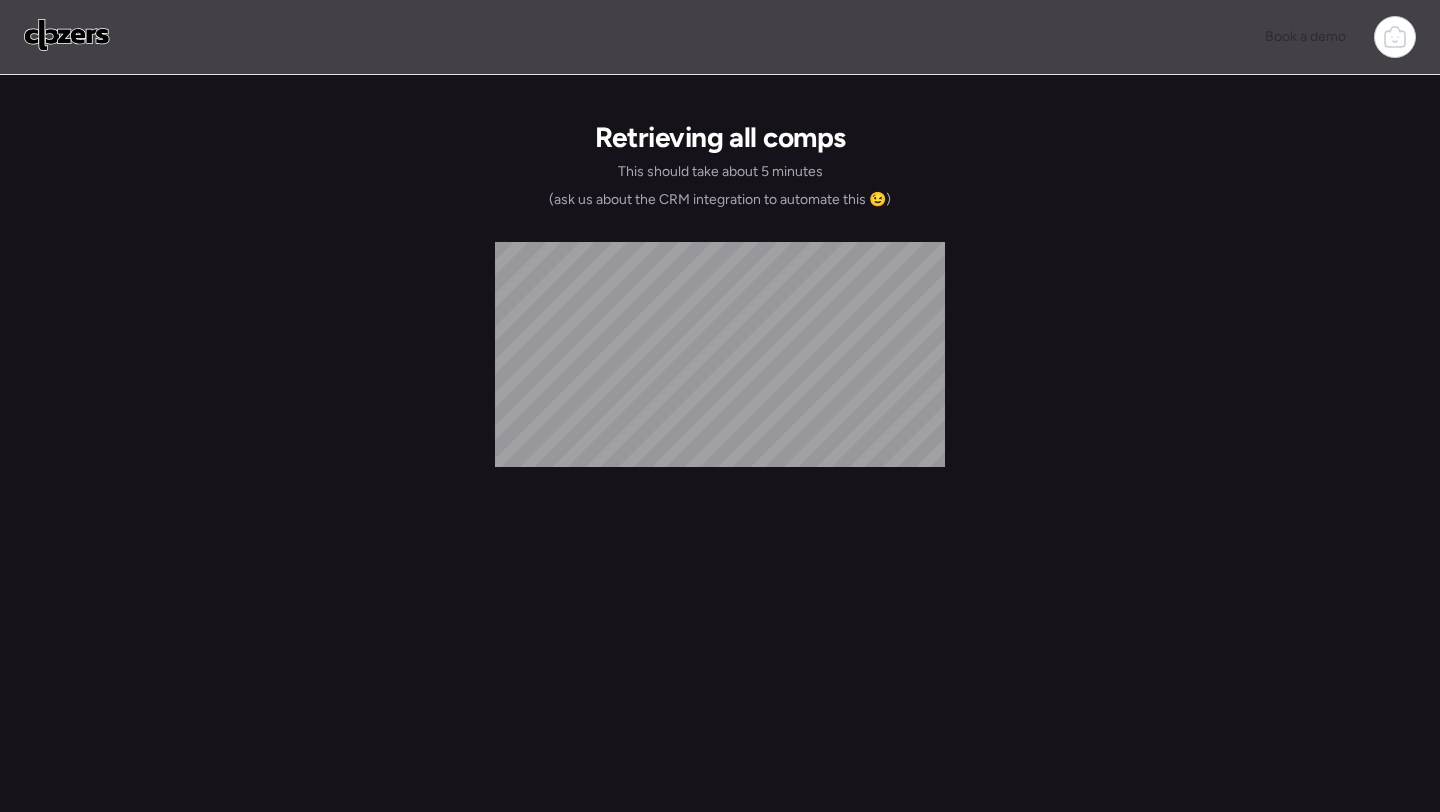 scroll, scrollTop: 0, scrollLeft: 0, axis: both 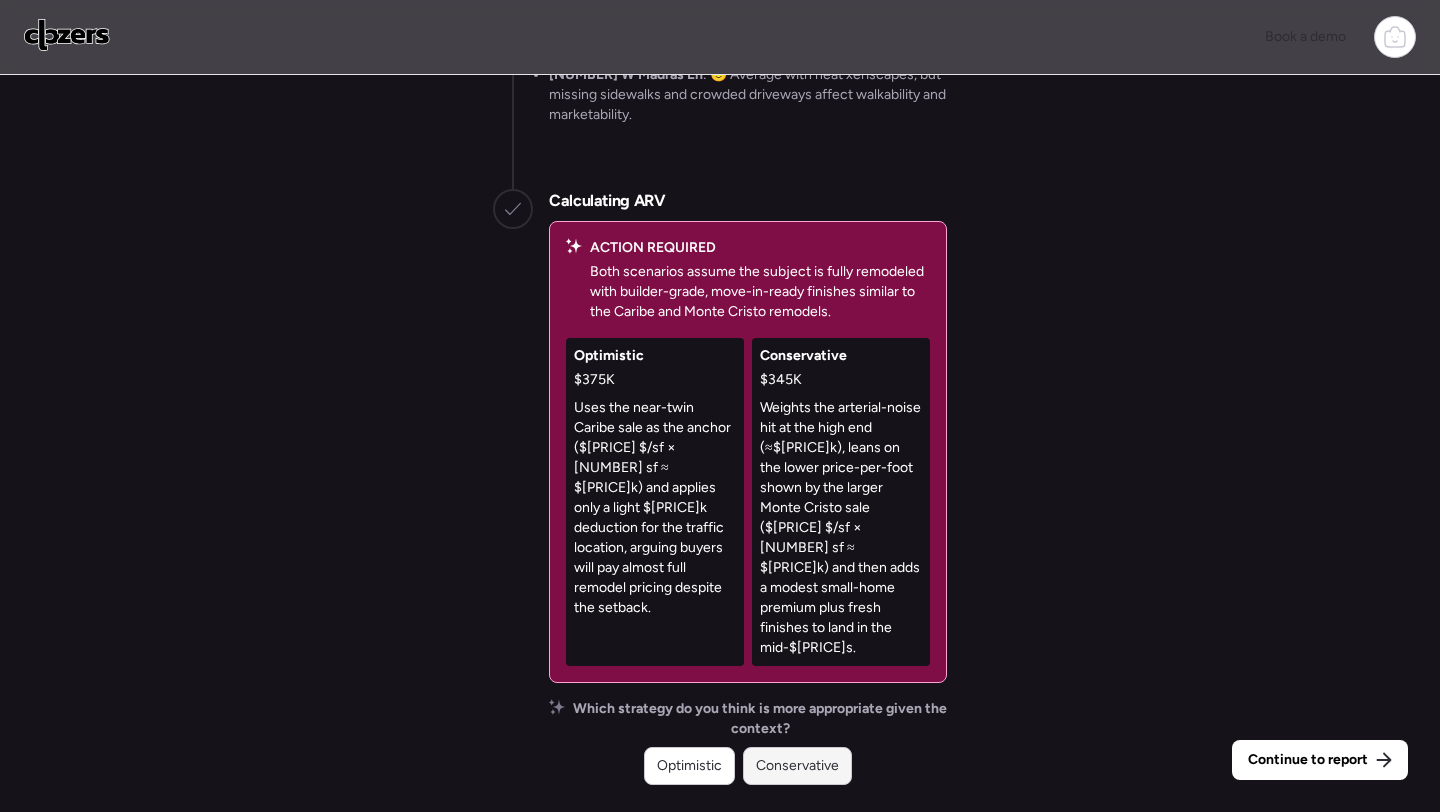 click on "Conservative" at bounding box center [797, 766] 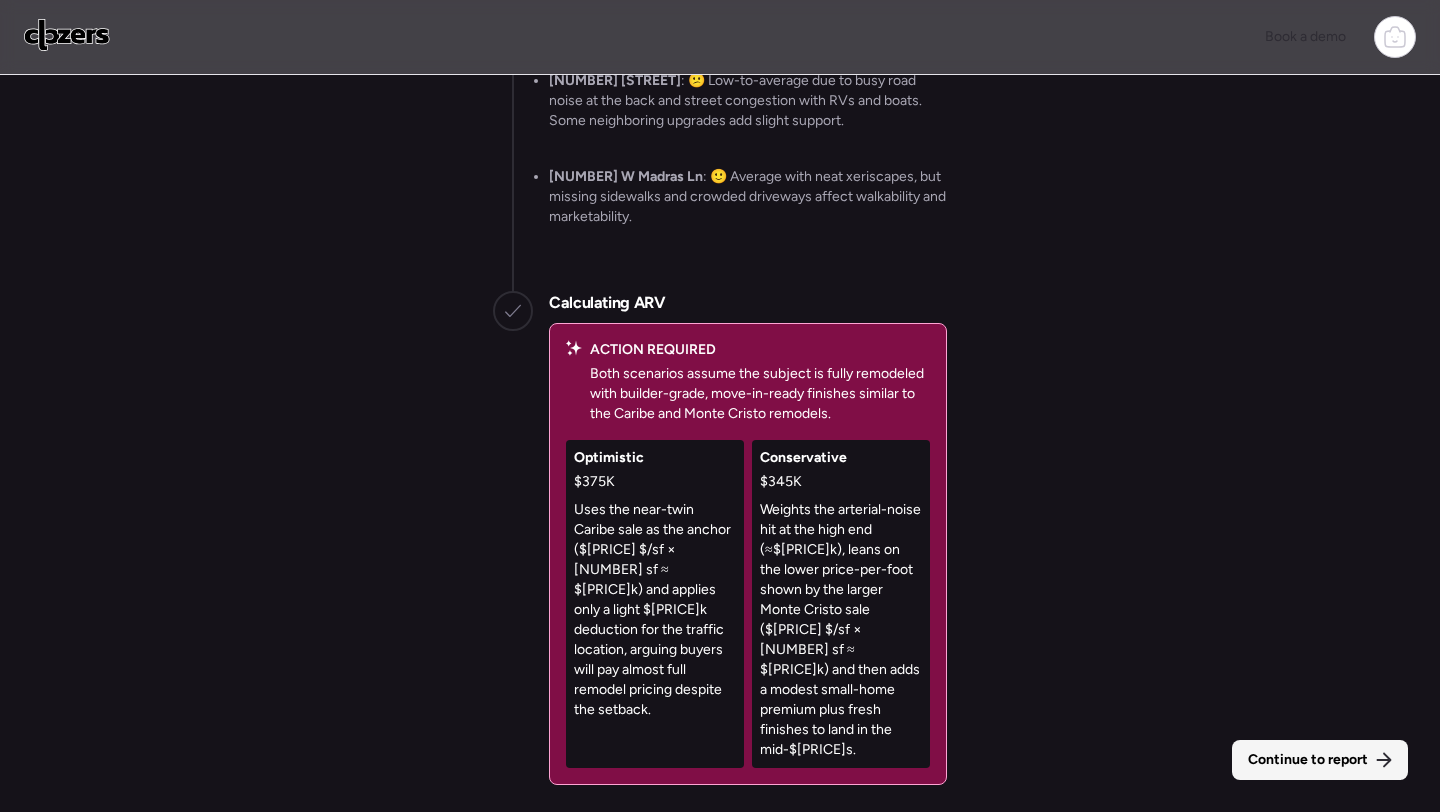 click on "Continue to report" at bounding box center [1308, 760] 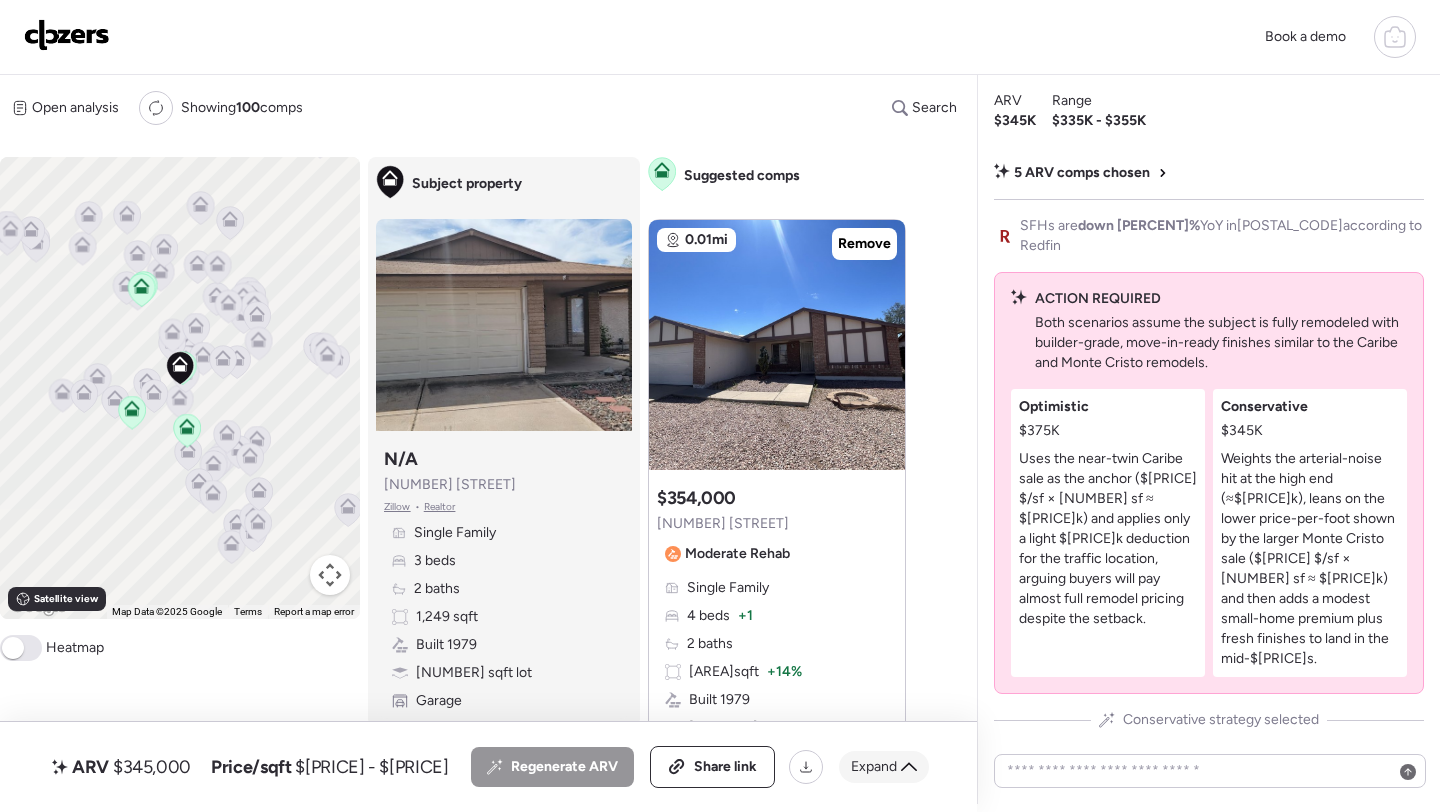 click on "Expand" at bounding box center [874, 767] 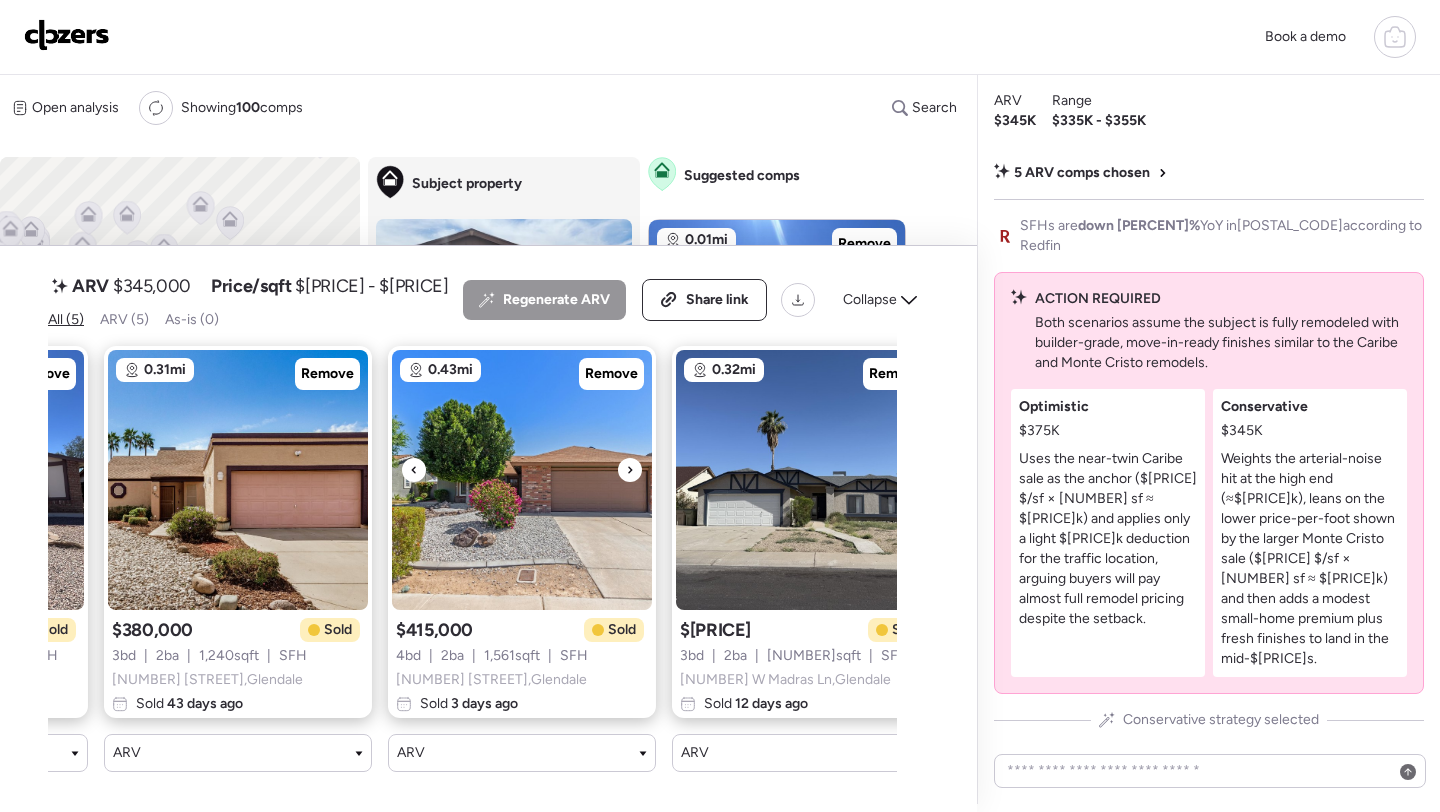 scroll, scrollTop: 0, scrollLeft: 587, axis: horizontal 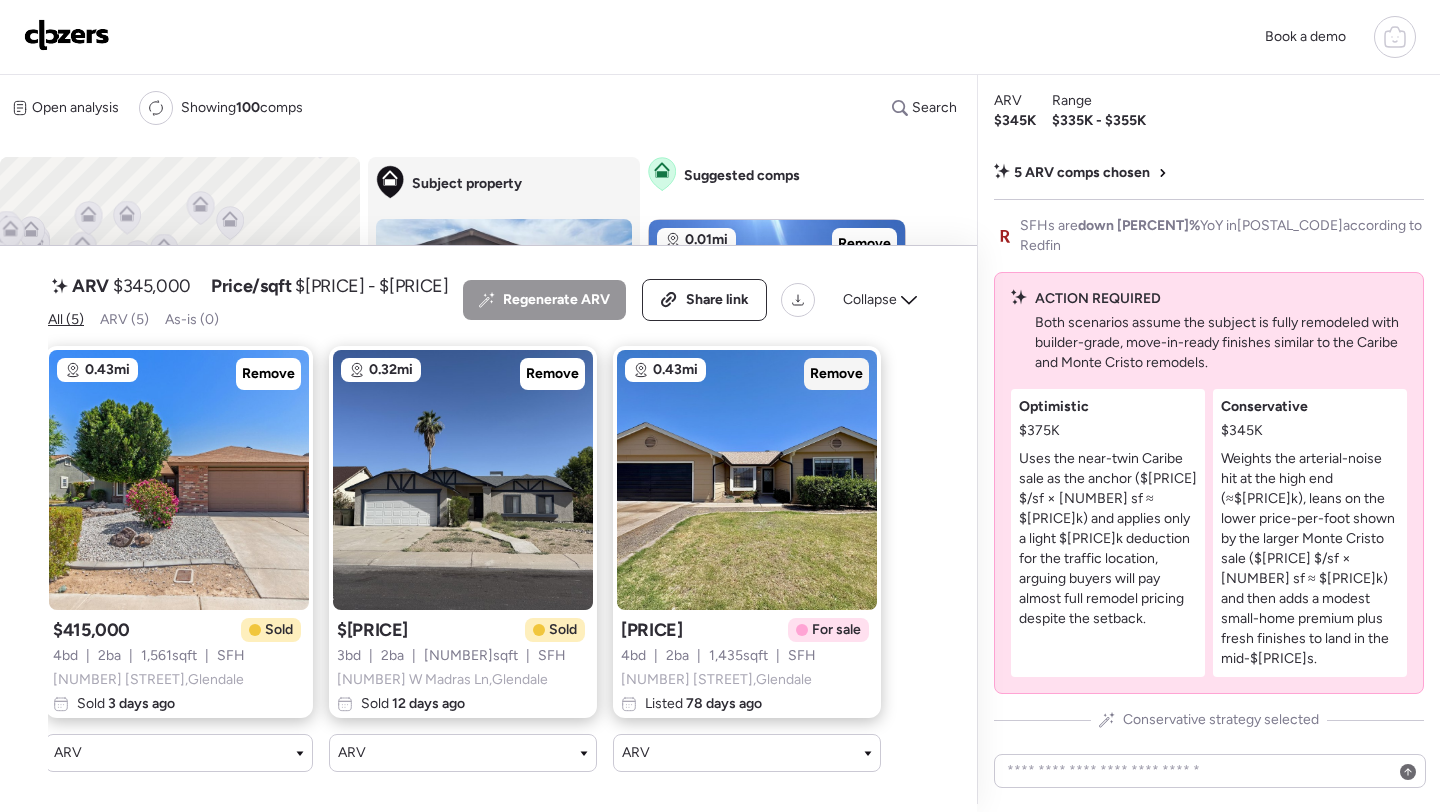 click on "Remove" at bounding box center (836, 374) 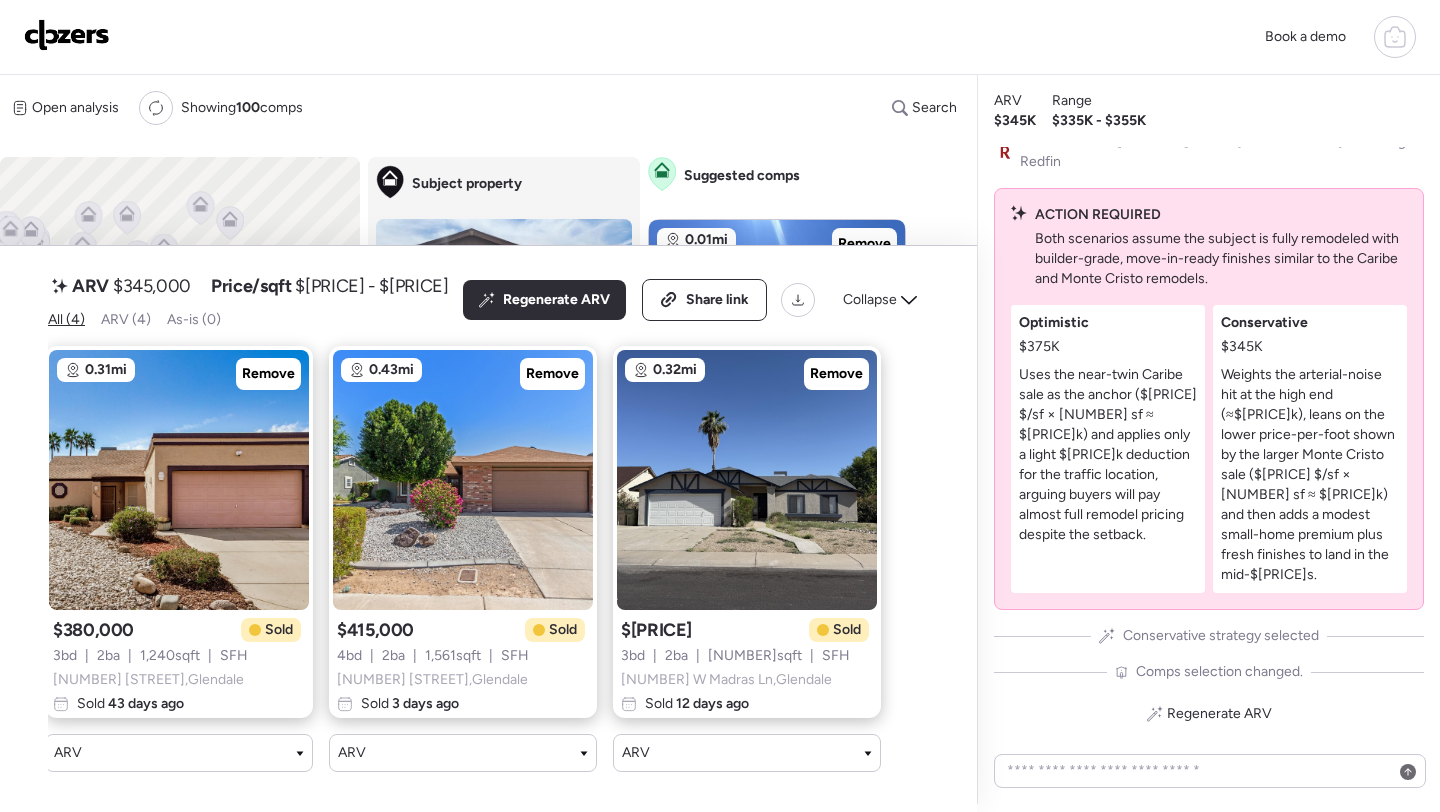 scroll, scrollTop: 0, scrollLeft: 303, axis: horizontal 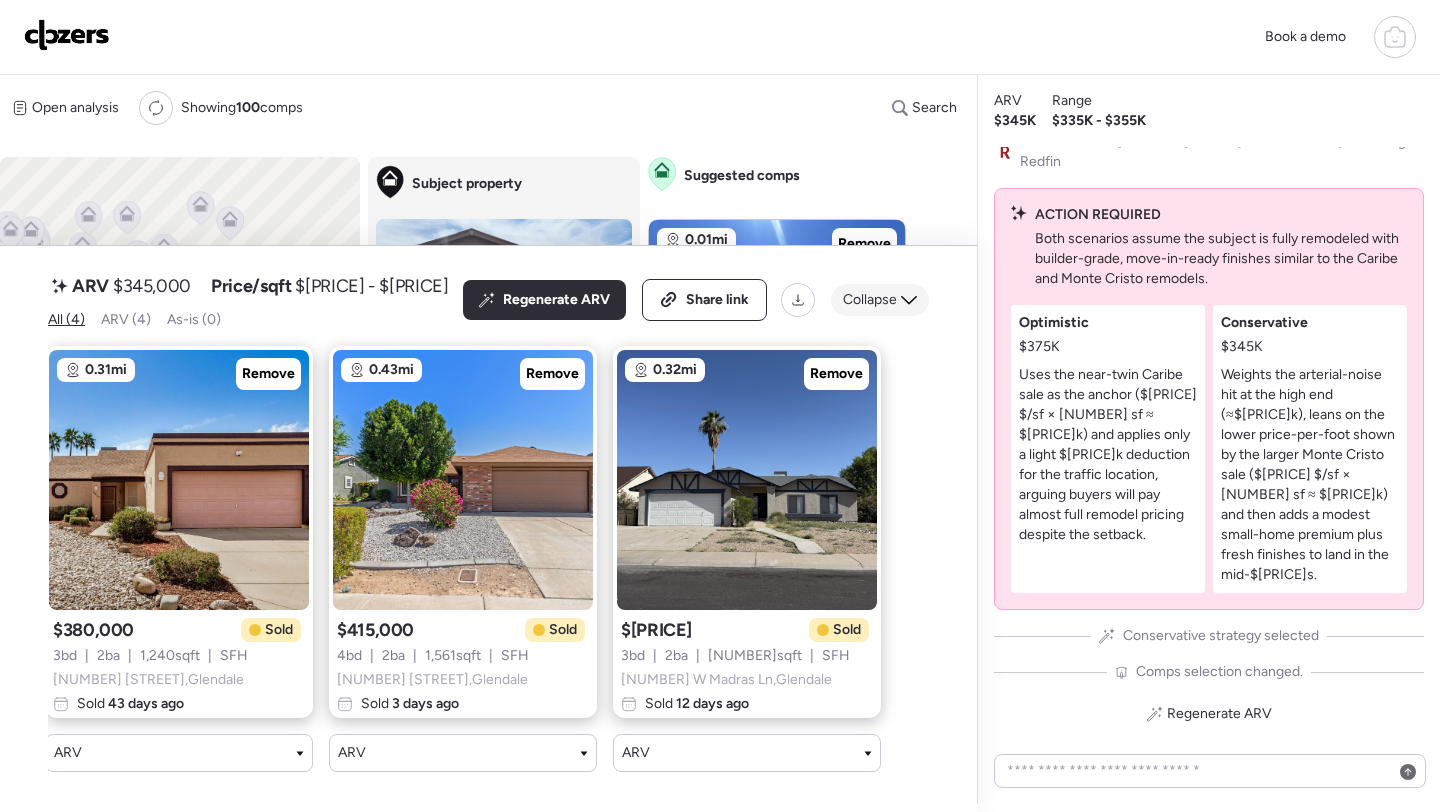 click on "Collapse" at bounding box center [870, 300] 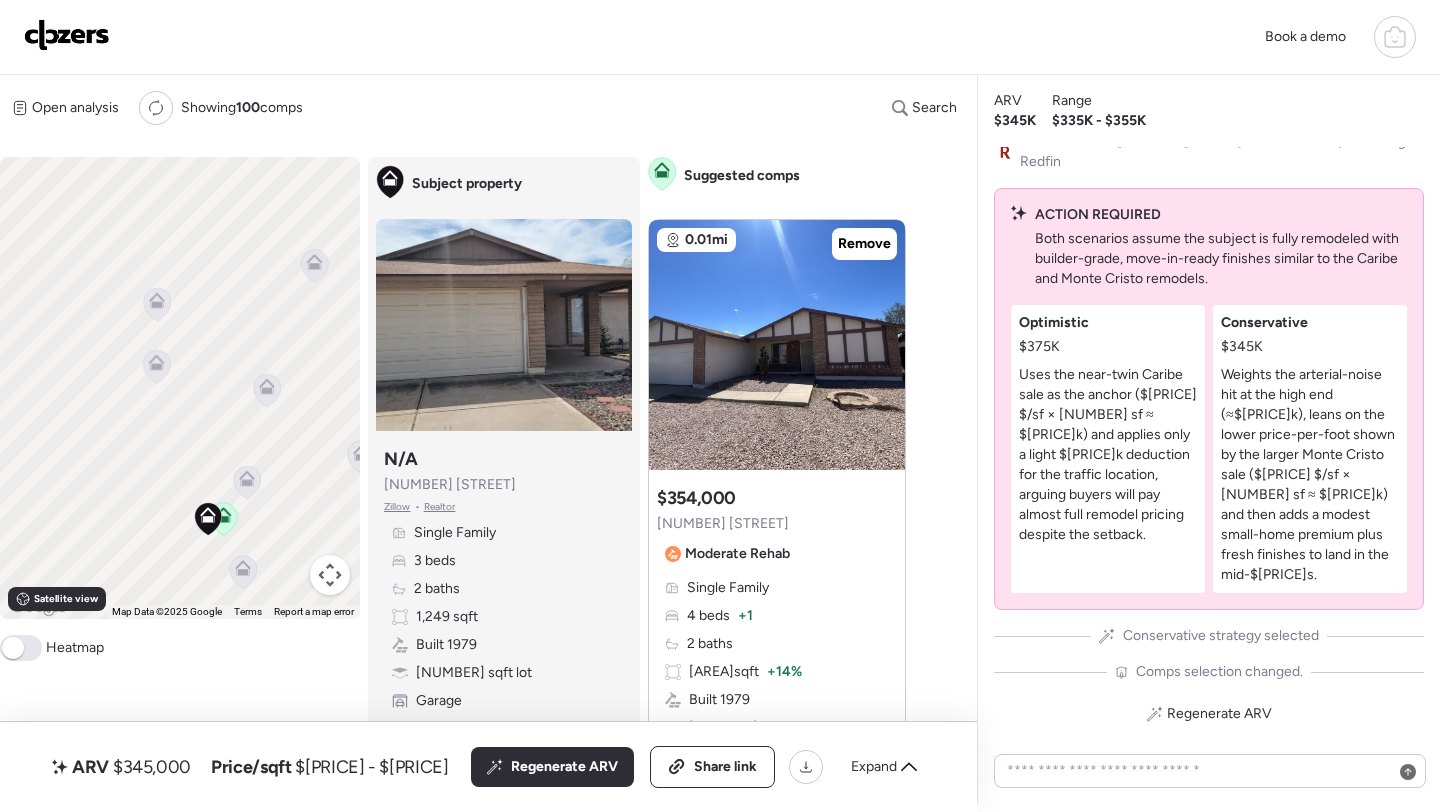 click 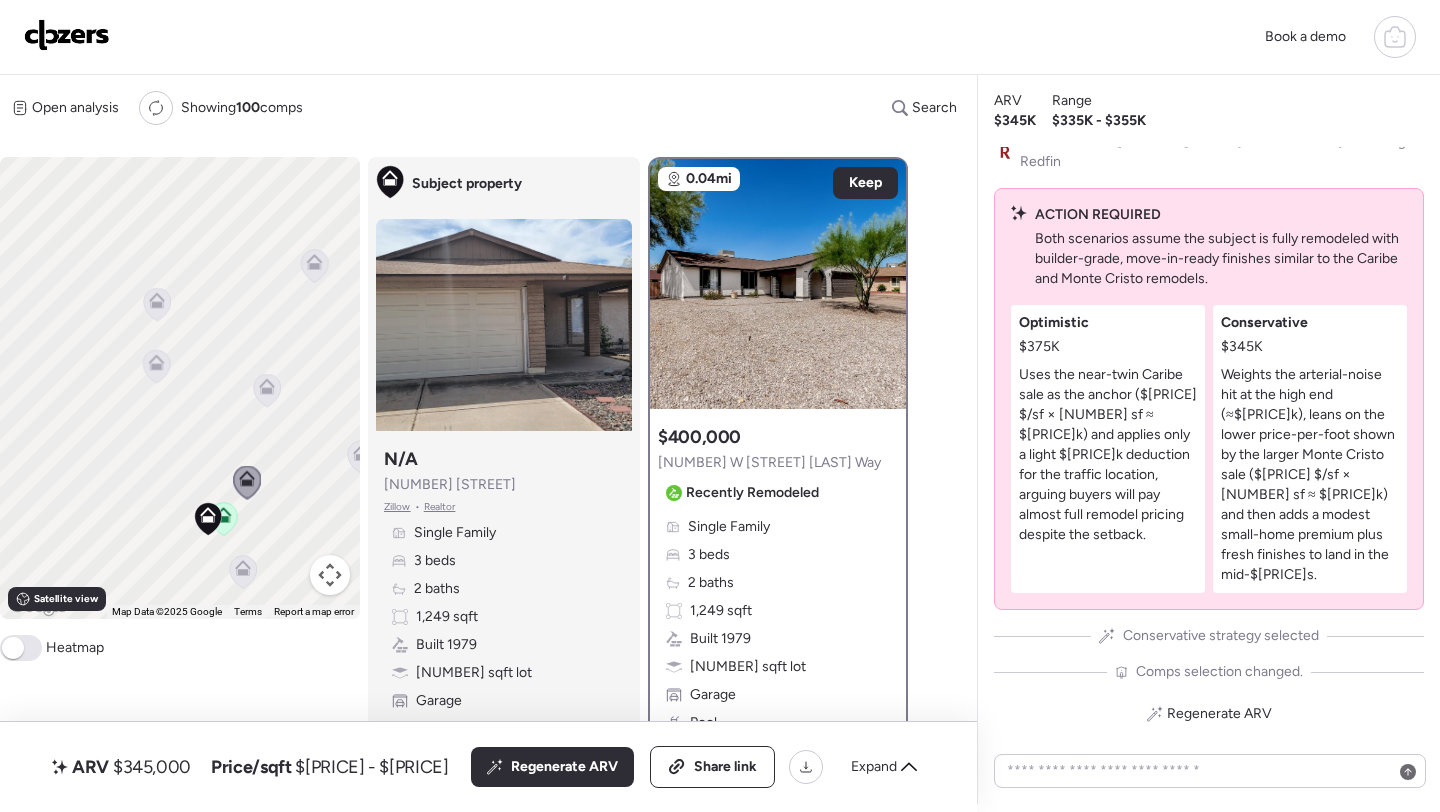 click on "6218 W Zoe Ella Way" at bounding box center (769, 463) 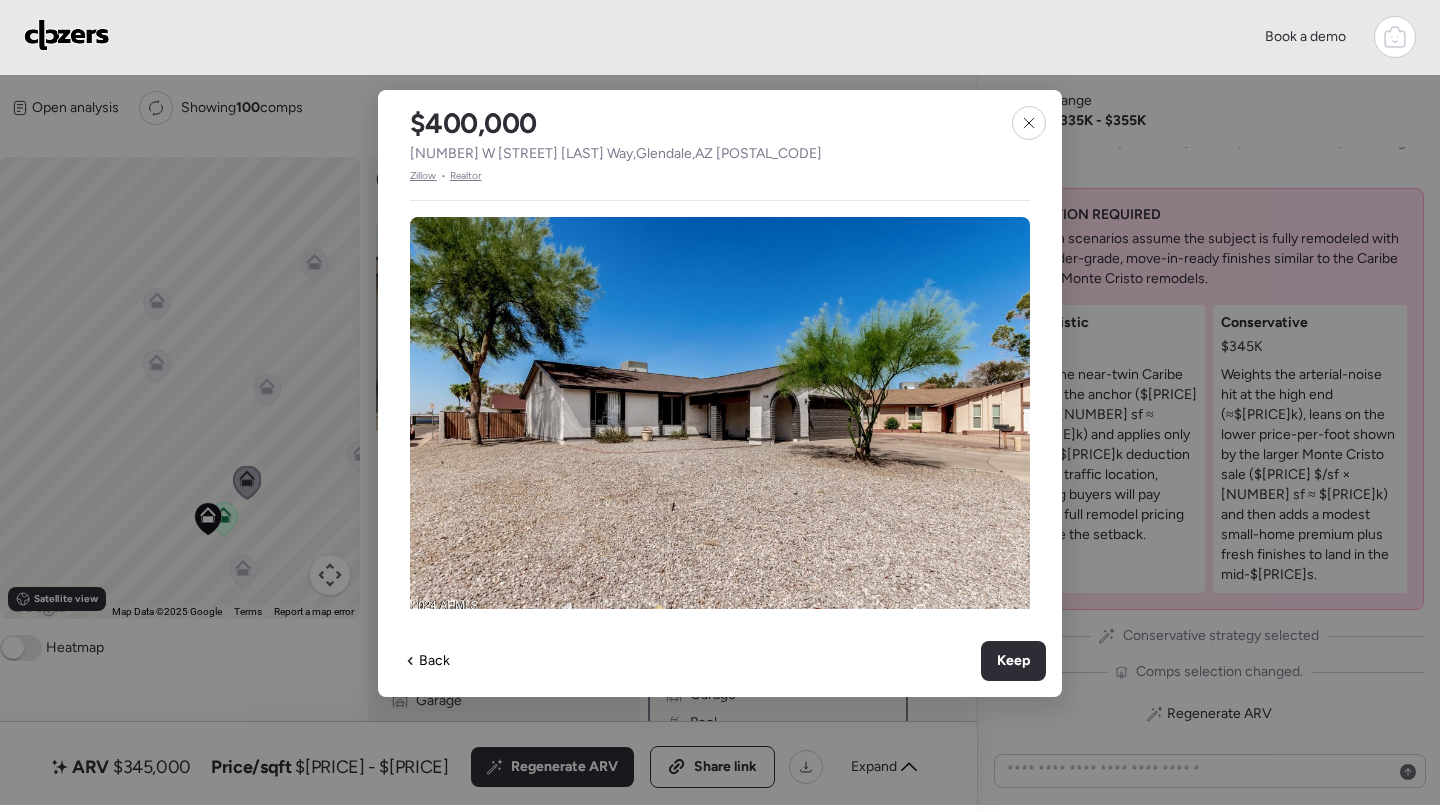 click on "6218 W Zoe Ella Way ,  Glendale ,  AZ   85306" at bounding box center [616, 154] 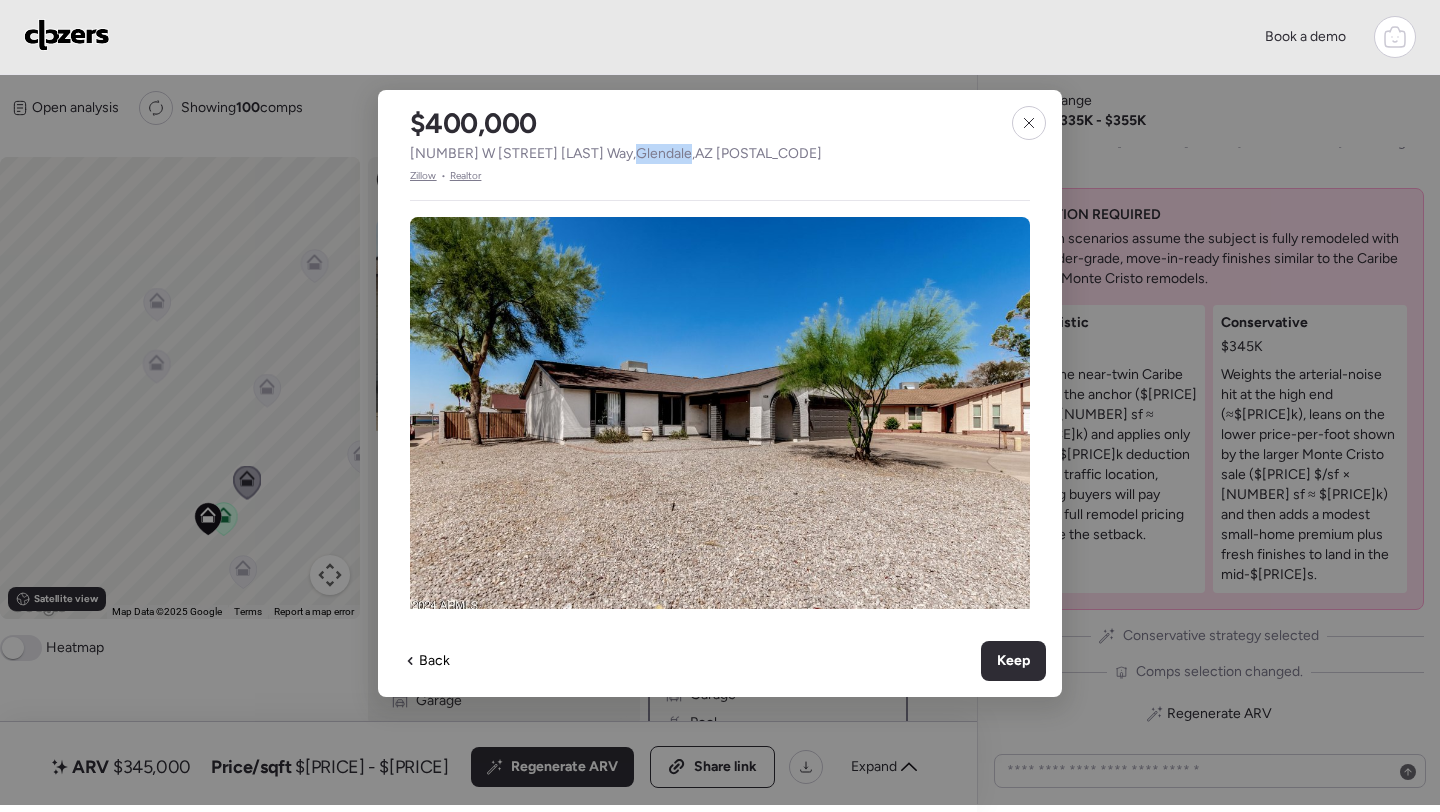 click on "6218 W Zoe Ella Way ,  Glendale ,  AZ   85306" at bounding box center (616, 154) 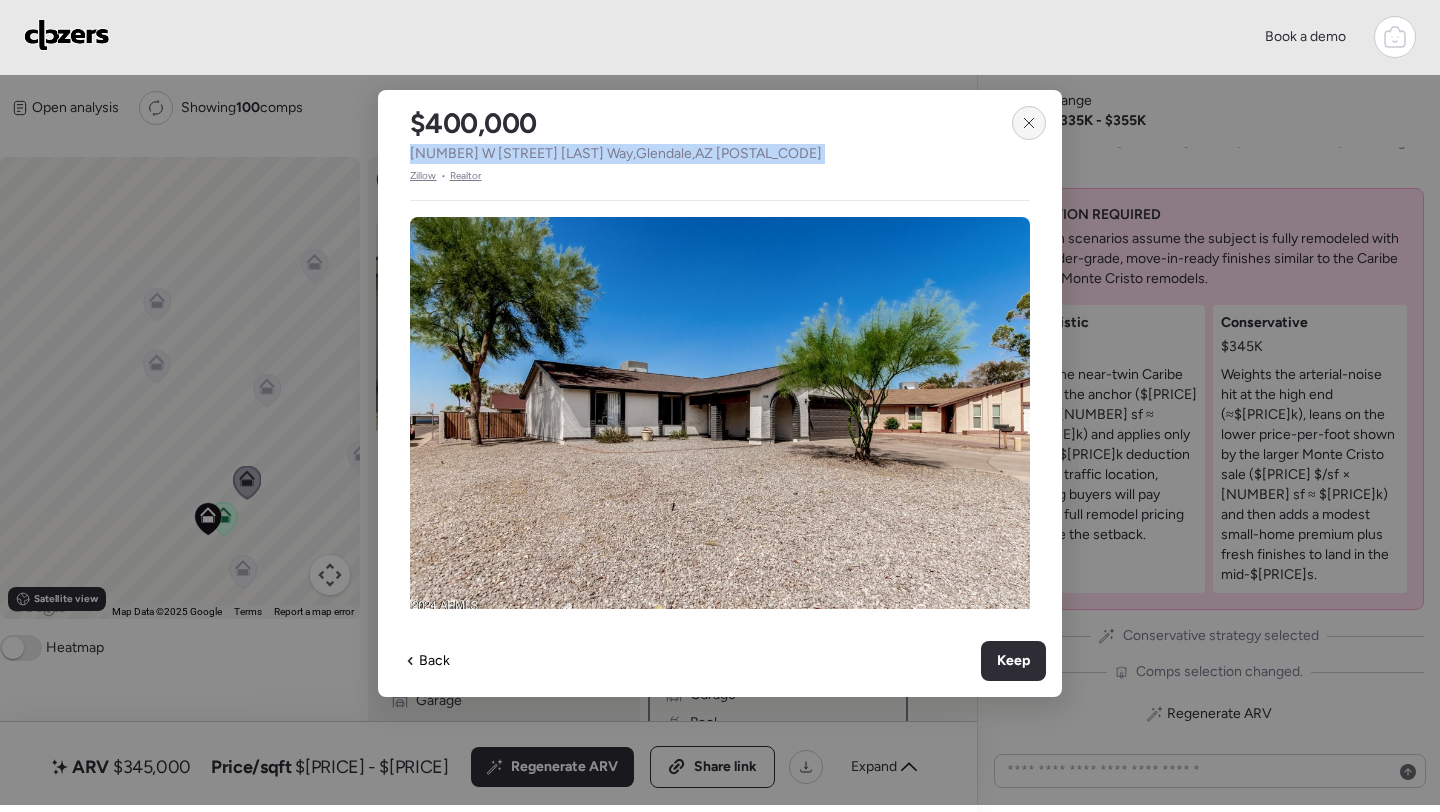 click 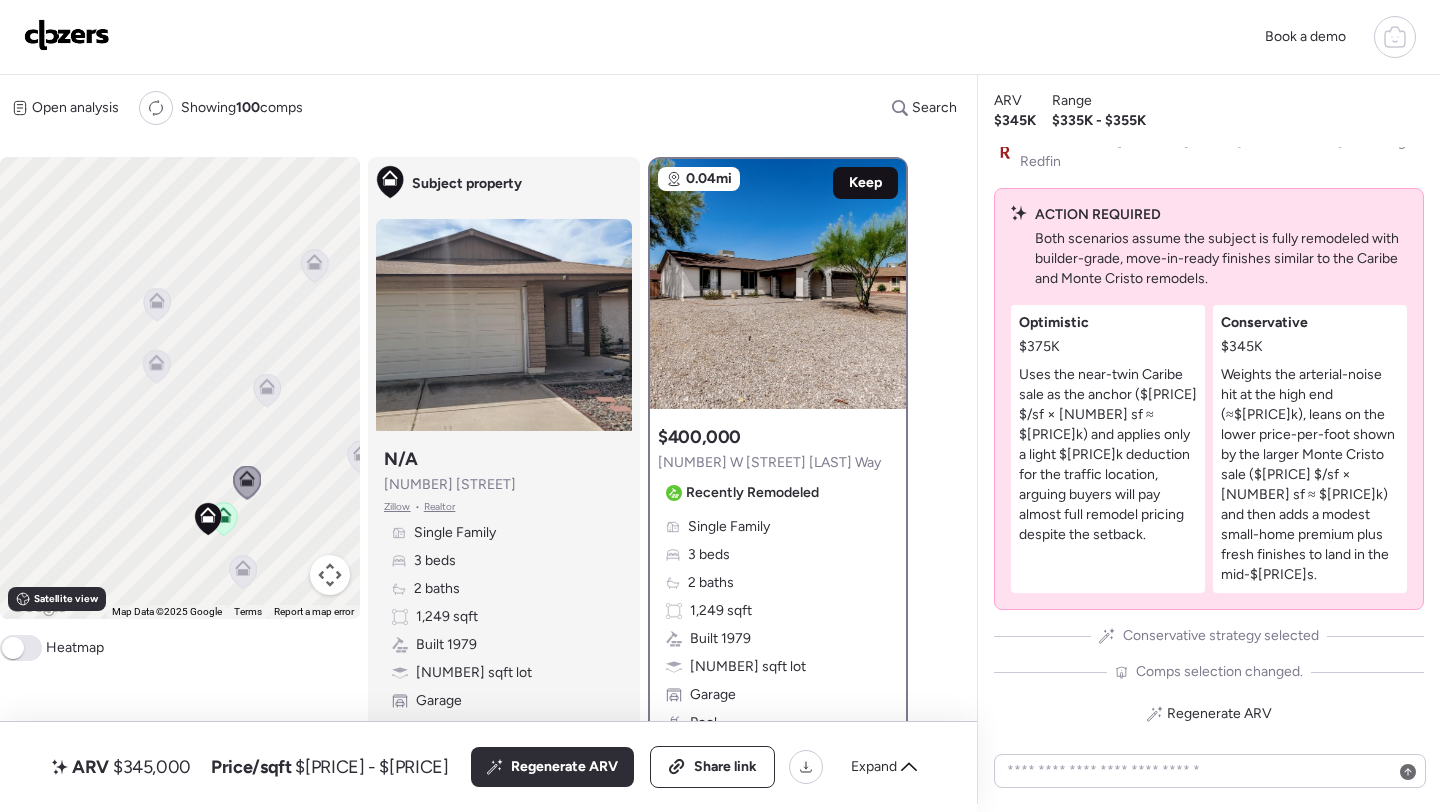 click on "Keep" at bounding box center (865, 183) 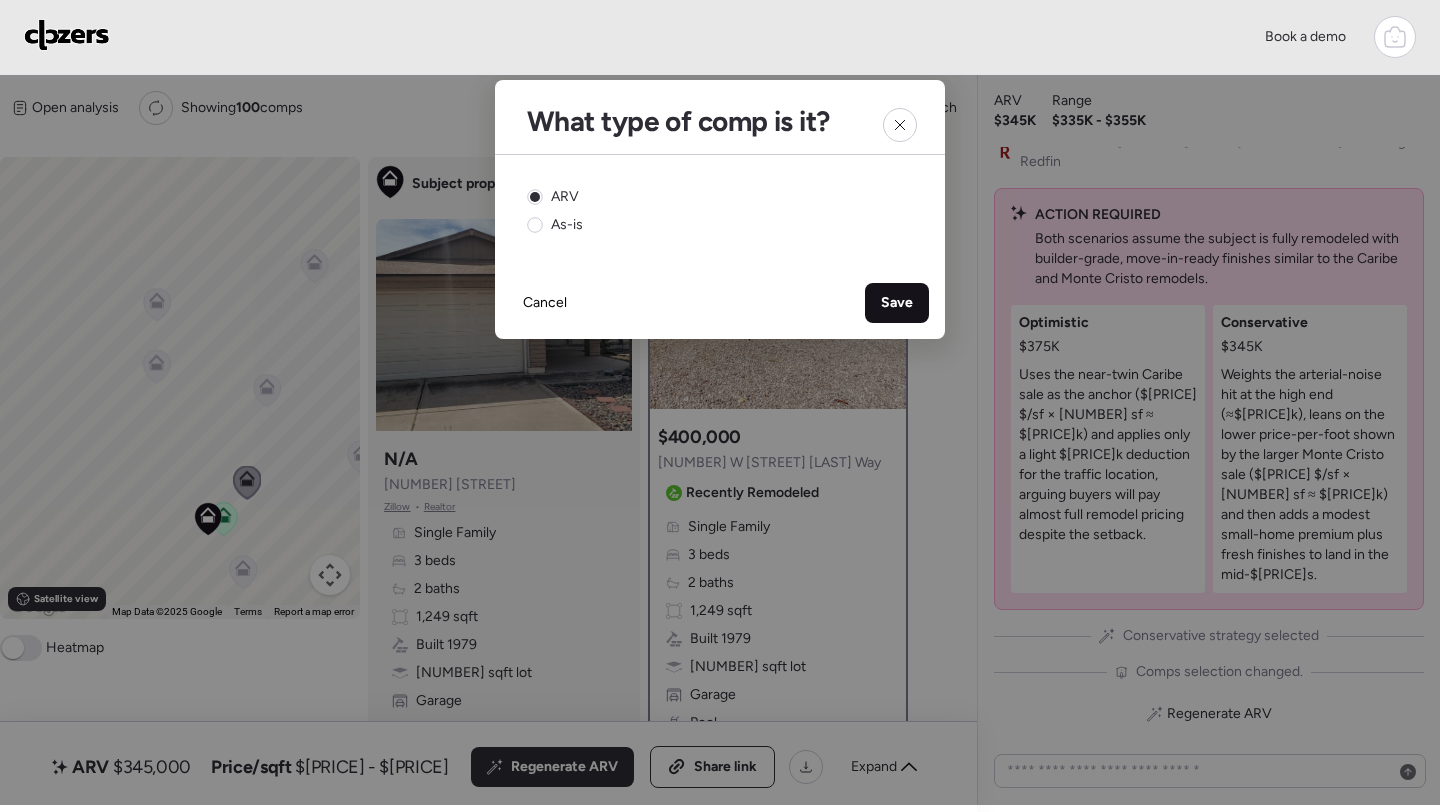 click on "Save" at bounding box center (897, 303) 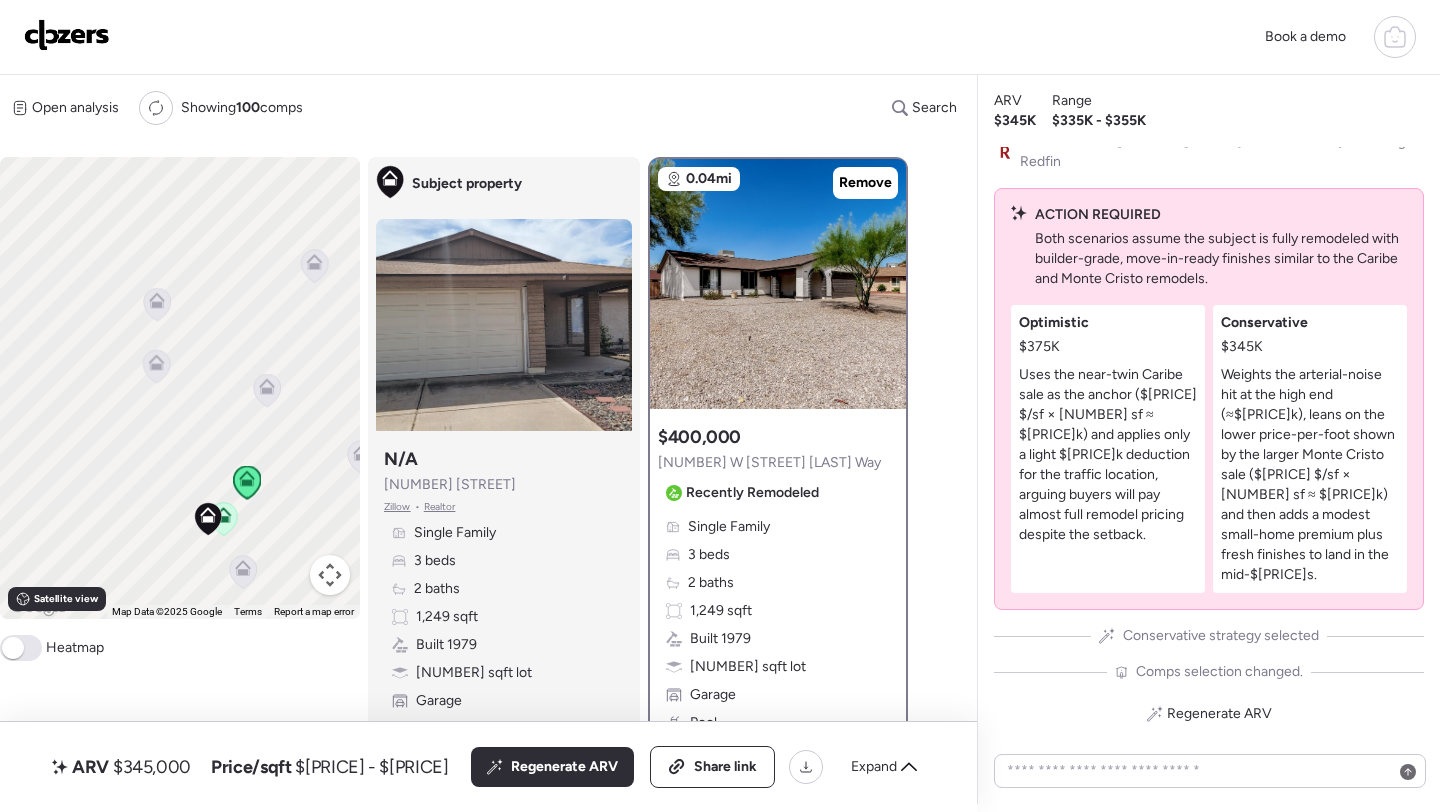 click 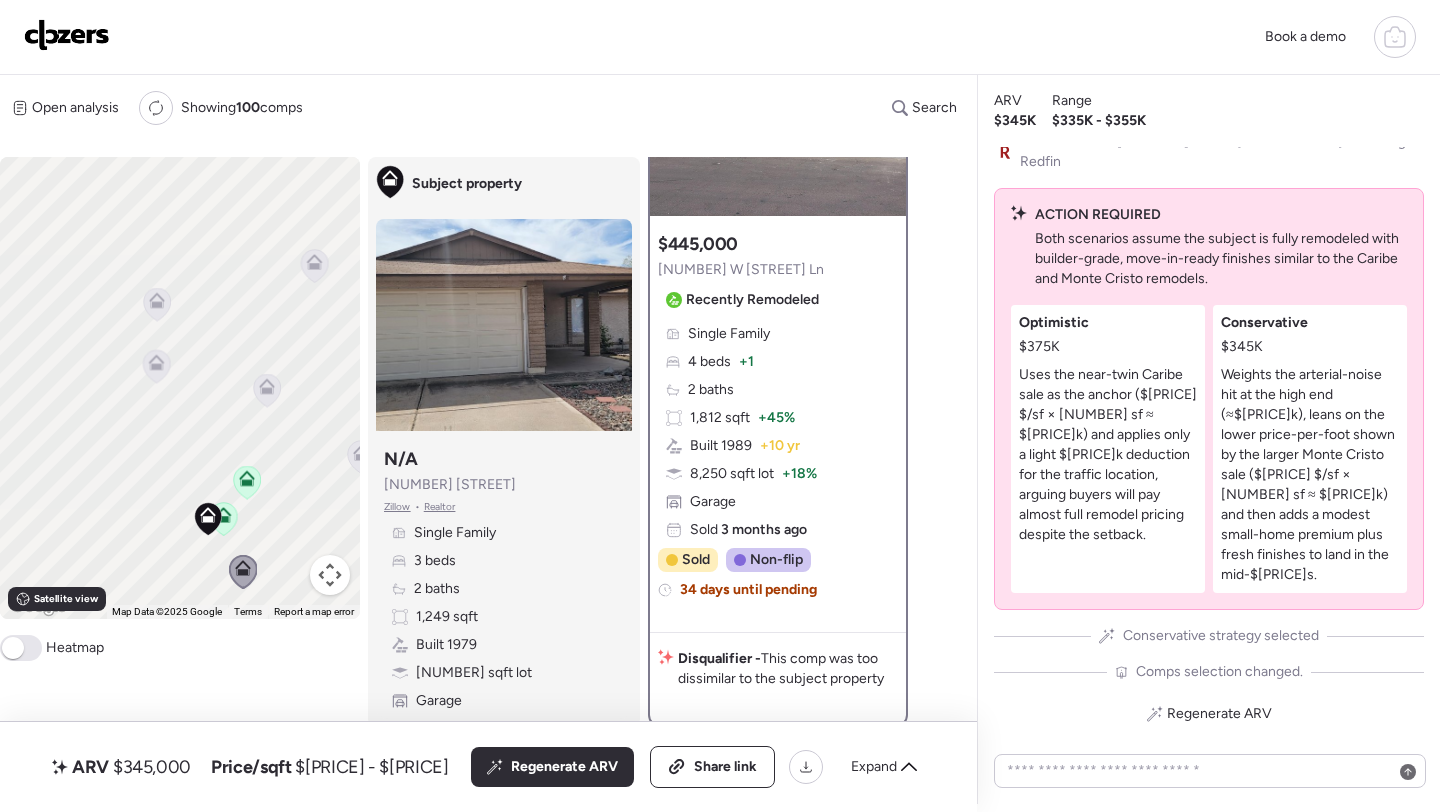 scroll, scrollTop: 209, scrollLeft: 0, axis: vertical 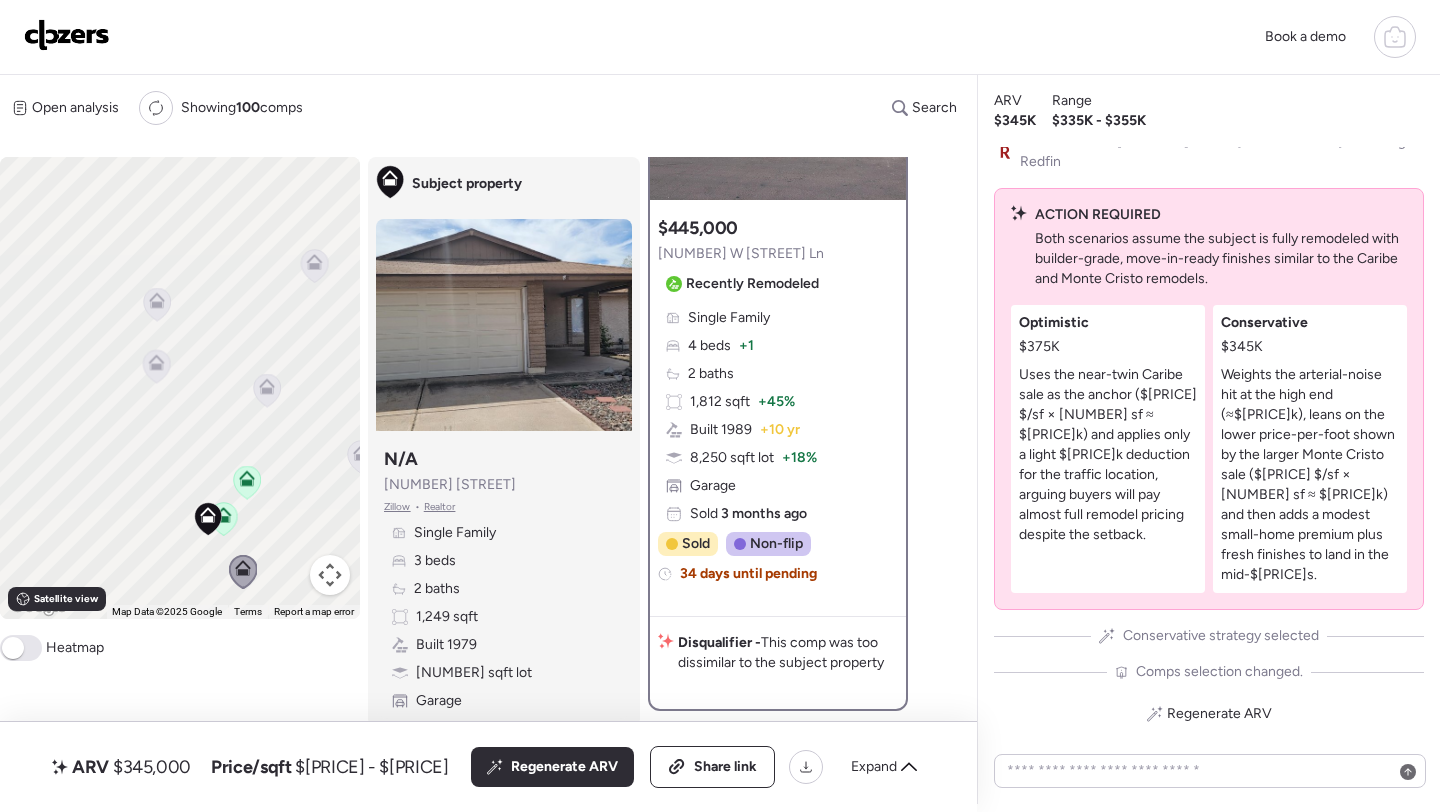 click 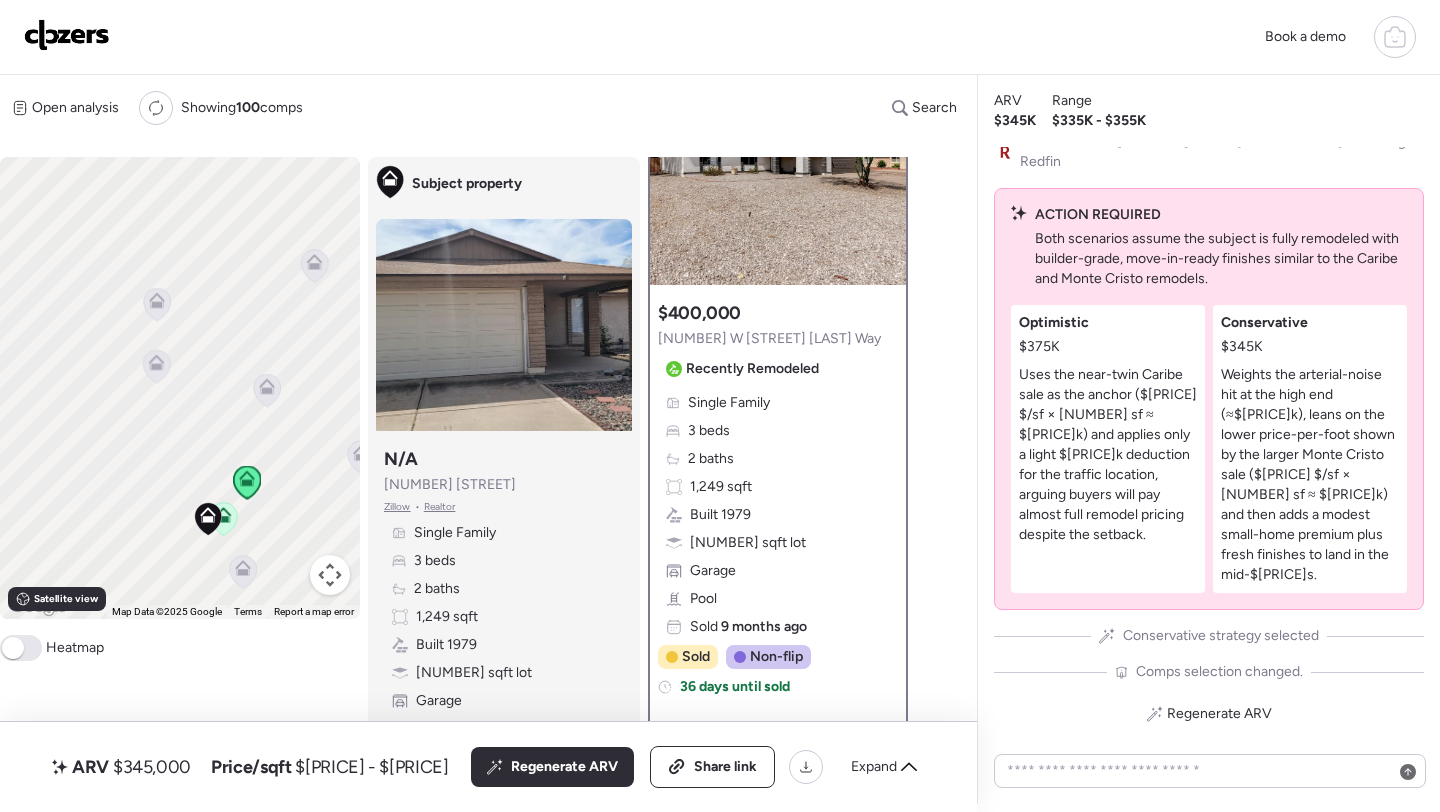 scroll, scrollTop: 218, scrollLeft: 0, axis: vertical 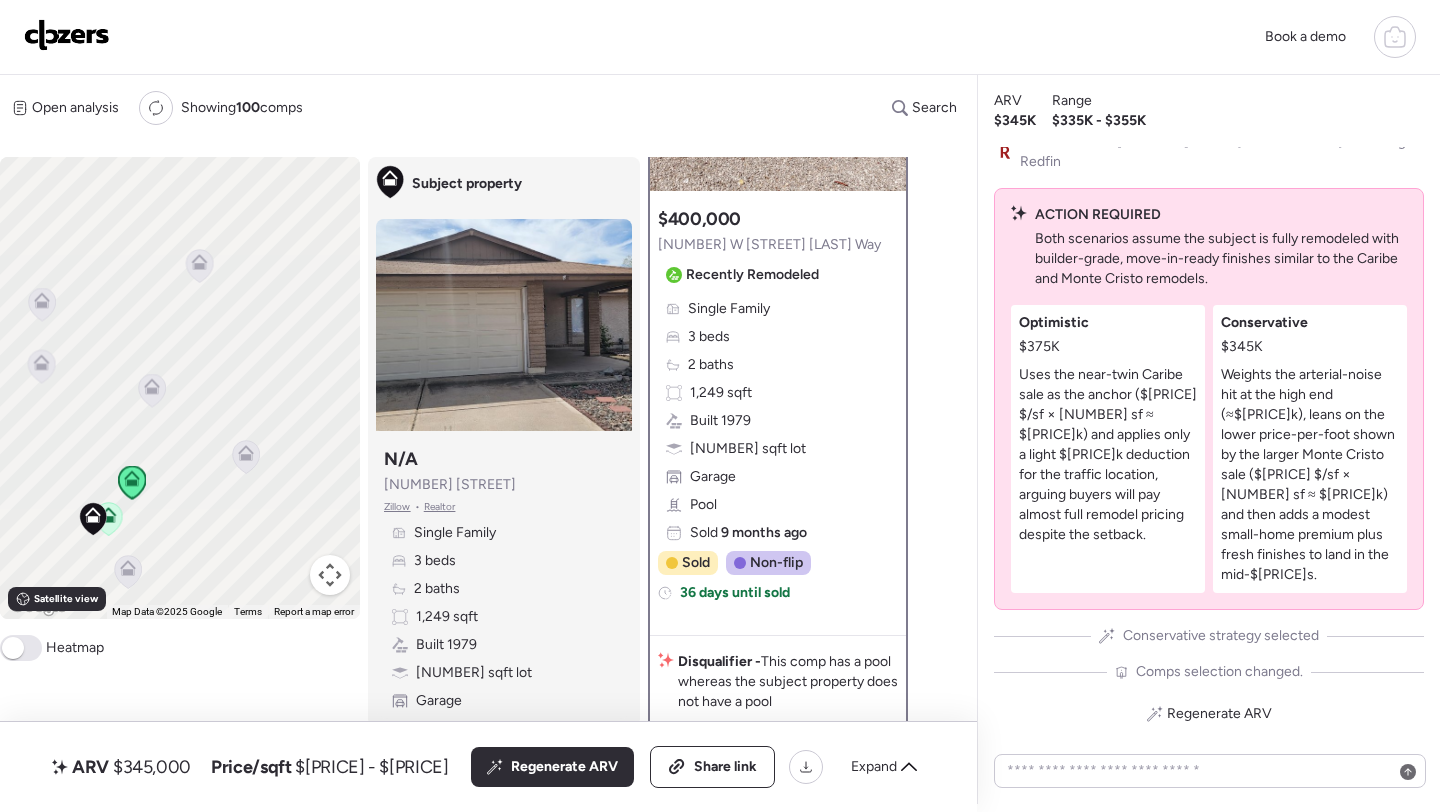 drag, startPoint x: 336, startPoint y: 490, endPoint x: 203, endPoint y: 490, distance: 133 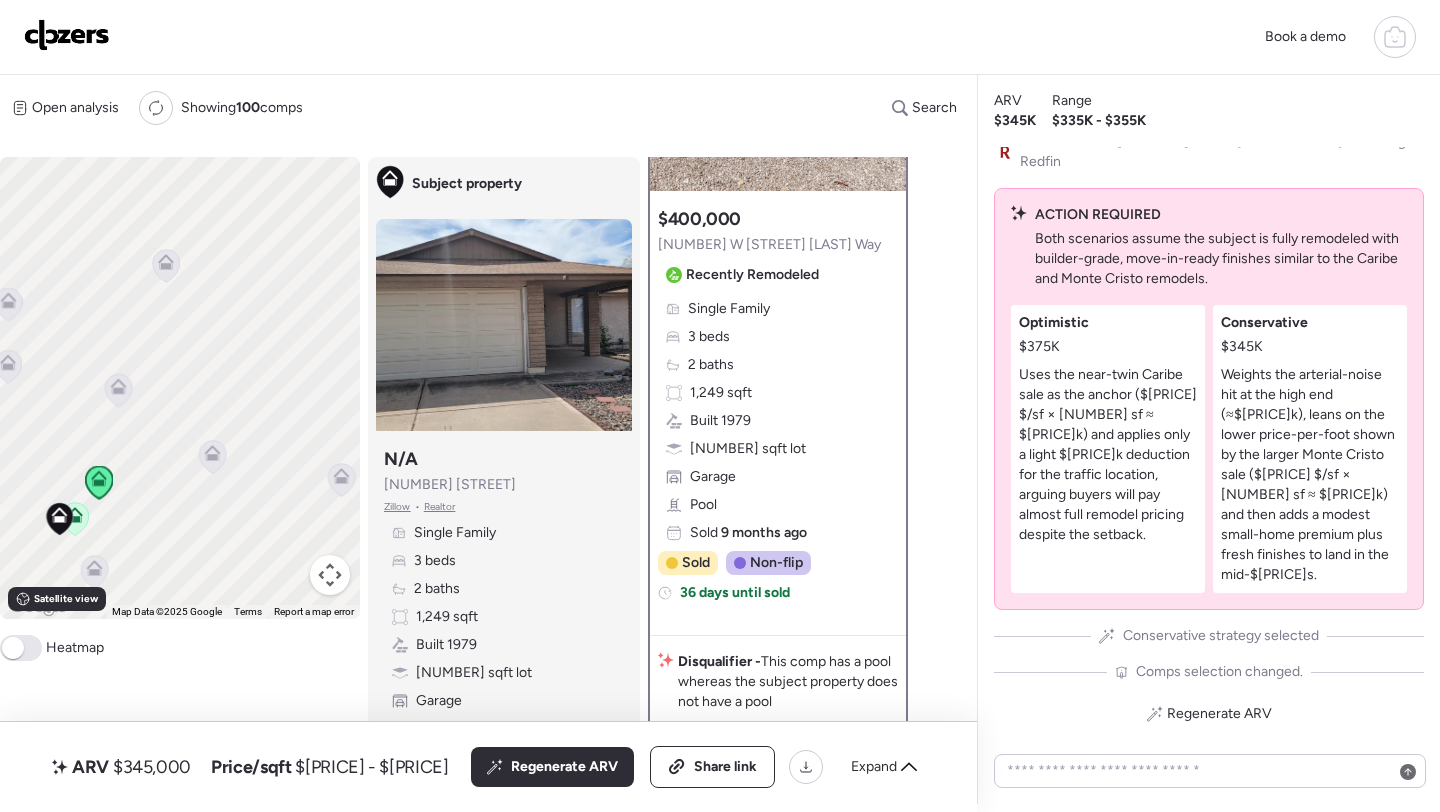 click 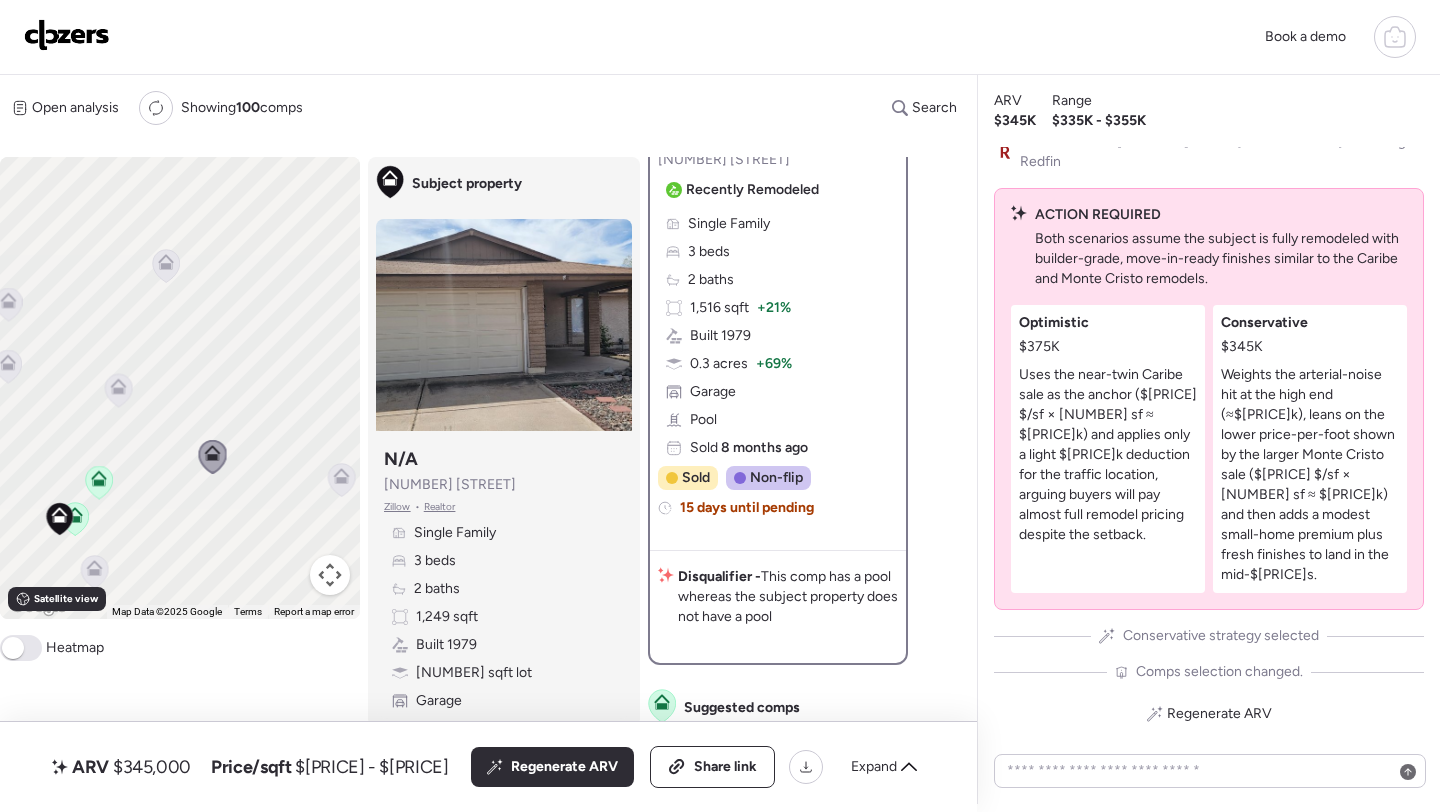 scroll, scrollTop: 301, scrollLeft: 0, axis: vertical 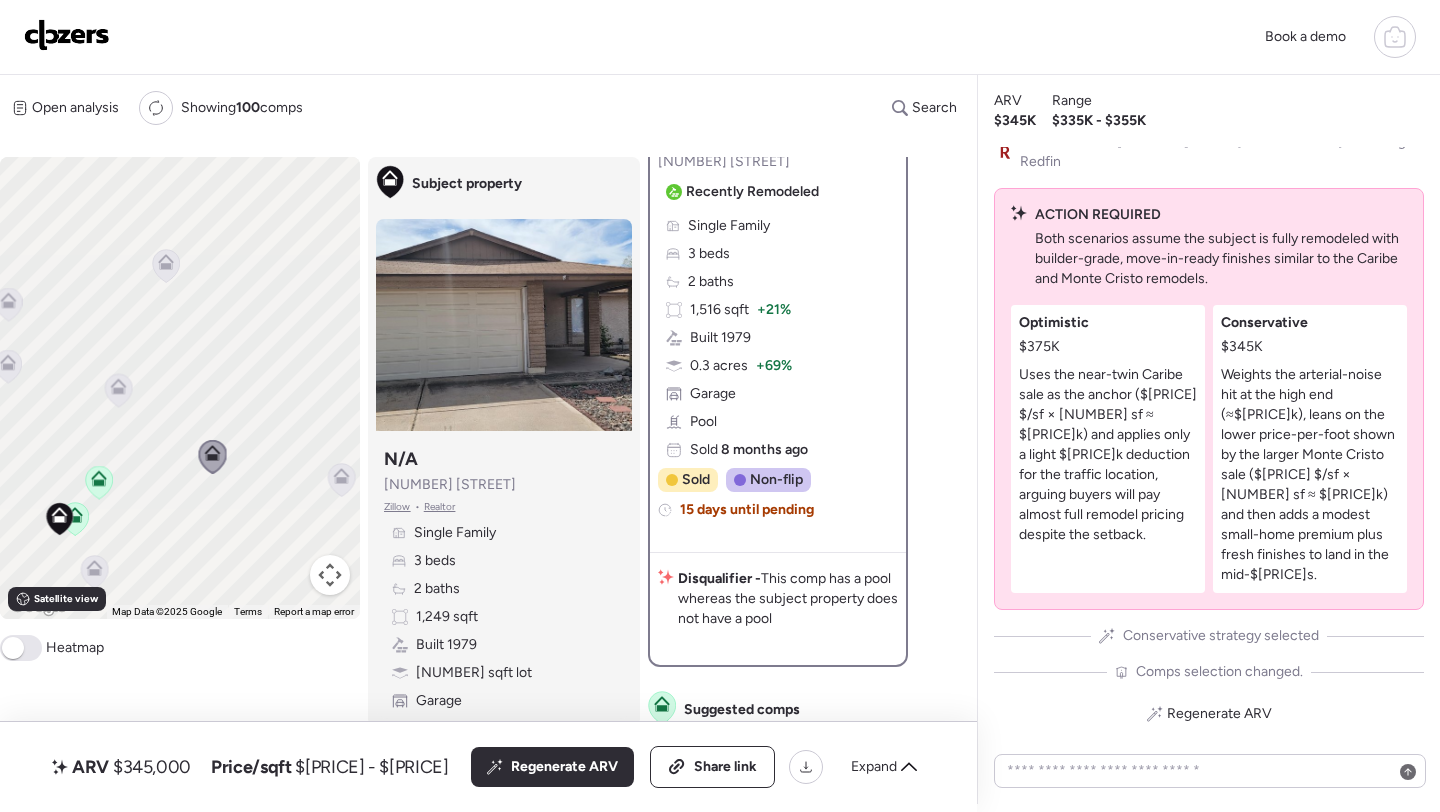 click 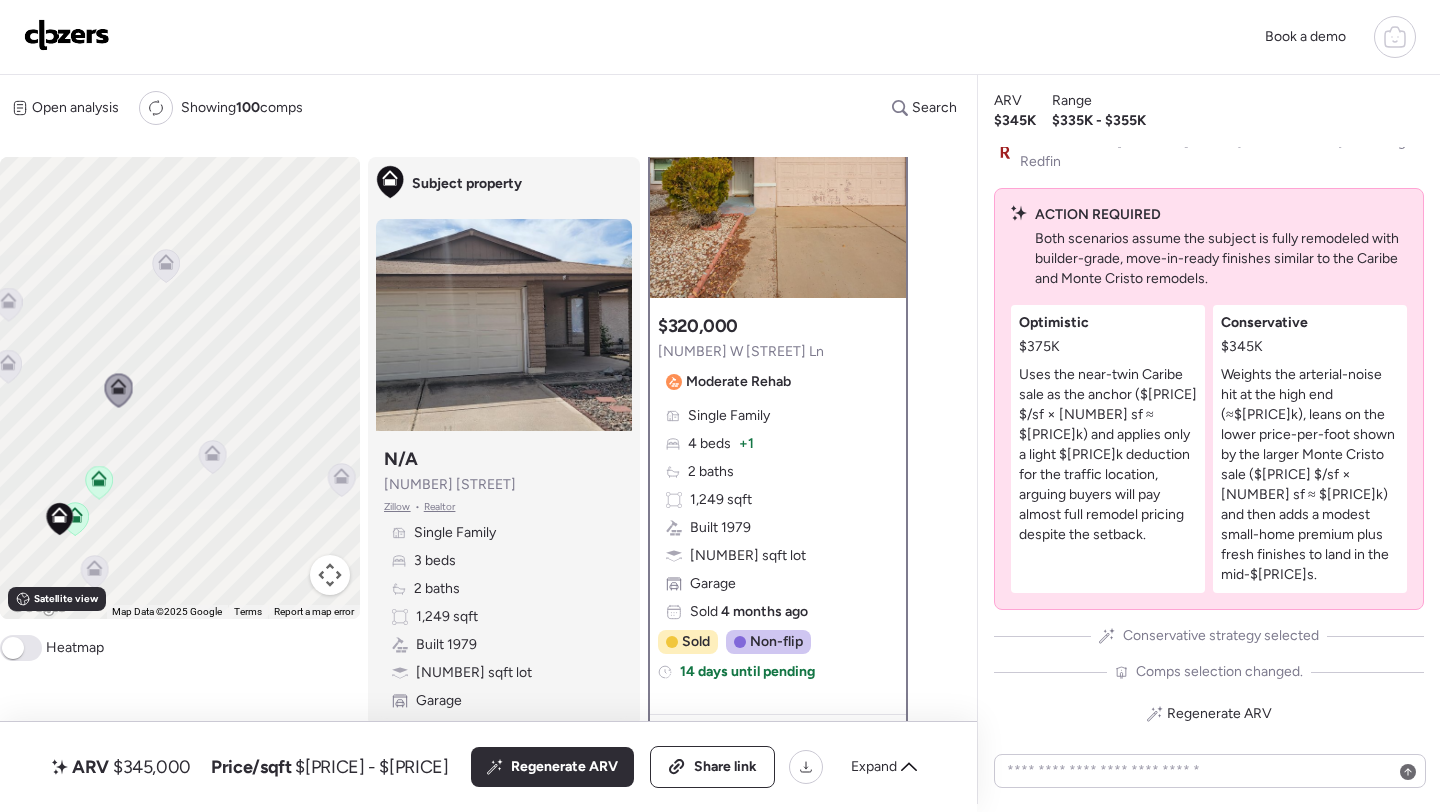 scroll, scrollTop: 135, scrollLeft: 0, axis: vertical 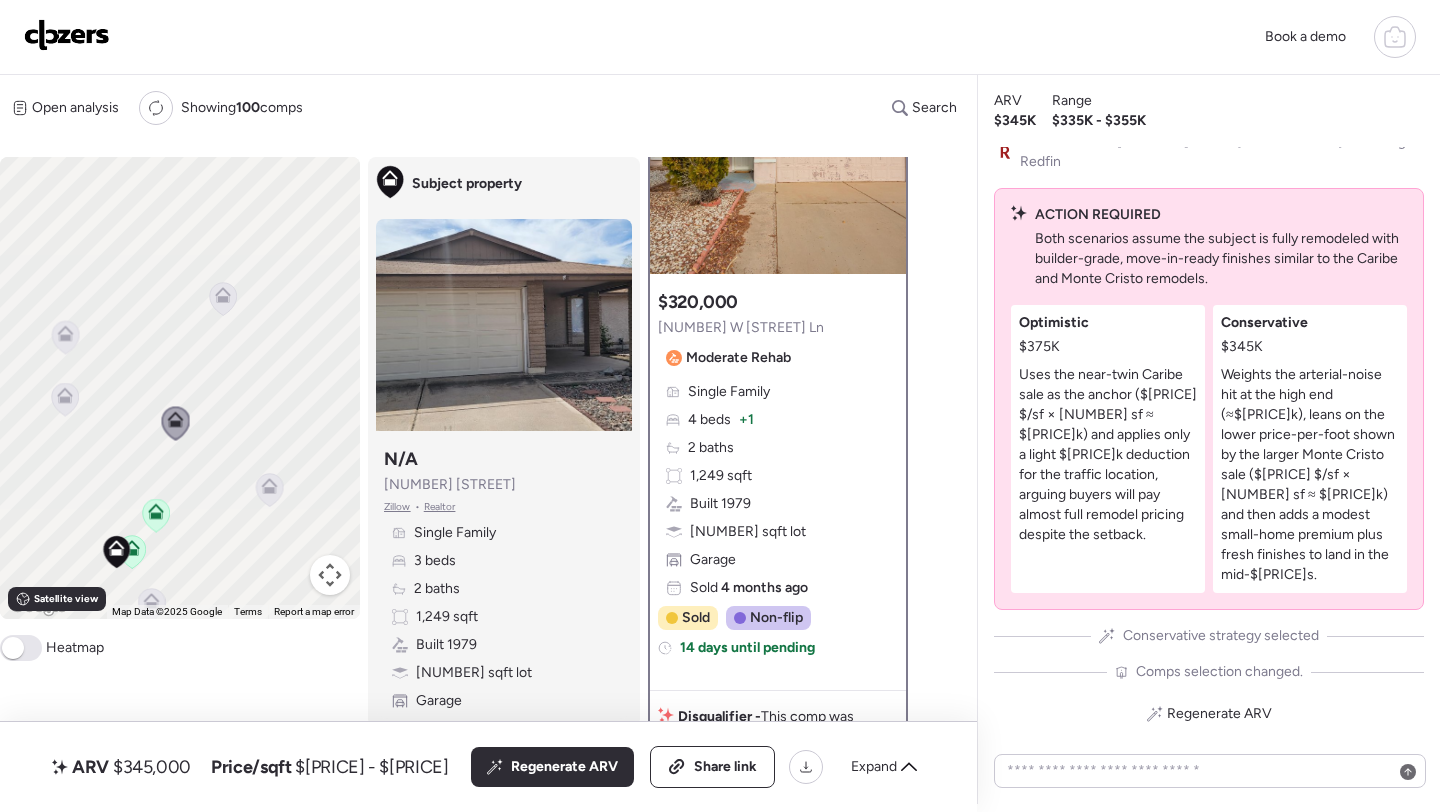 drag, startPoint x: 257, startPoint y: 539, endPoint x: 324, endPoint y: 576, distance: 76.537575 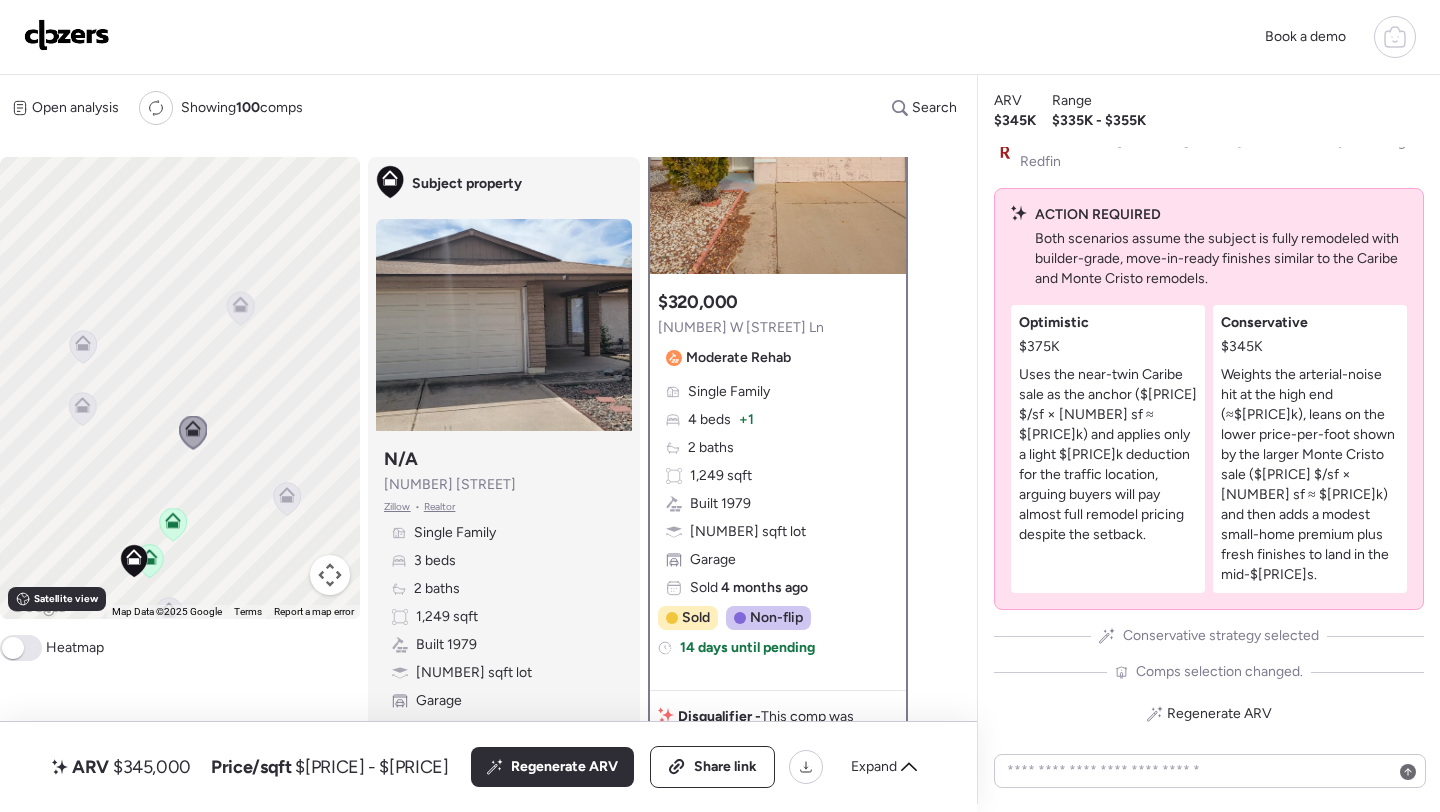 click 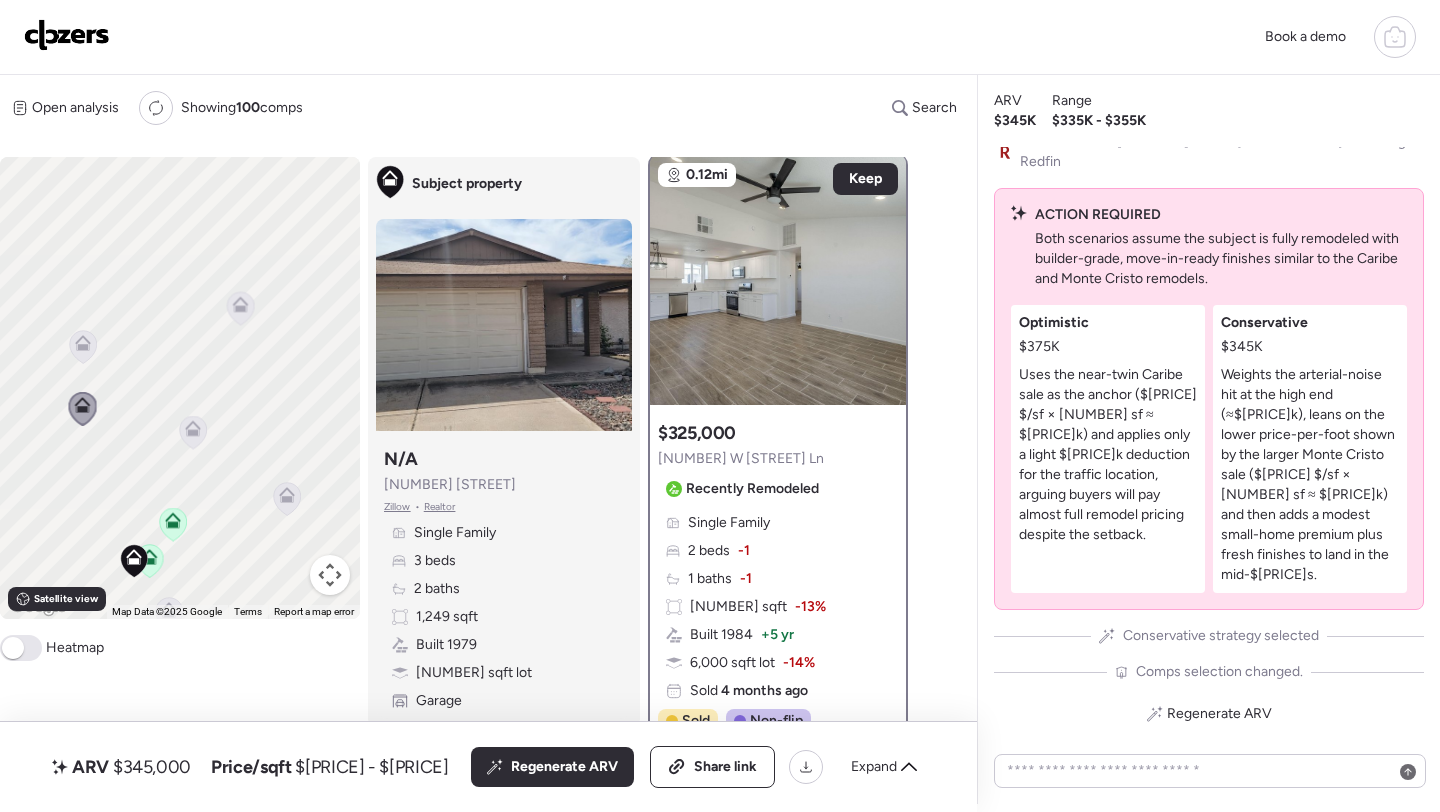 scroll, scrollTop: 0, scrollLeft: 0, axis: both 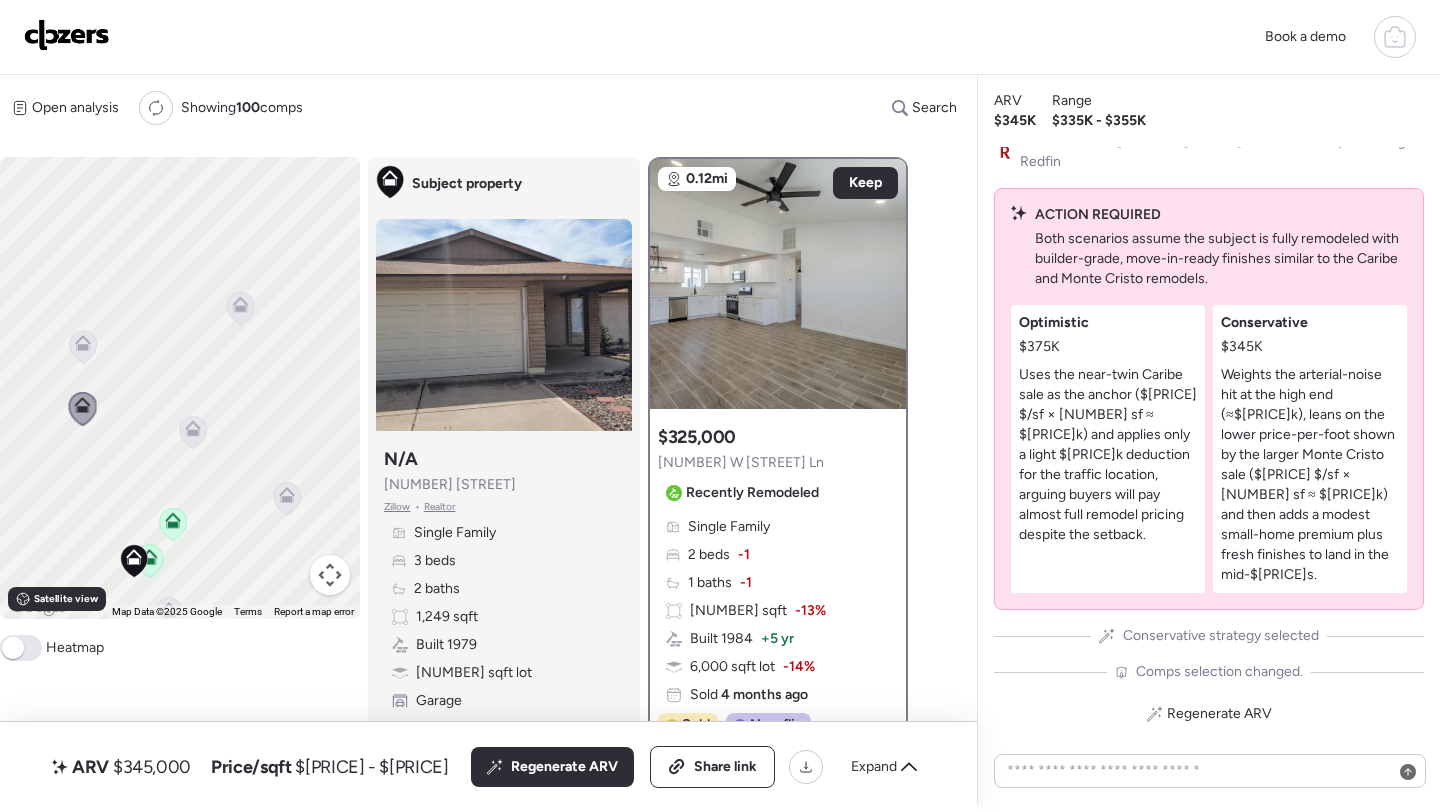 click 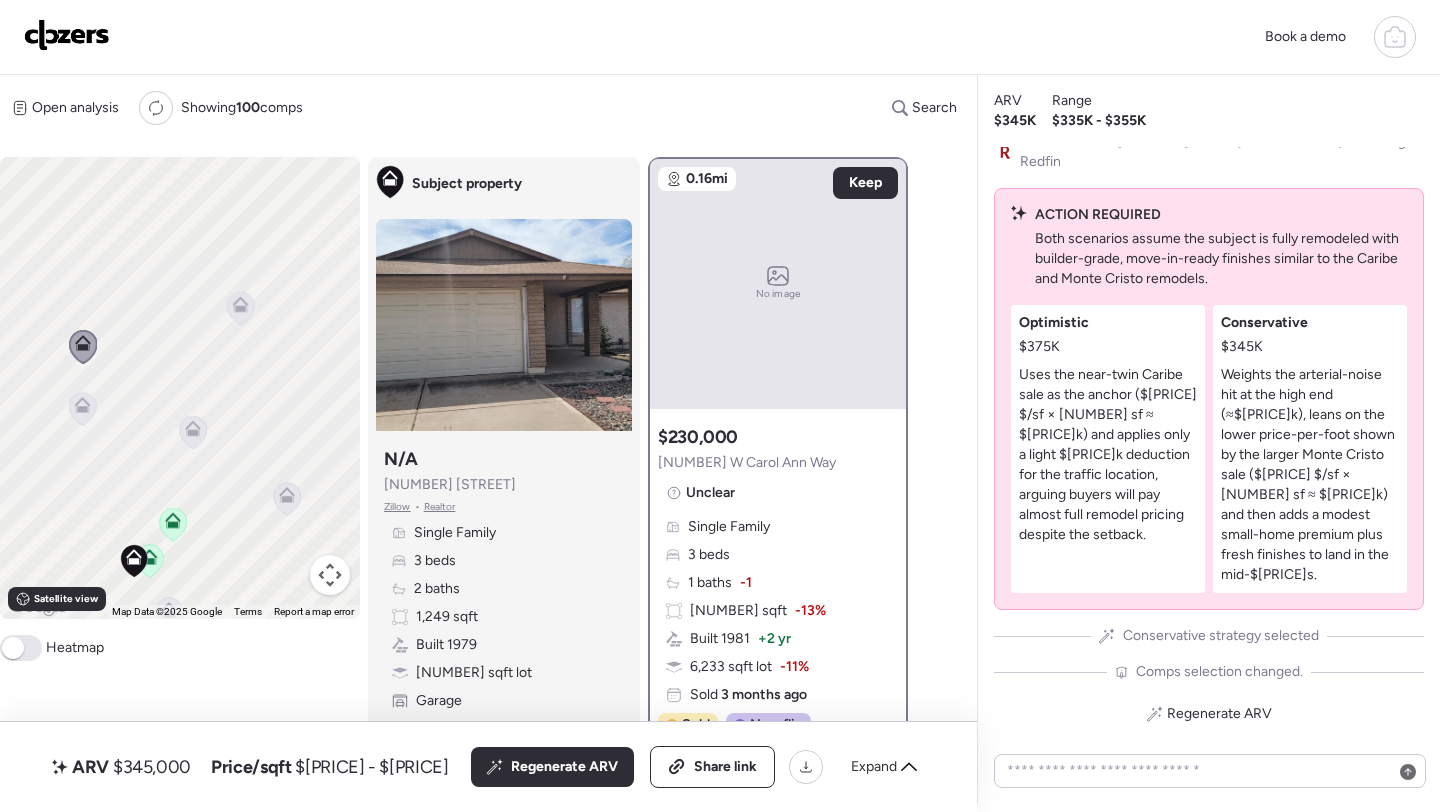 click 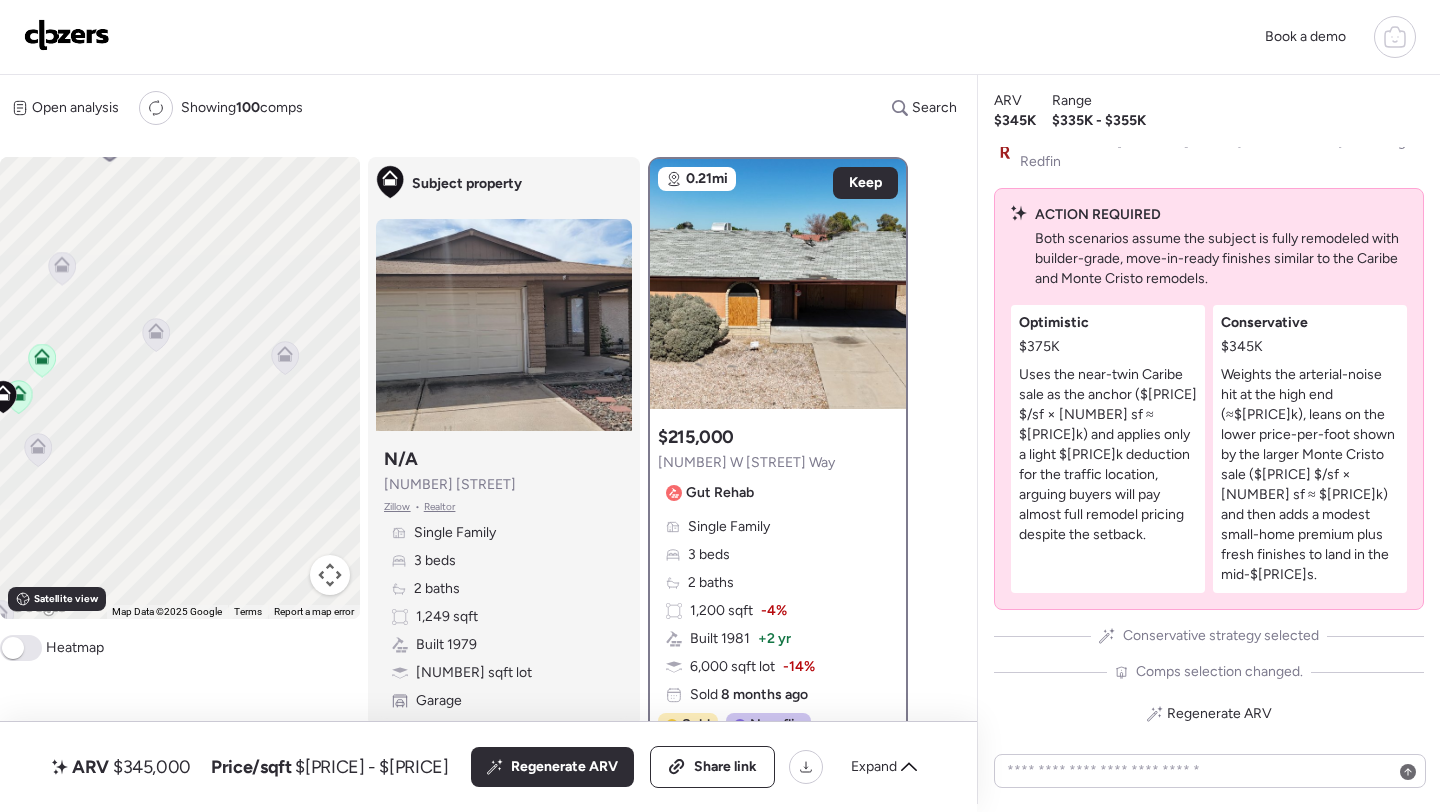 drag, startPoint x: 233, startPoint y: 429, endPoint x: 100, endPoint y: 265, distance: 211.15161 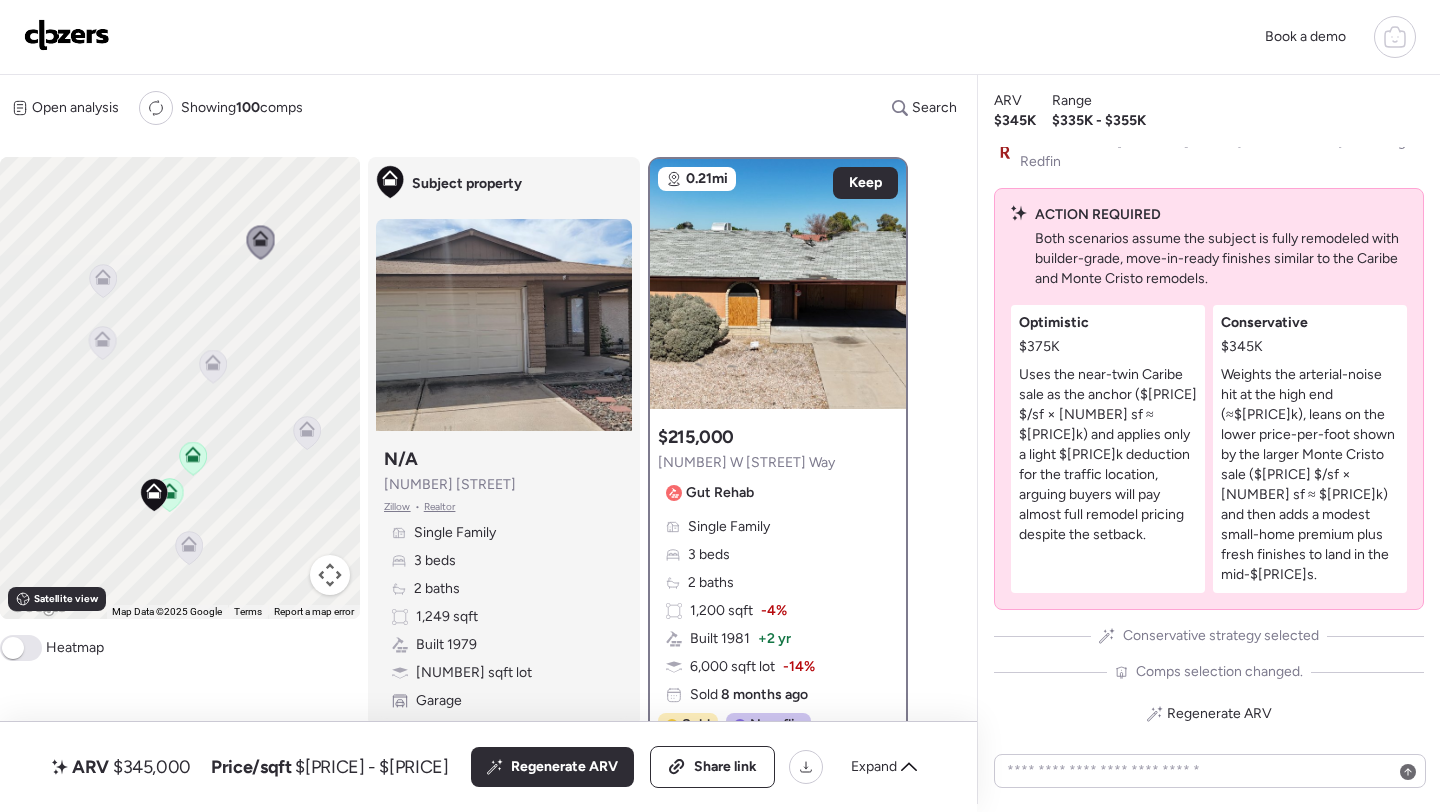 drag, startPoint x: 100, startPoint y: 268, endPoint x: 305, endPoint y: 313, distance: 209.88092 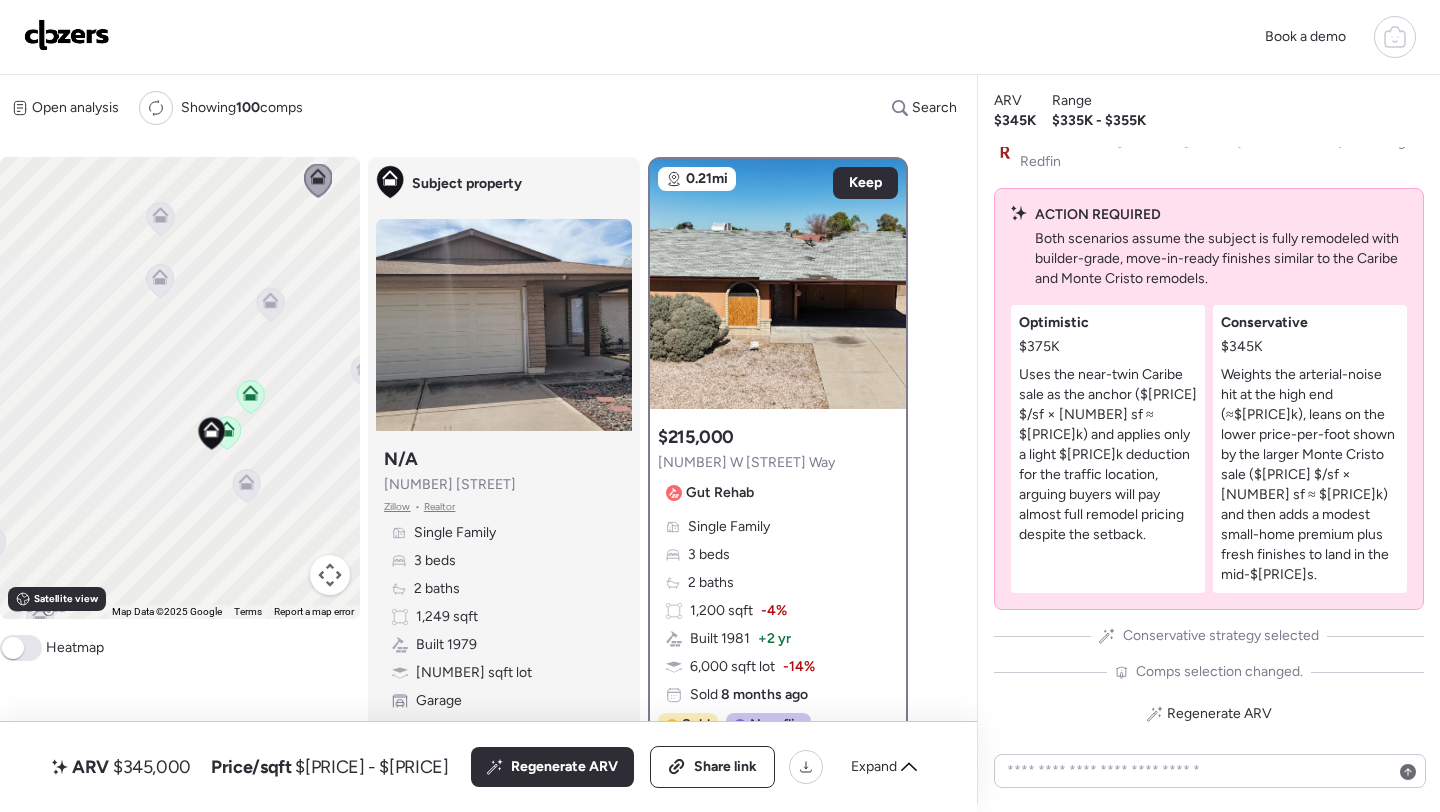click 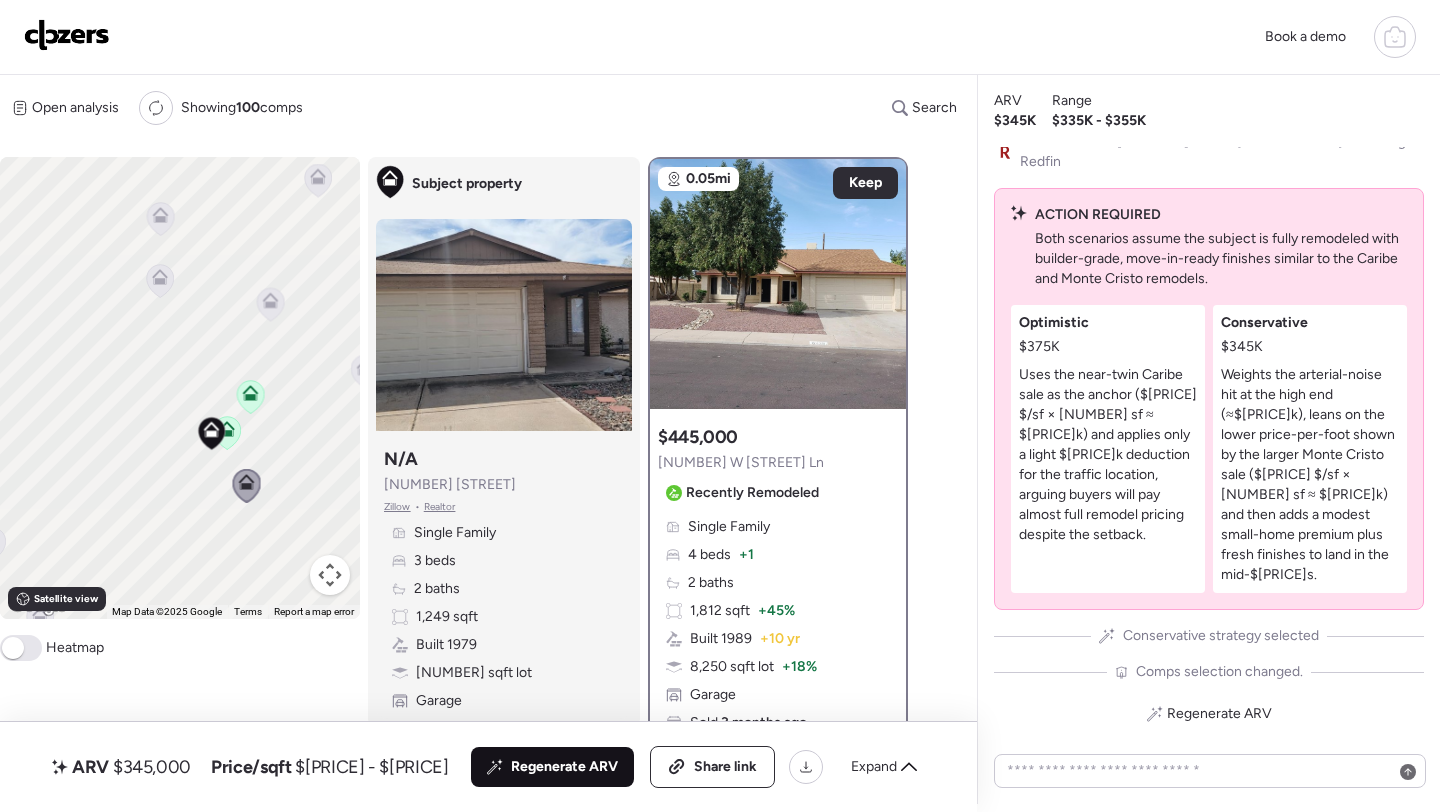 click on "Regenerate ARV" at bounding box center [564, 767] 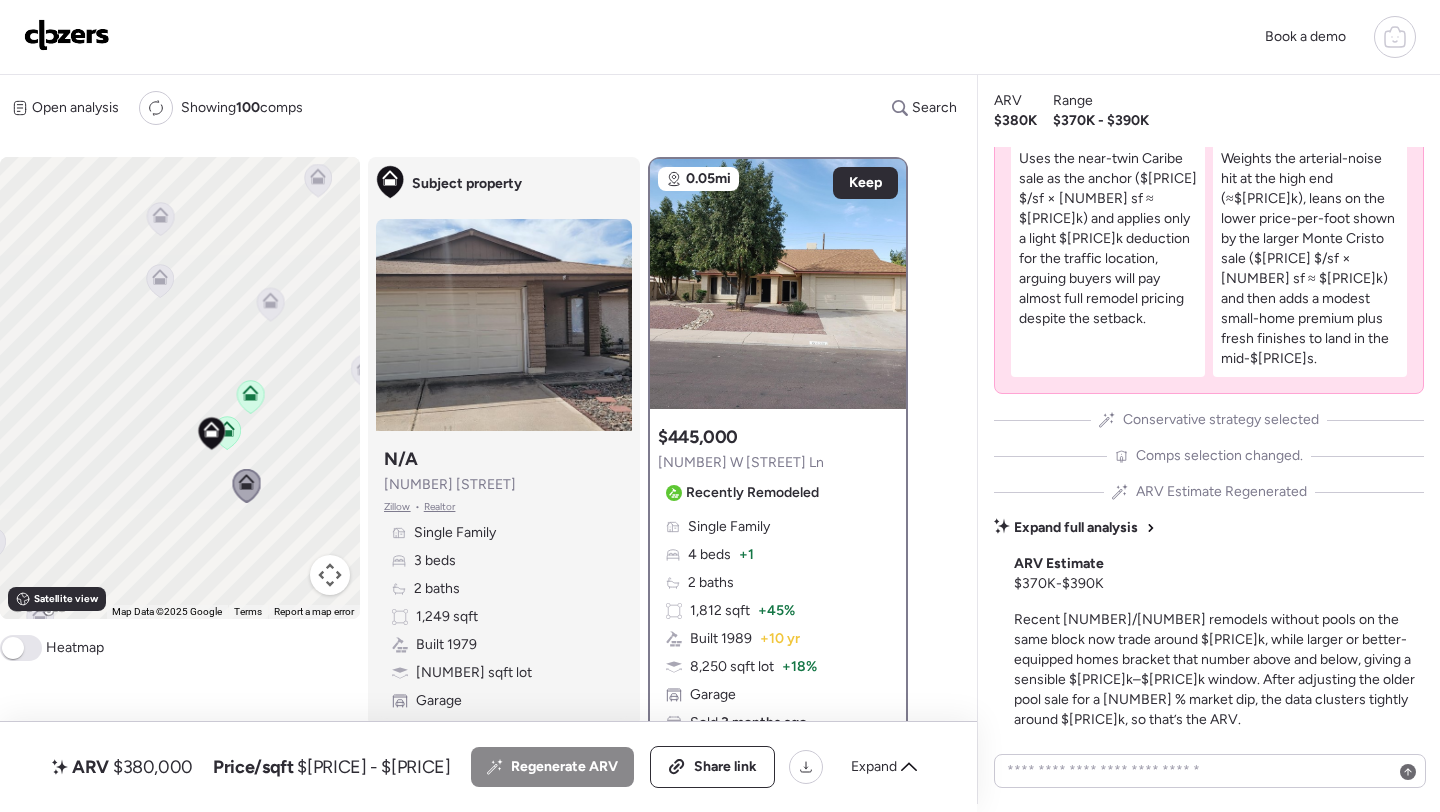 click on "$380,000" at bounding box center [153, 767] 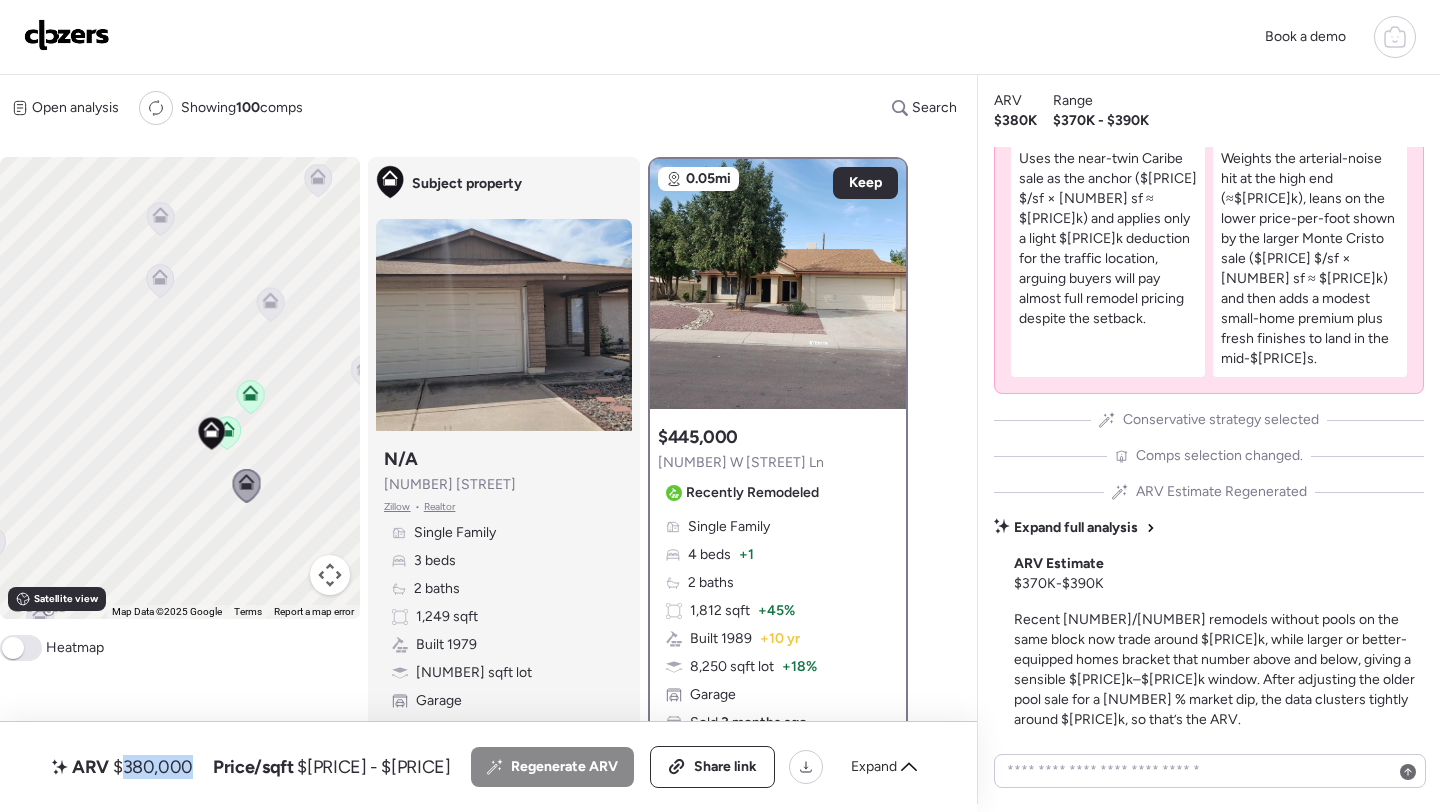 copy on "380,000" 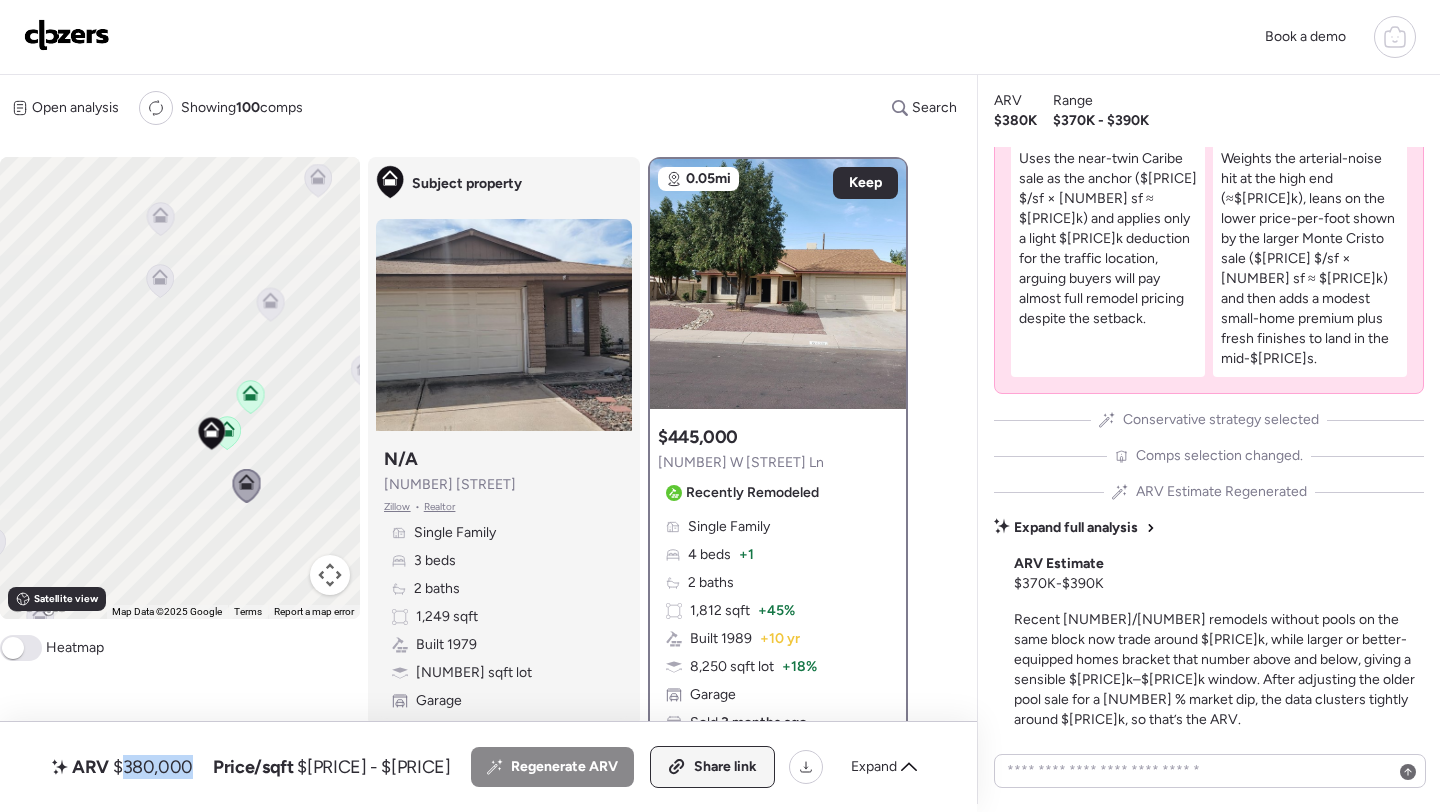 click on "Share link" at bounding box center [712, 767] 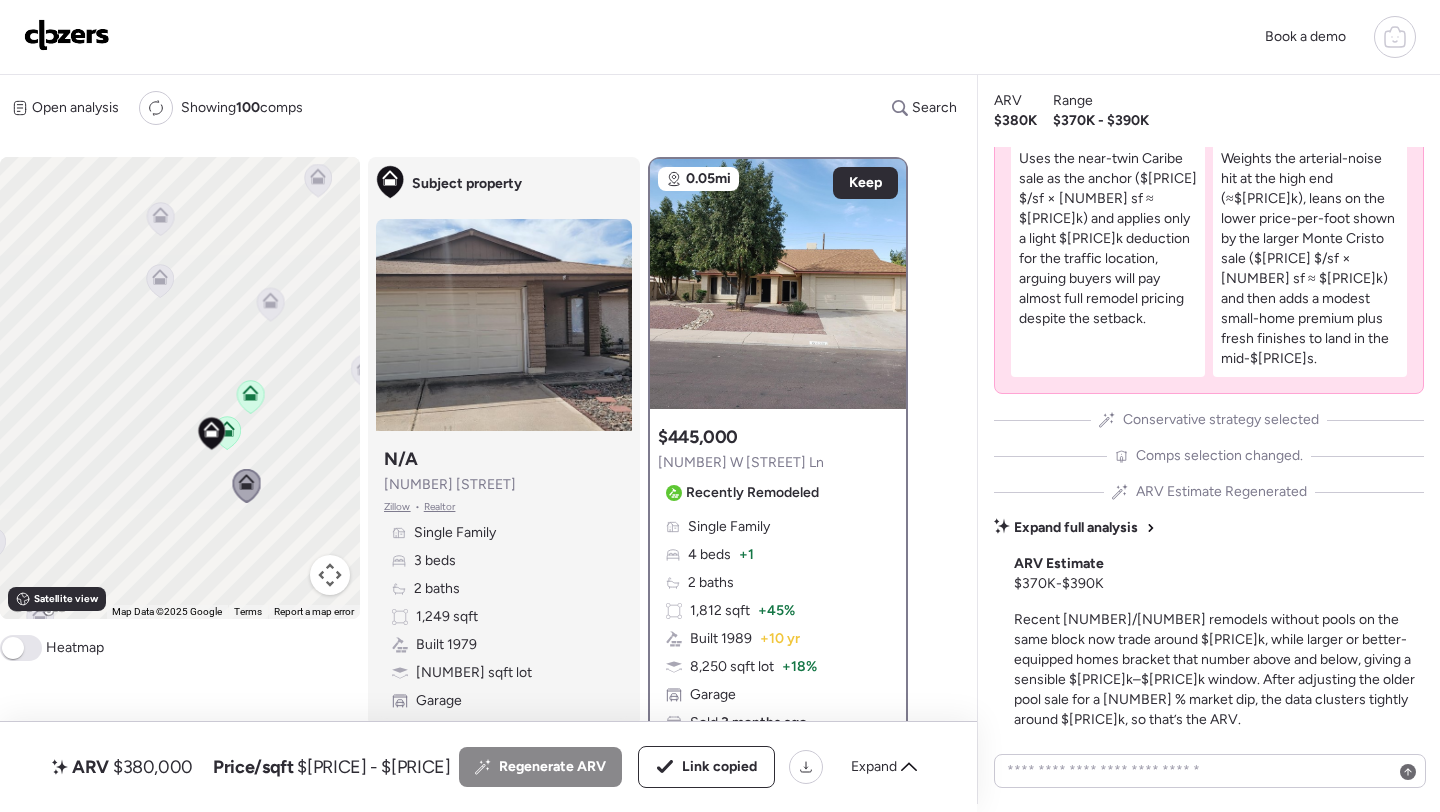 click at bounding box center [67, 35] 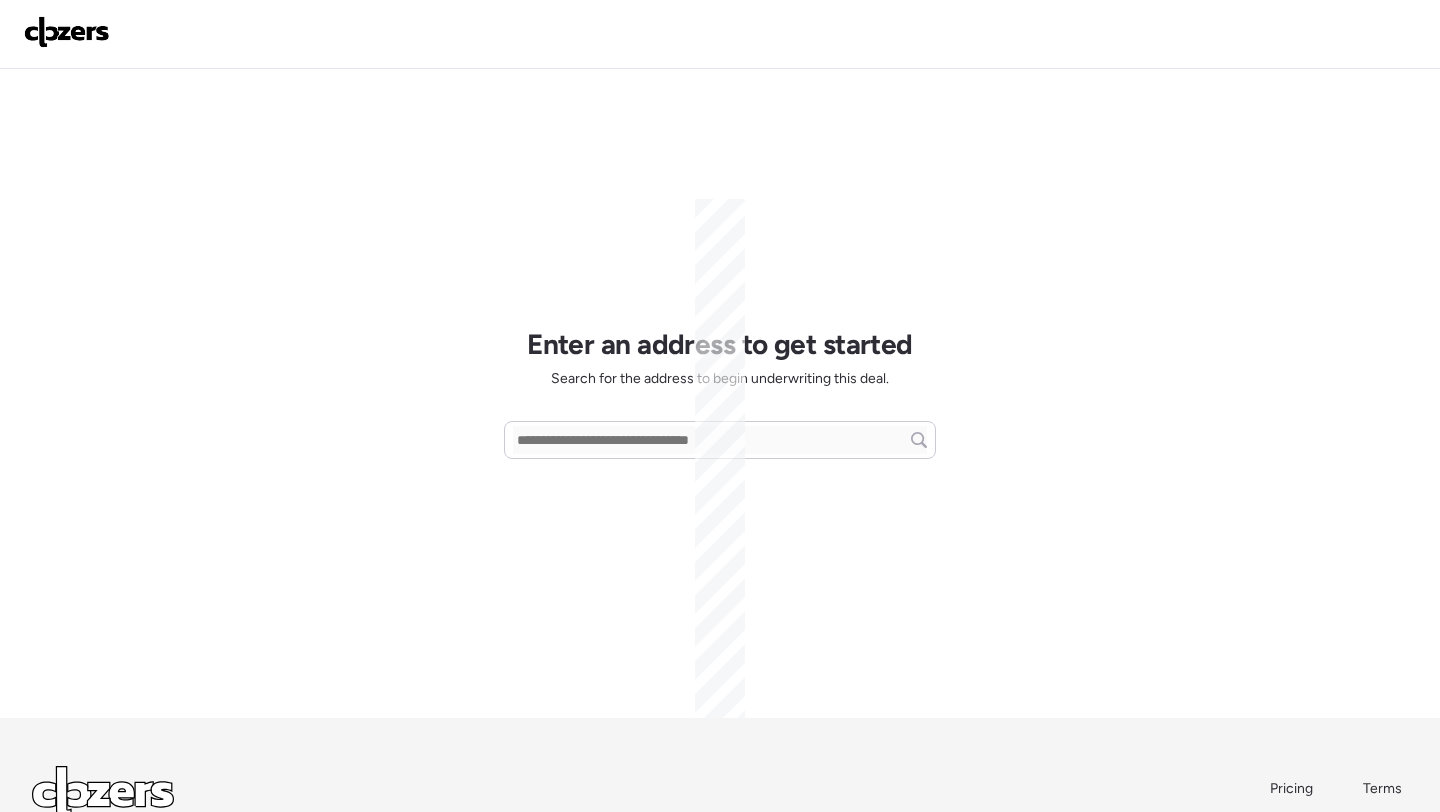 scroll, scrollTop: 0, scrollLeft: 0, axis: both 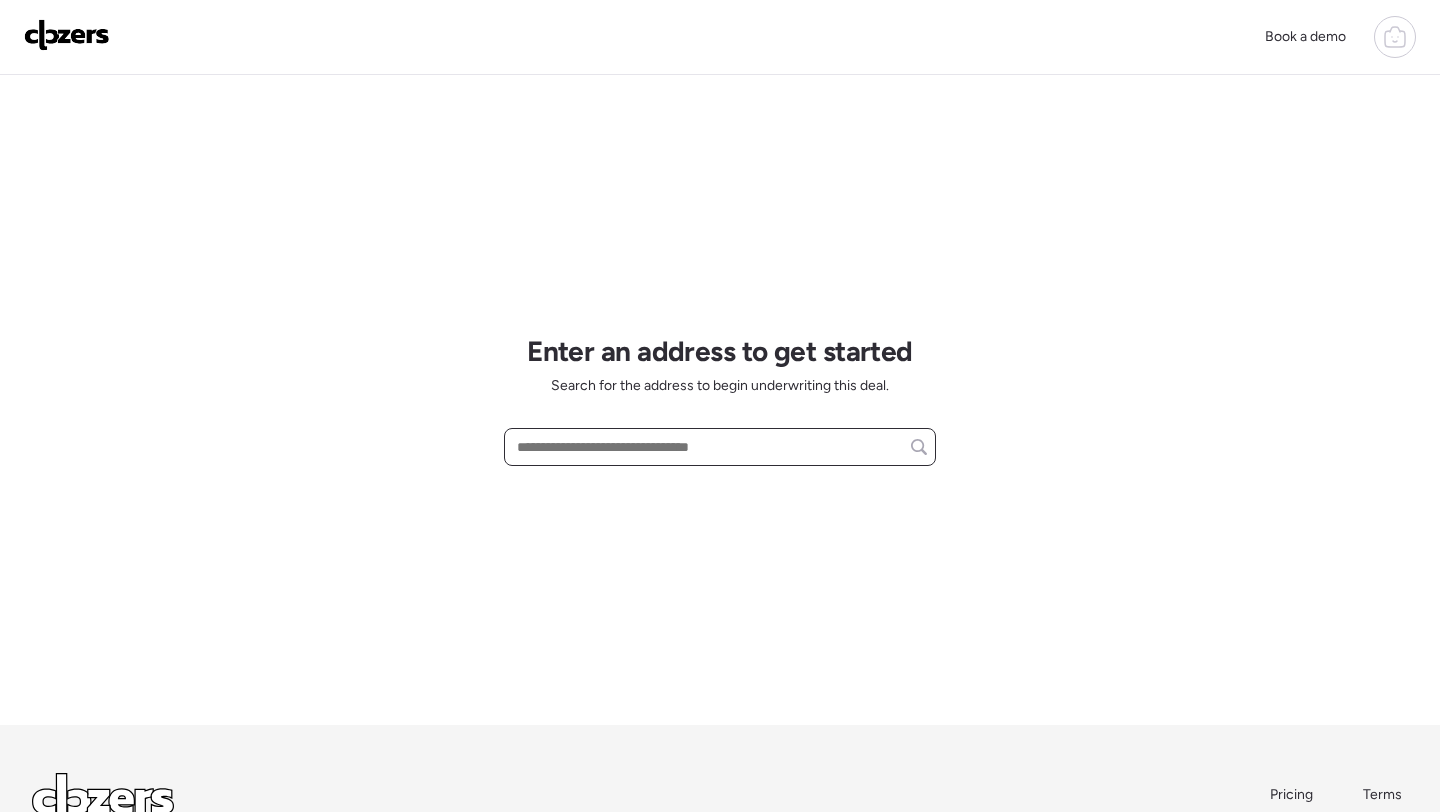 click at bounding box center [720, 447] 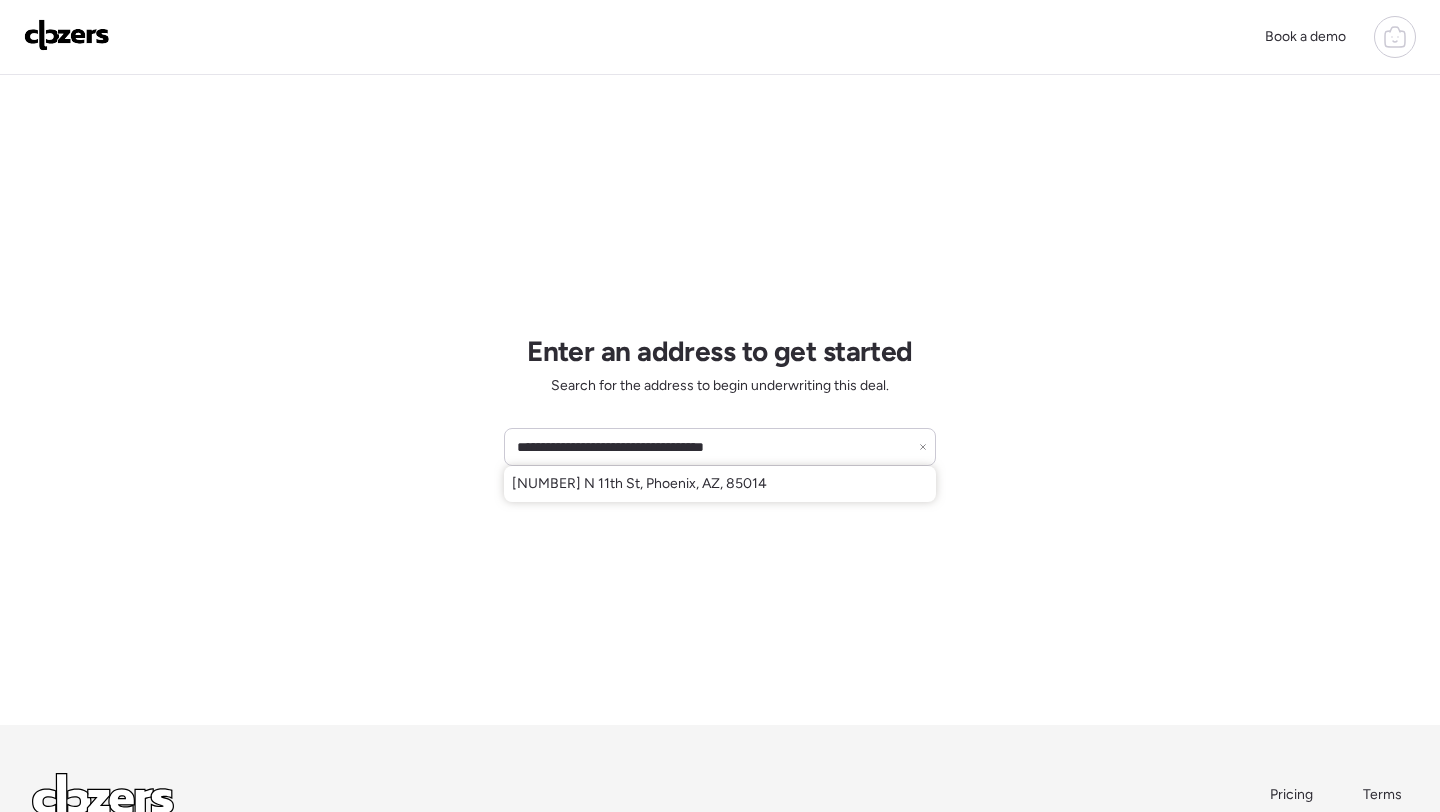 click on "[NUMBER] N 11th St, Phoenix, AZ, 85014" at bounding box center [639, 484] 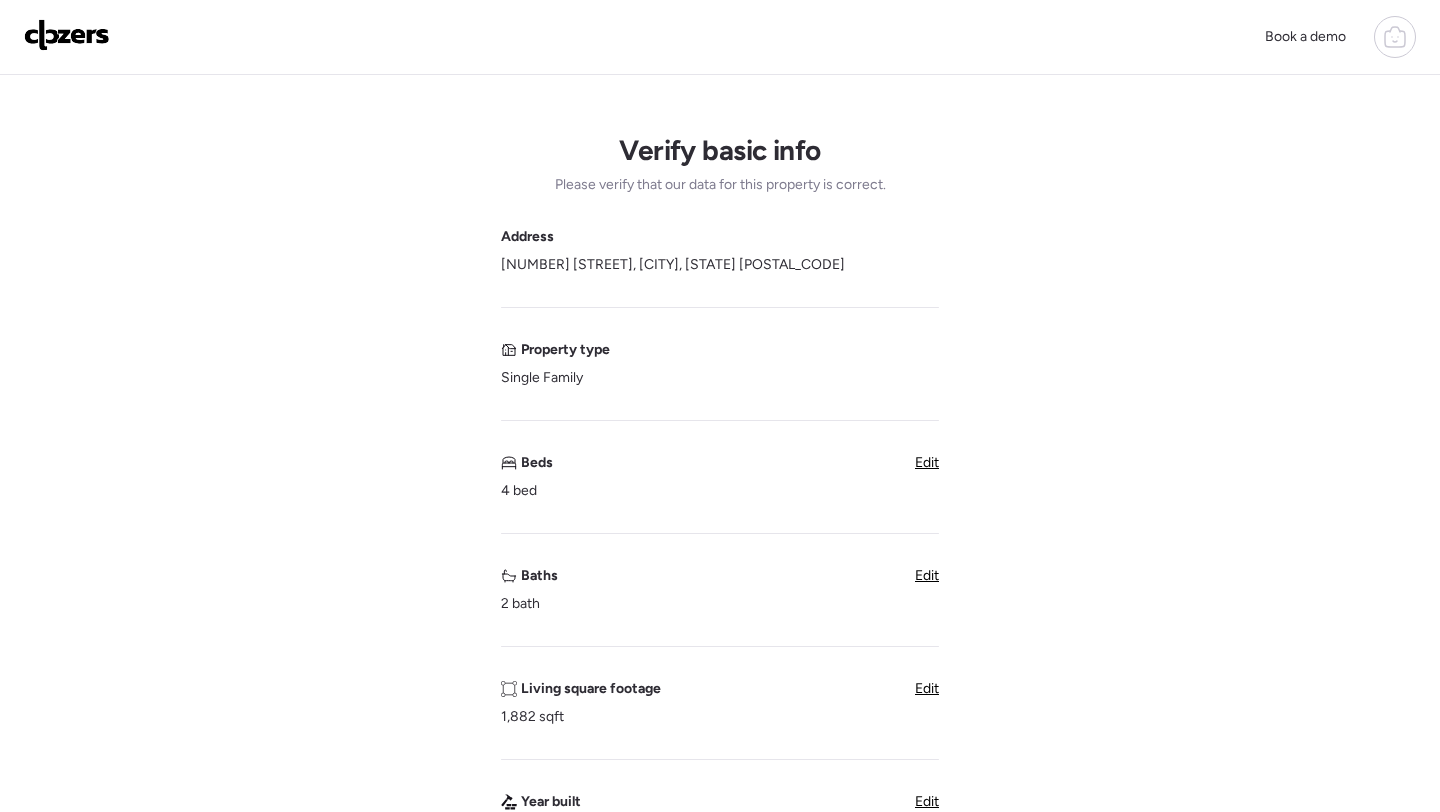 click on "Edit" at bounding box center (927, 575) 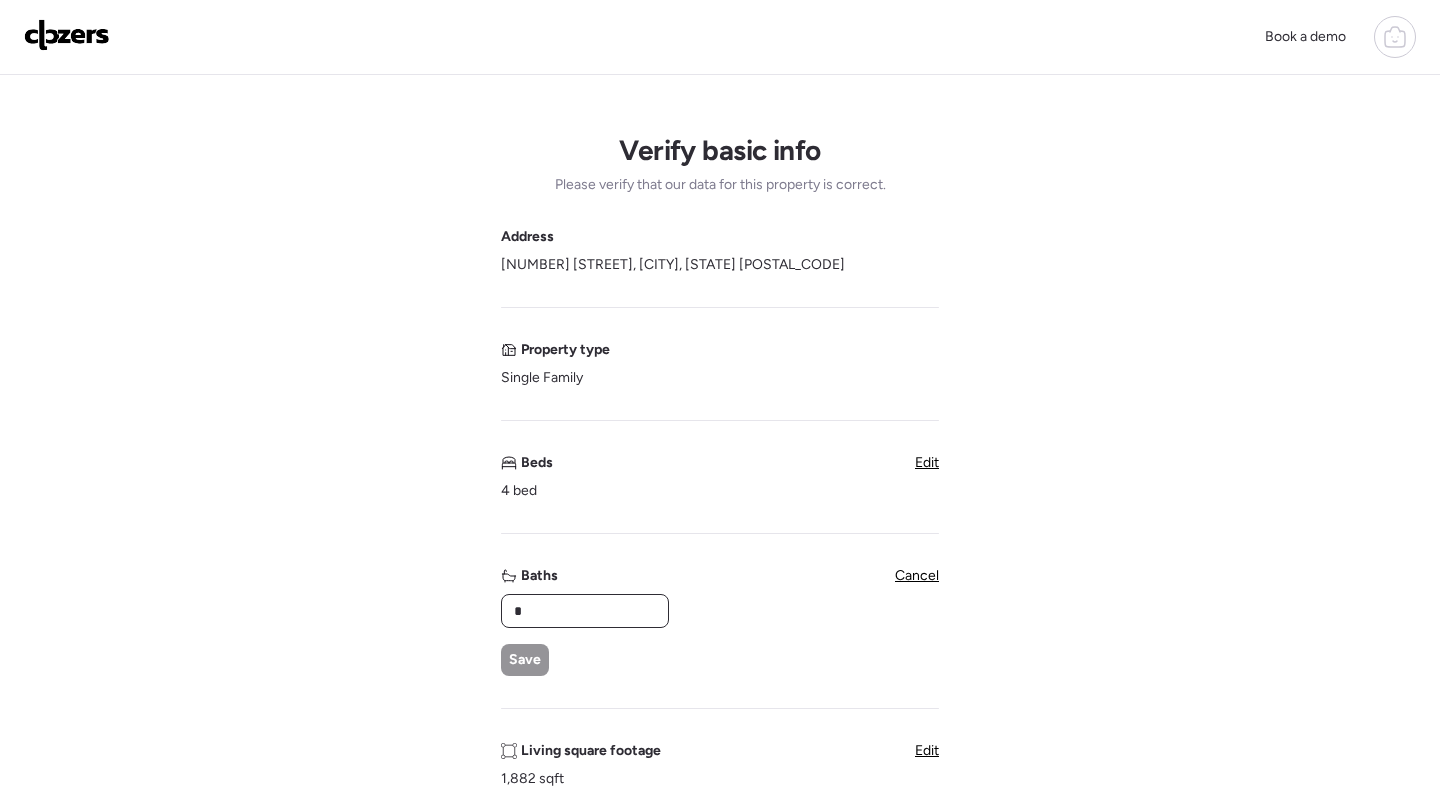 click on "*" at bounding box center (585, 611) 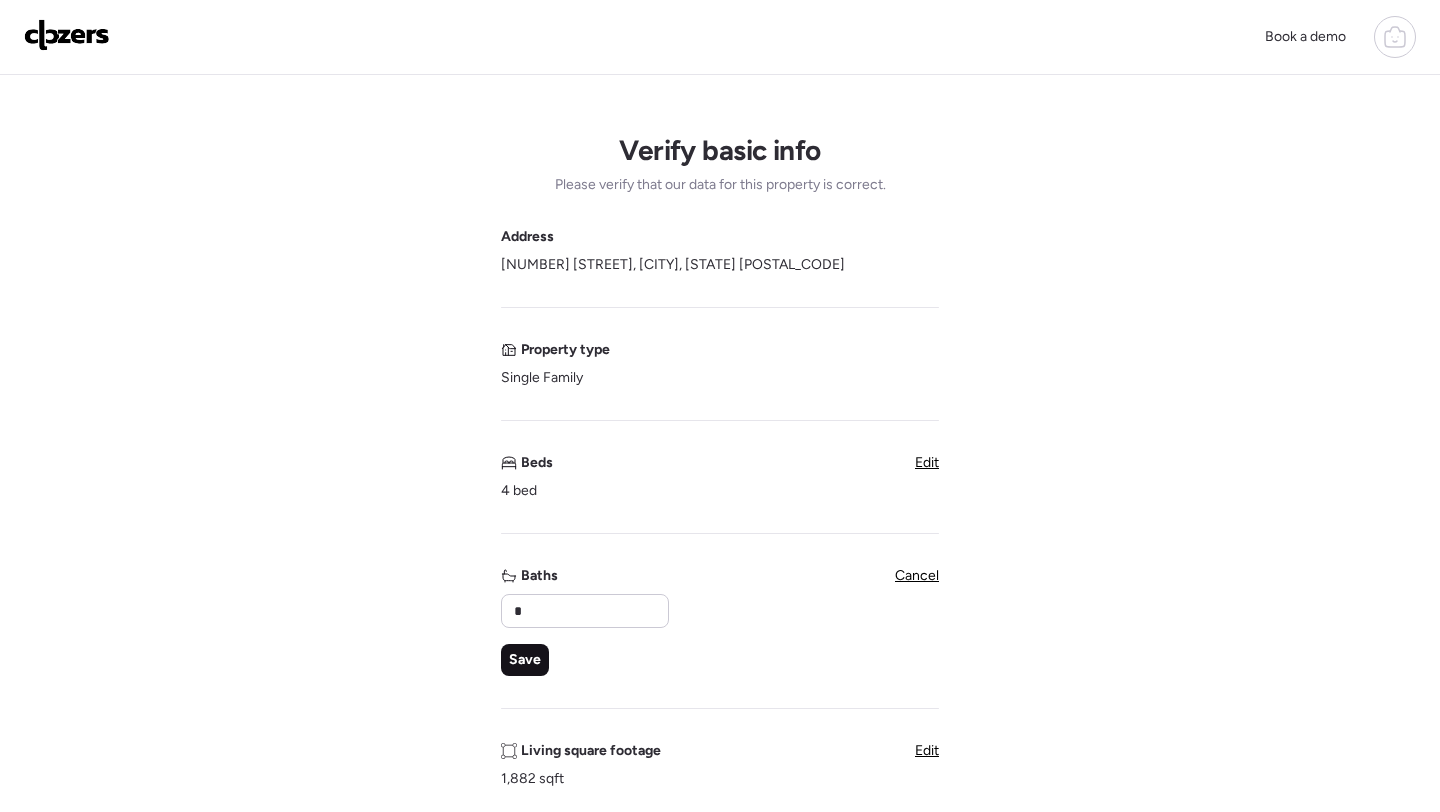 click on "Save" at bounding box center [525, 660] 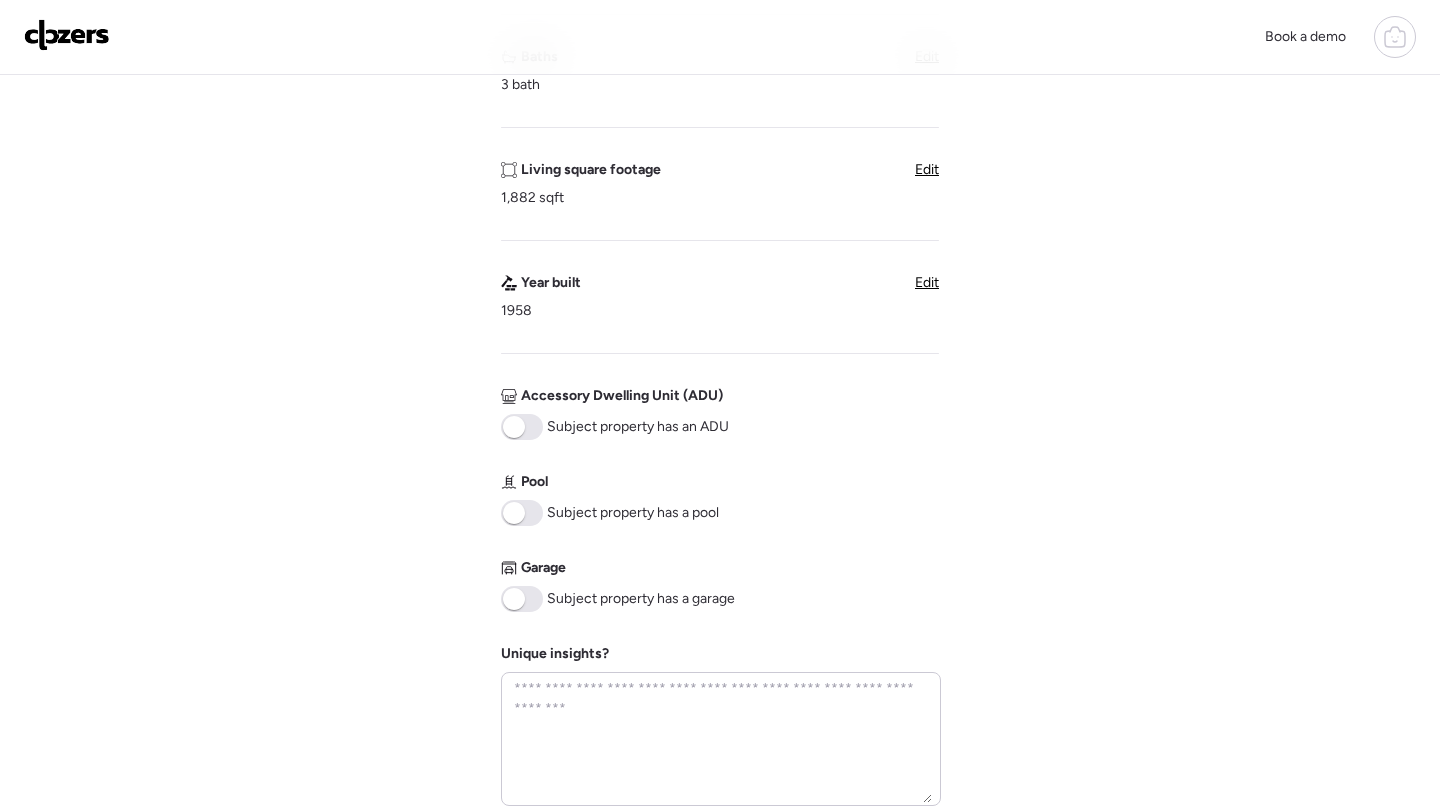 scroll, scrollTop: 952, scrollLeft: 0, axis: vertical 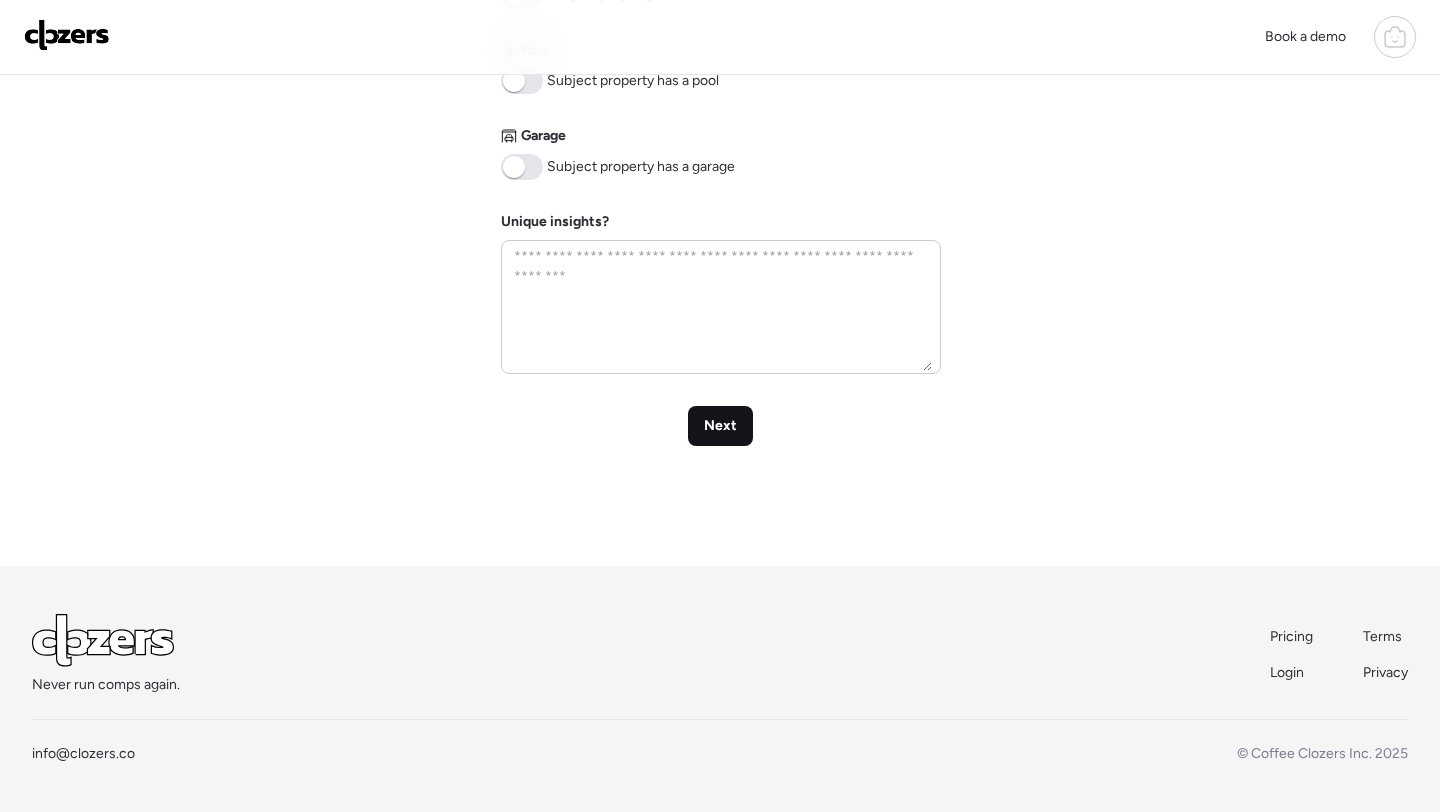 click on "Next" at bounding box center [720, 426] 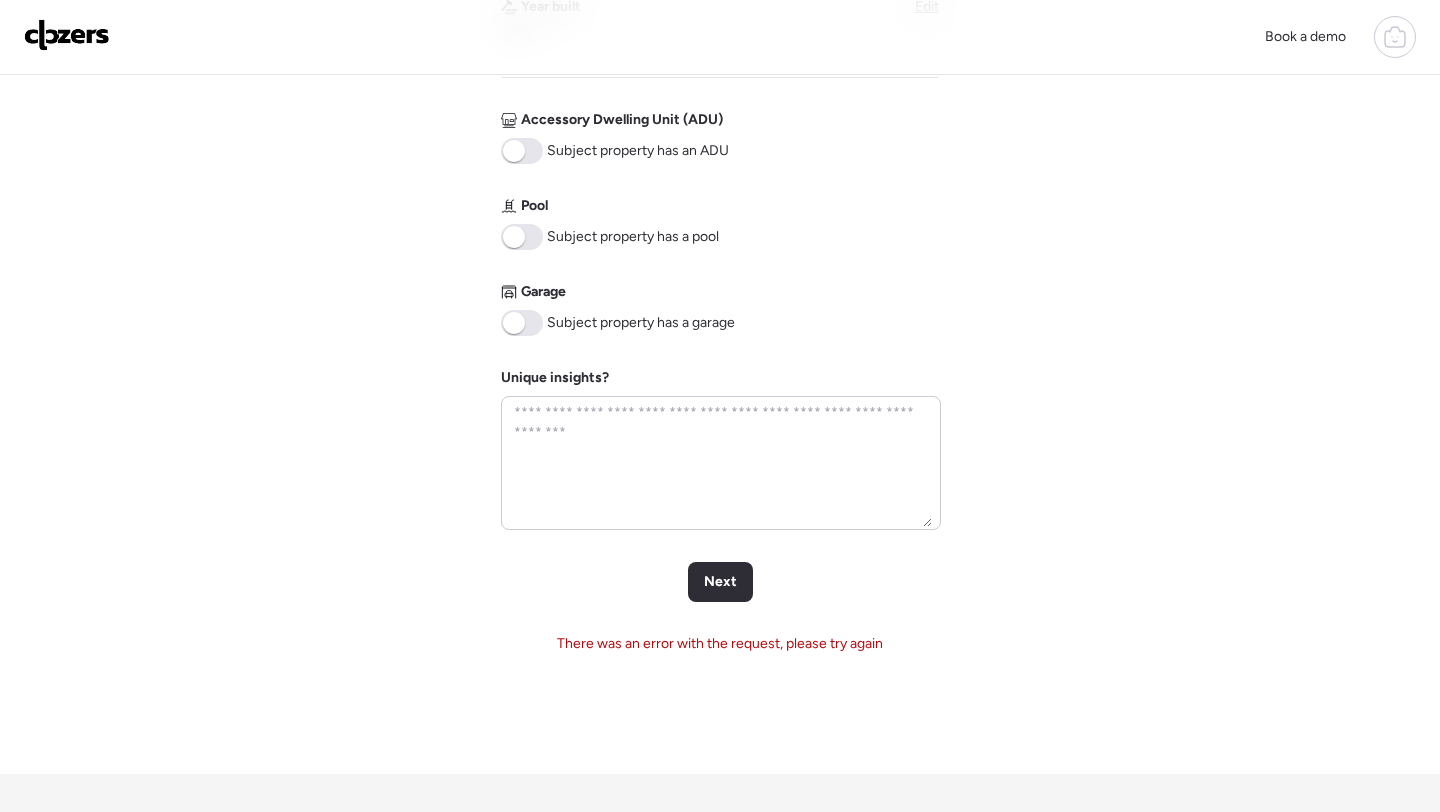 scroll, scrollTop: 834, scrollLeft: 0, axis: vertical 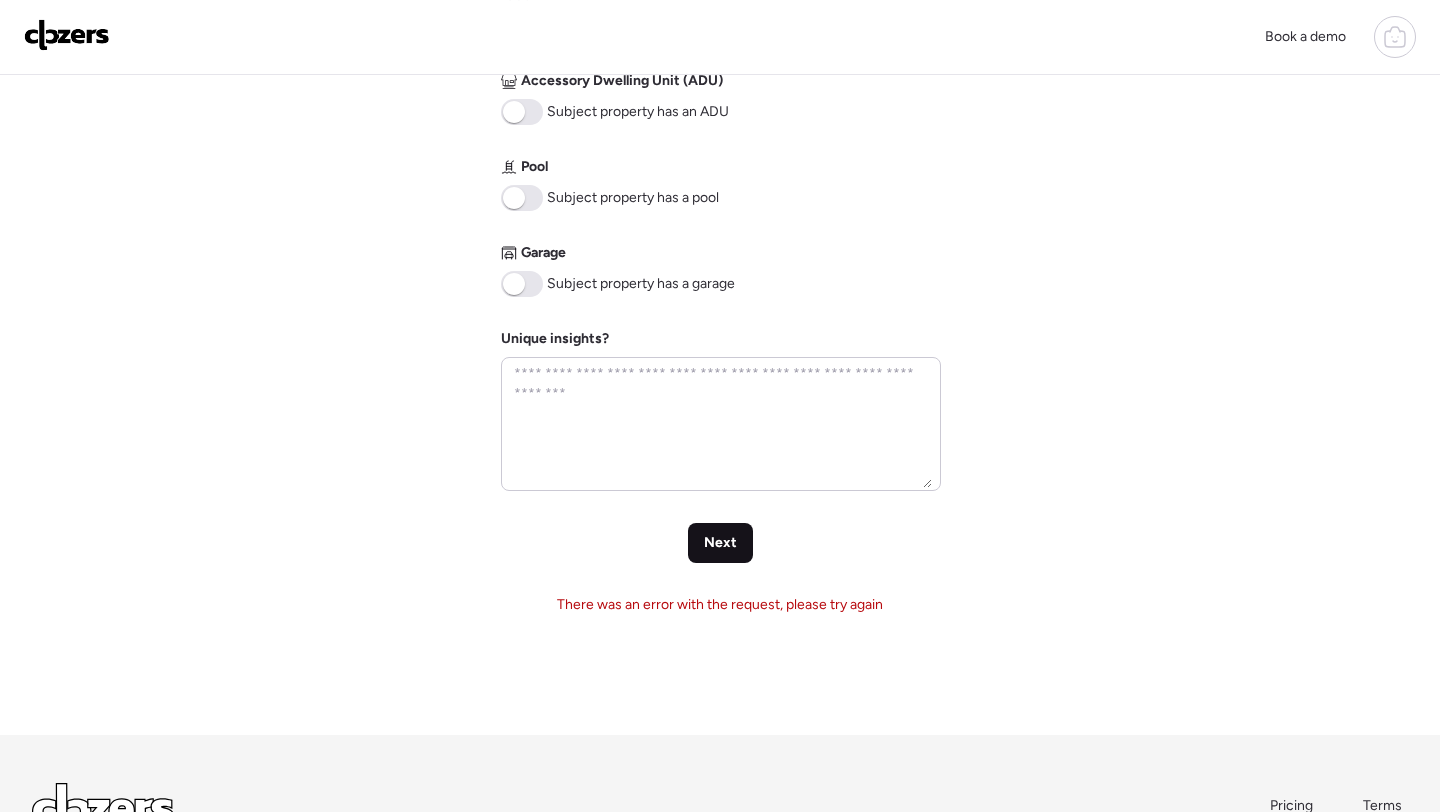click on "Next" at bounding box center (720, 543) 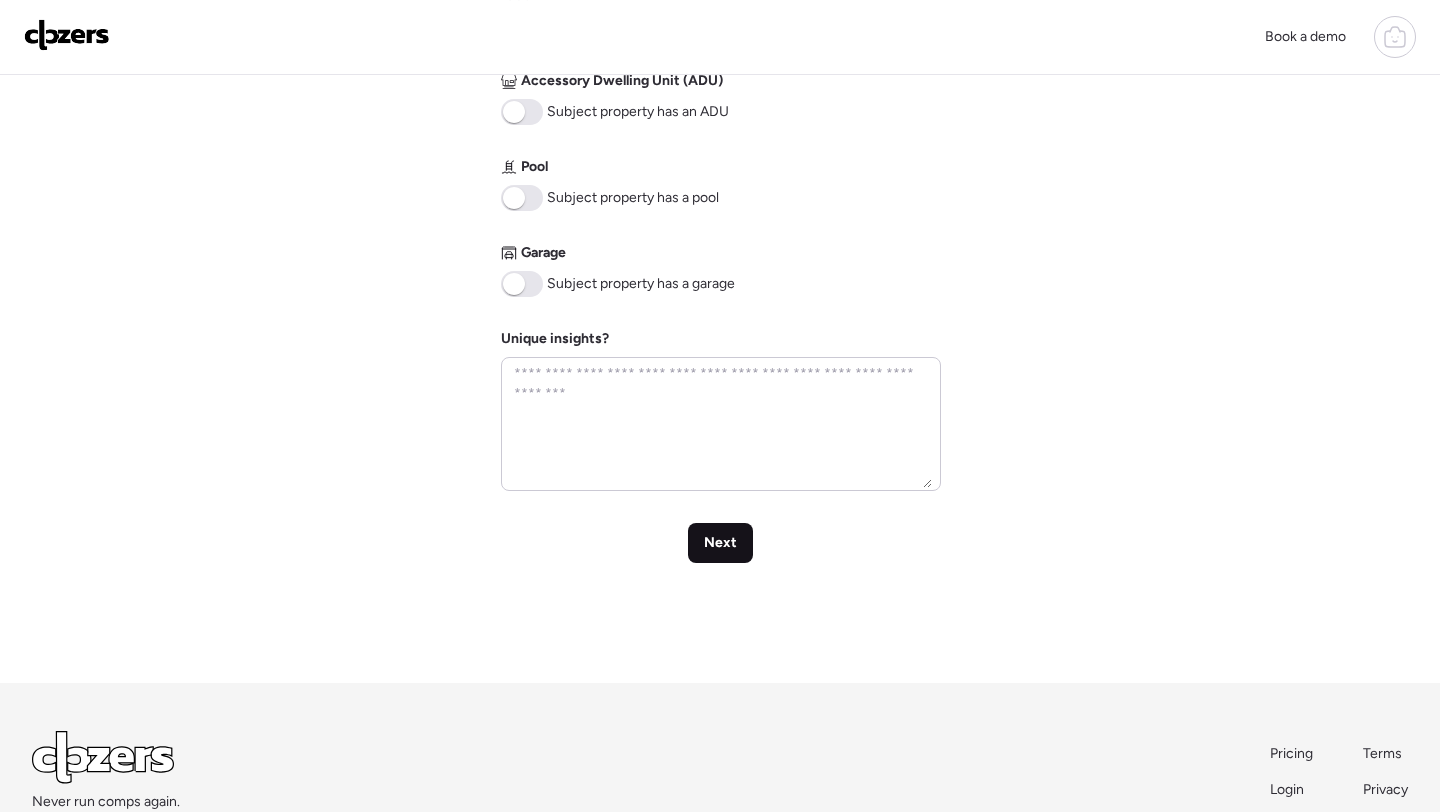 click on "Next" at bounding box center (720, 543) 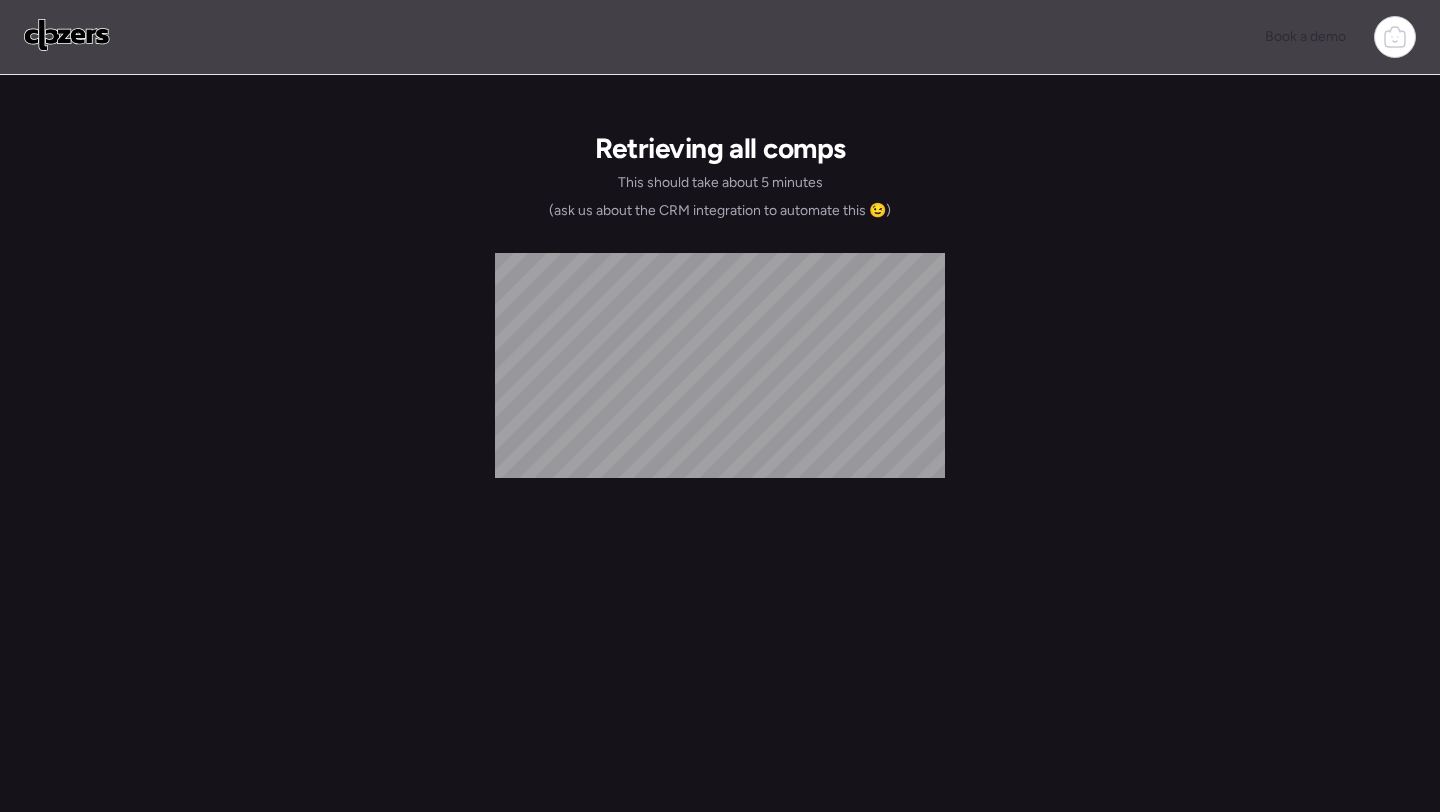 scroll, scrollTop: 0, scrollLeft: 0, axis: both 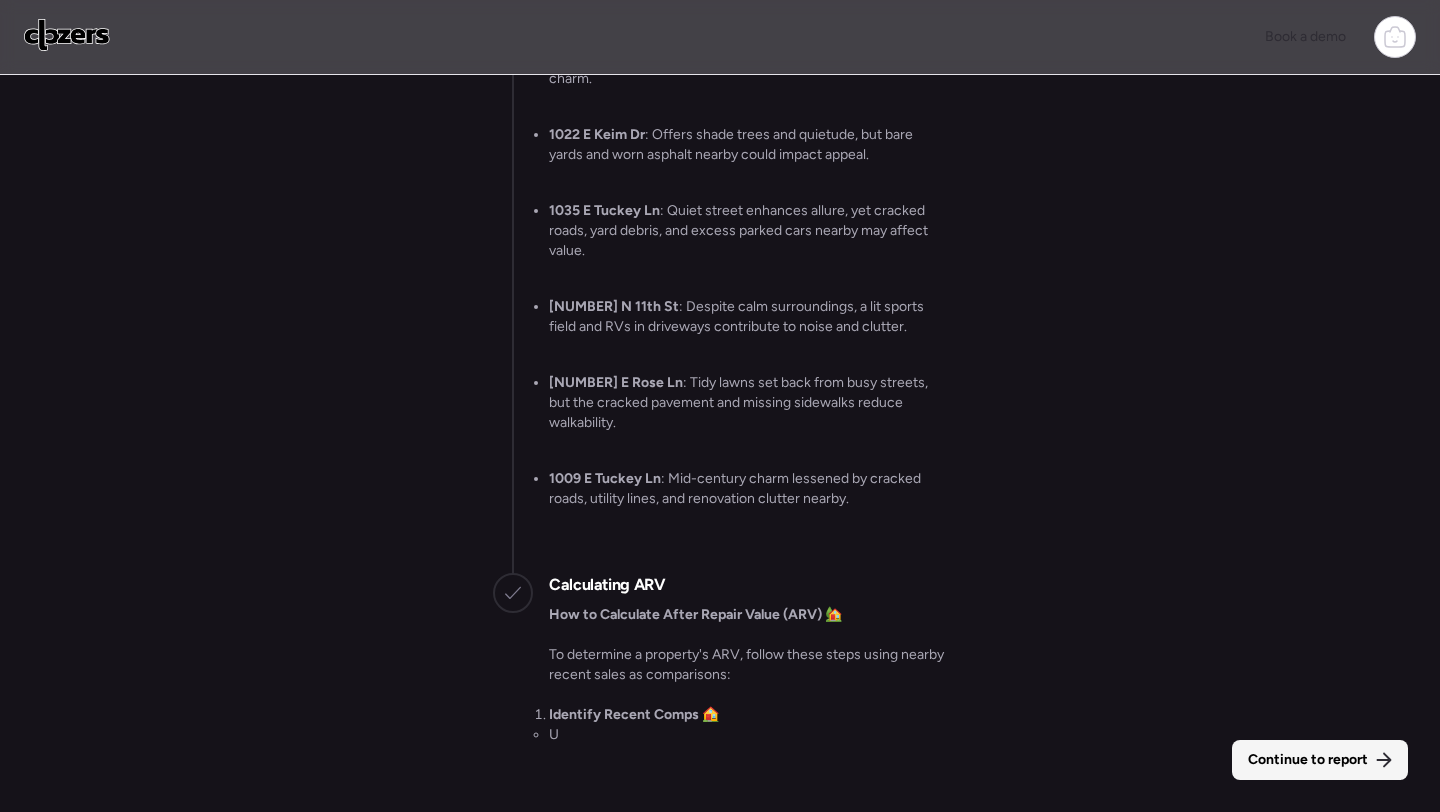 click on "Continue to report" at bounding box center [1320, 760] 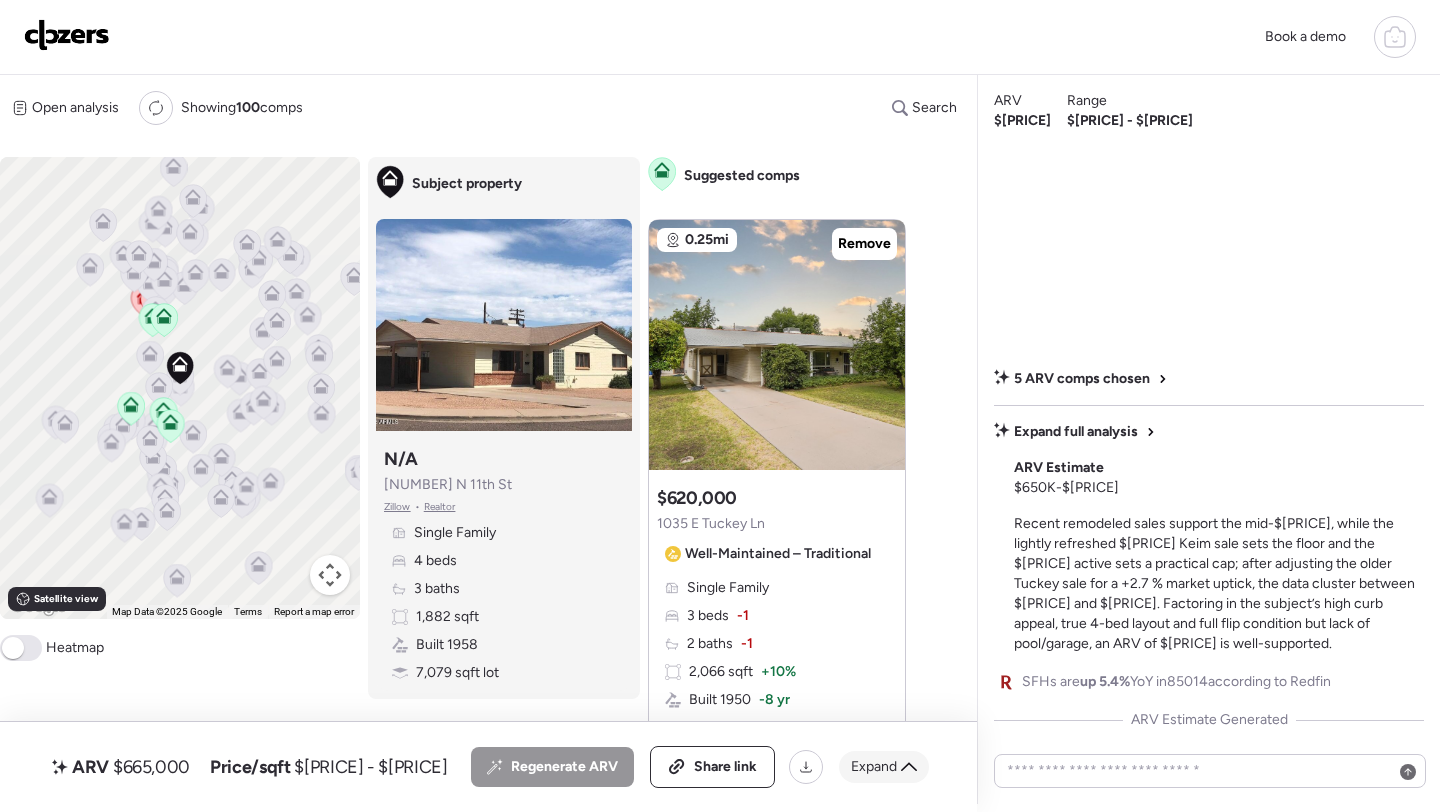 click 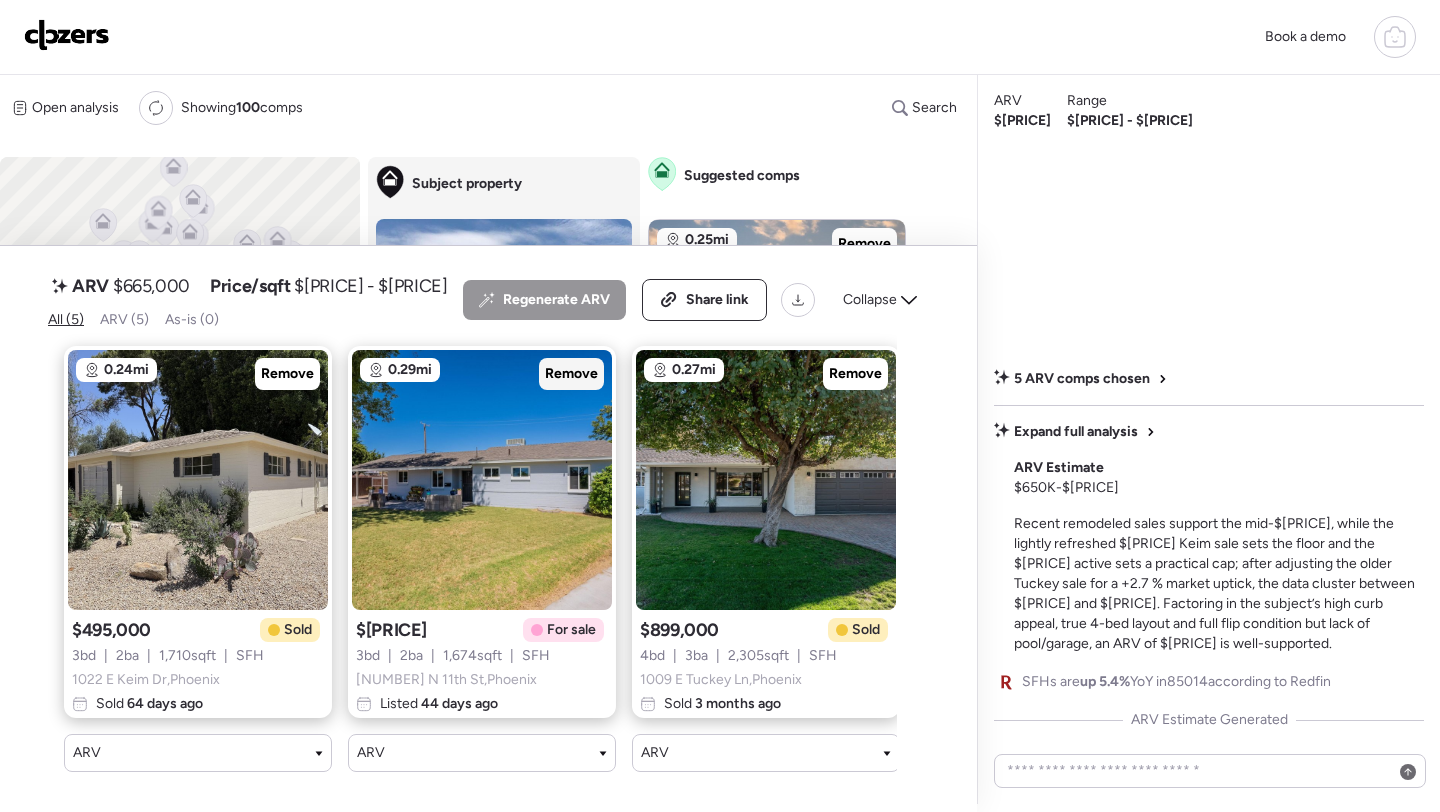 click on "Remove" at bounding box center [571, 374] 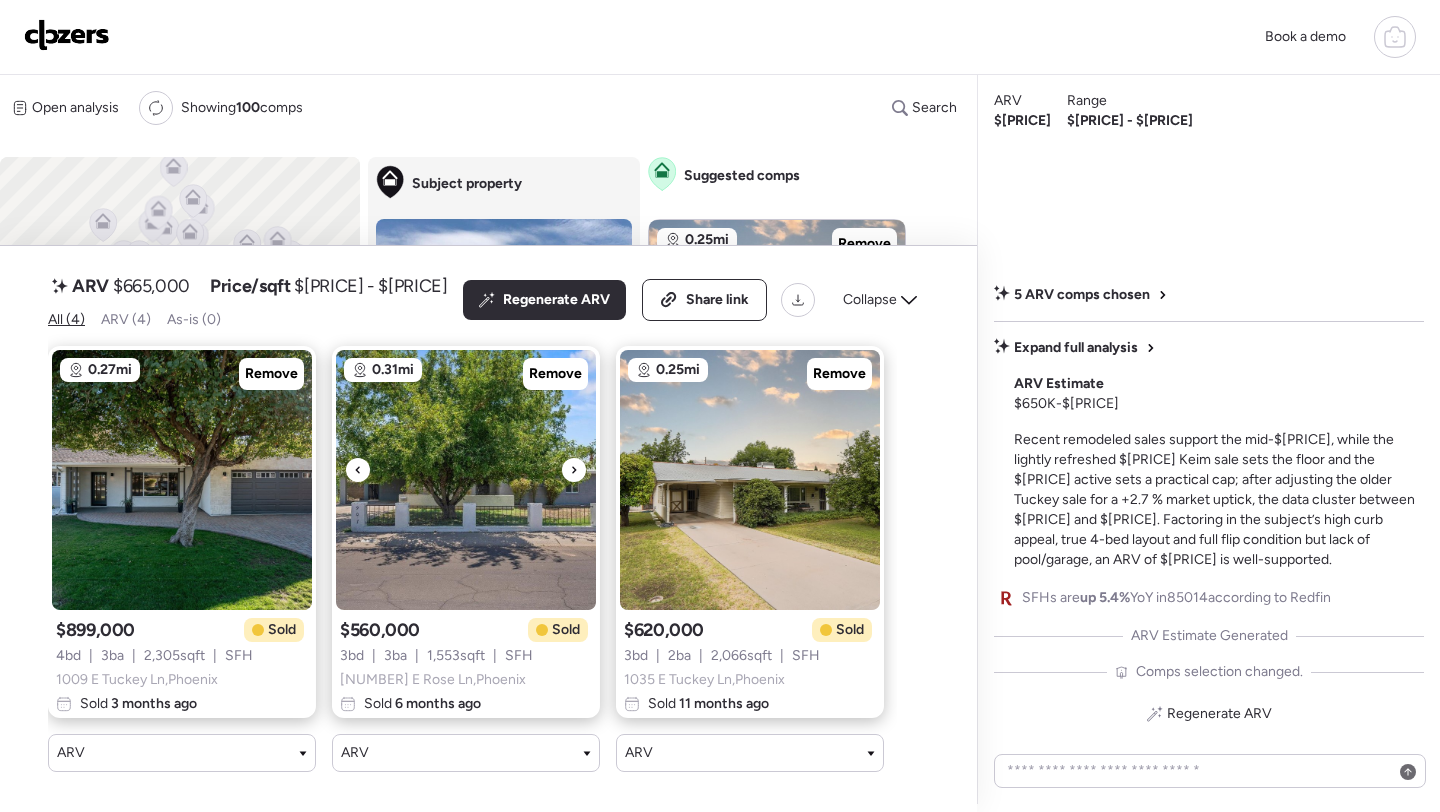 scroll, scrollTop: 0, scrollLeft: 303, axis: horizontal 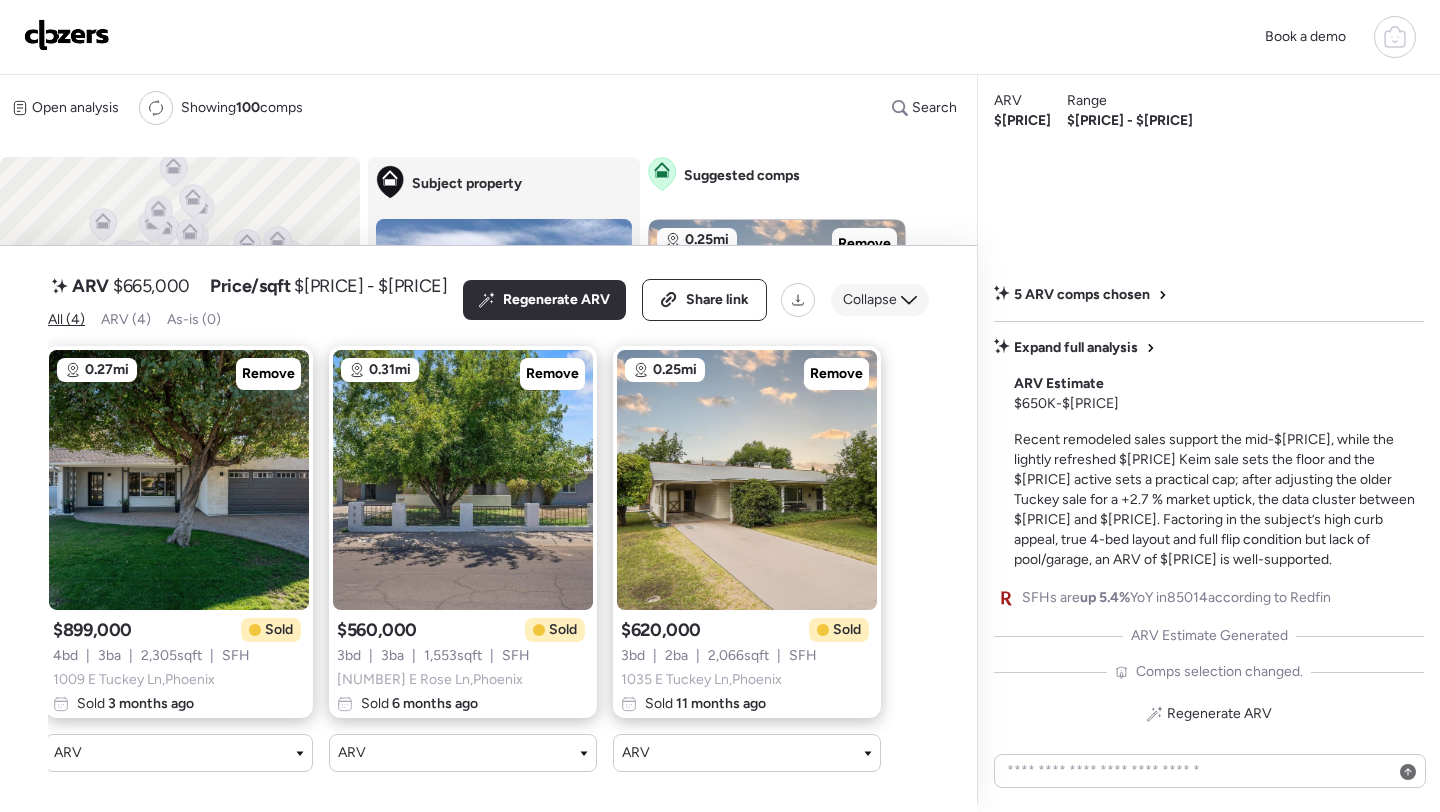 click 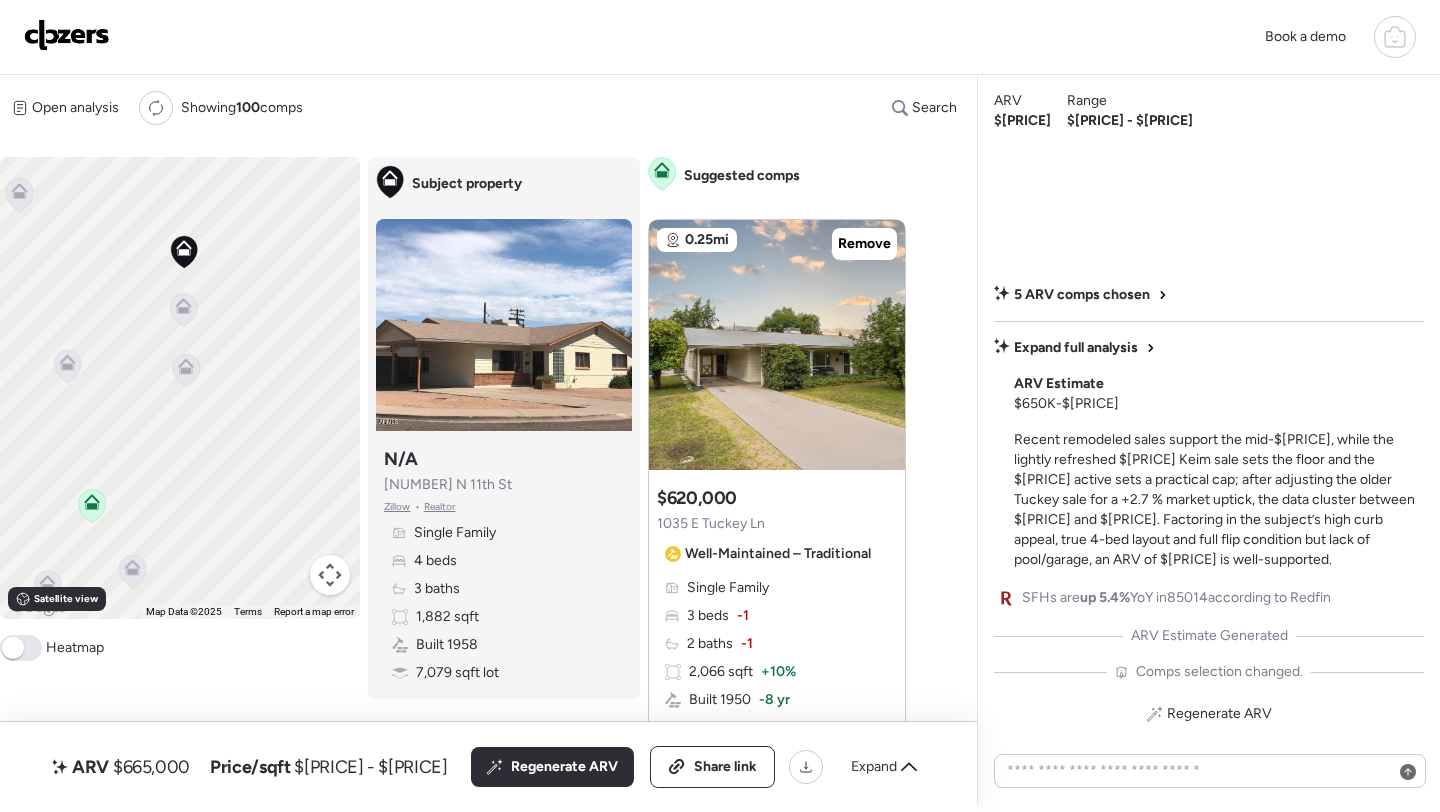 drag, startPoint x: 186, startPoint y: 496, endPoint x: 186, endPoint y: 236, distance: 260 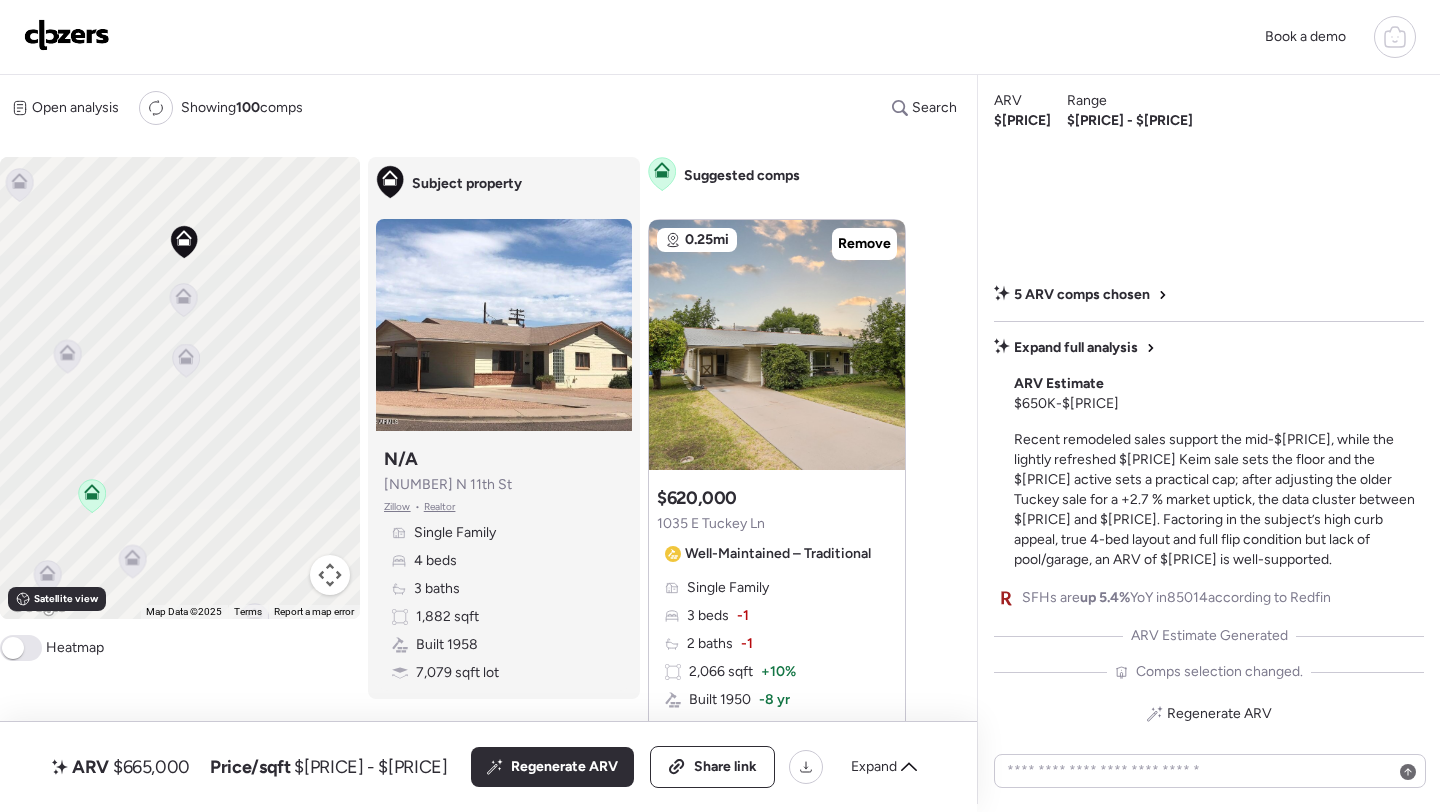 click 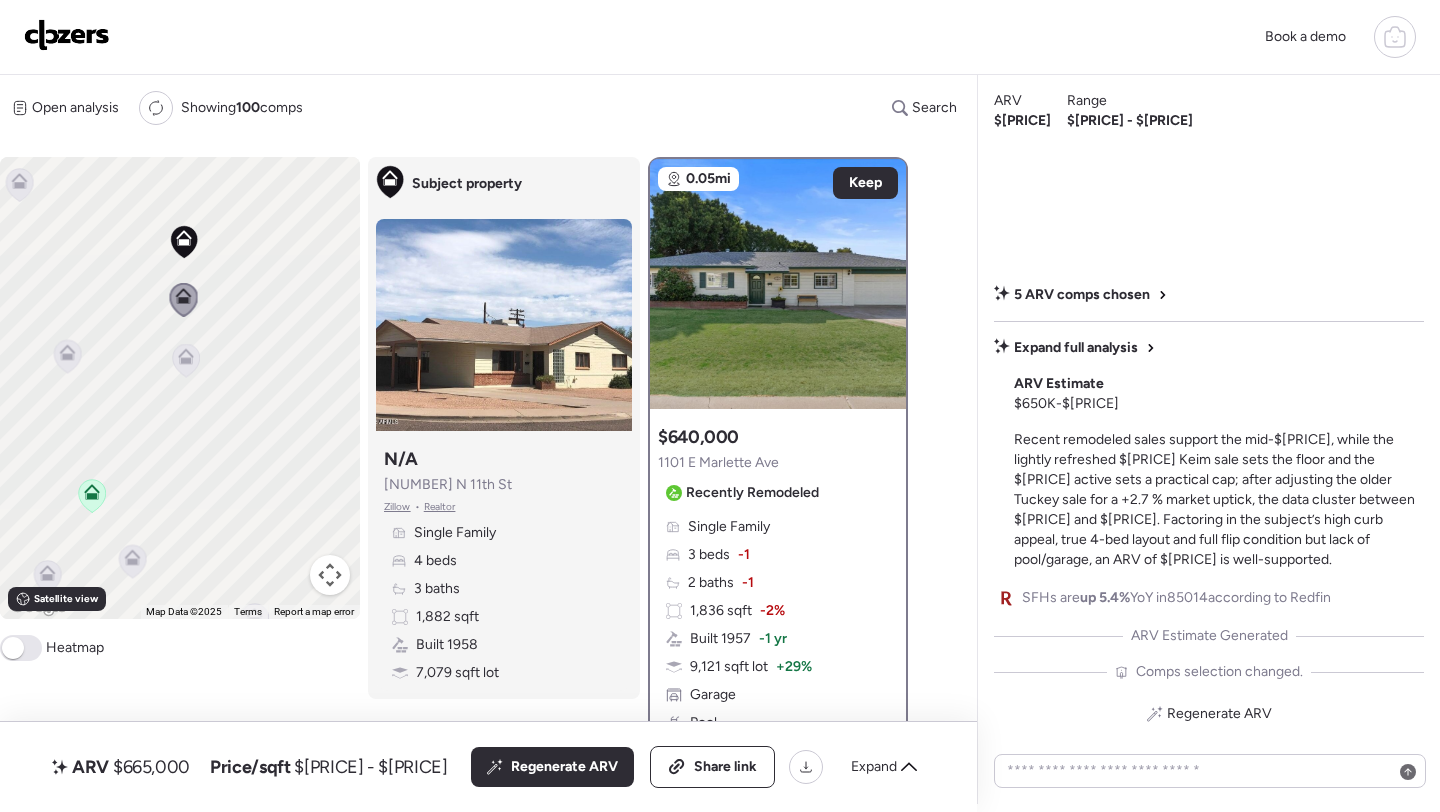 click 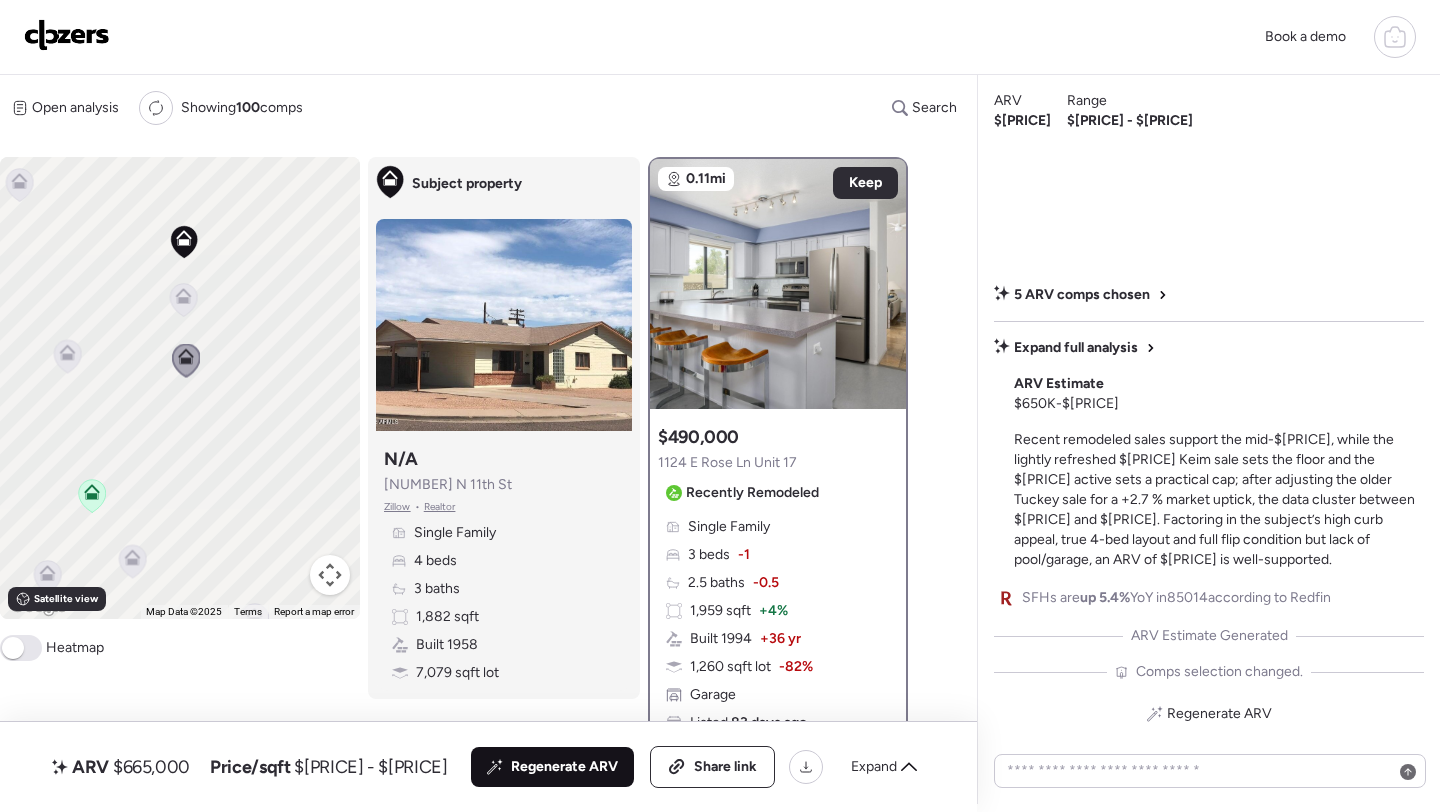click on "Regenerate ARV" at bounding box center (564, 767) 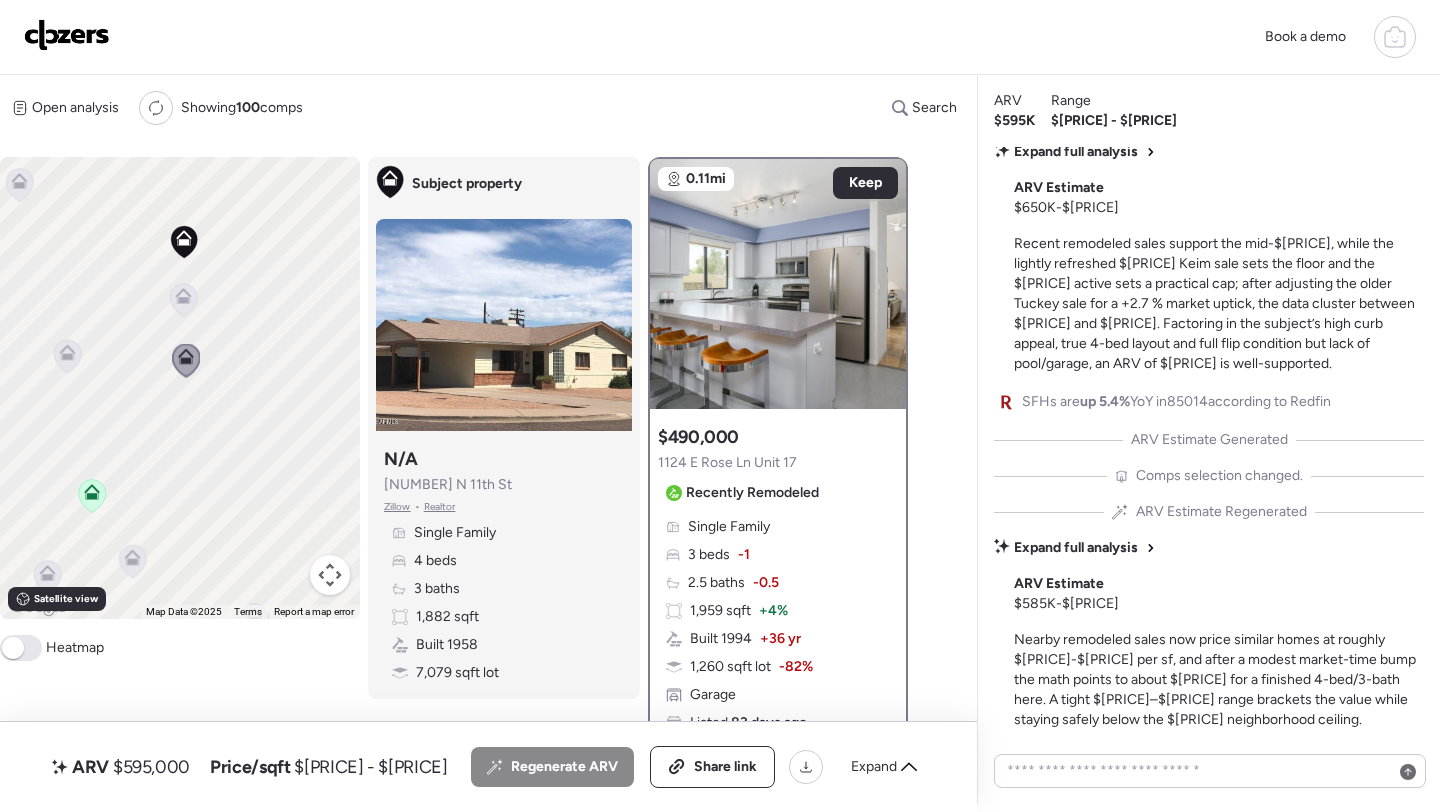 click on "$595,000" at bounding box center (151, 767) 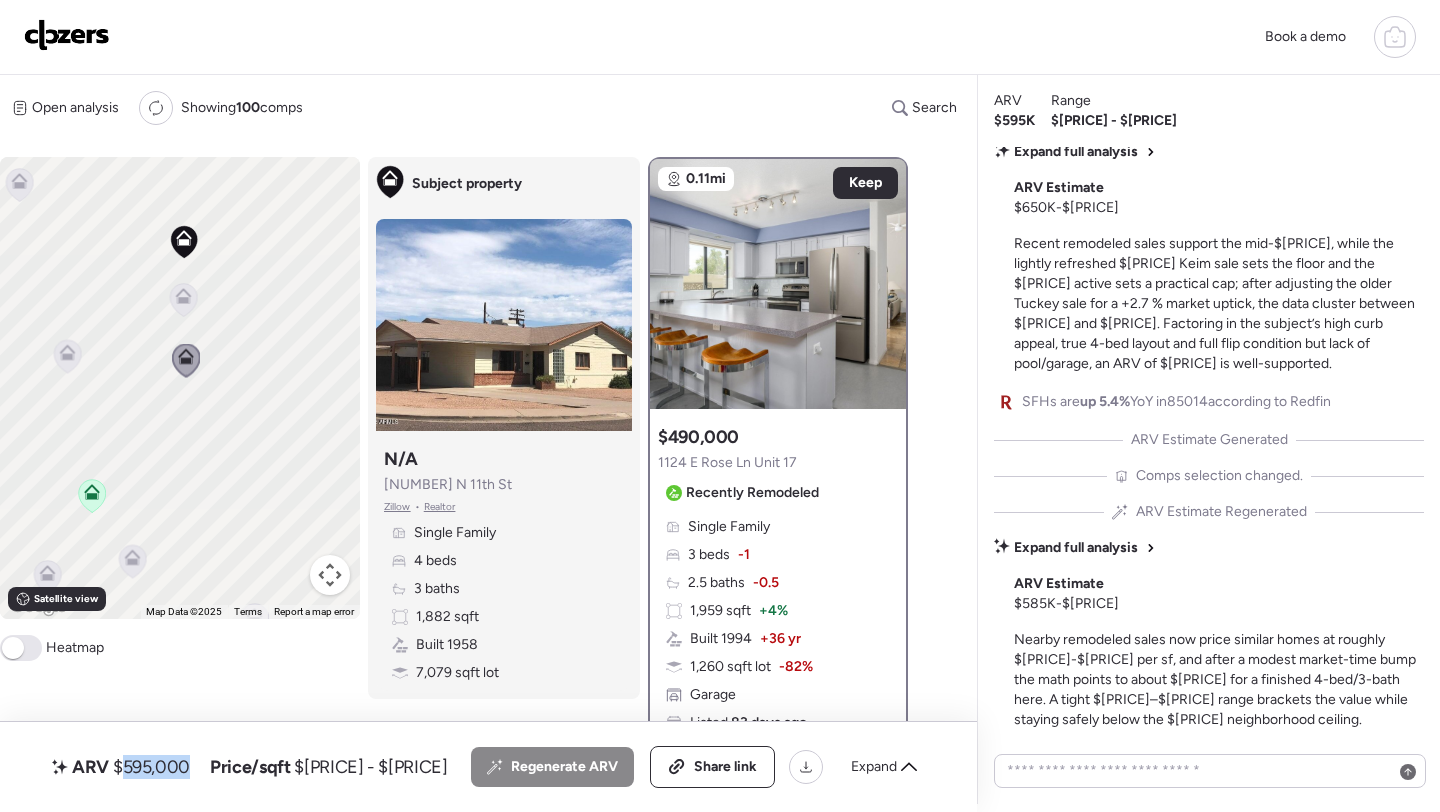 copy on "595,000" 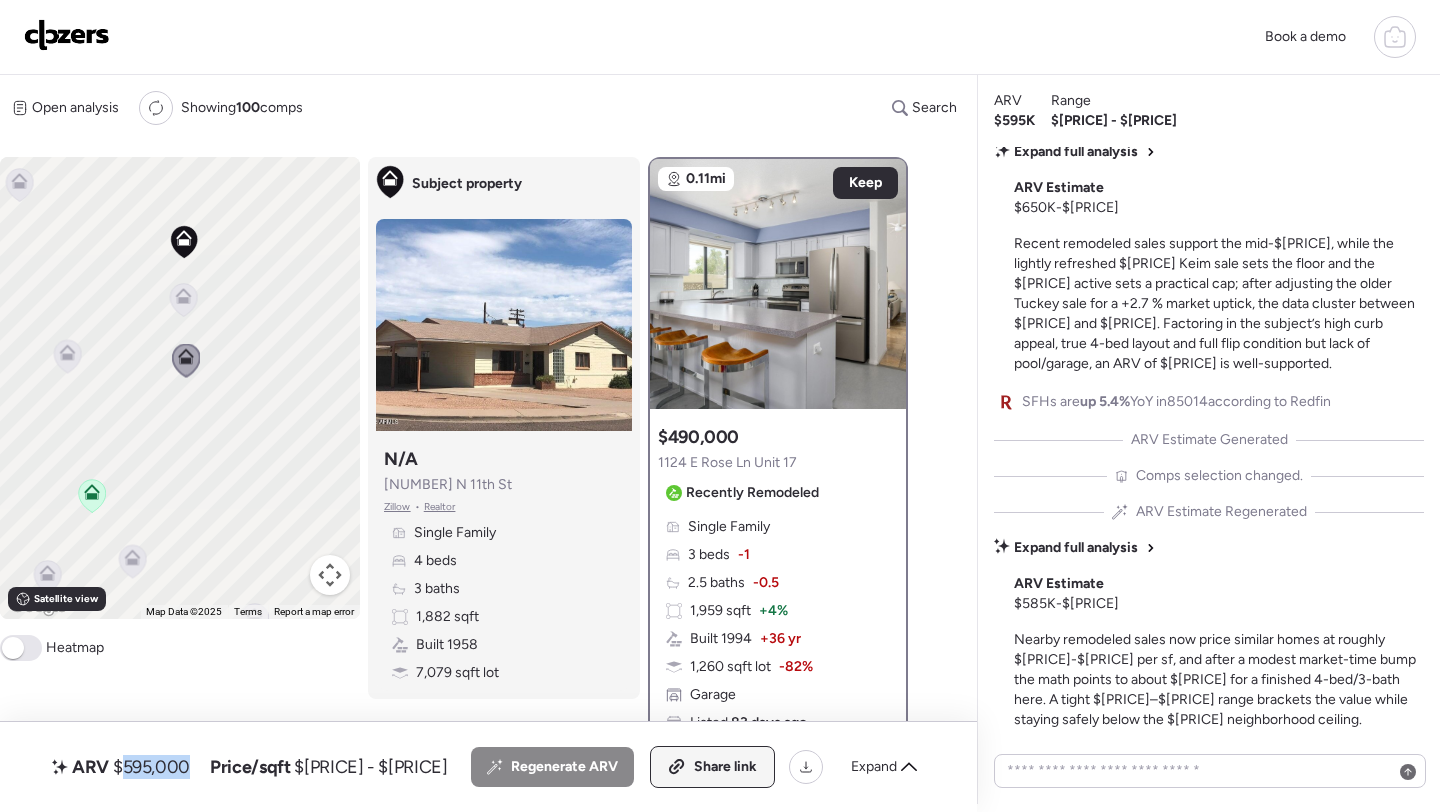 click on "Share link" at bounding box center [725, 767] 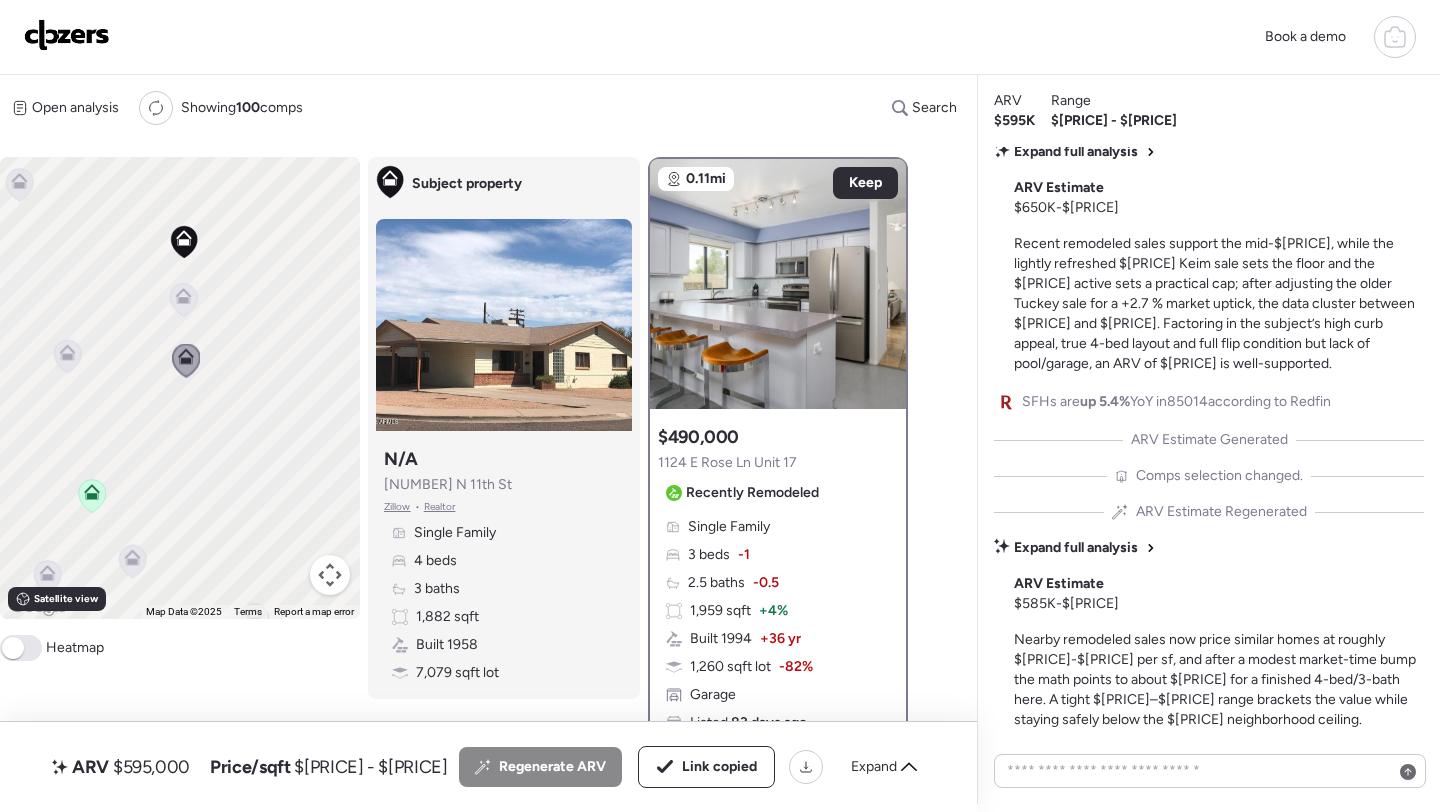 click at bounding box center [67, 35] 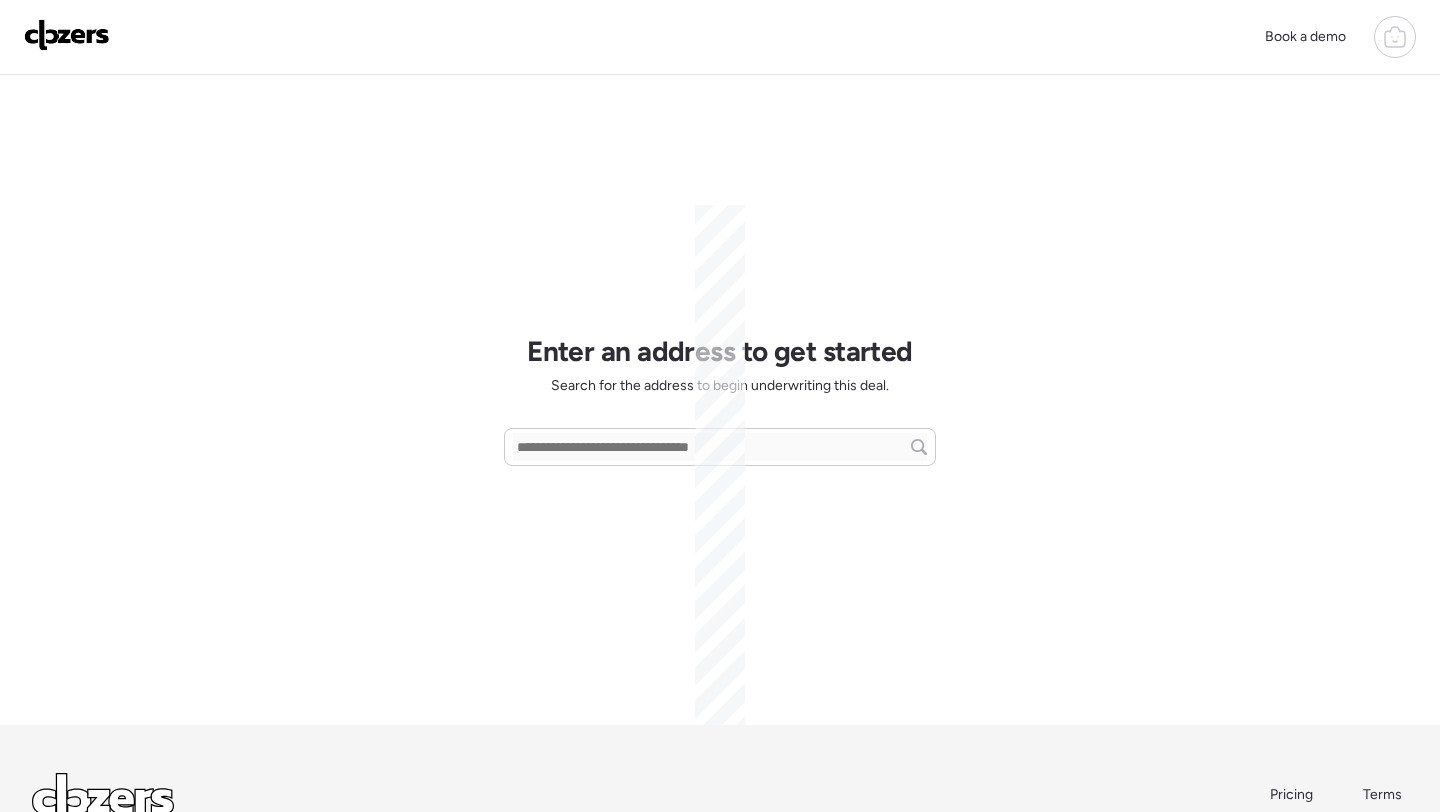 scroll, scrollTop: 0, scrollLeft: 0, axis: both 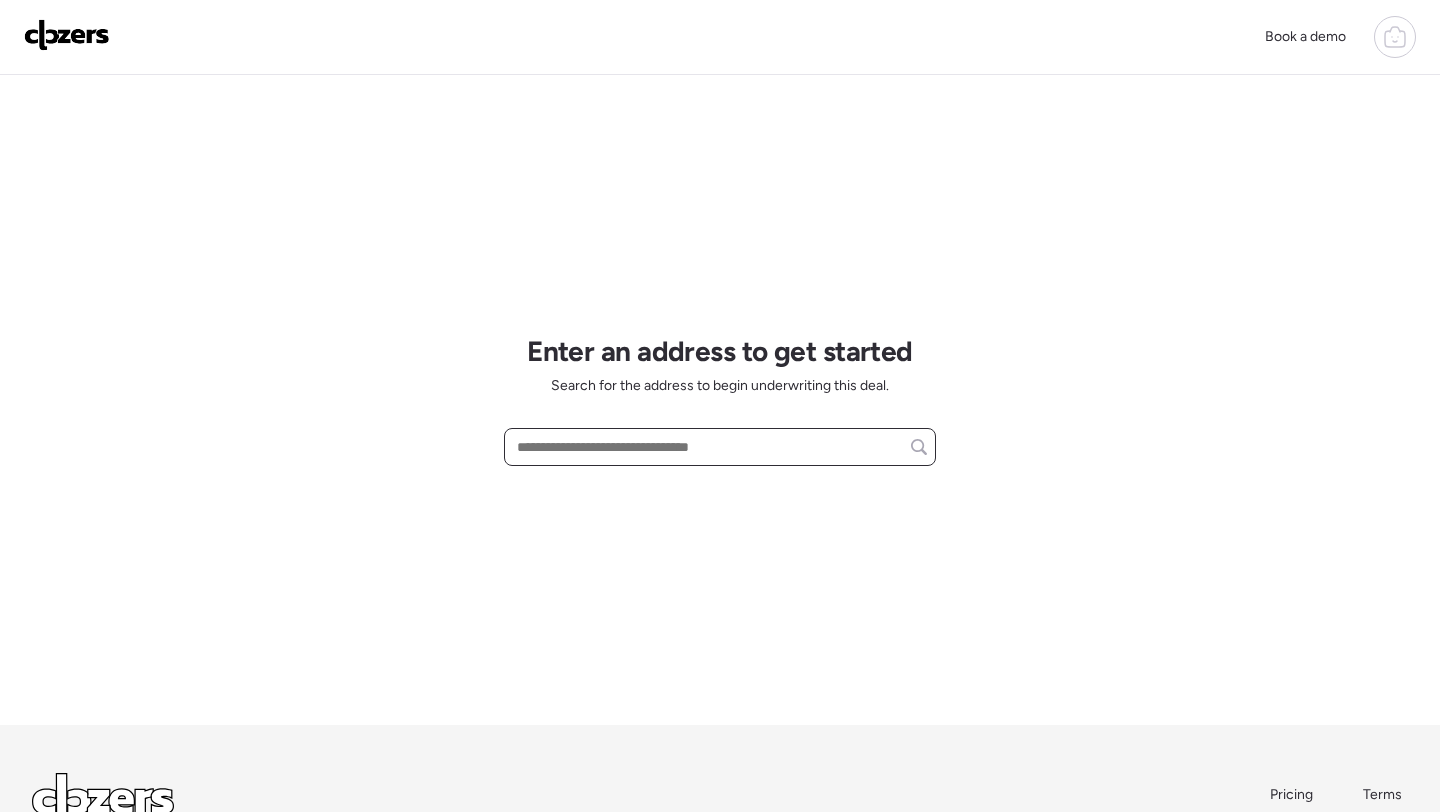 click at bounding box center [720, 447] 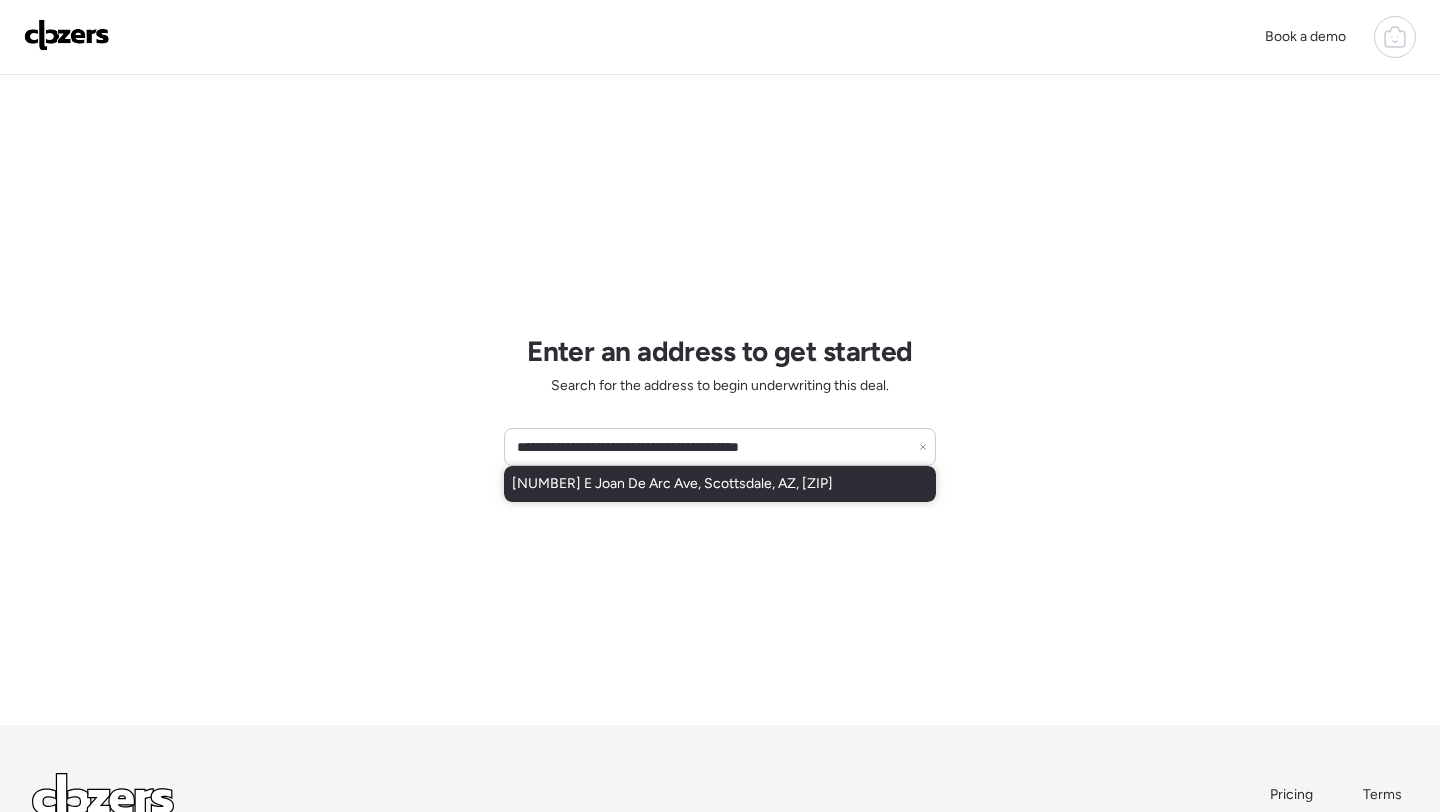 click on "[NUMBER] E Joan De Arc Ave, Scottsdale, AZ, [ZIP]" at bounding box center (672, 484) 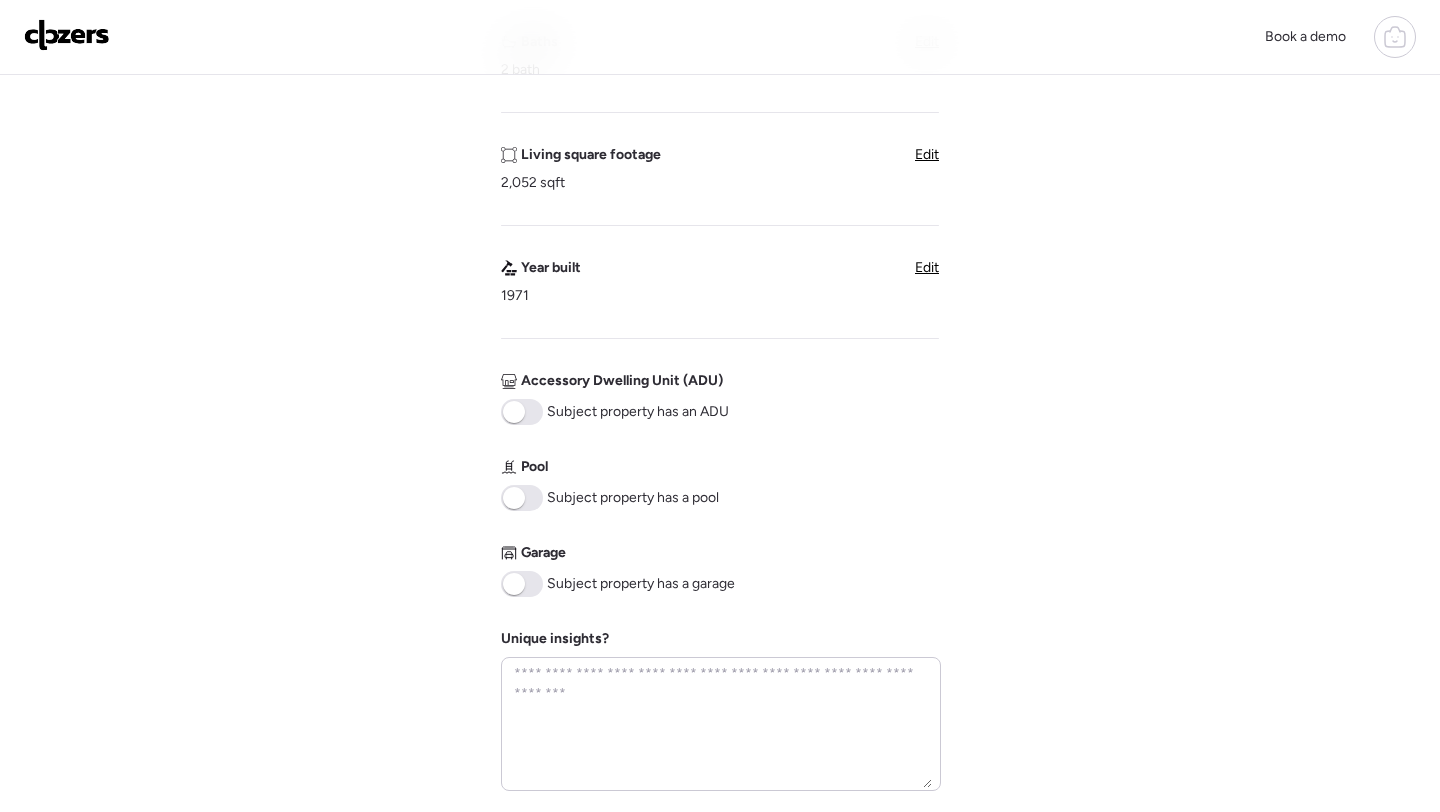 scroll, scrollTop: 717, scrollLeft: 0, axis: vertical 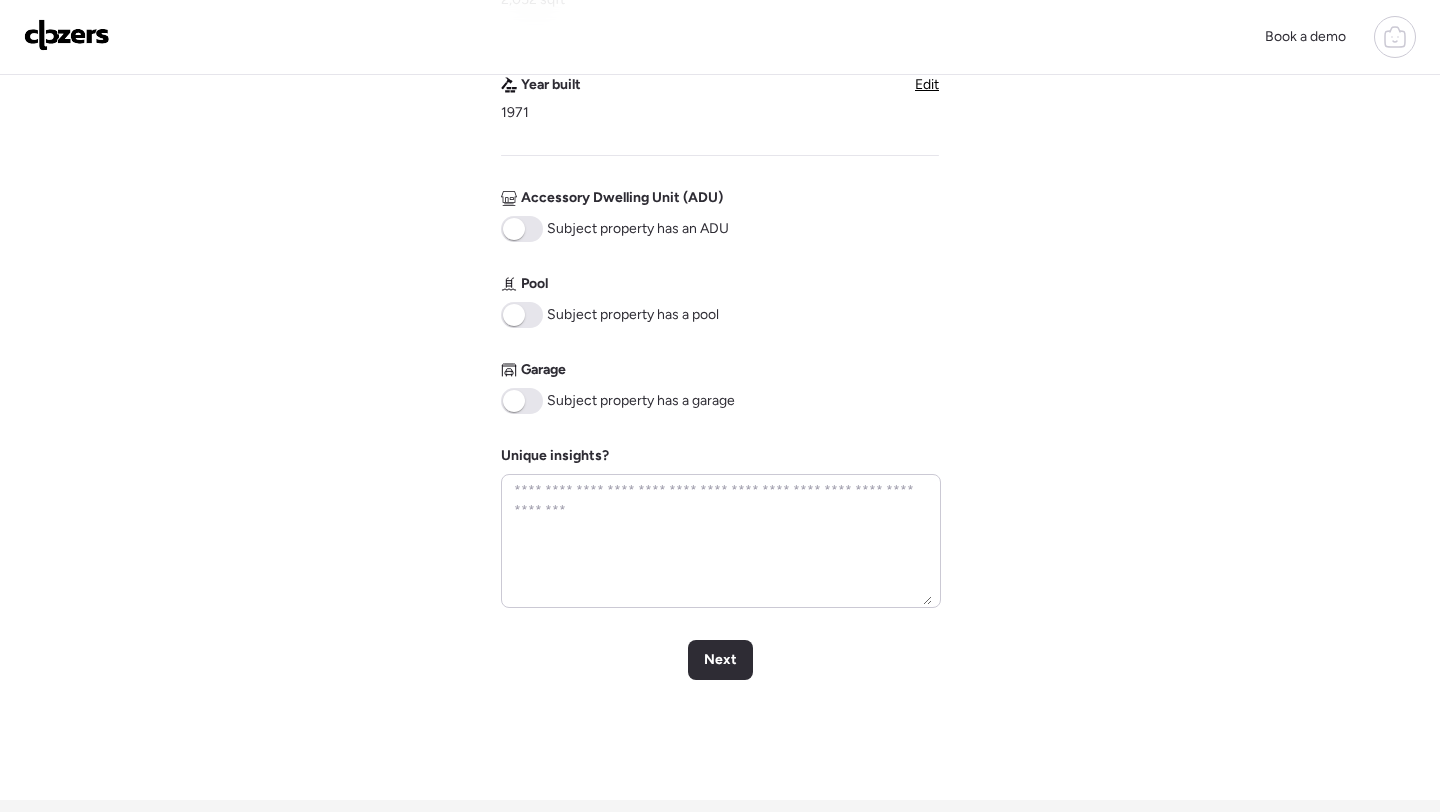 click at bounding box center [522, 315] 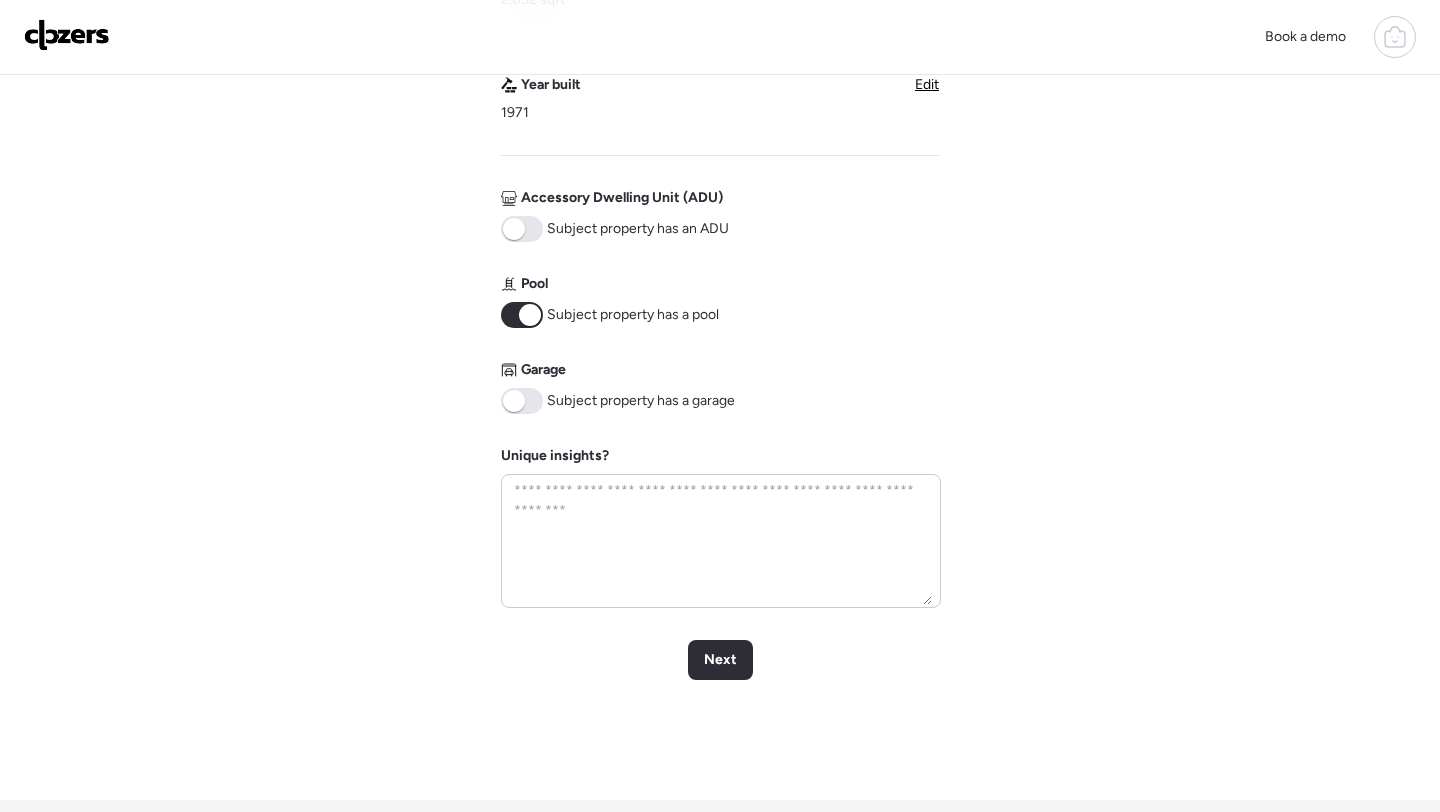 click at bounding box center [522, 401] 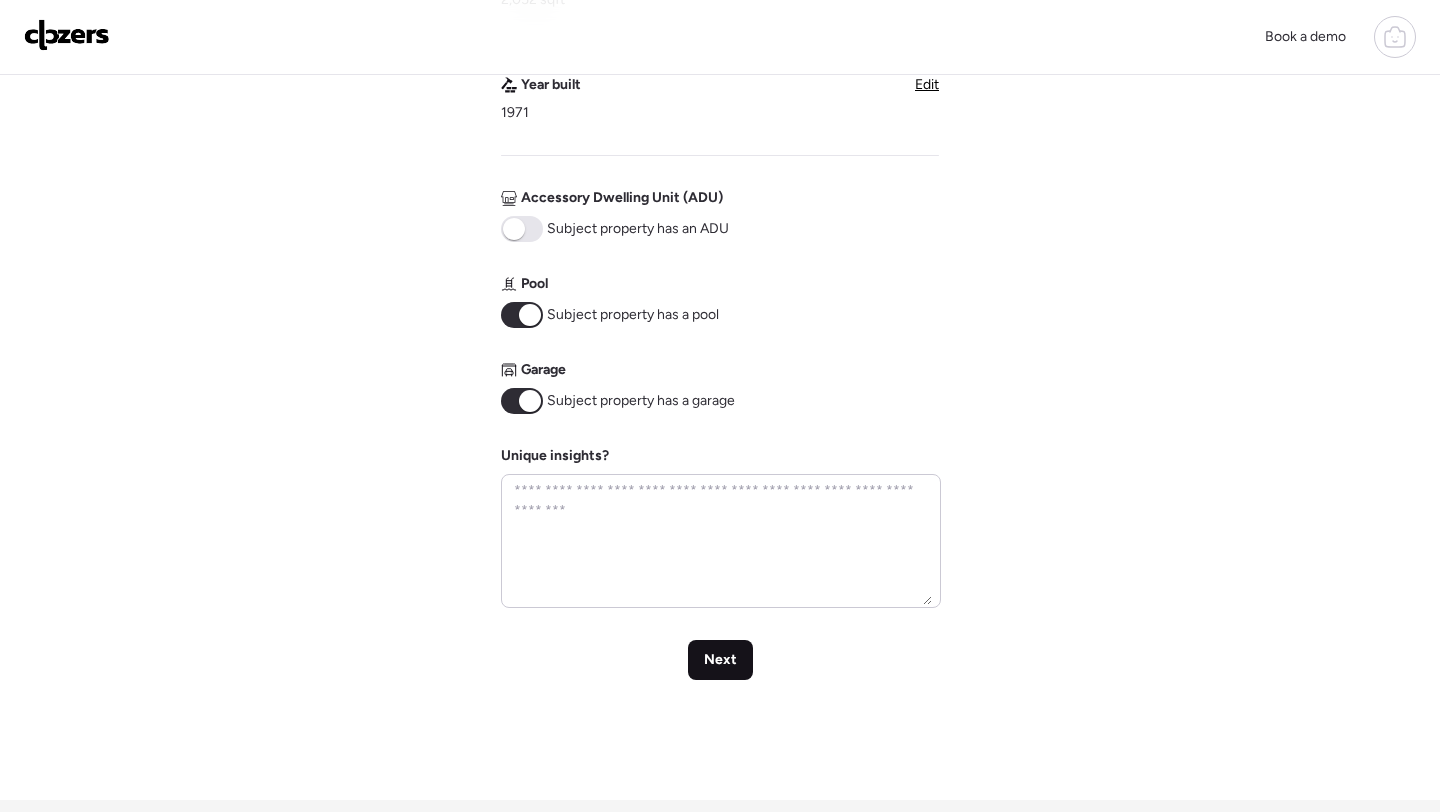 click on "Next" at bounding box center [720, 660] 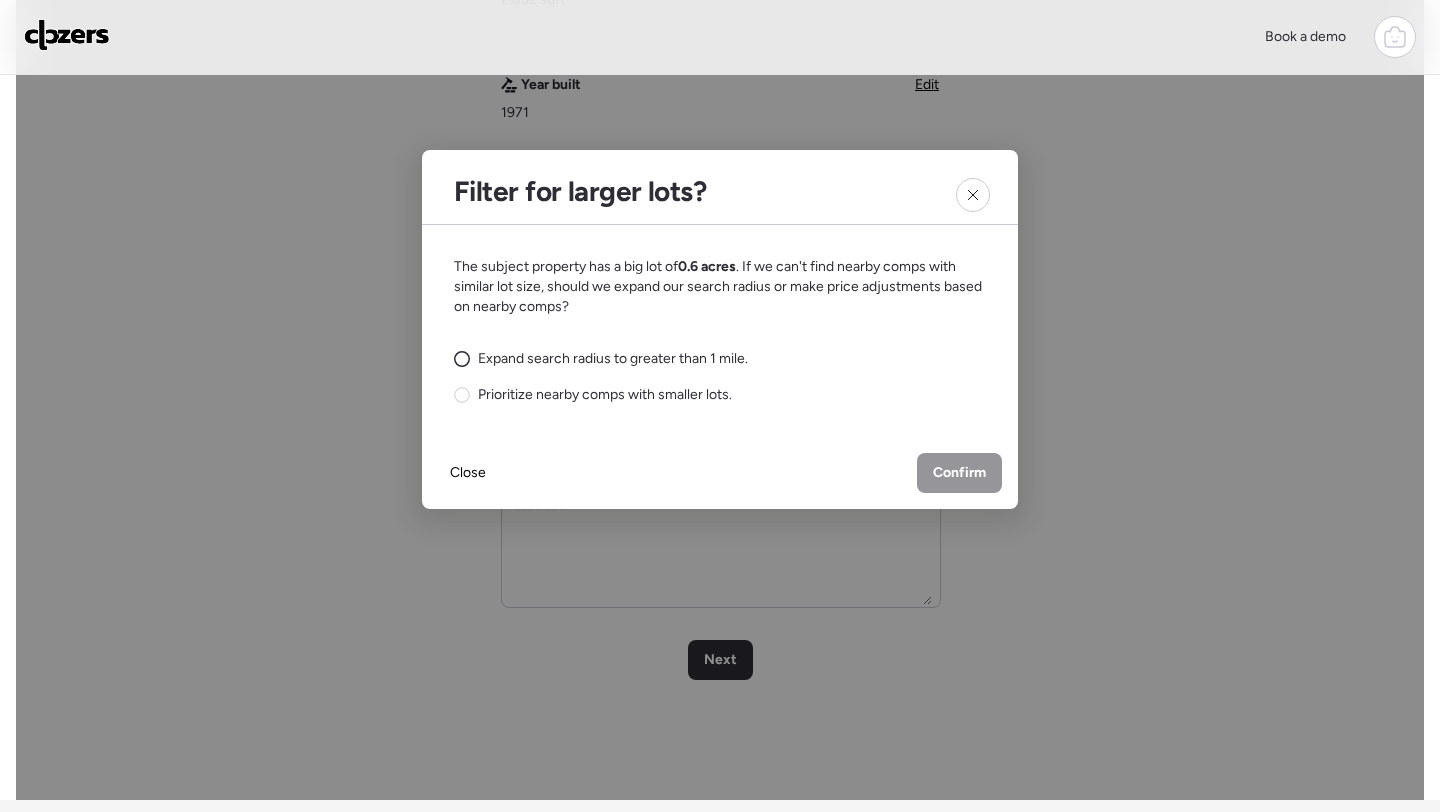 click on "Expand search radius to greater than 1 mile." at bounding box center [613, 359] 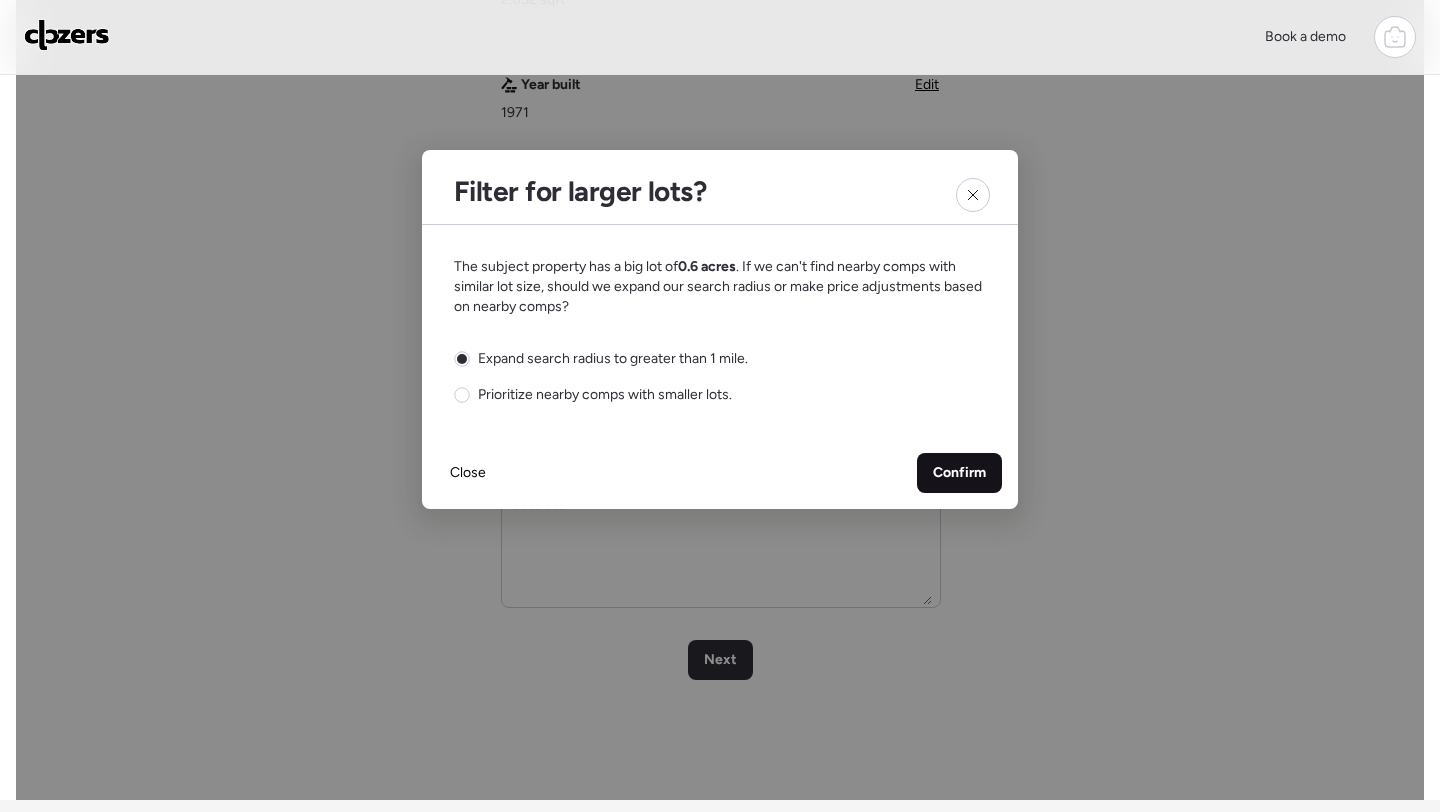 click on "Confirm" at bounding box center [959, 473] 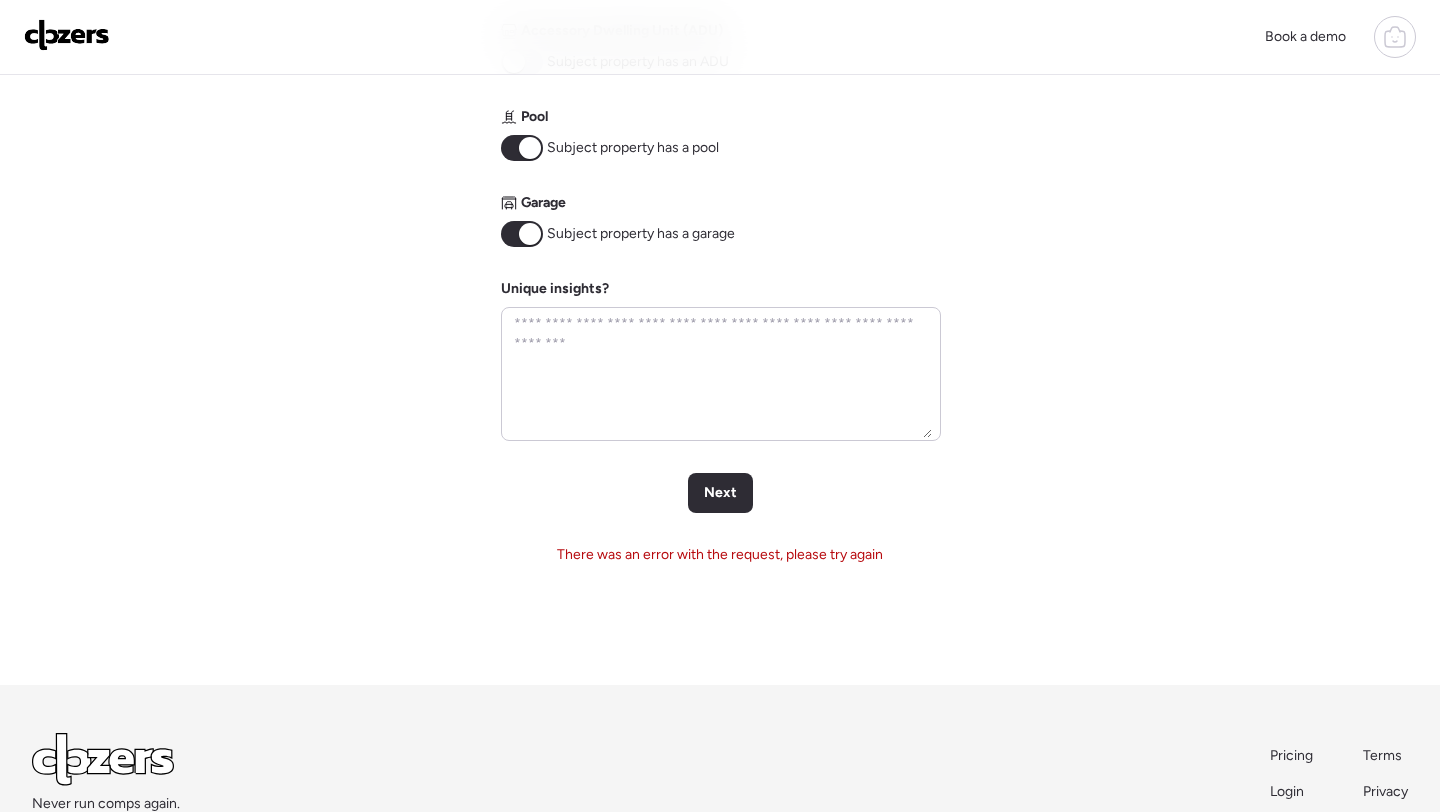 scroll, scrollTop: 998, scrollLeft: 0, axis: vertical 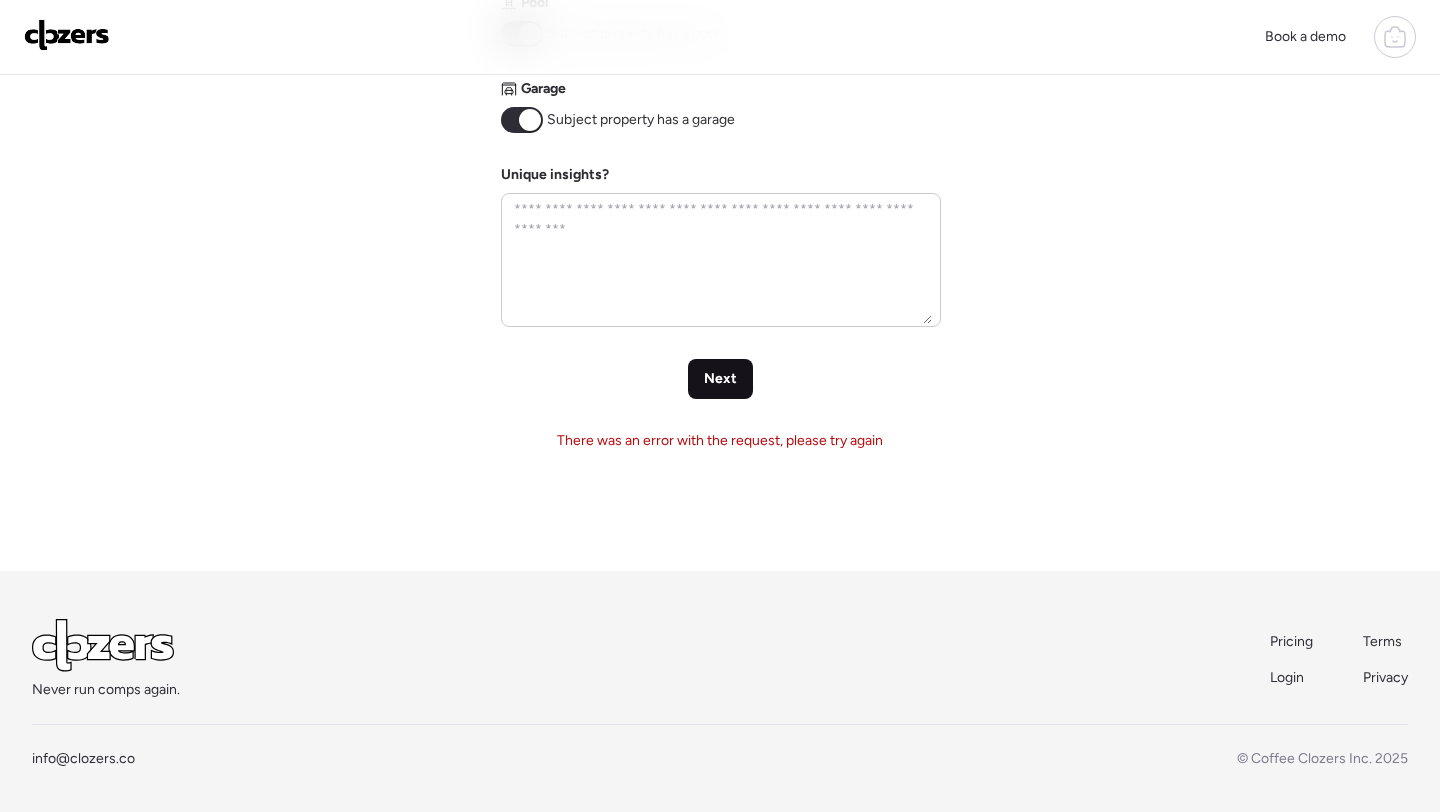 click on "Next" at bounding box center (720, 379) 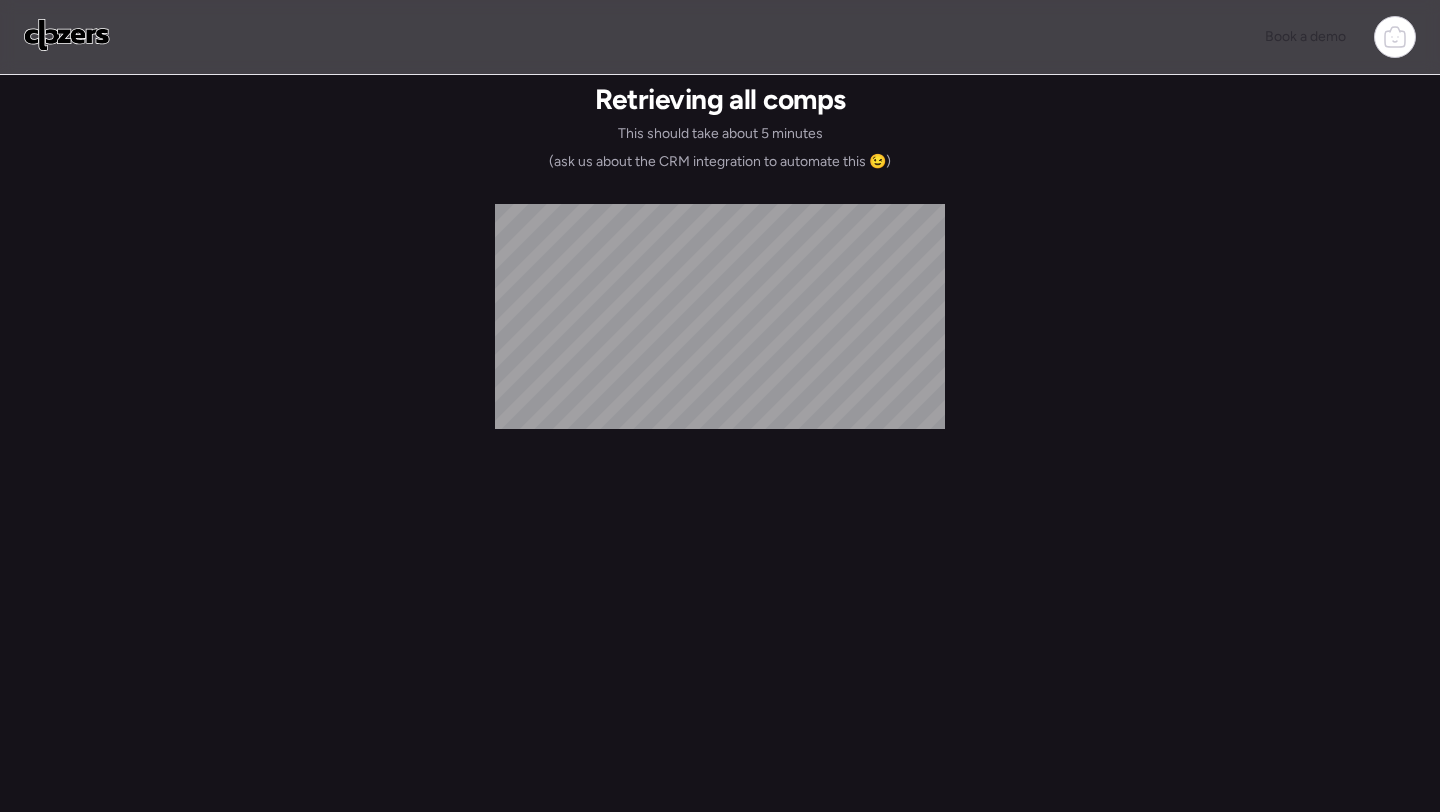 scroll, scrollTop: 0, scrollLeft: 0, axis: both 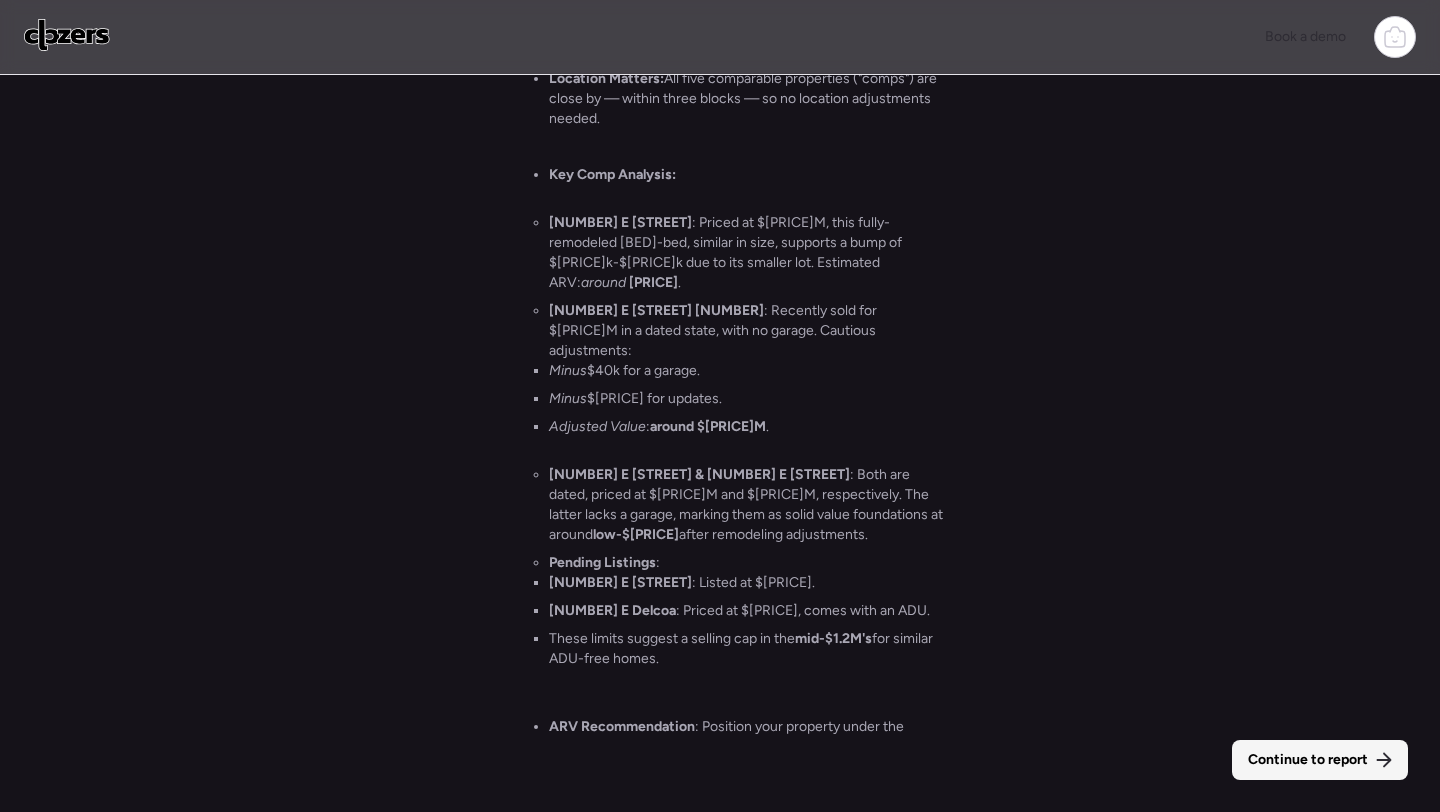 click on "Continue to report" at bounding box center [1308, 760] 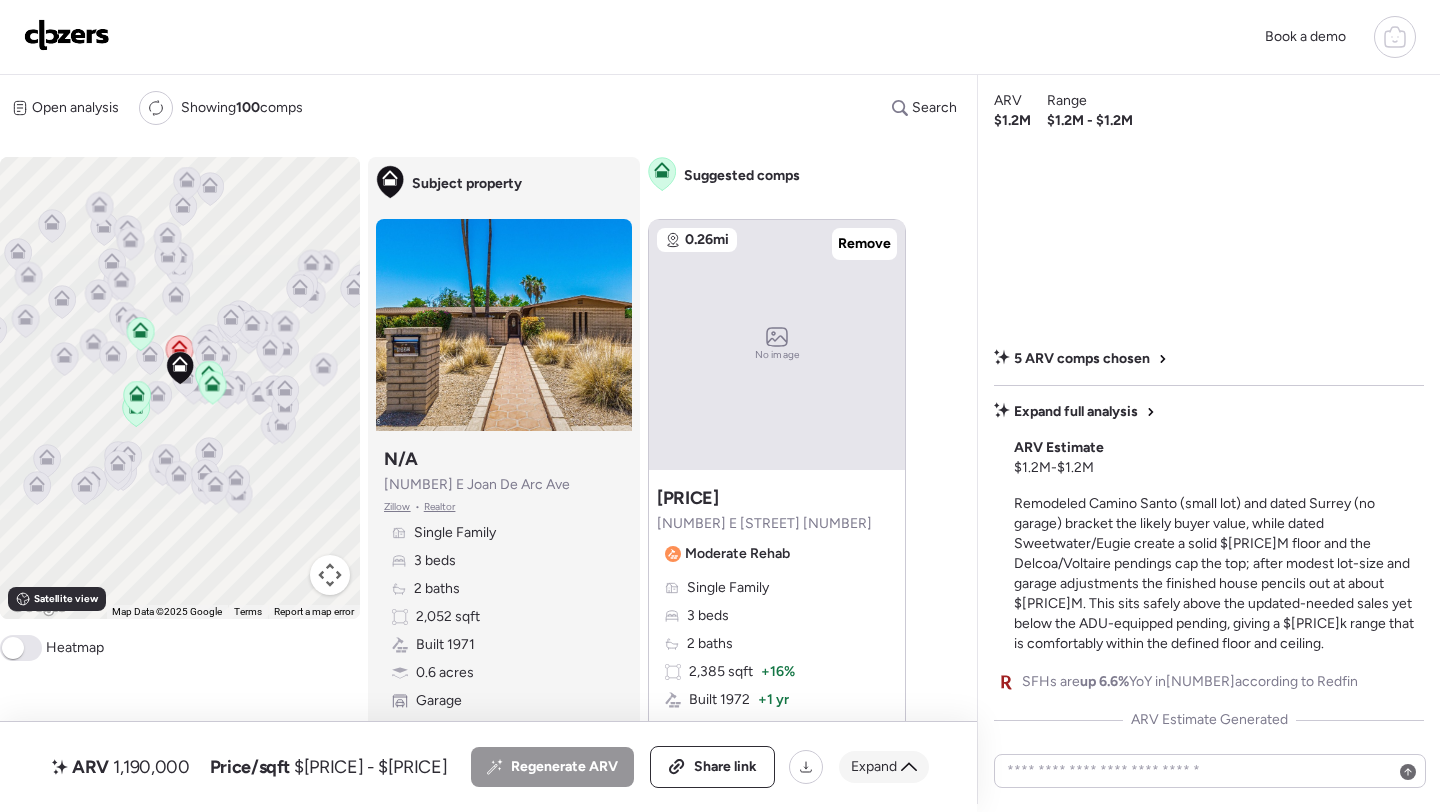 click on "Expand" at bounding box center [874, 767] 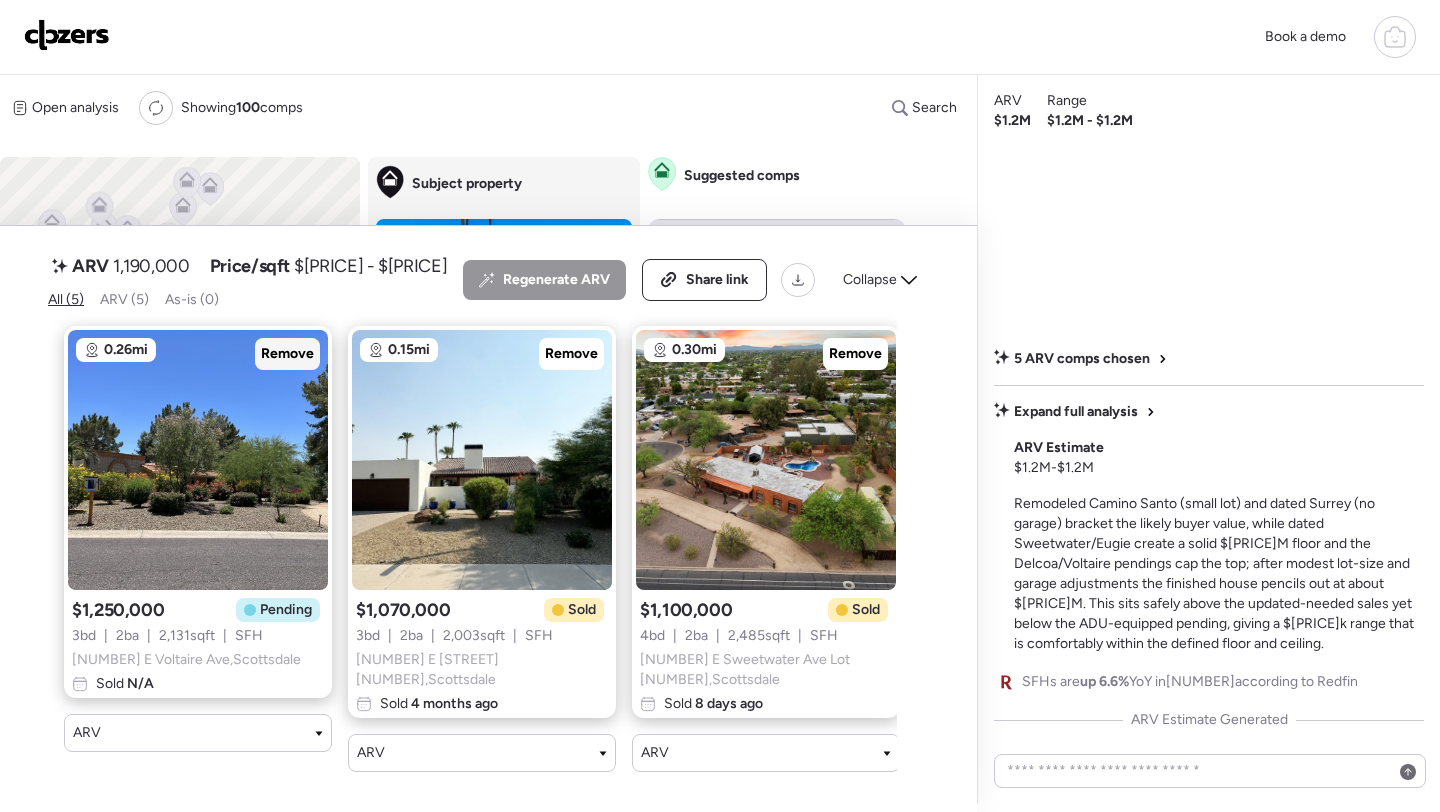click on "Remove" at bounding box center (287, 354) 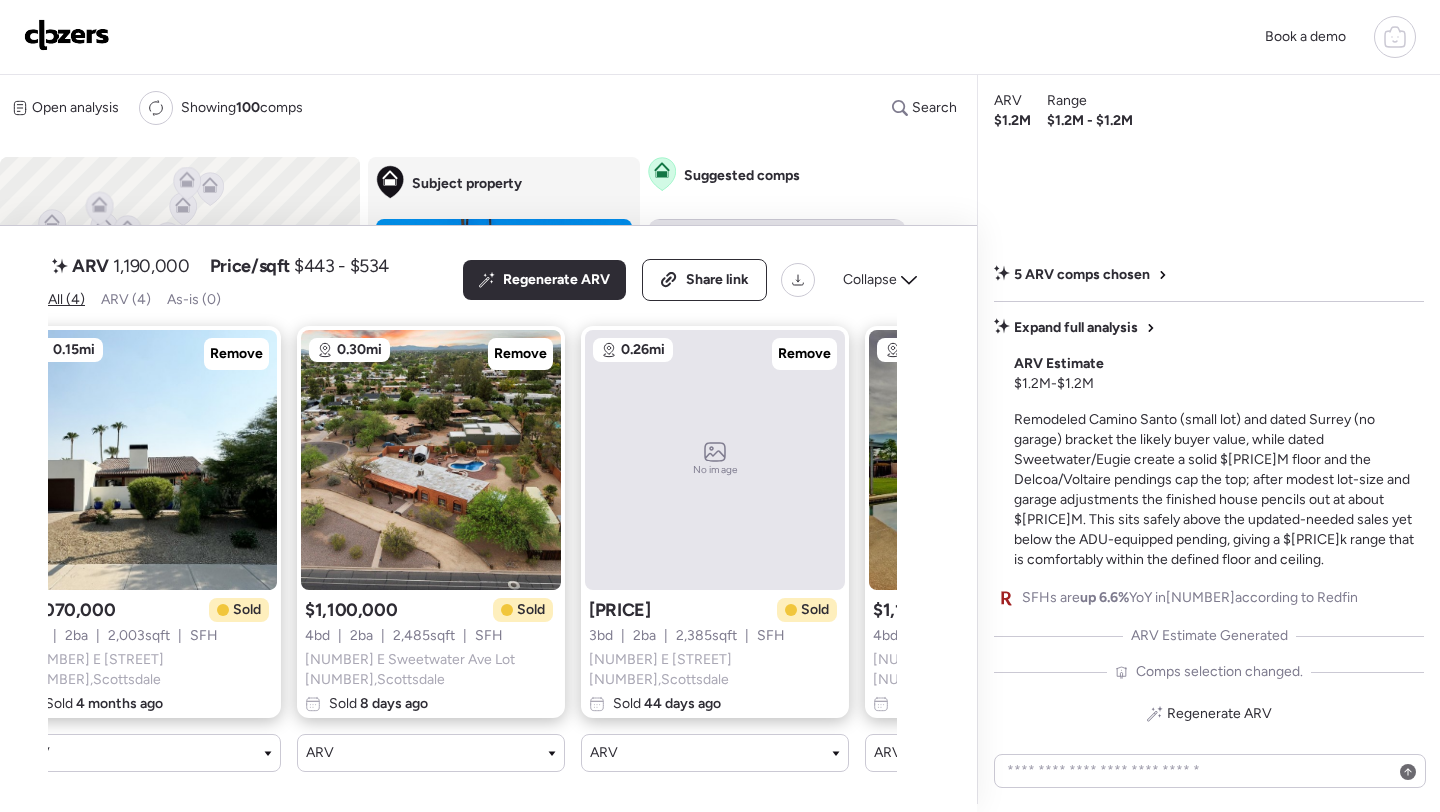 scroll, scrollTop: 0, scrollLeft: 0, axis: both 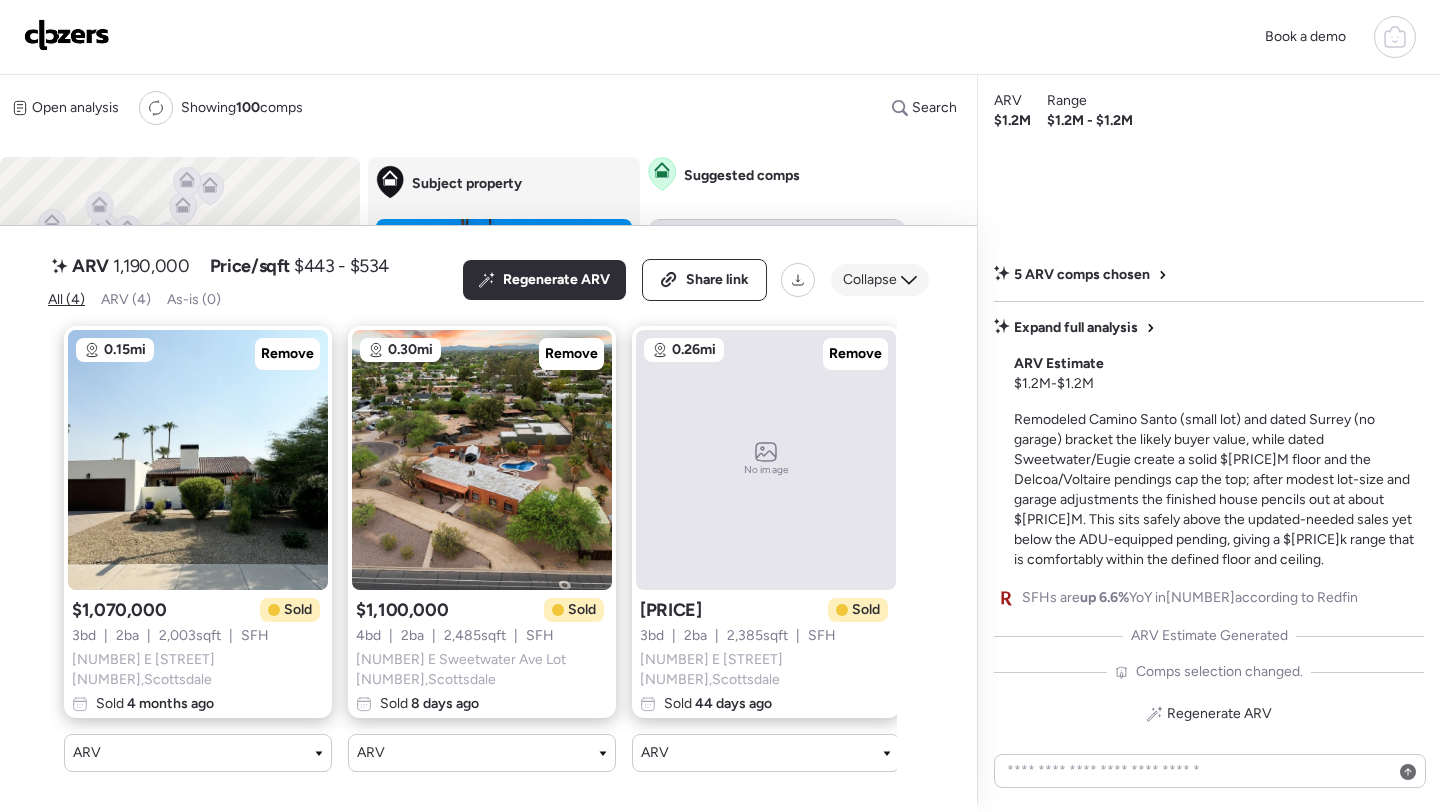 click on "Collapse" at bounding box center [880, 280] 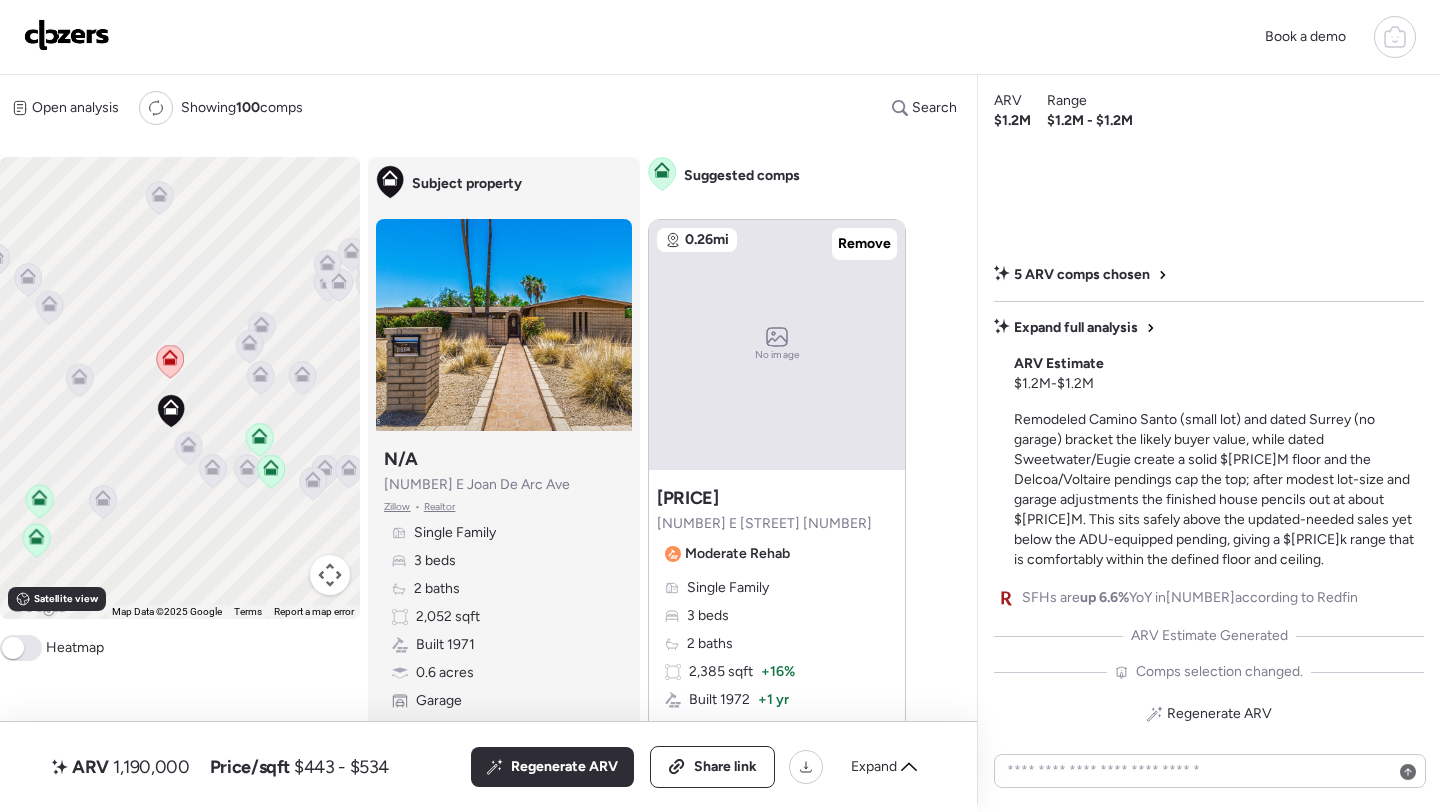 click 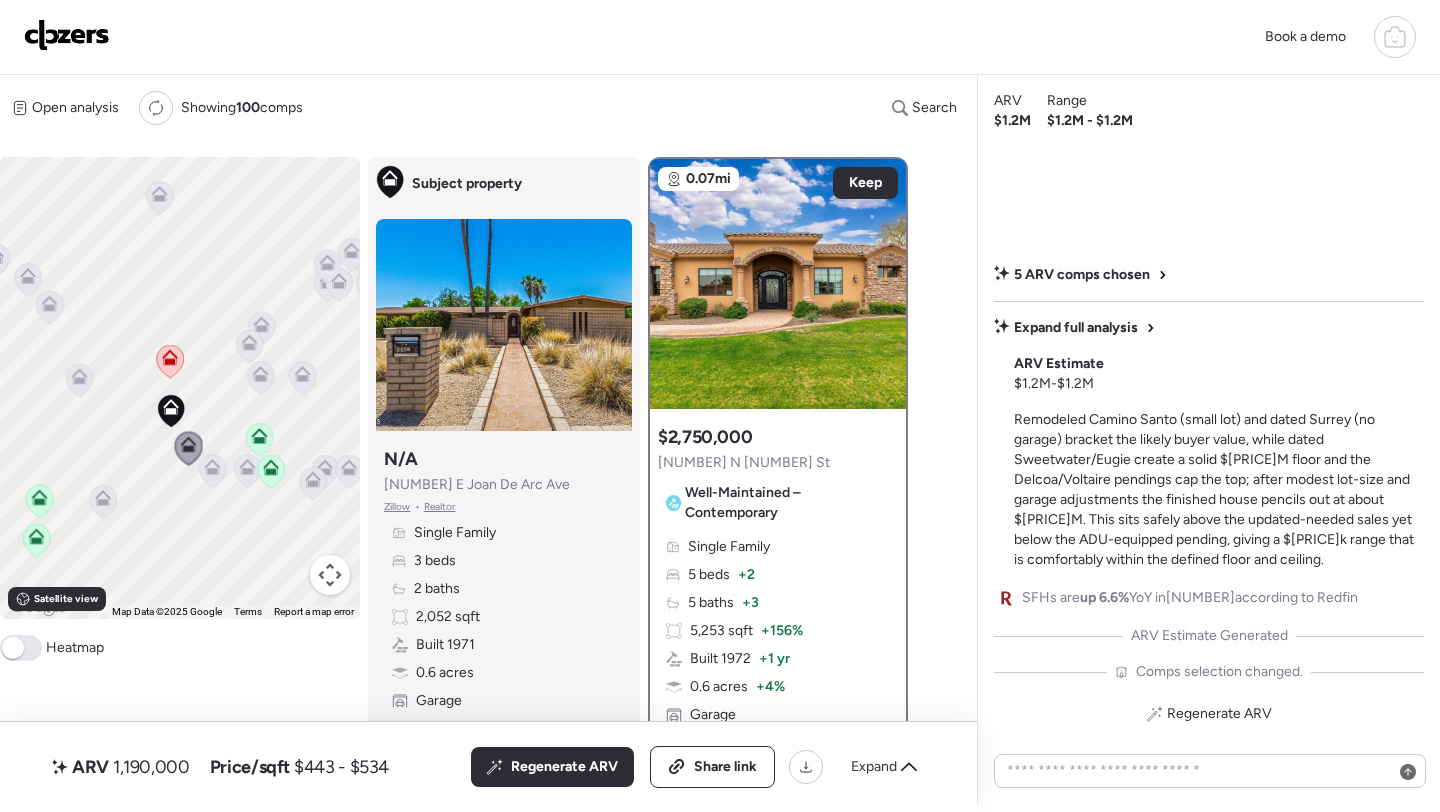 click 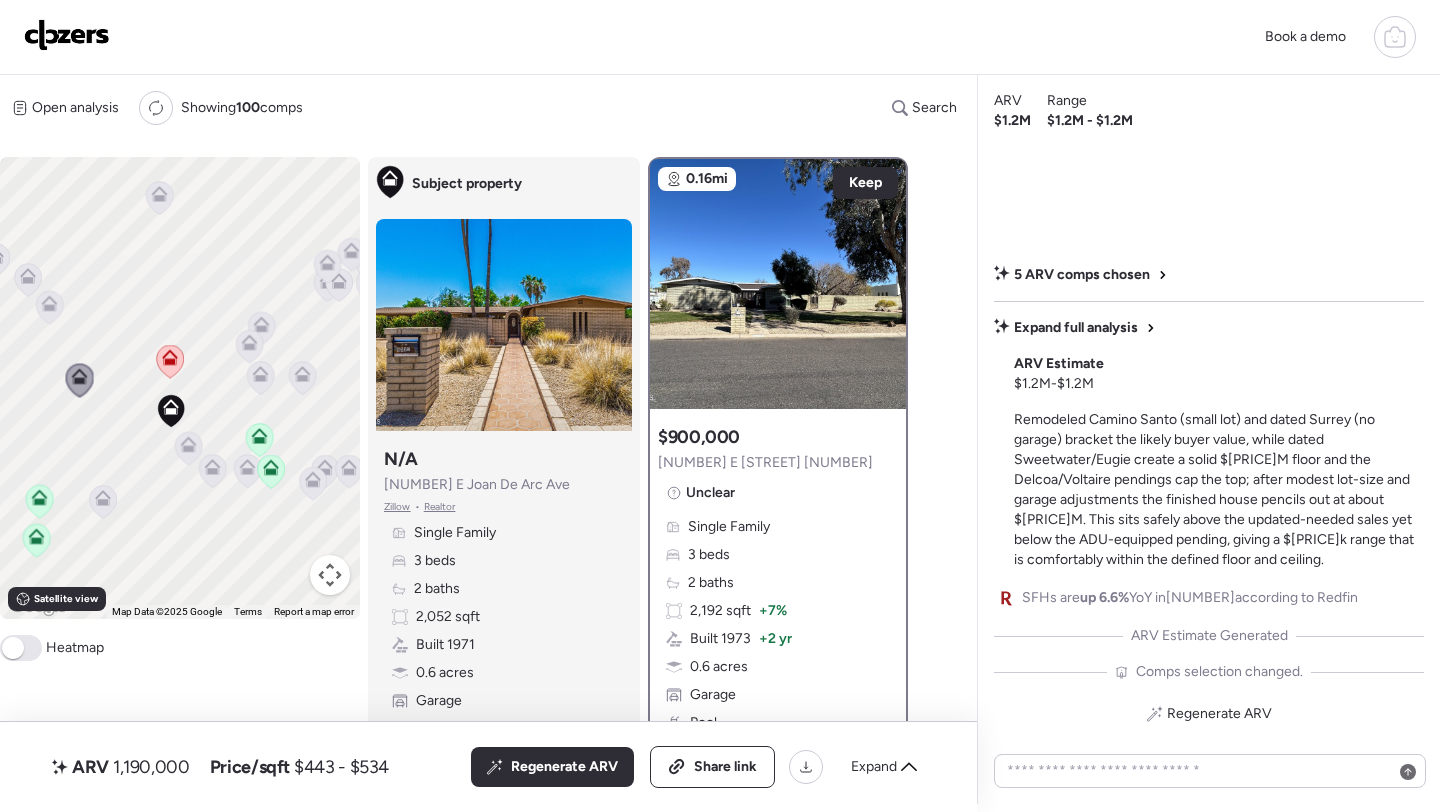 click at bounding box center (778, 284) 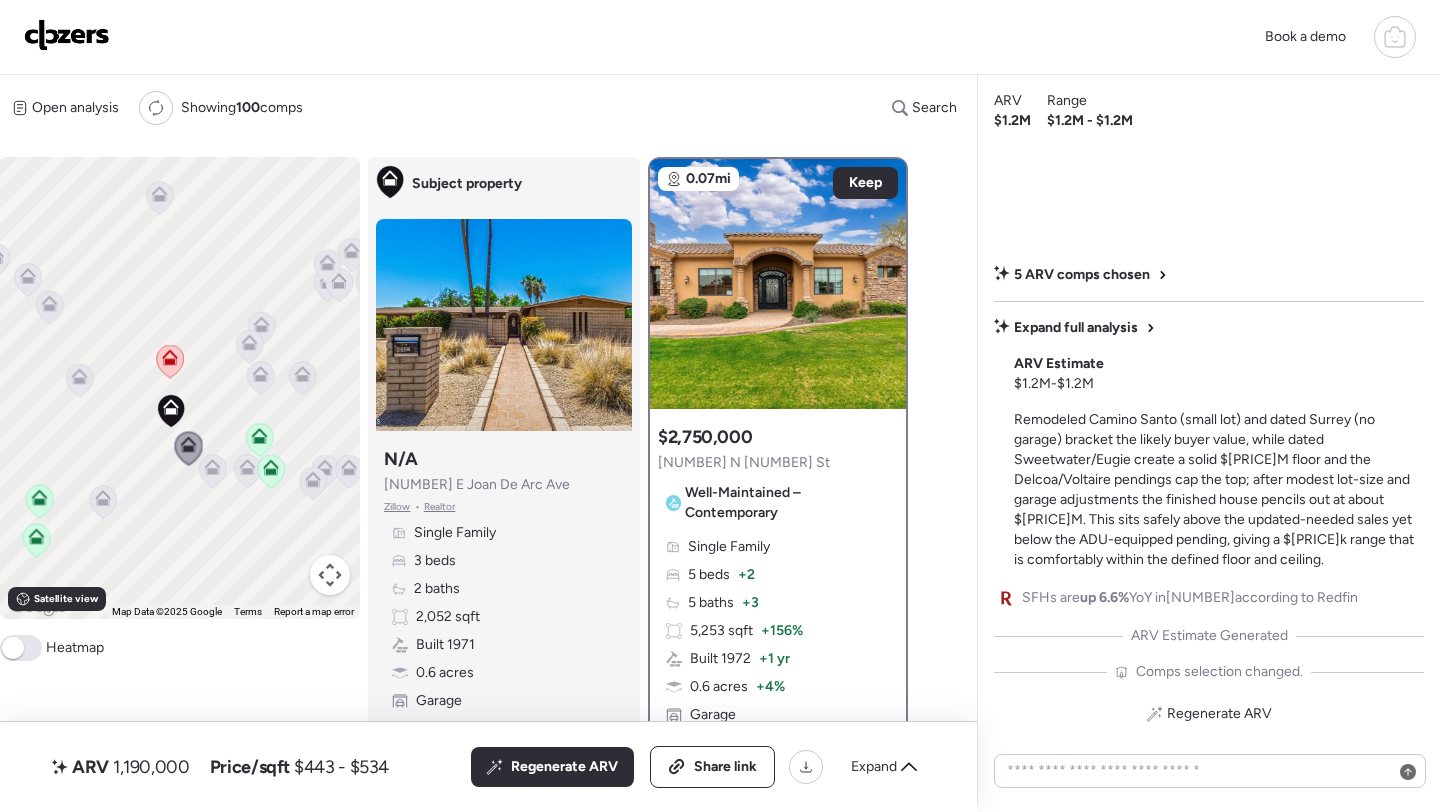 click 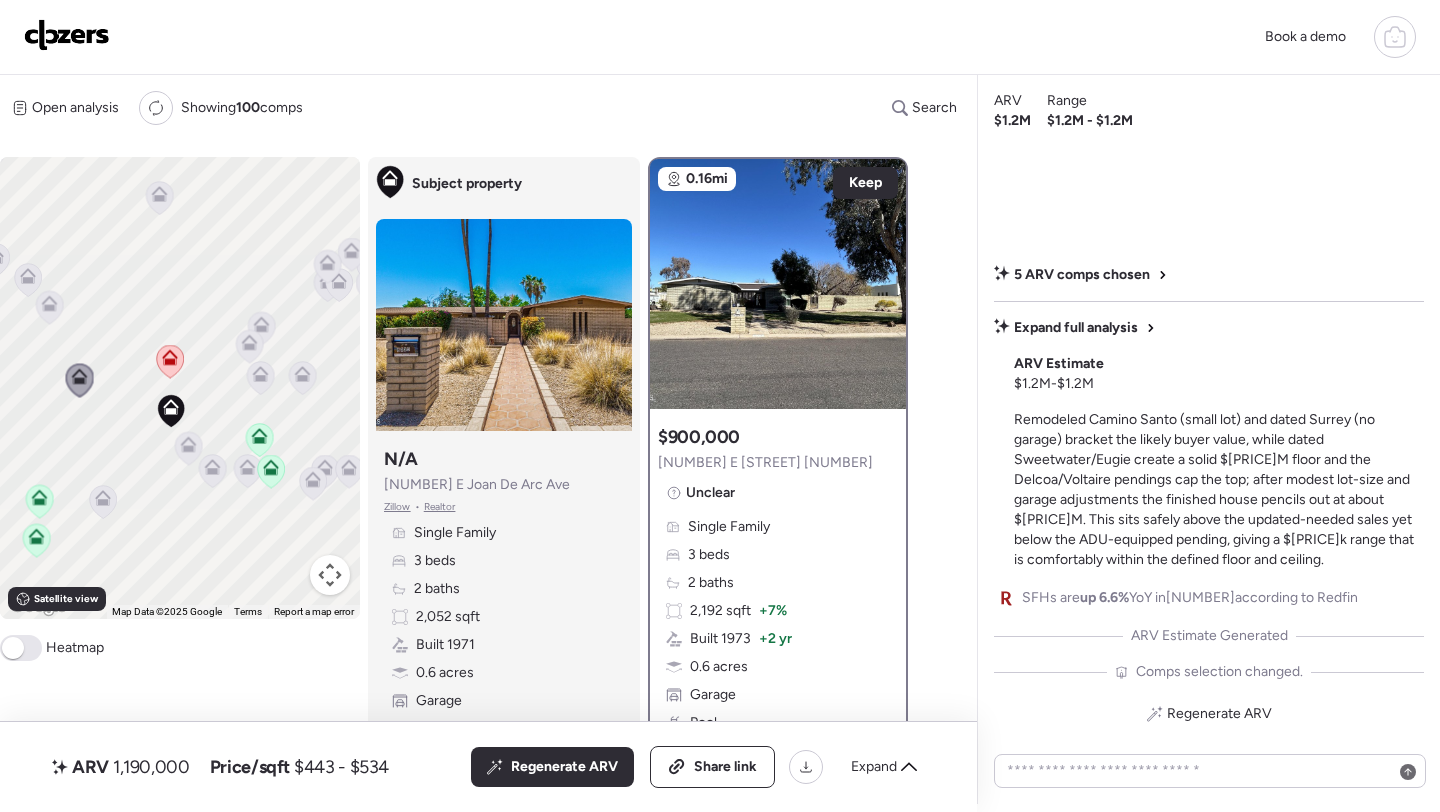 click at bounding box center (778, 284) 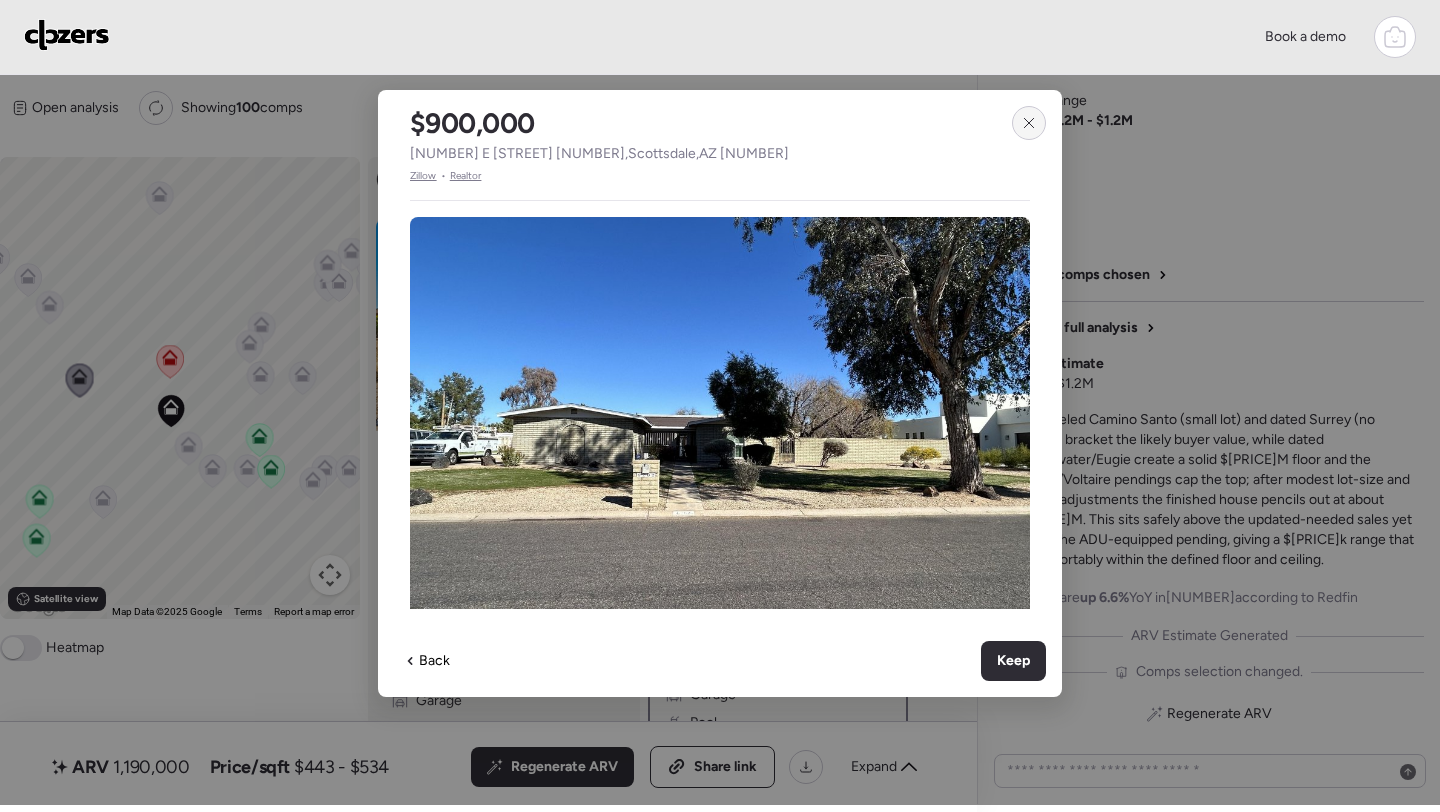 click 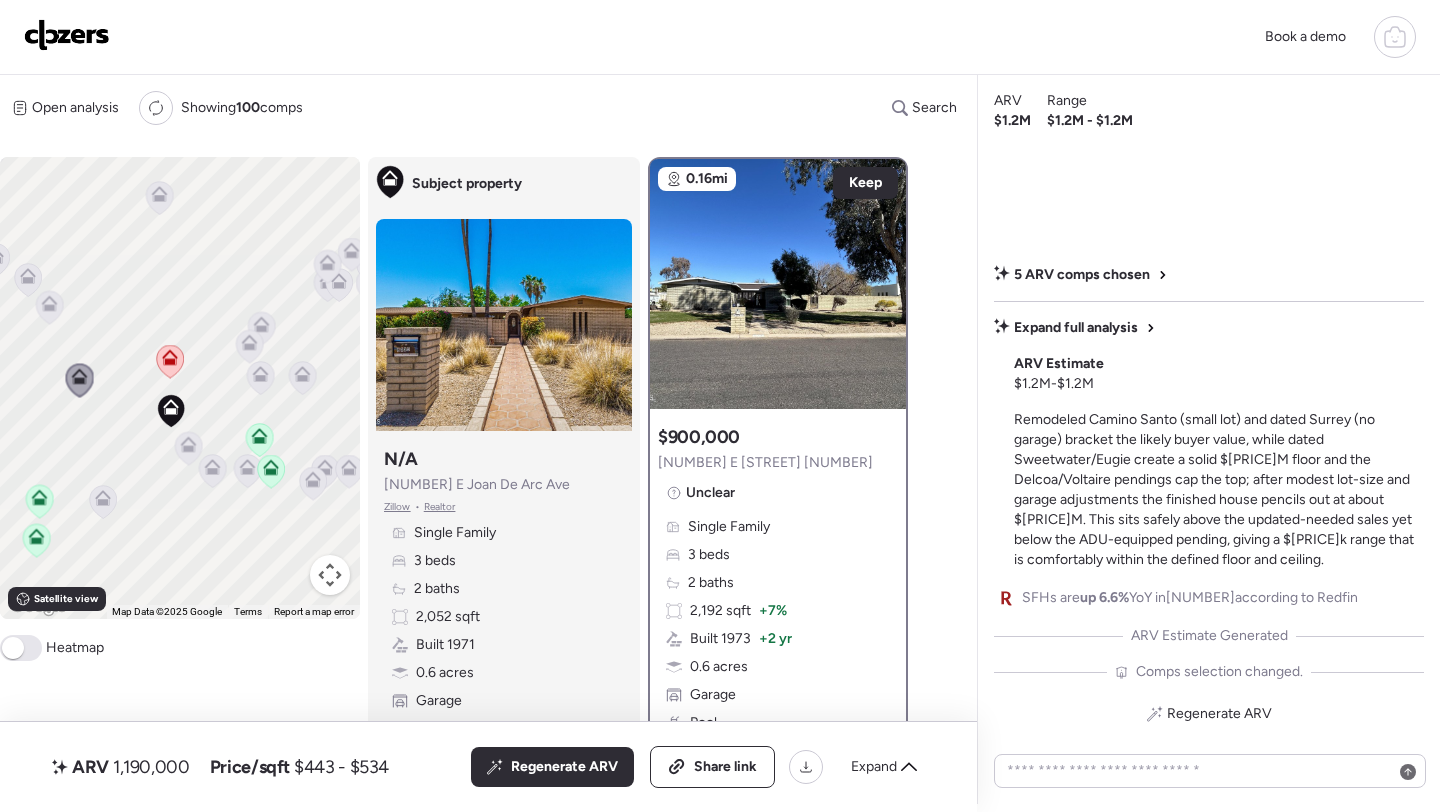 click 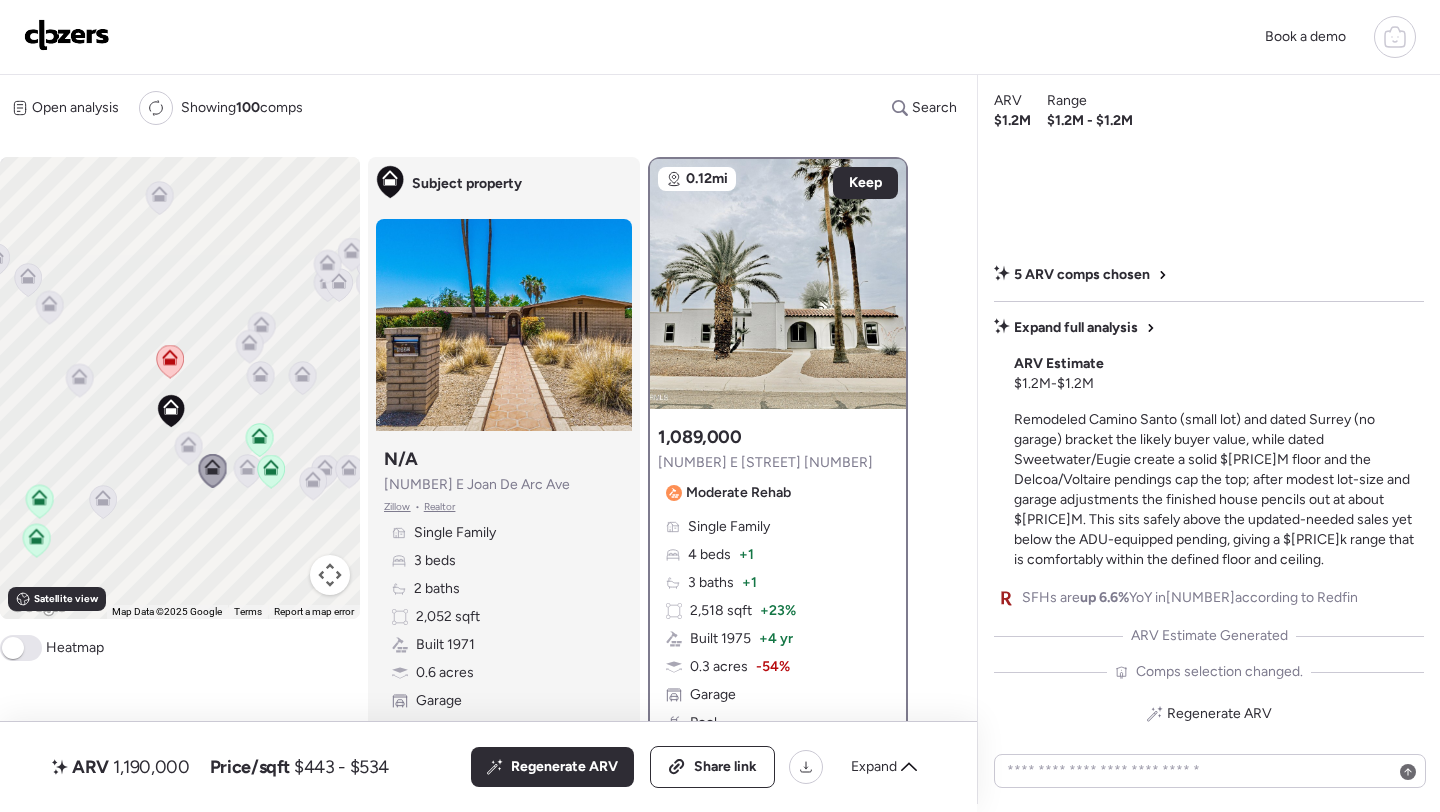 click on "Regenerate ARV Share link Expand" at bounding box center (700, 767) 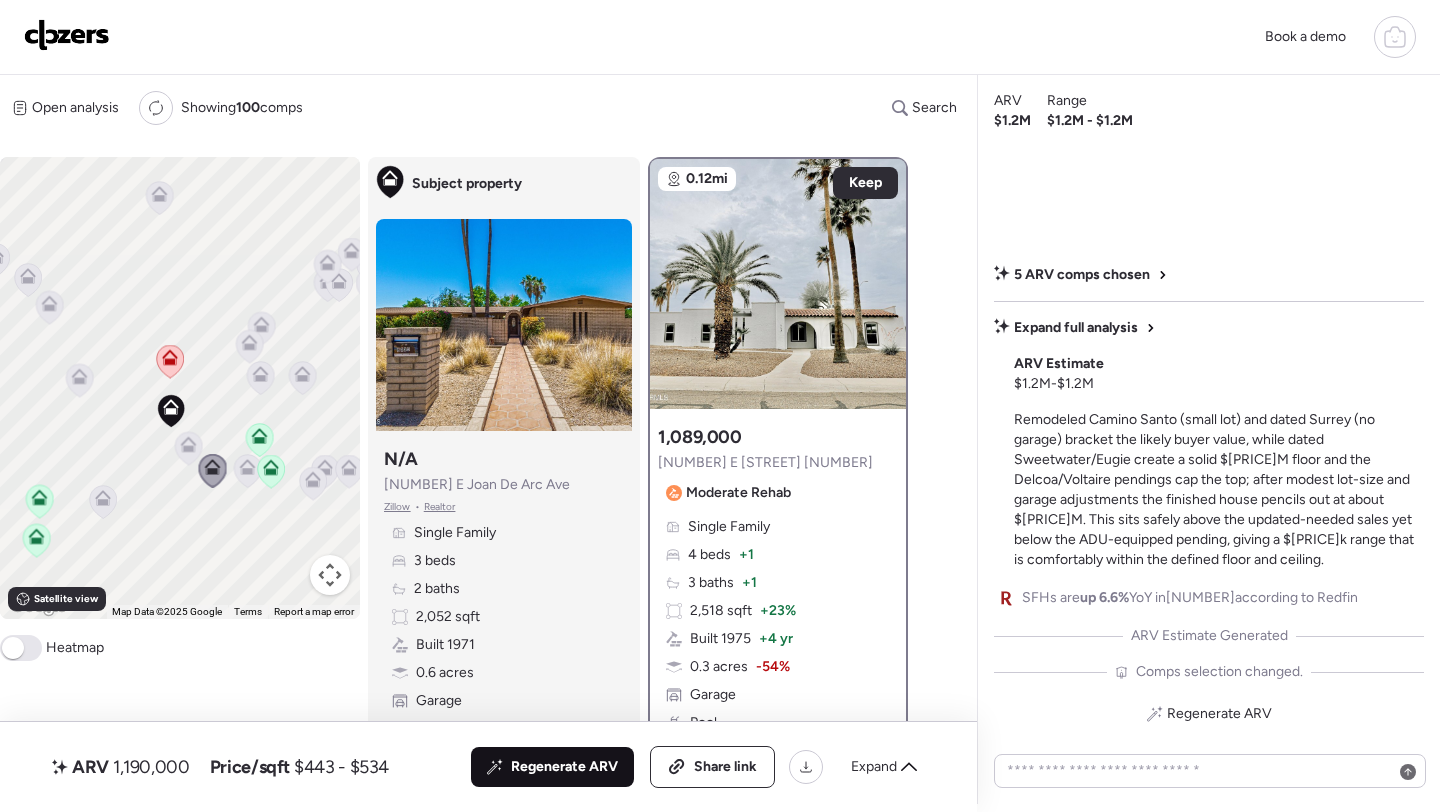 click on "Regenerate ARV" at bounding box center (564, 767) 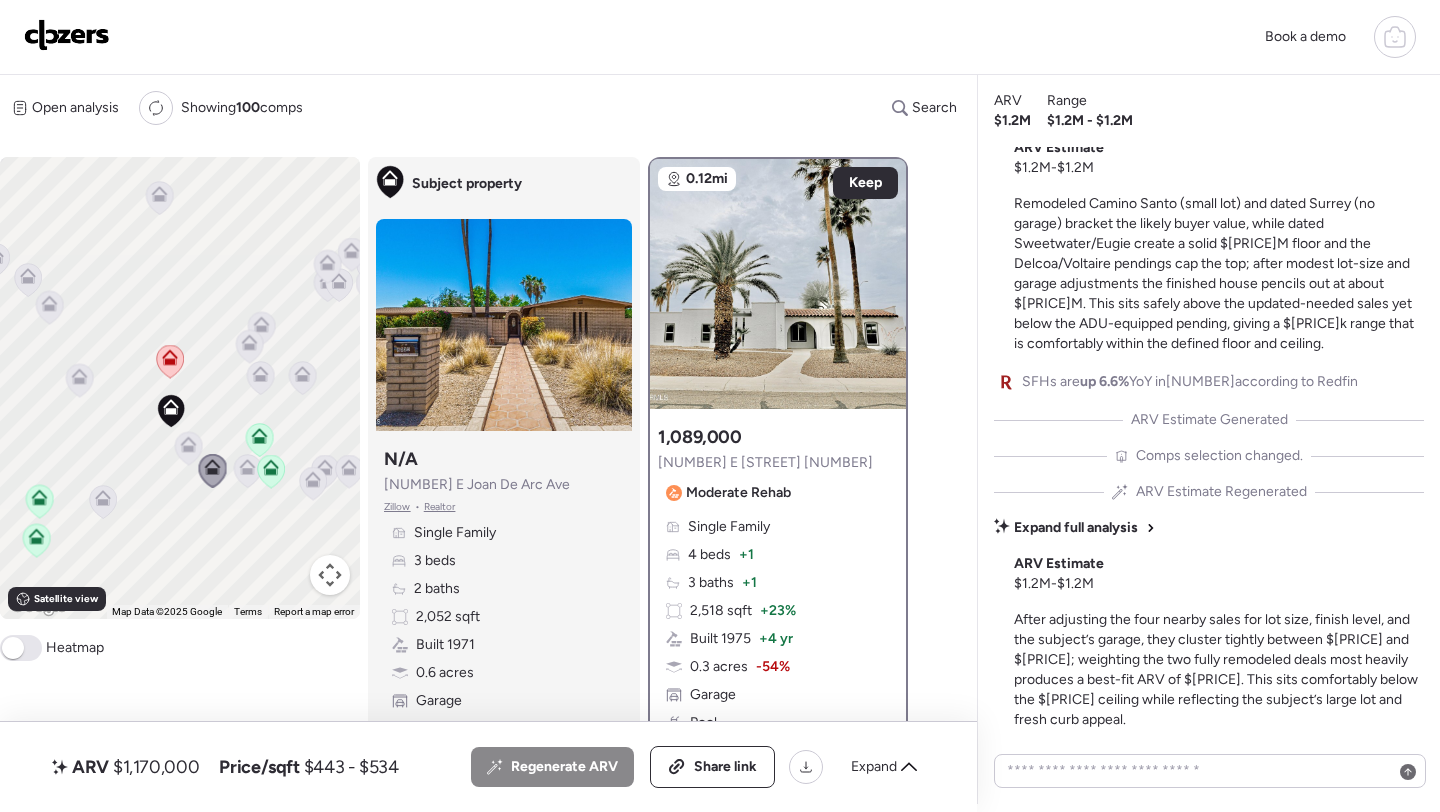 click on "$1,170,000" at bounding box center [156, 767] 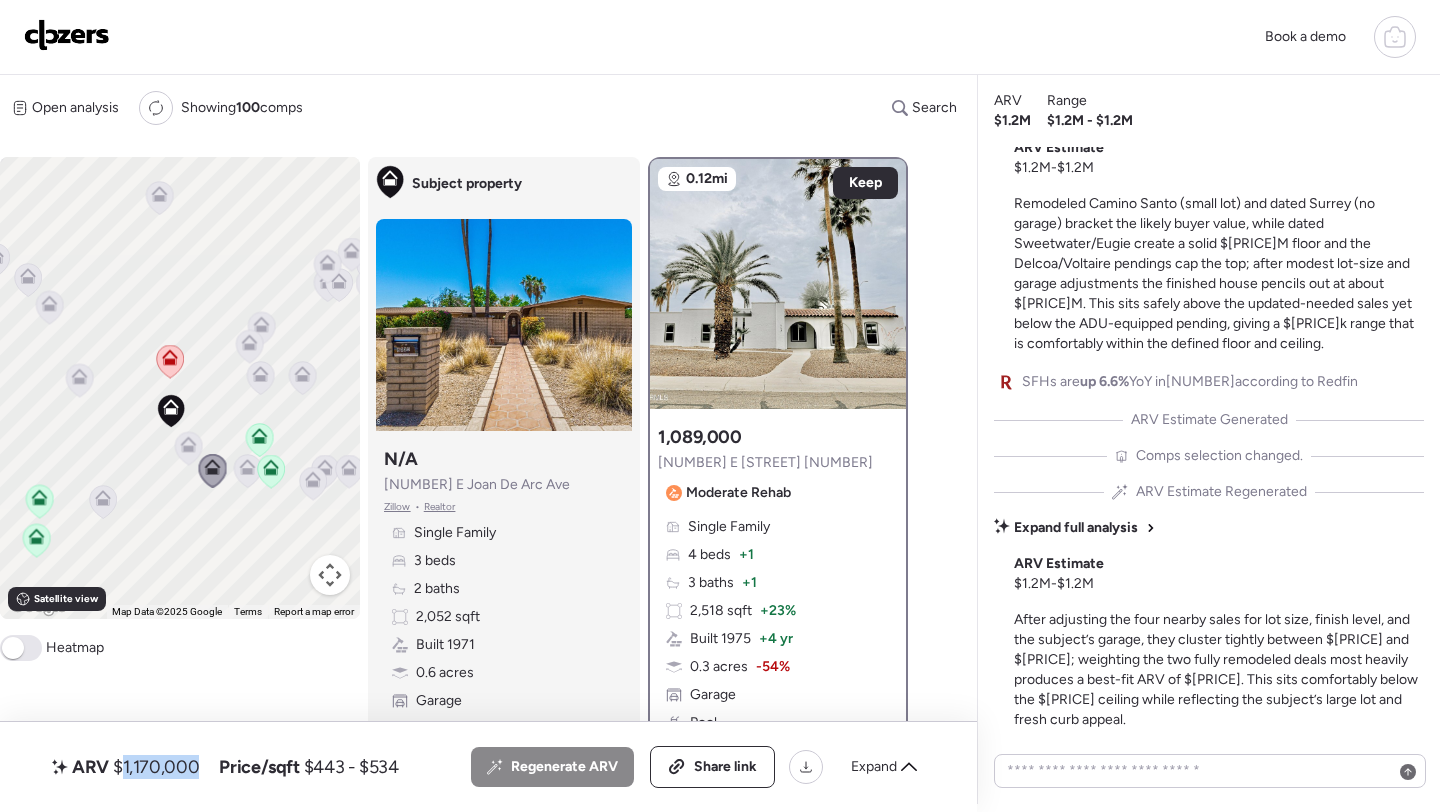 copy on "1,170,000" 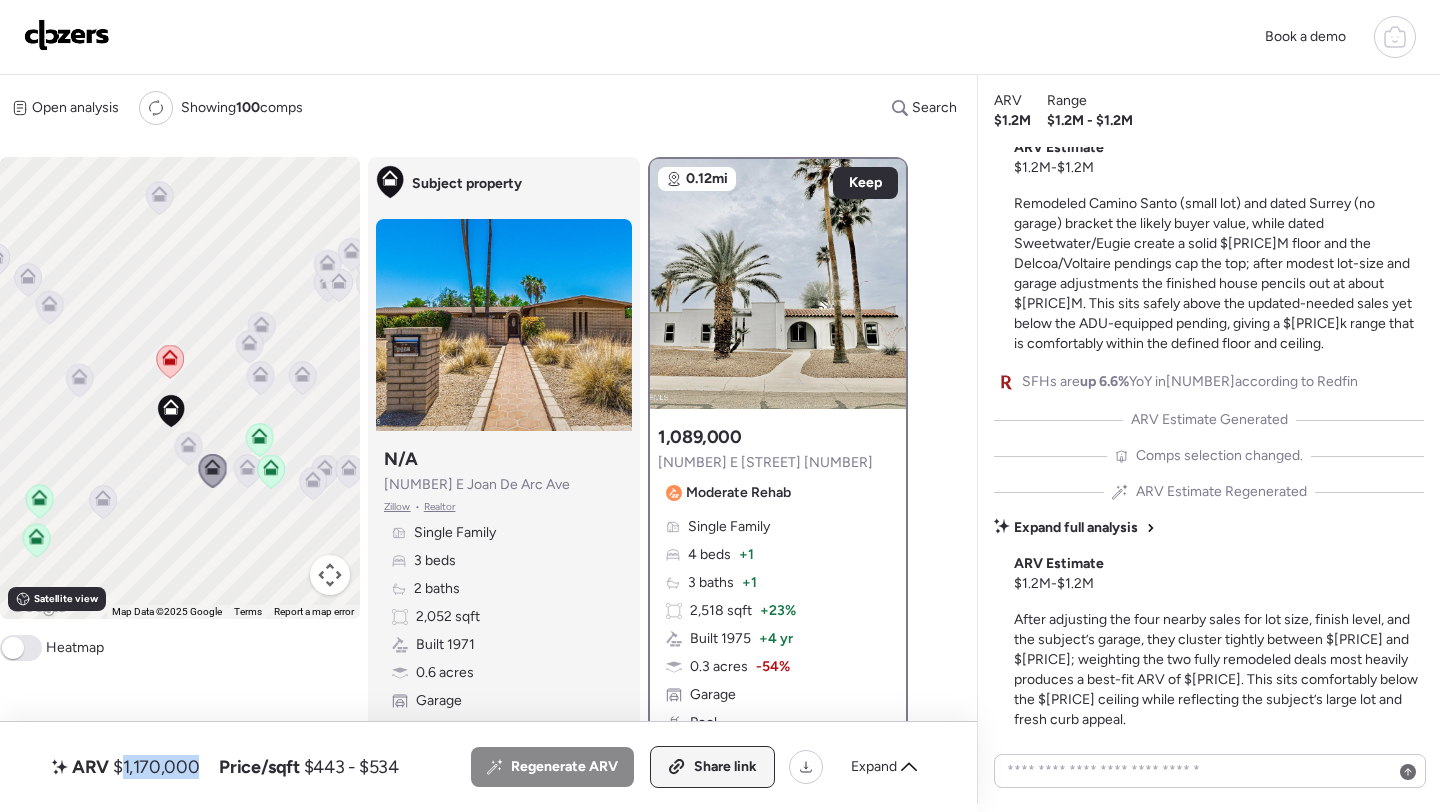 click on "Share link" at bounding box center (712, 767) 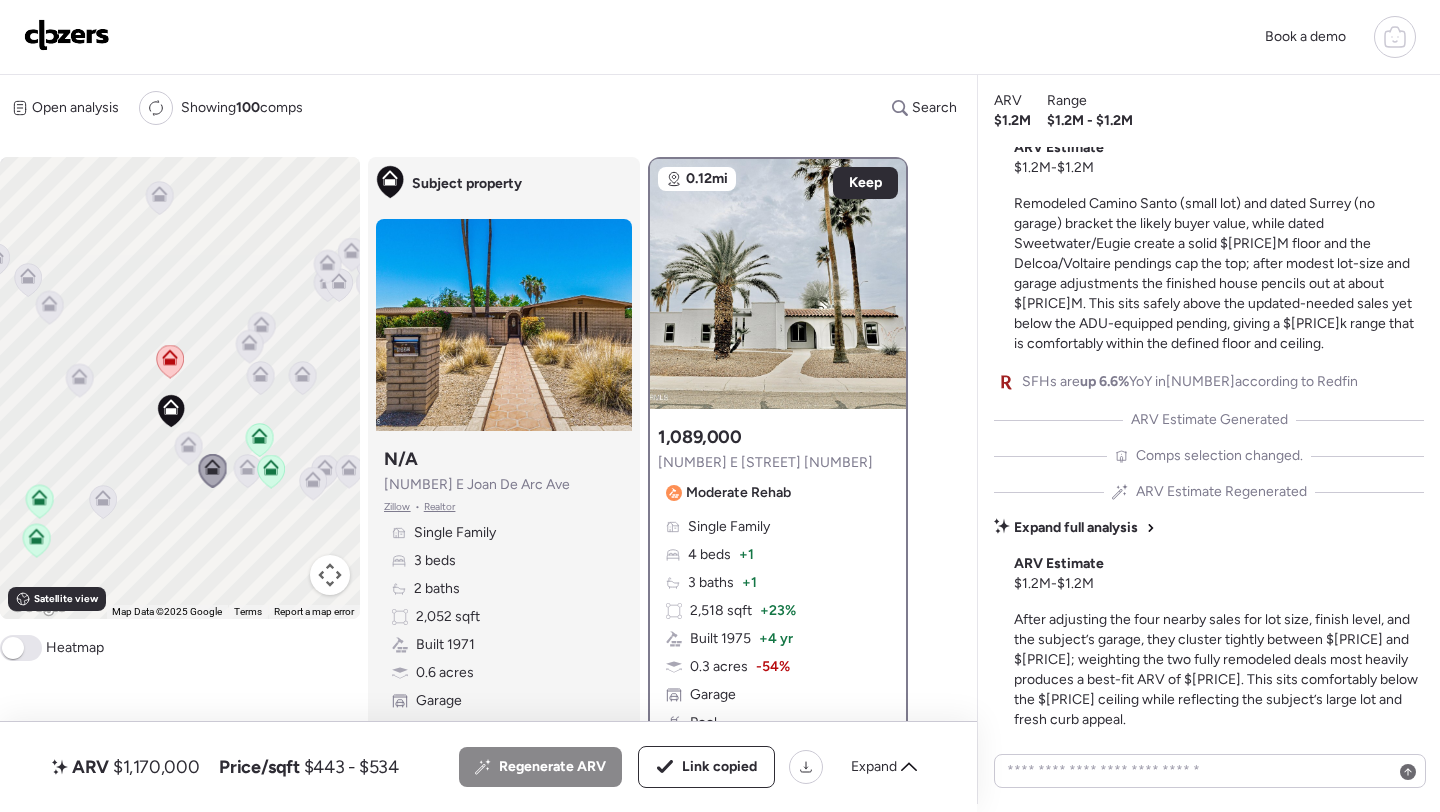 click at bounding box center [67, 35] 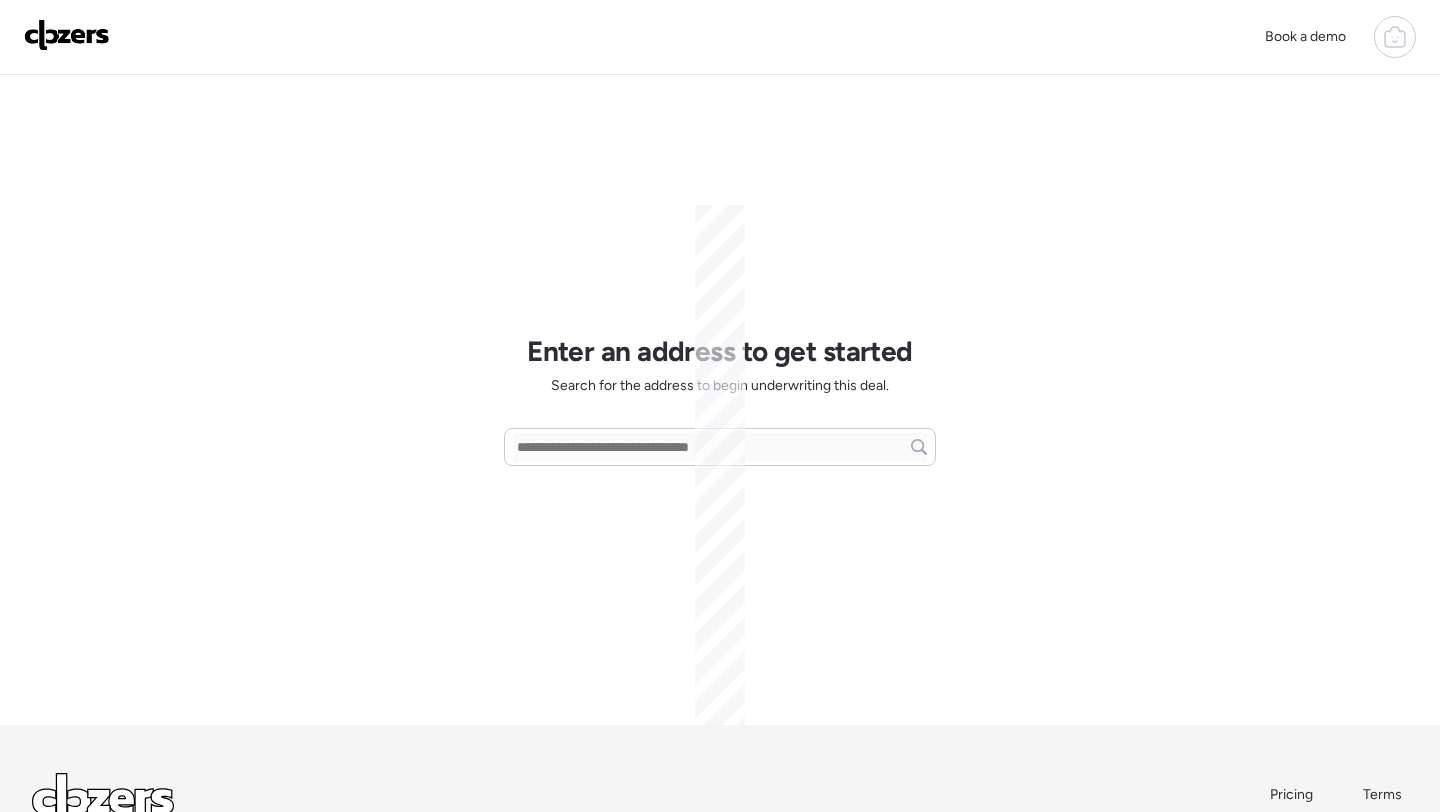 scroll, scrollTop: 0, scrollLeft: 0, axis: both 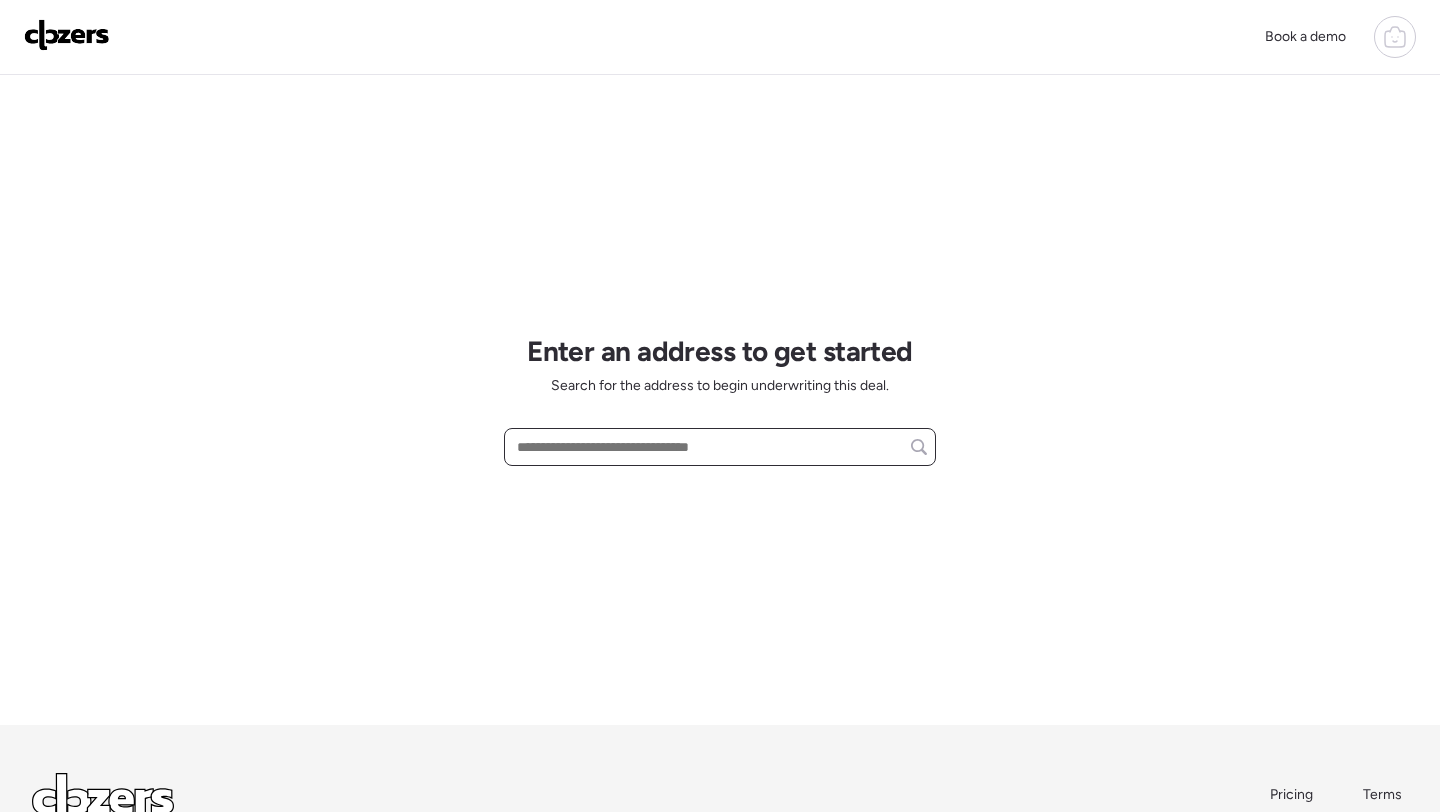 click at bounding box center [720, 447] 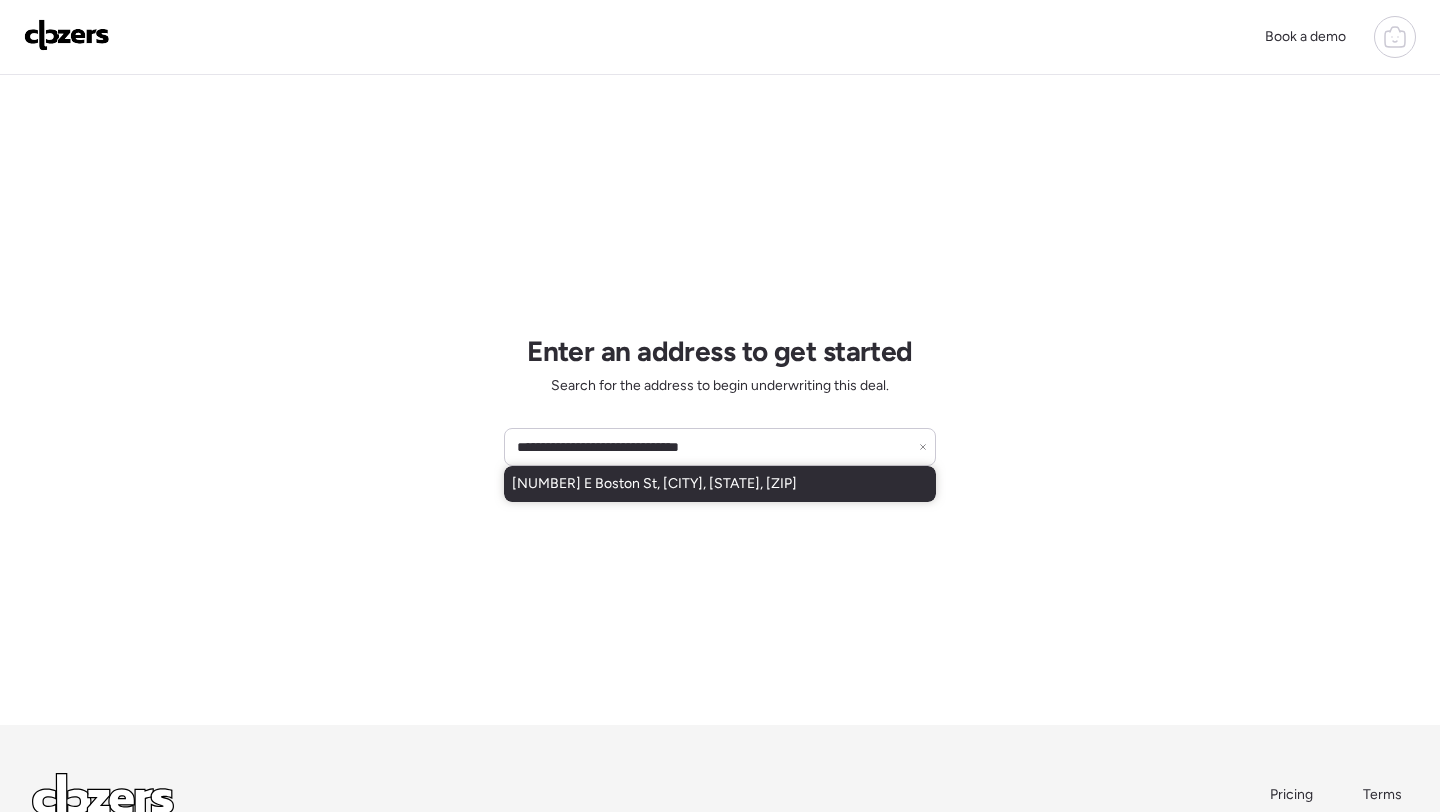 click on "[NUMBER] E Boston St, [CITY], [STATE], [ZIP]" at bounding box center (720, 484) 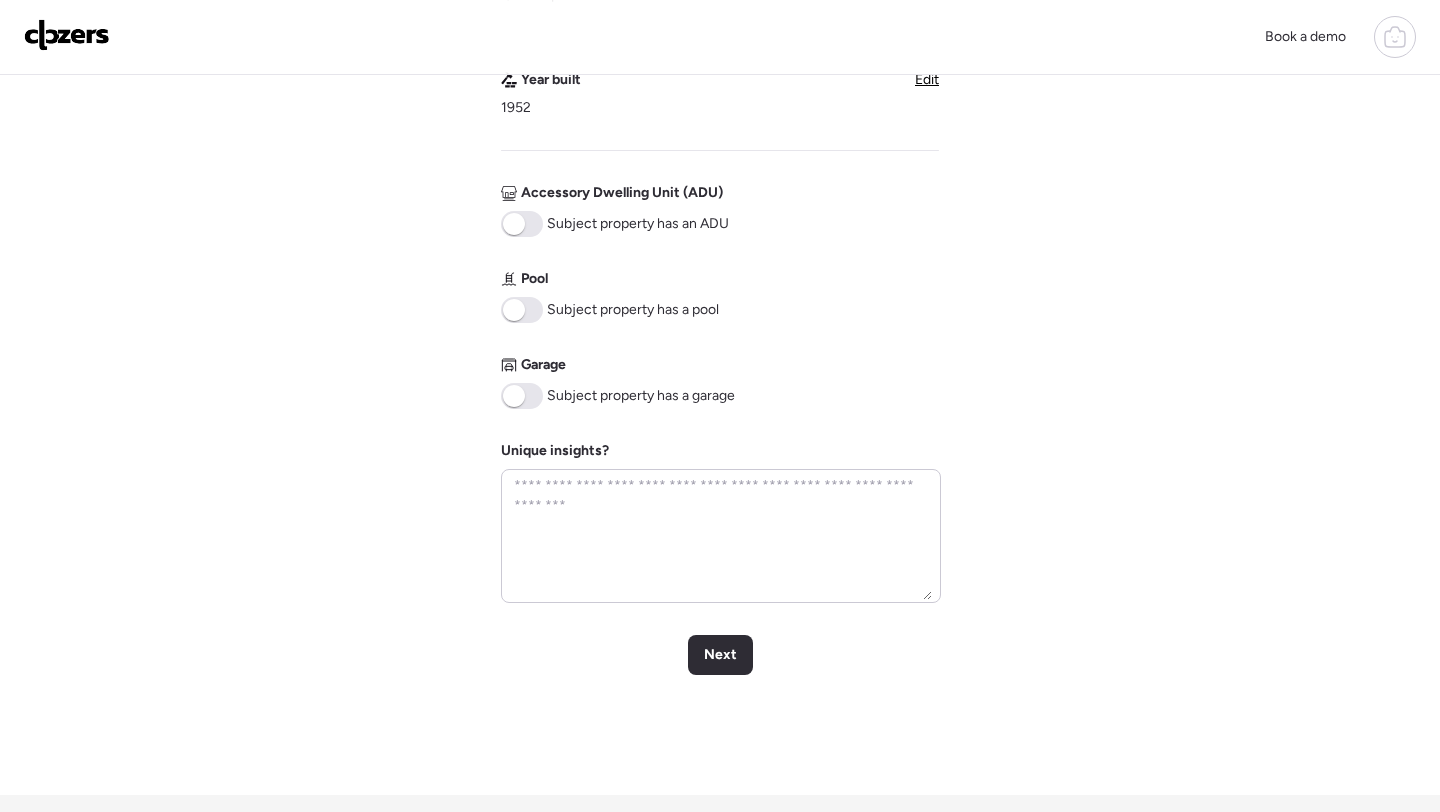scroll, scrollTop: 952, scrollLeft: 0, axis: vertical 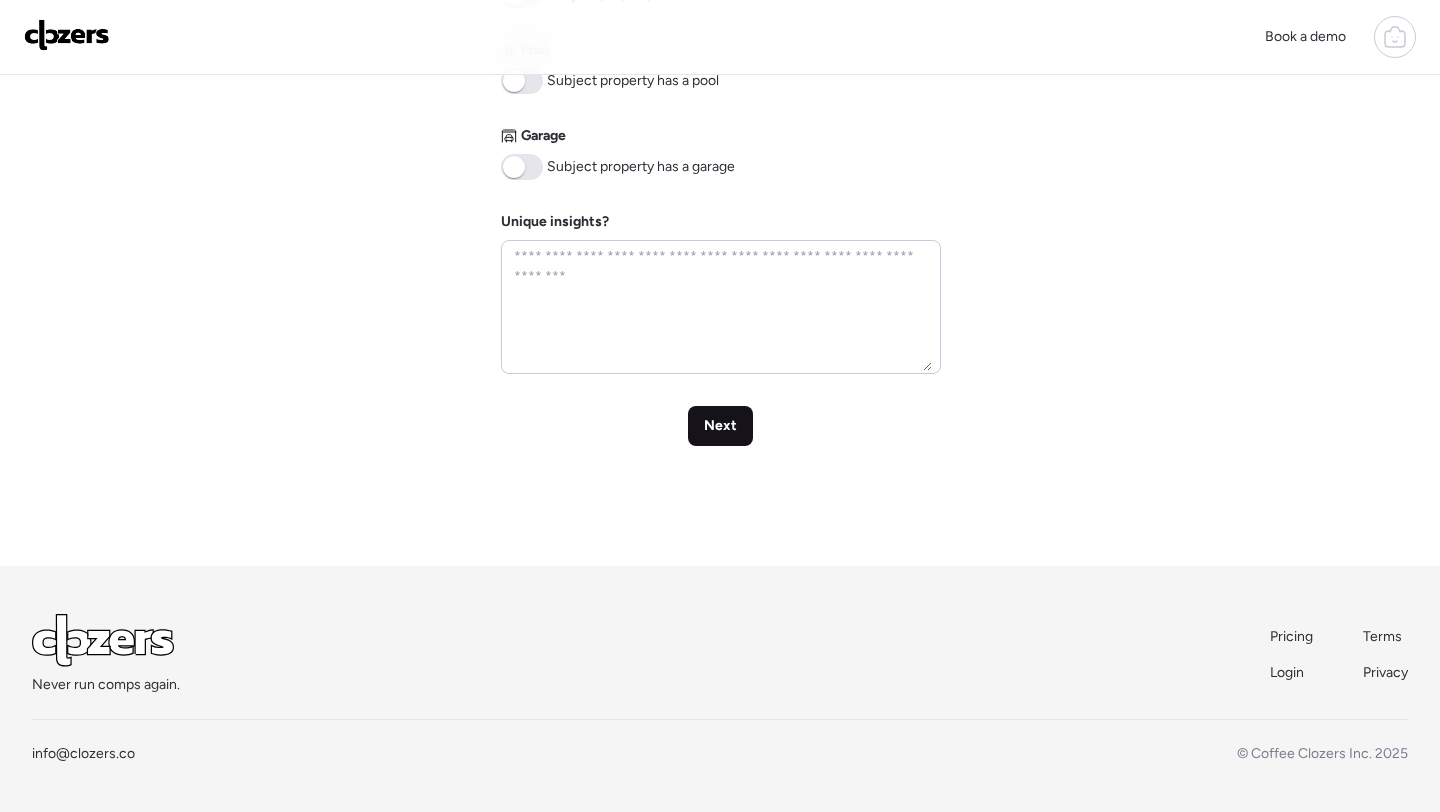 click on "Next" at bounding box center [720, 426] 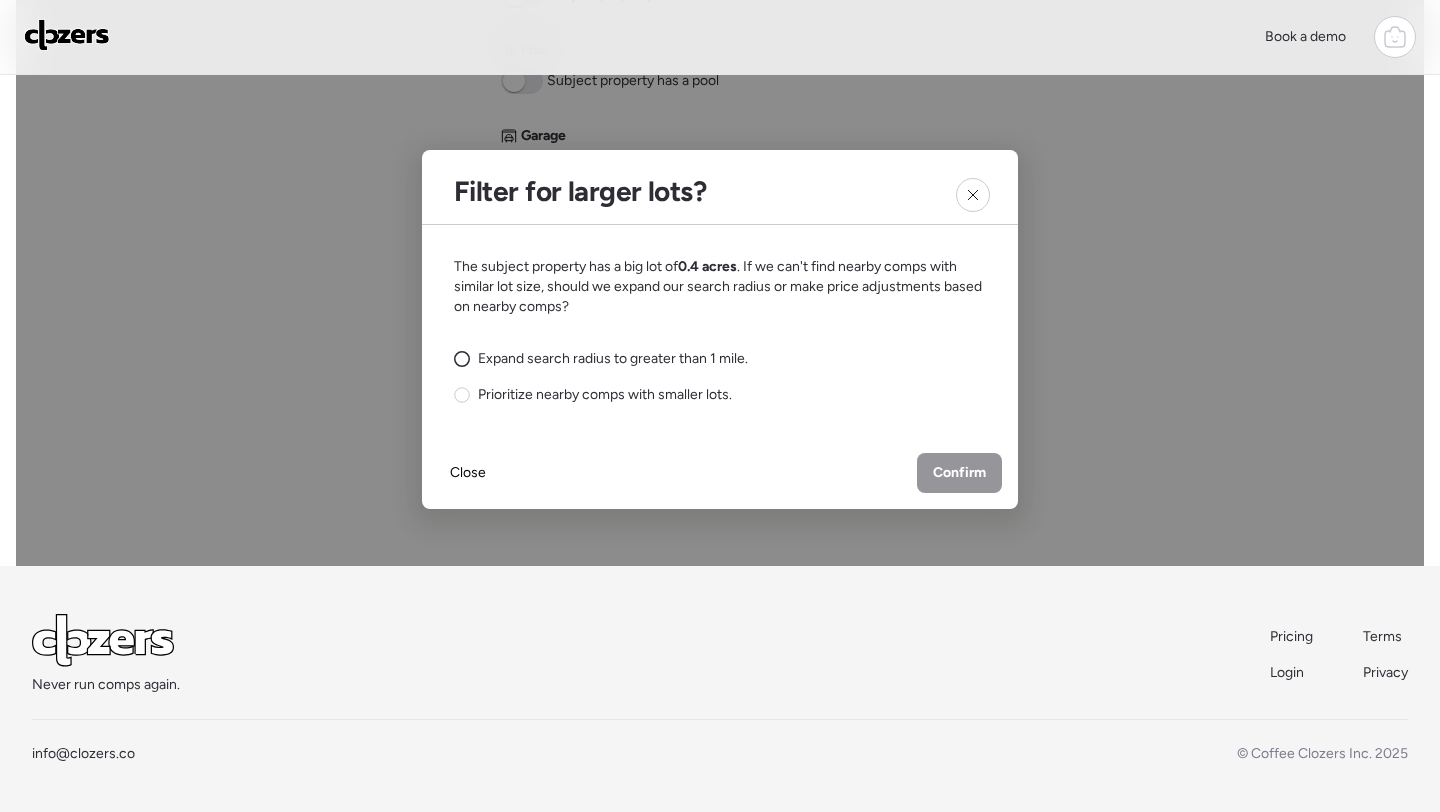 click on "Expand search radius to greater than 1 mile." at bounding box center (613, 359) 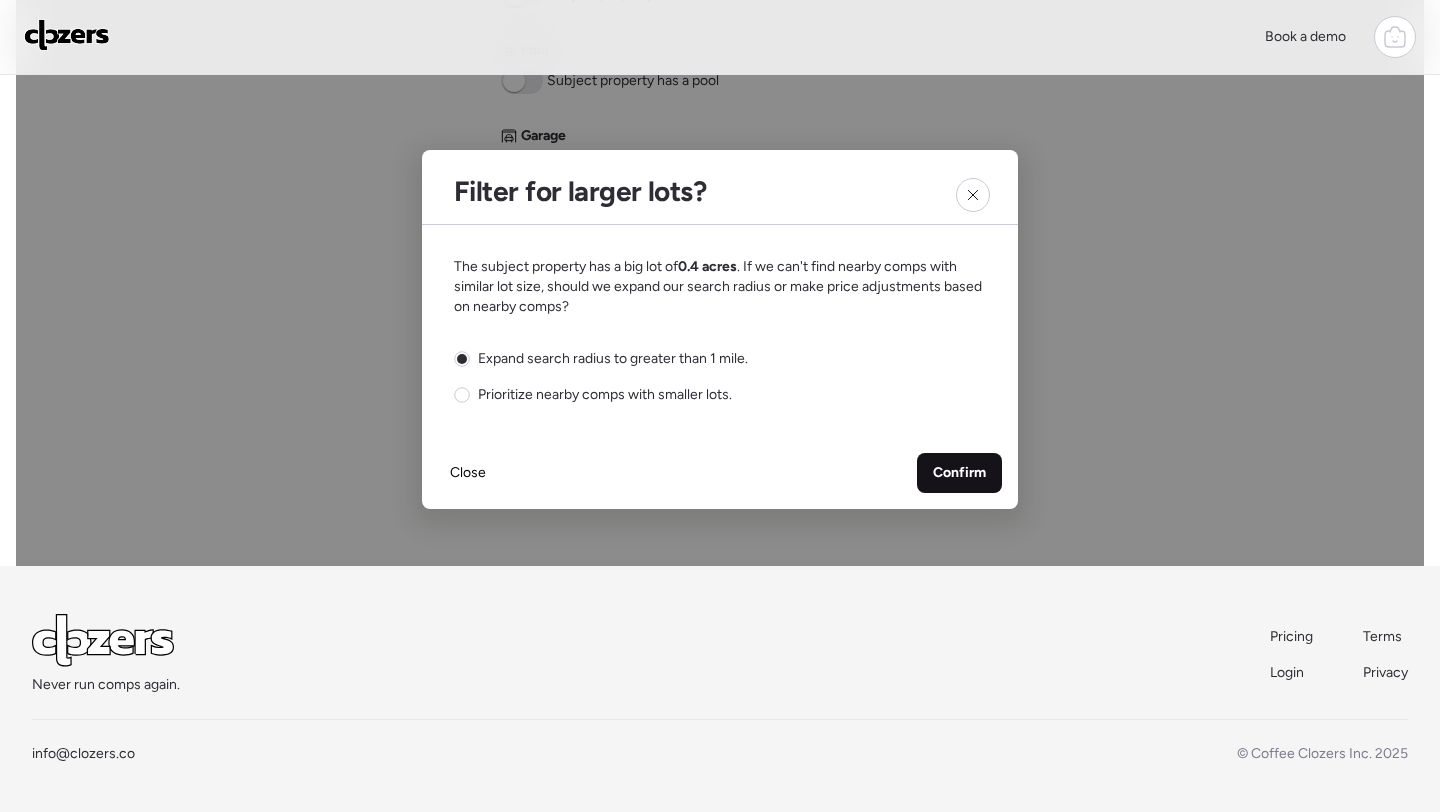 click on "Confirm" at bounding box center (959, 473) 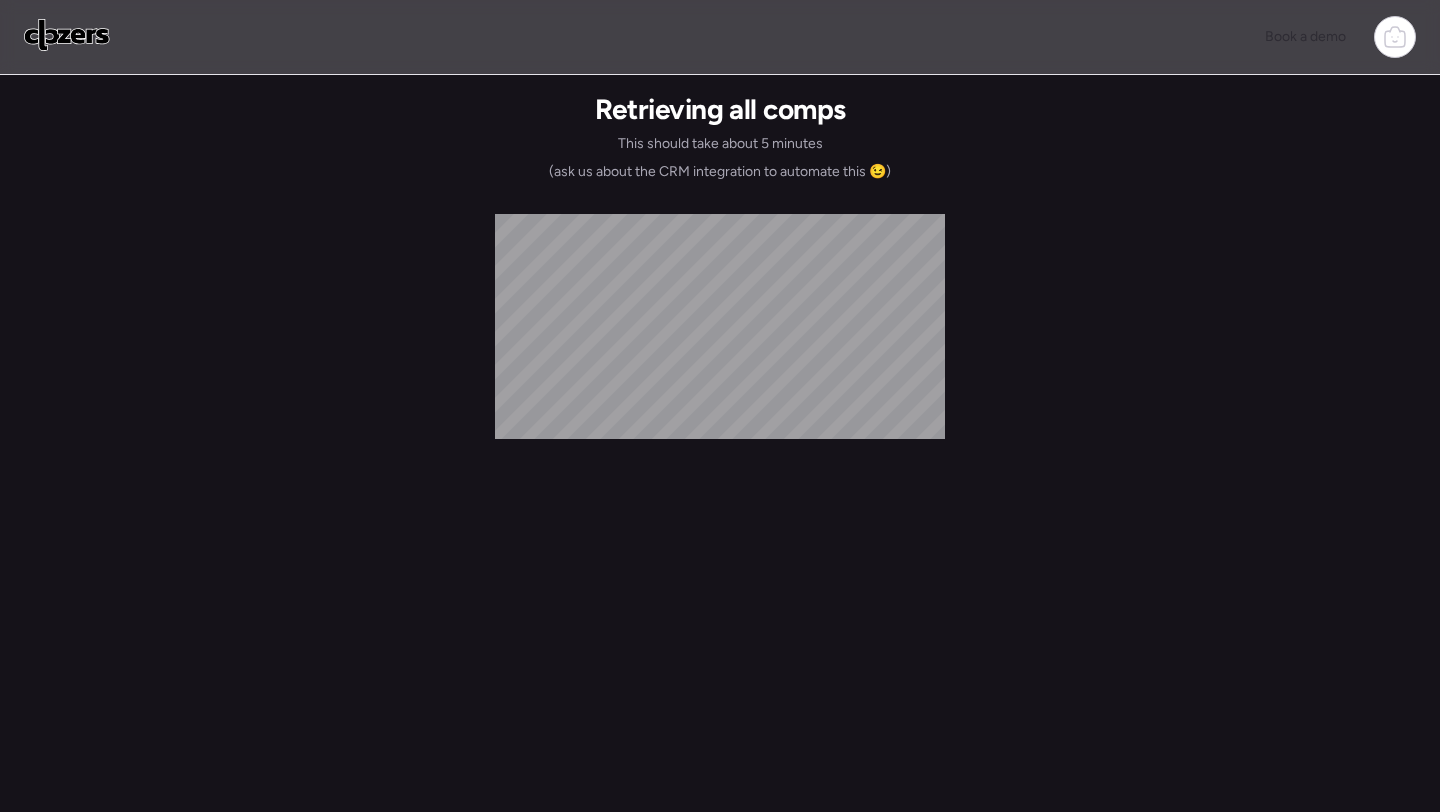 scroll, scrollTop: 0, scrollLeft: 0, axis: both 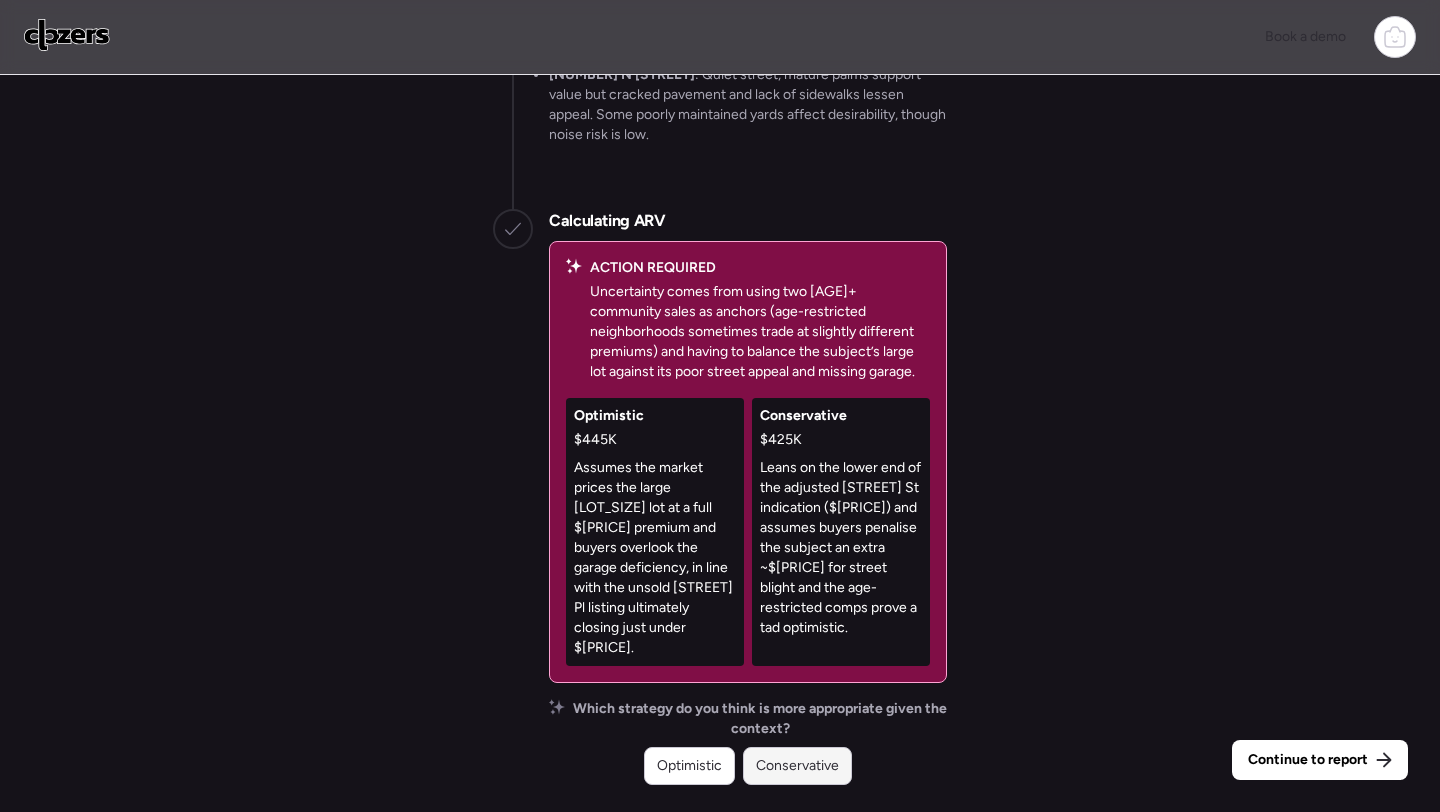 click on "Conservative" at bounding box center [797, 766] 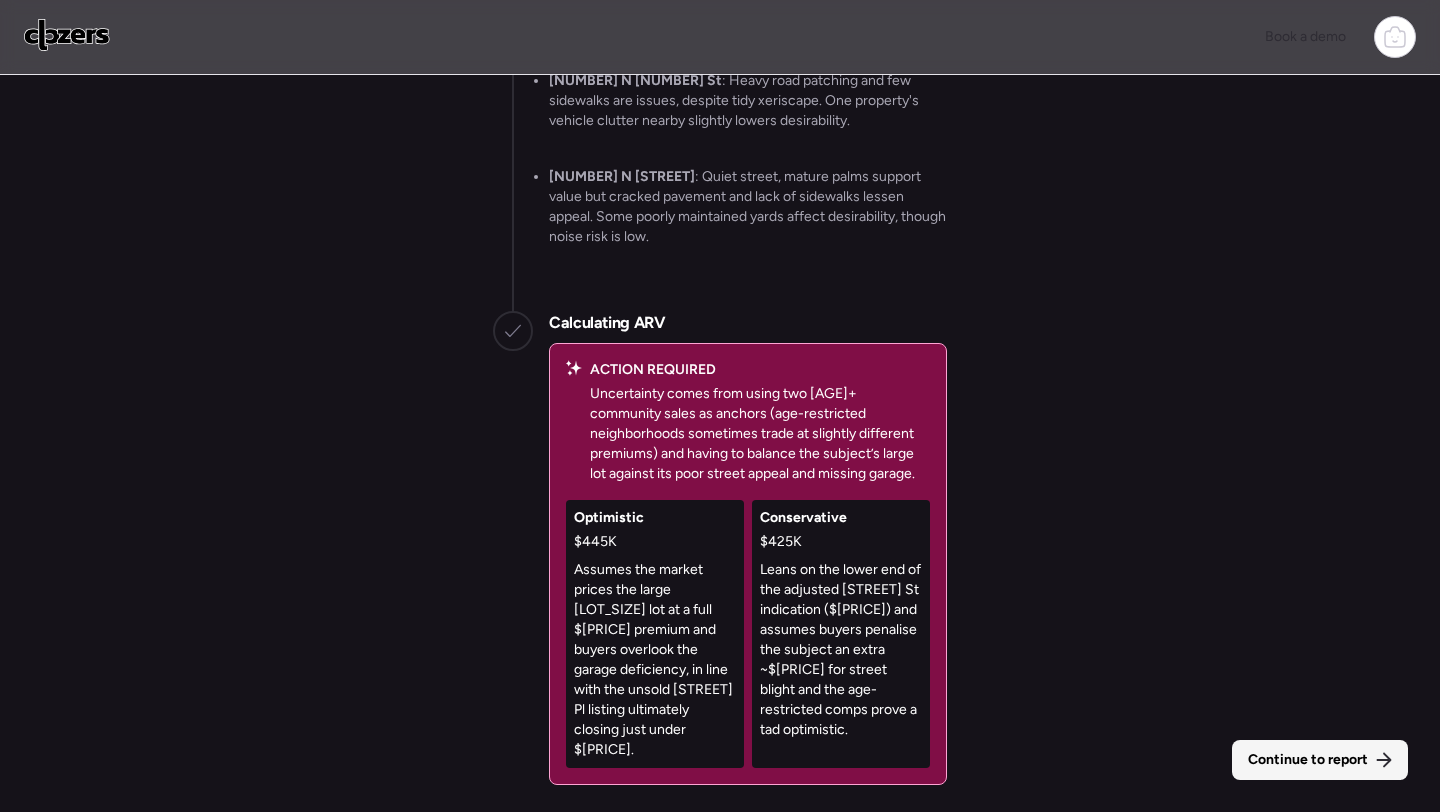 click on "Continue to report" at bounding box center [1308, 760] 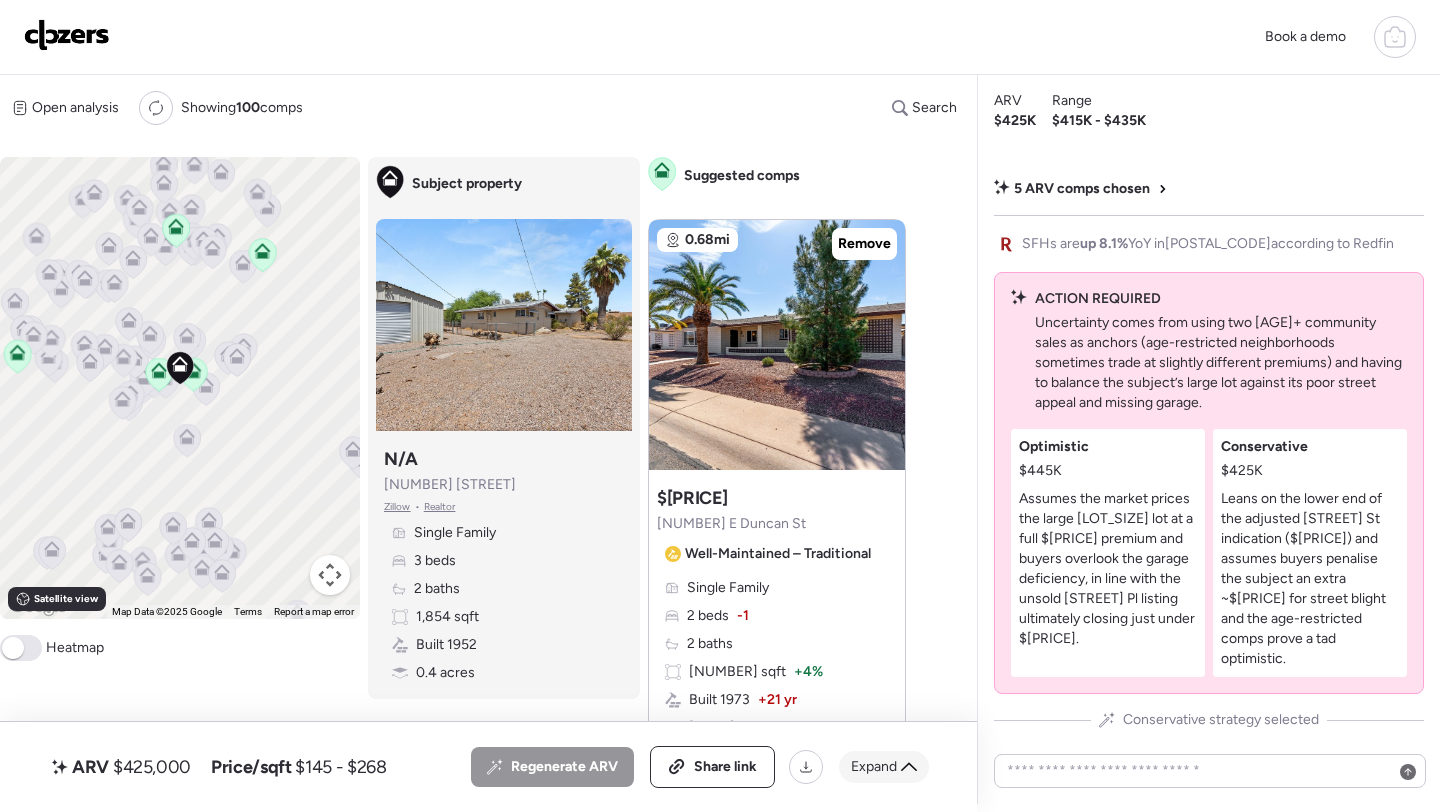 click on "Expand" at bounding box center (874, 767) 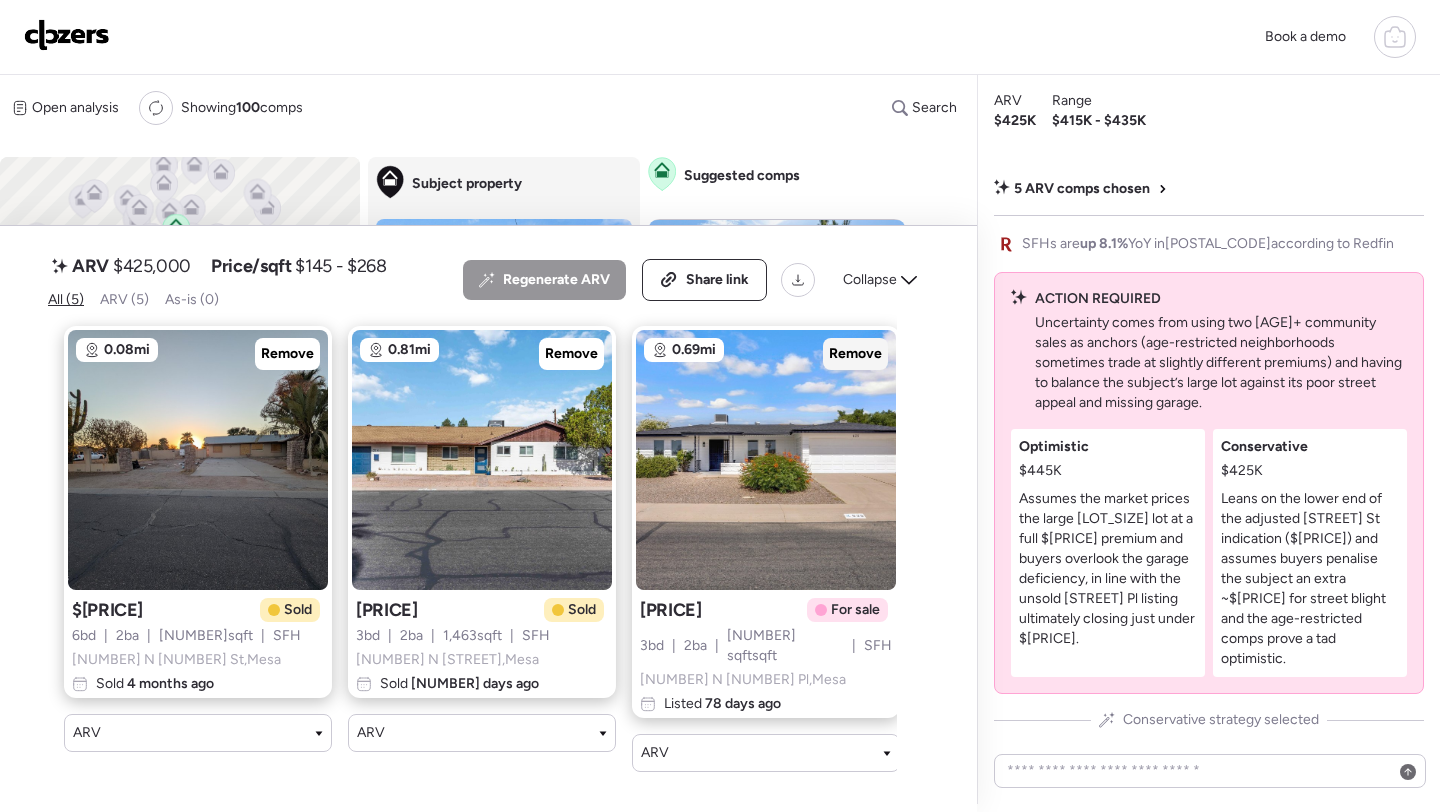 click on "Remove" at bounding box center (855, 354) 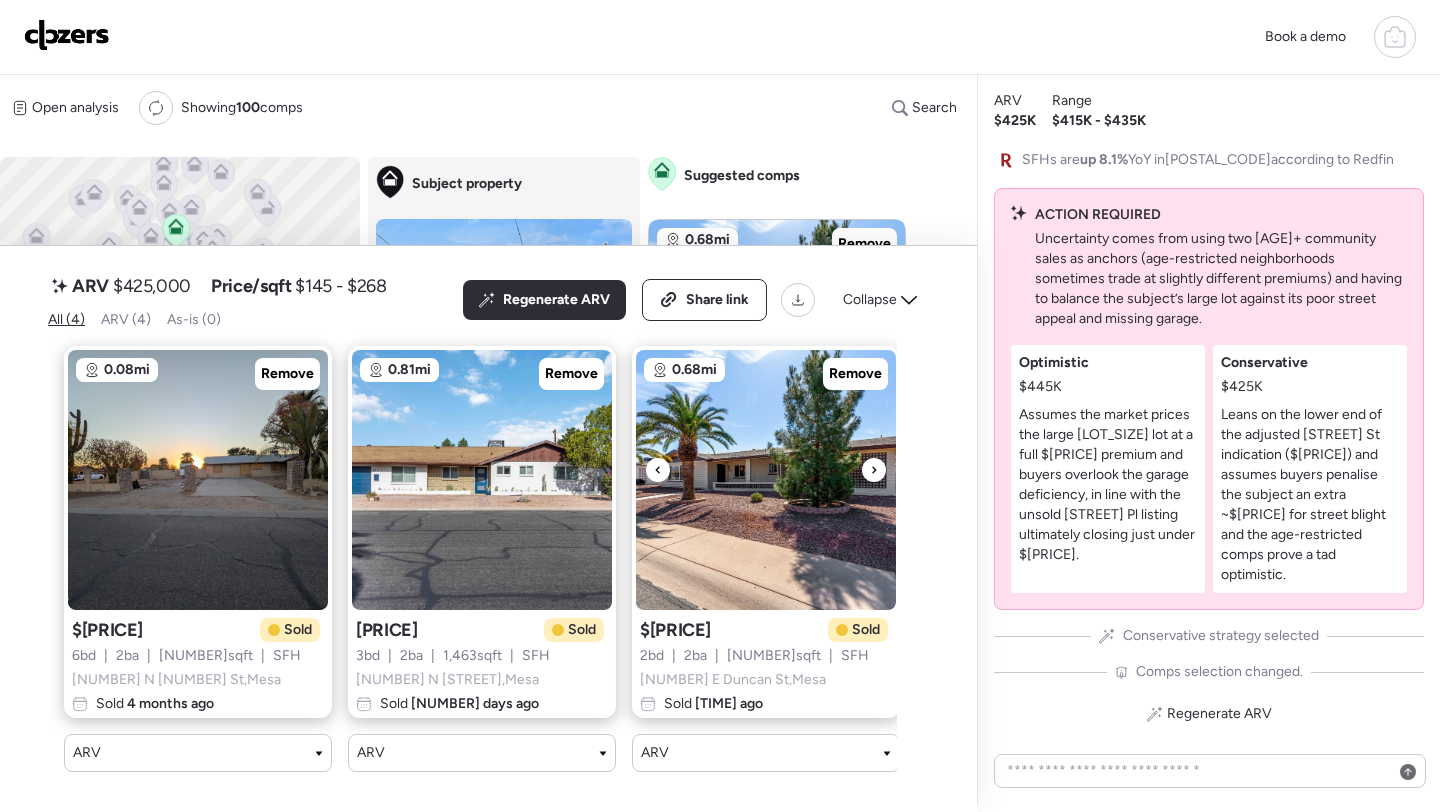 scroll, scrollTop: 0, scrollLeft: 303, axis: horizontal 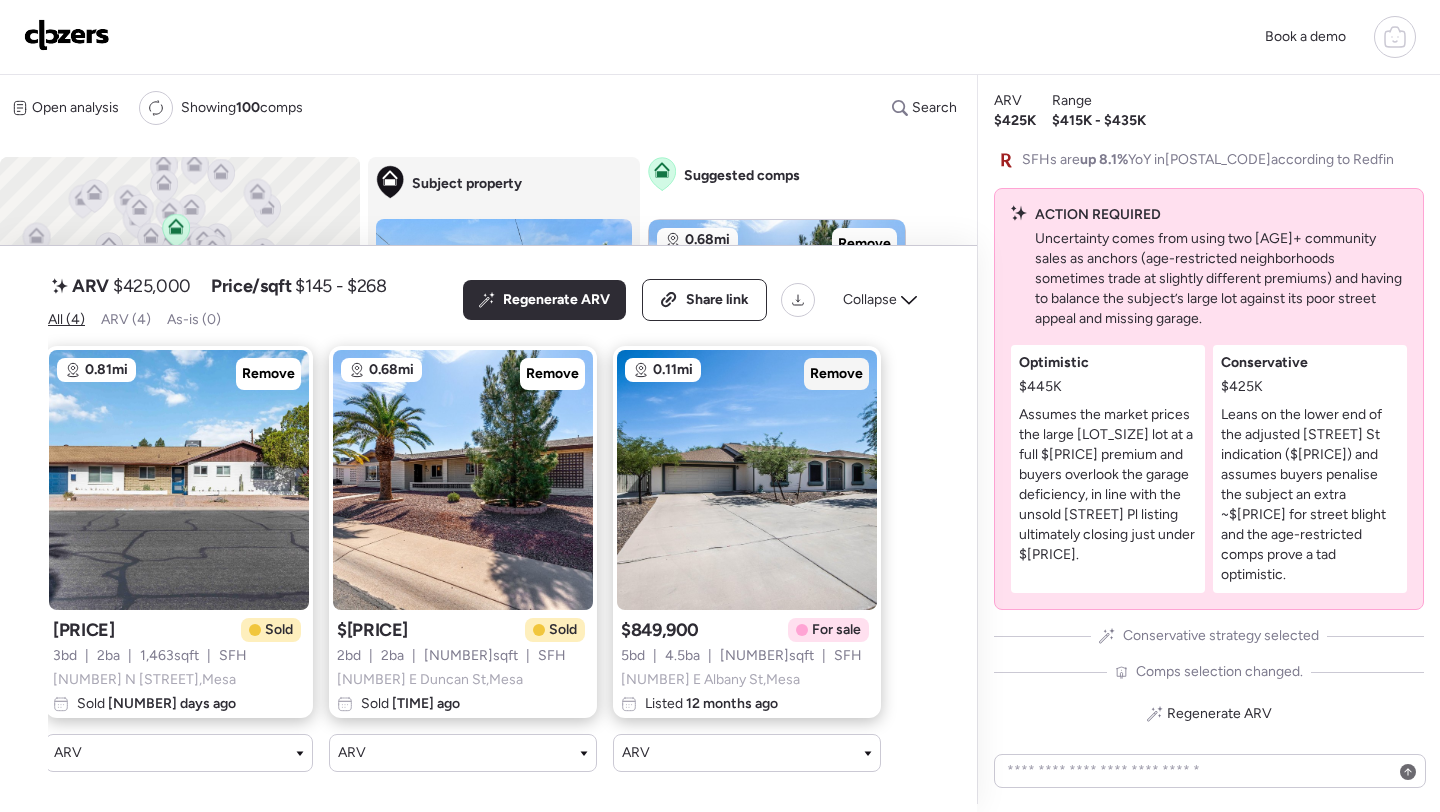 click on "Remove" at bounding box center (836, 374) 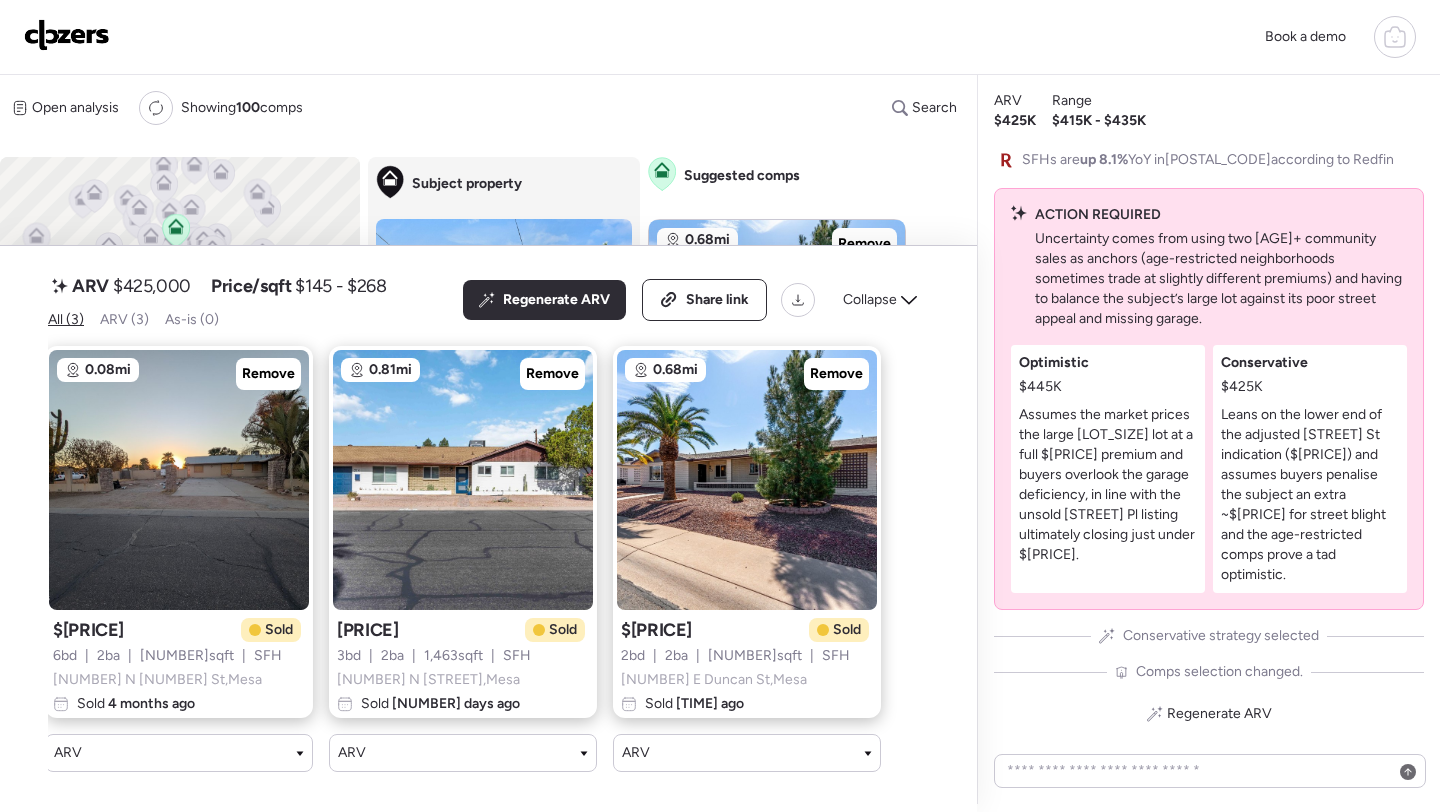 scroll, scrollTop: 0, scrollLeft: 19, axis: horizontal 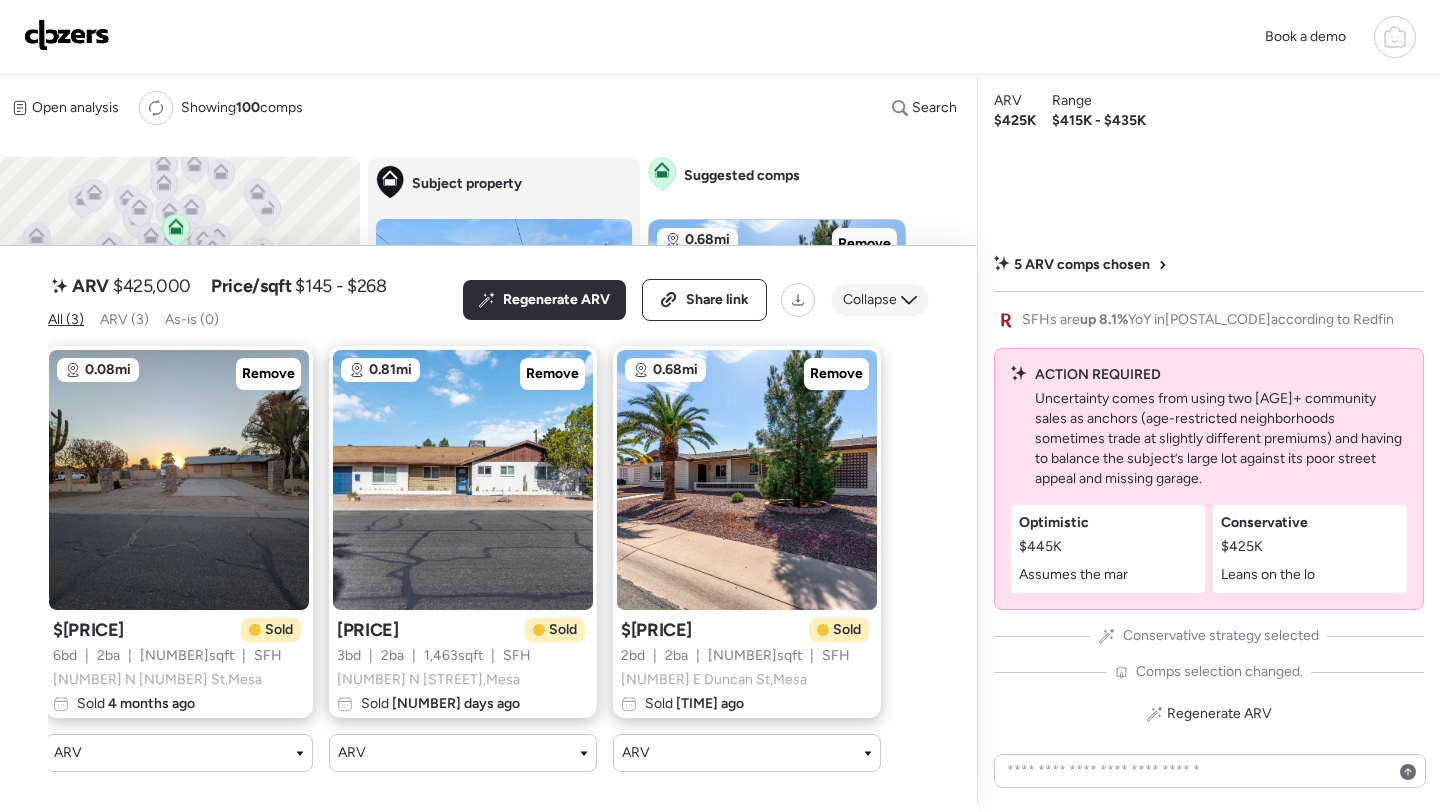 click on "Collapse" at bounding box center (870, 300) 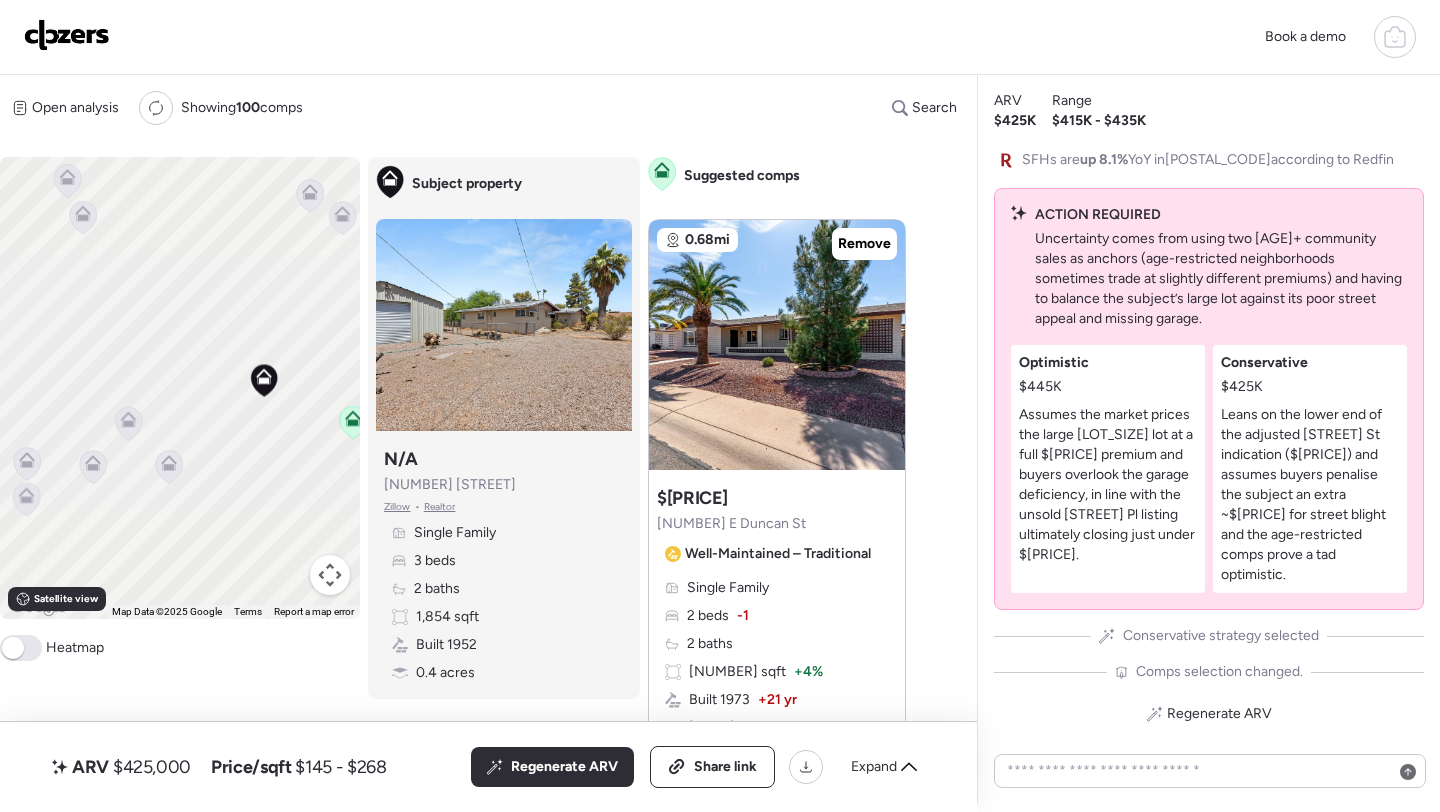 drag, startPoint x: 110, startPoint y: 493, endPoint x: 242, endPoint y: 421, distance: 150.35957 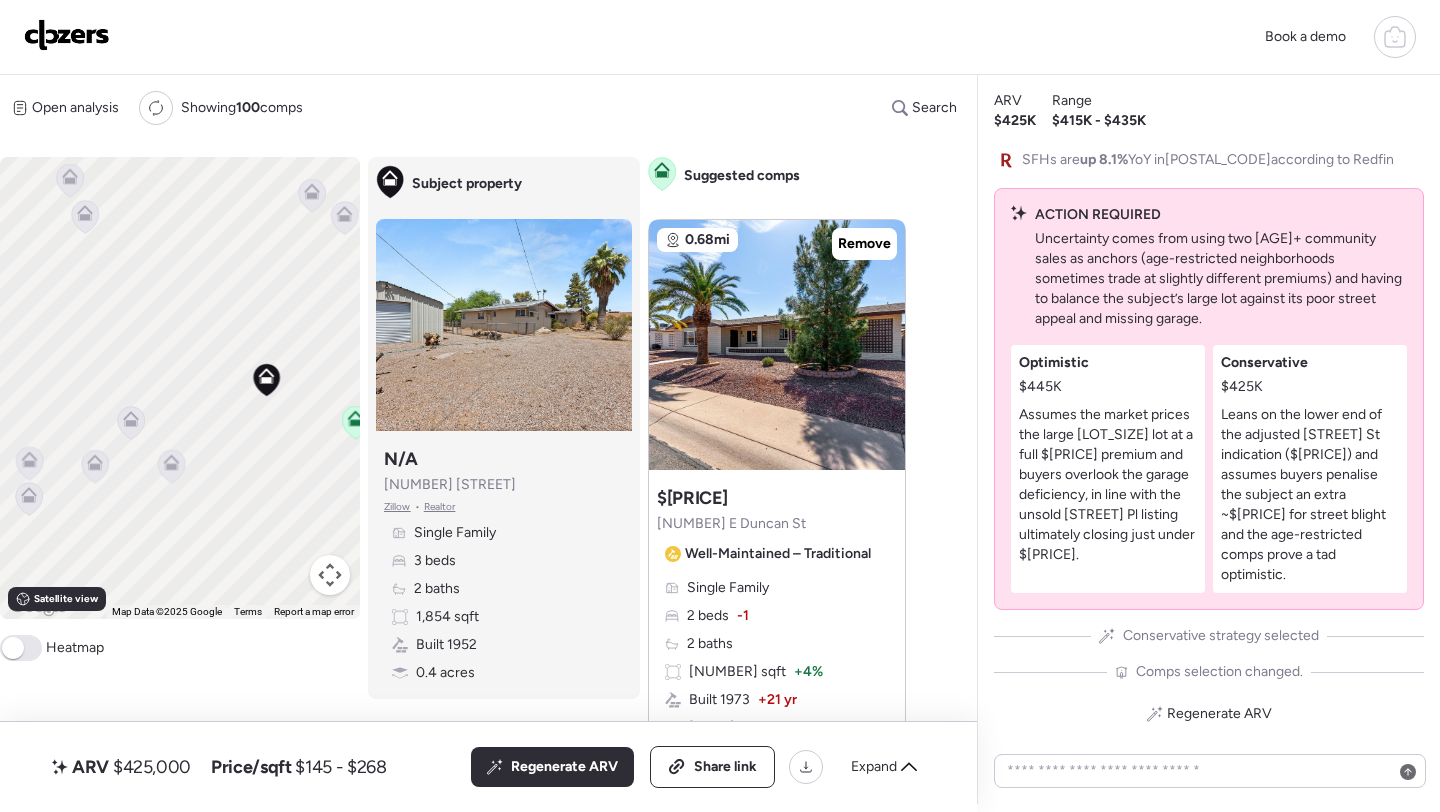 click 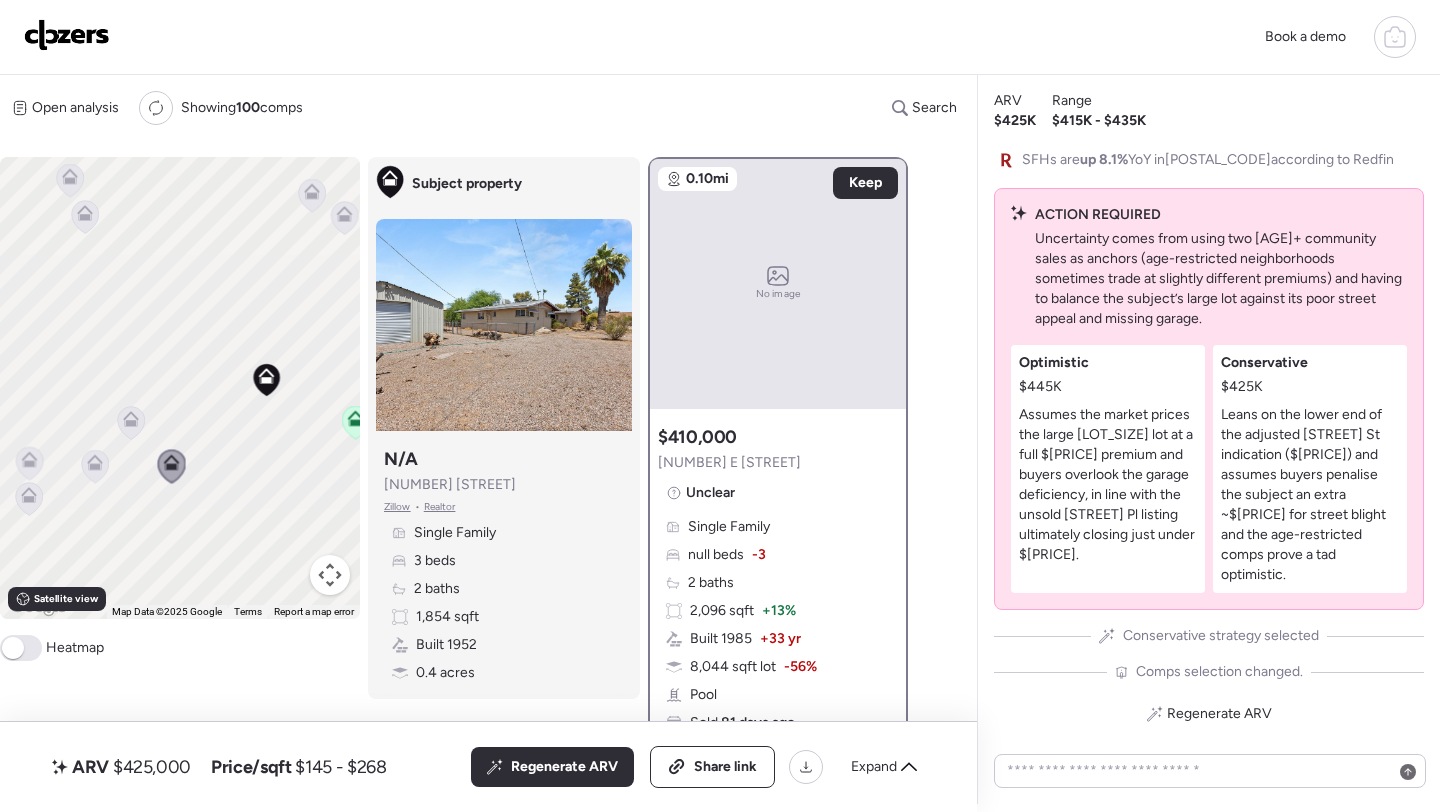click 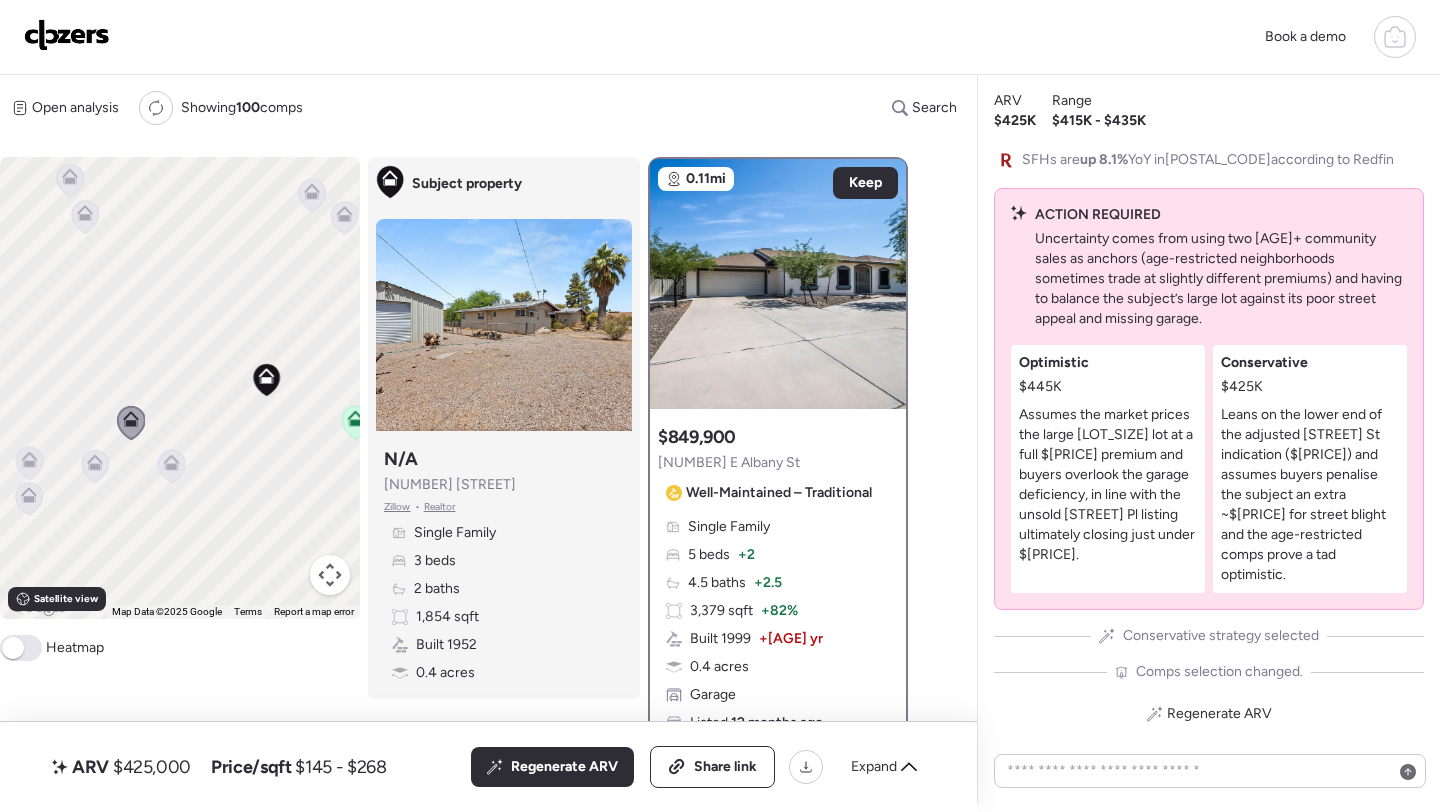 click 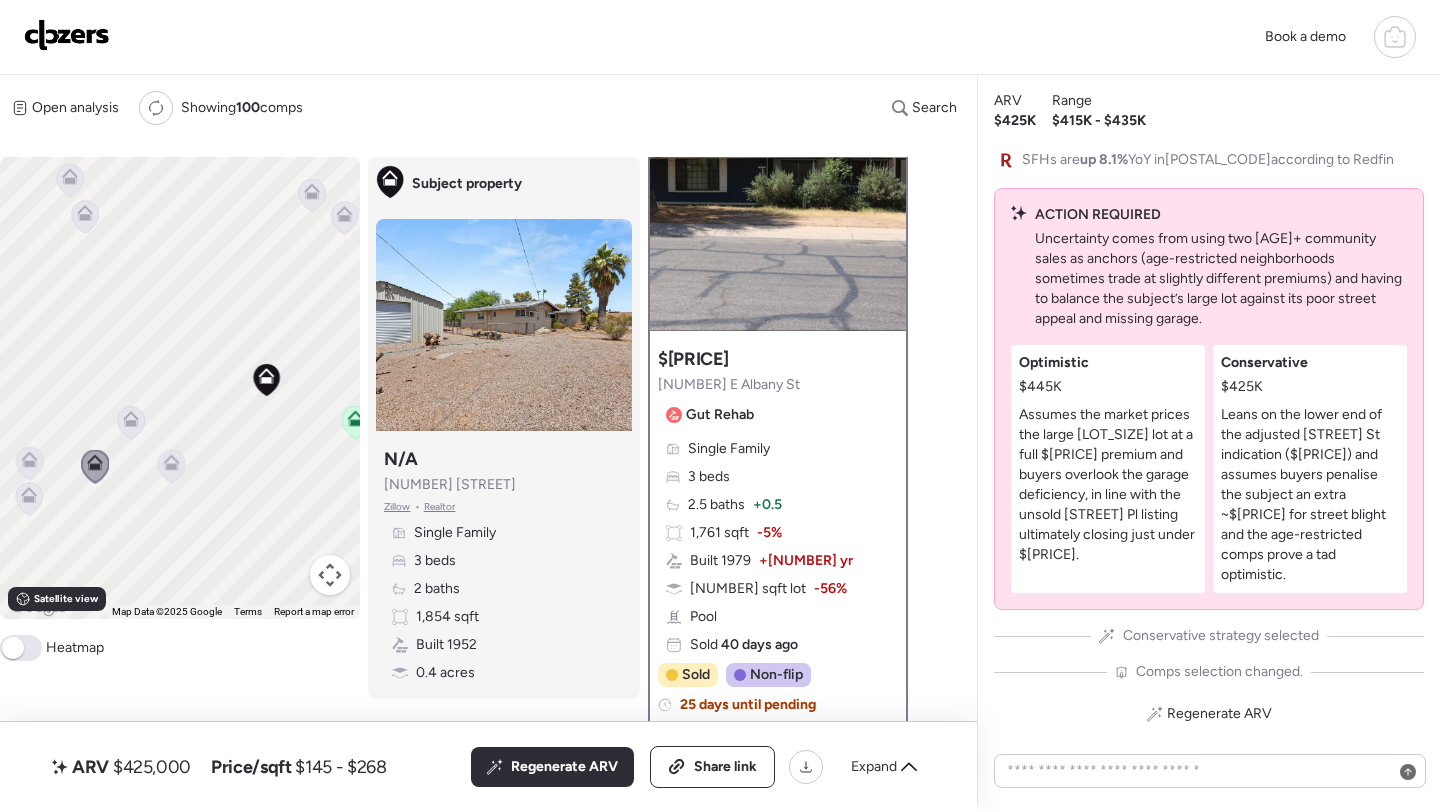 scroll, scrollTop: 81, scrollLeft: 0, axis: vertical 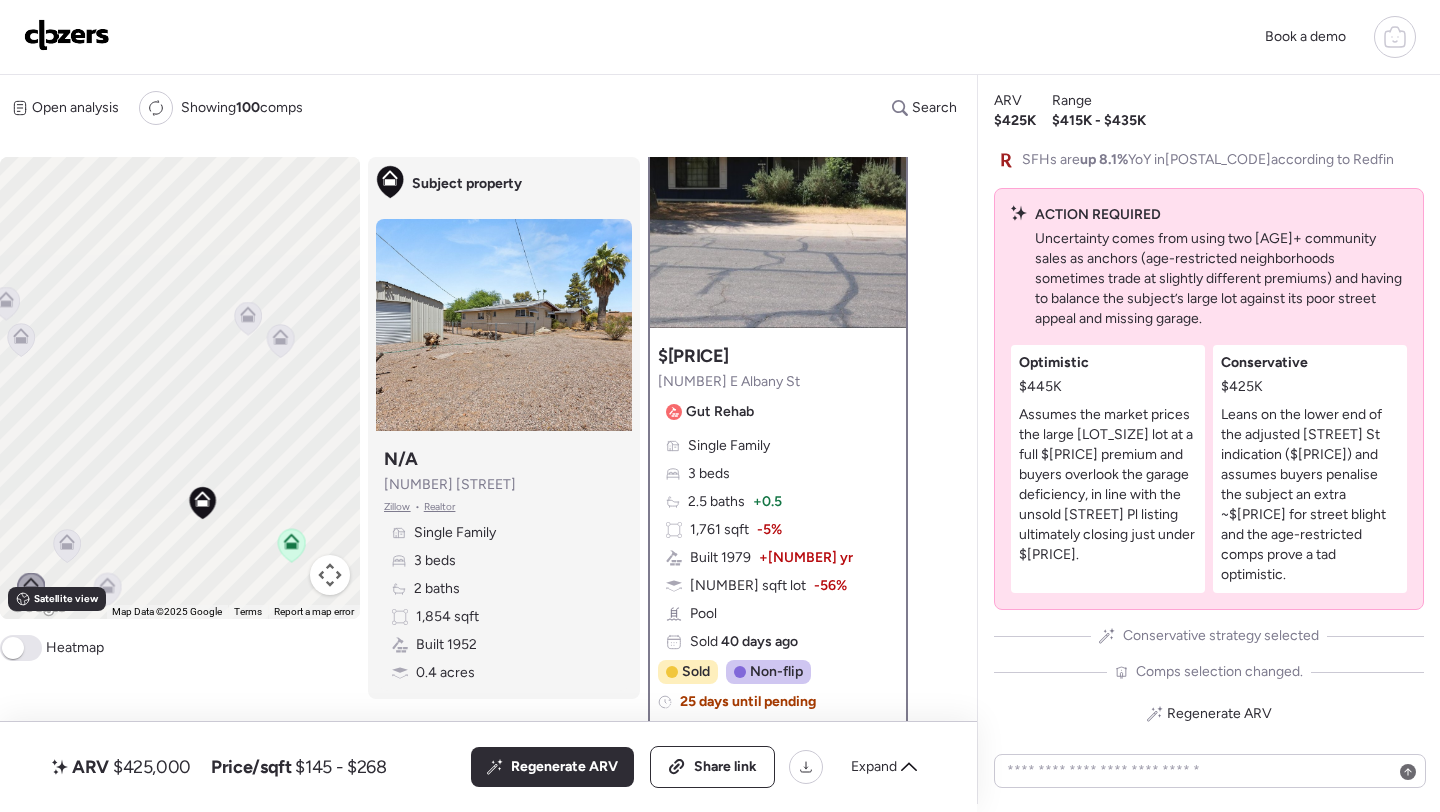 drag, startPoint x: 192, startPoint y: 441, endPoint x: 126, endPoint y: 566, distance: 141.35417 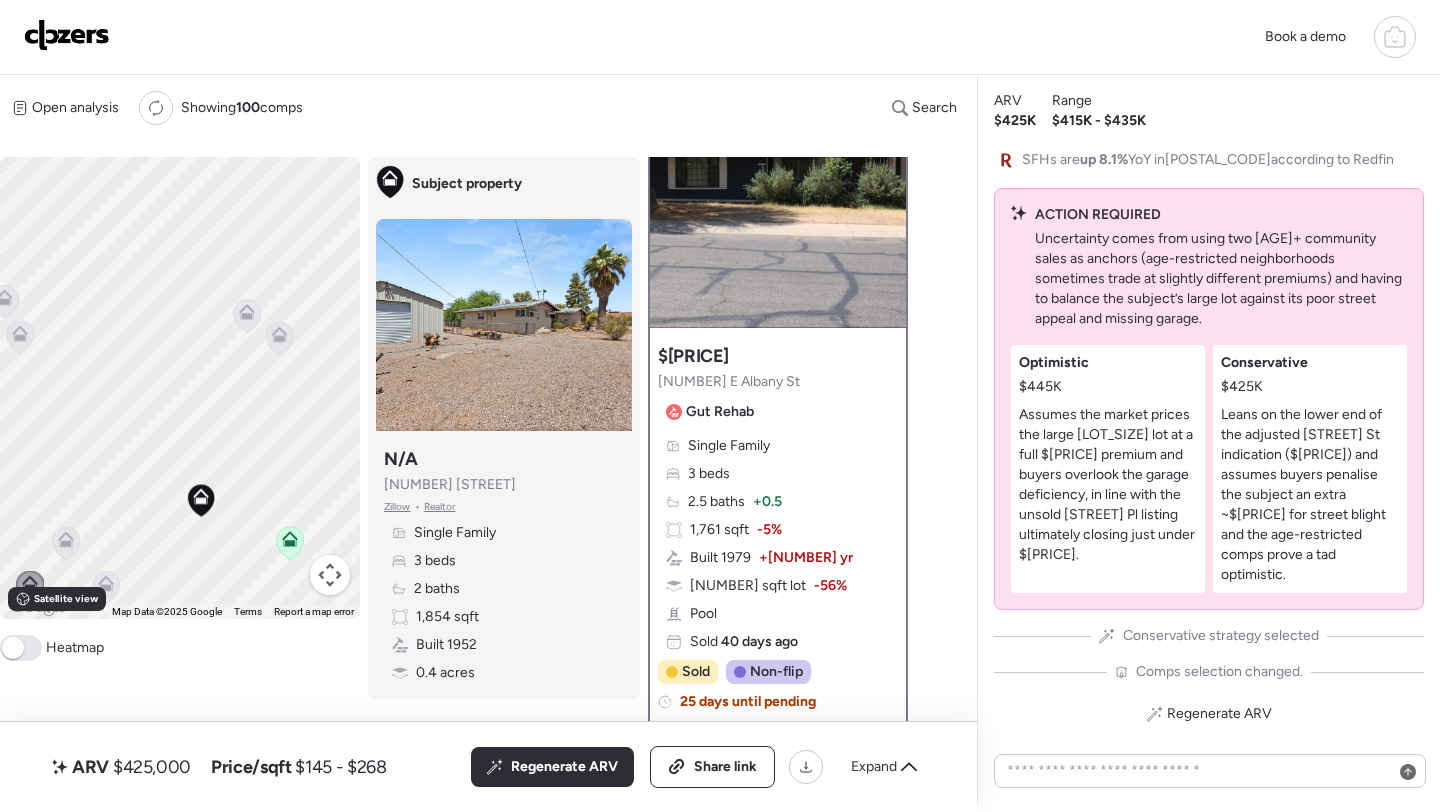click 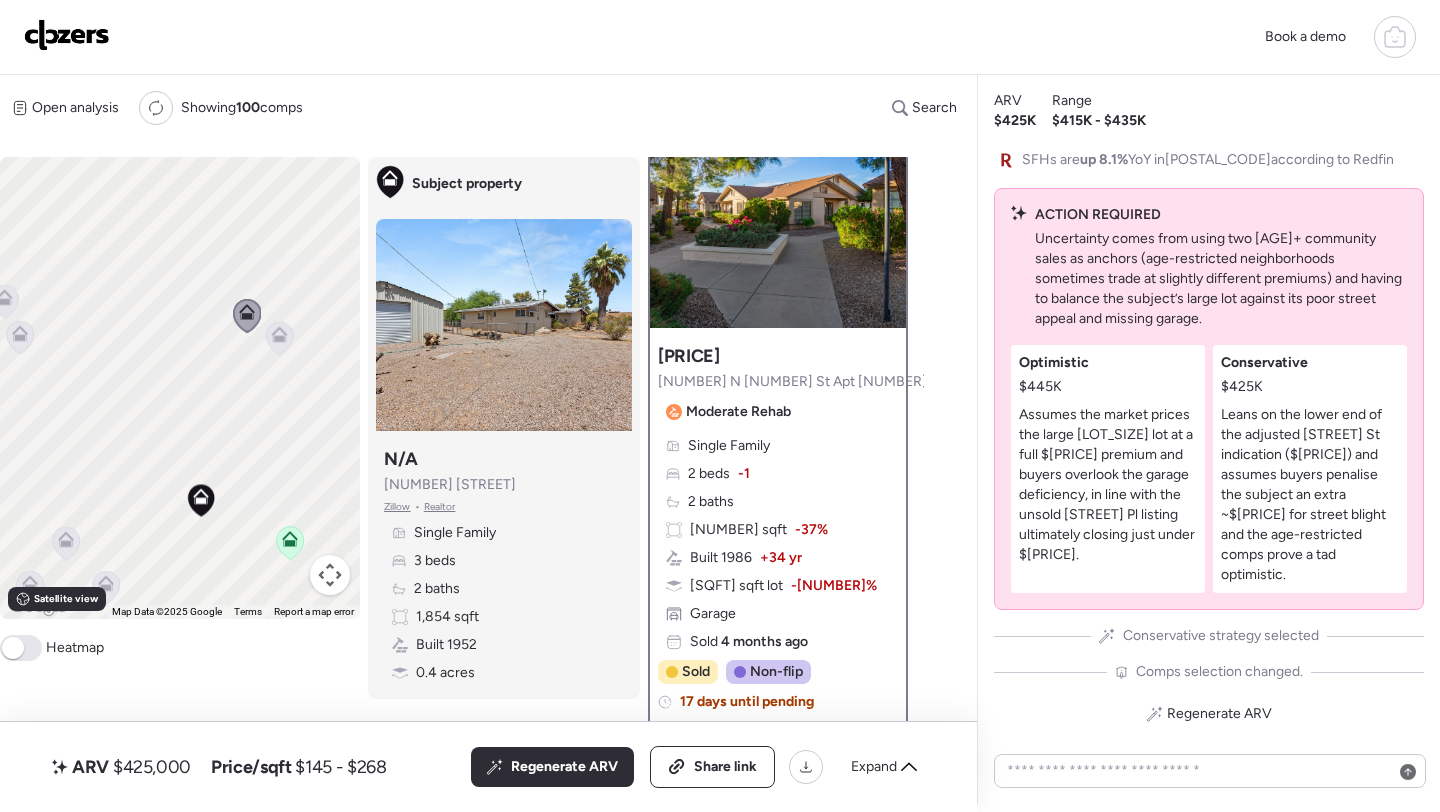 scroll, scrollTop: 0, scrollLeft: 0, axis: both 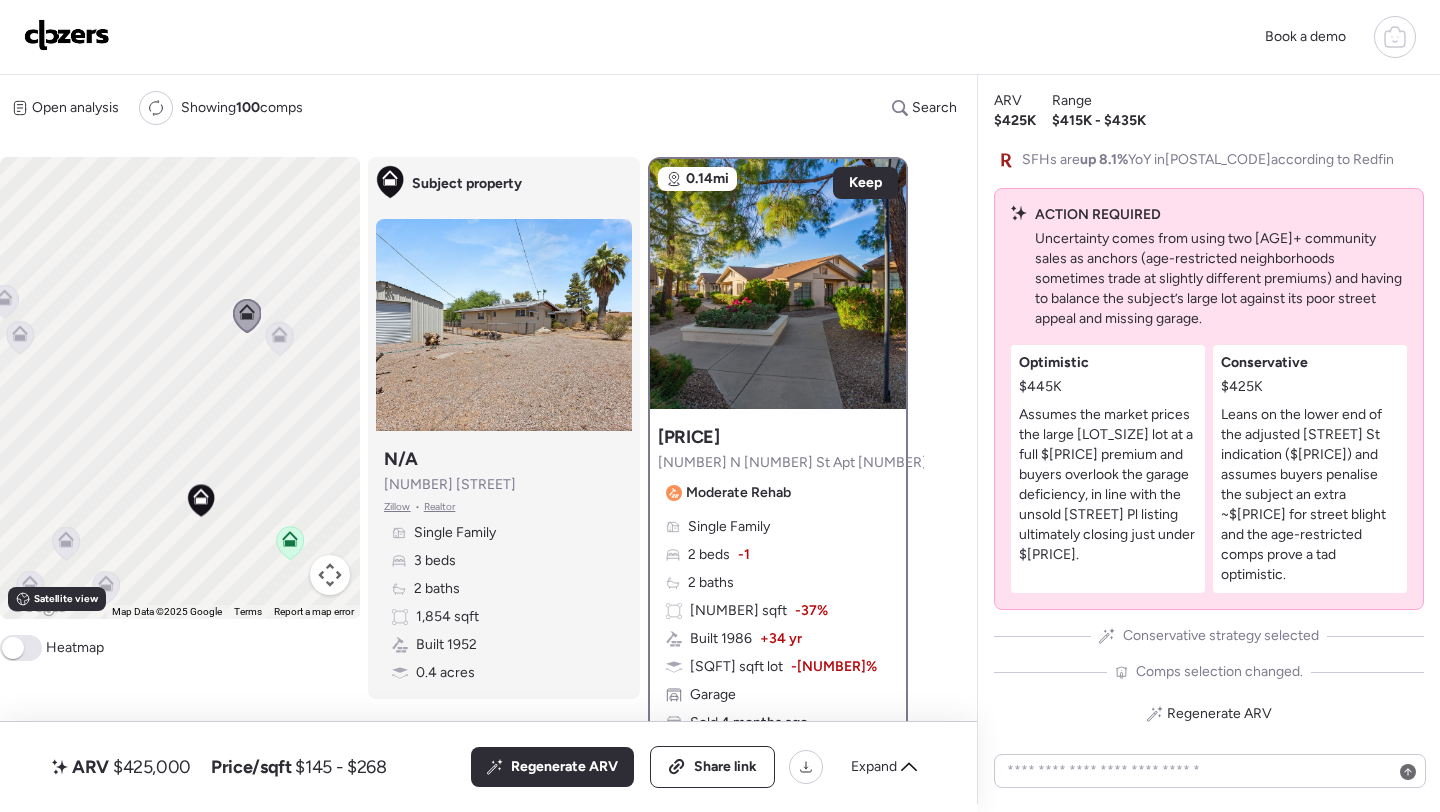click 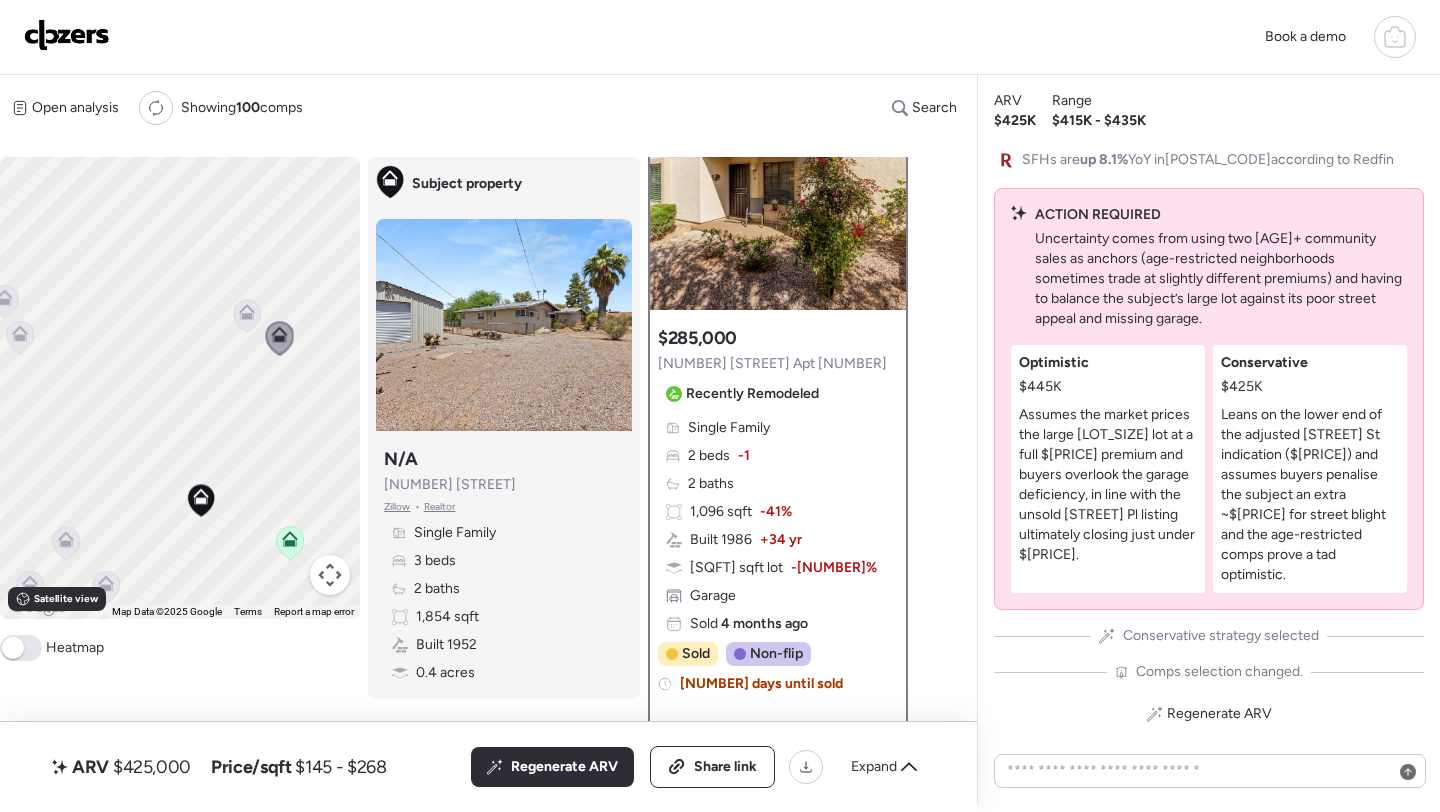 scroll, scrollTop: 113, scrollLeft: 0, axis: vertical 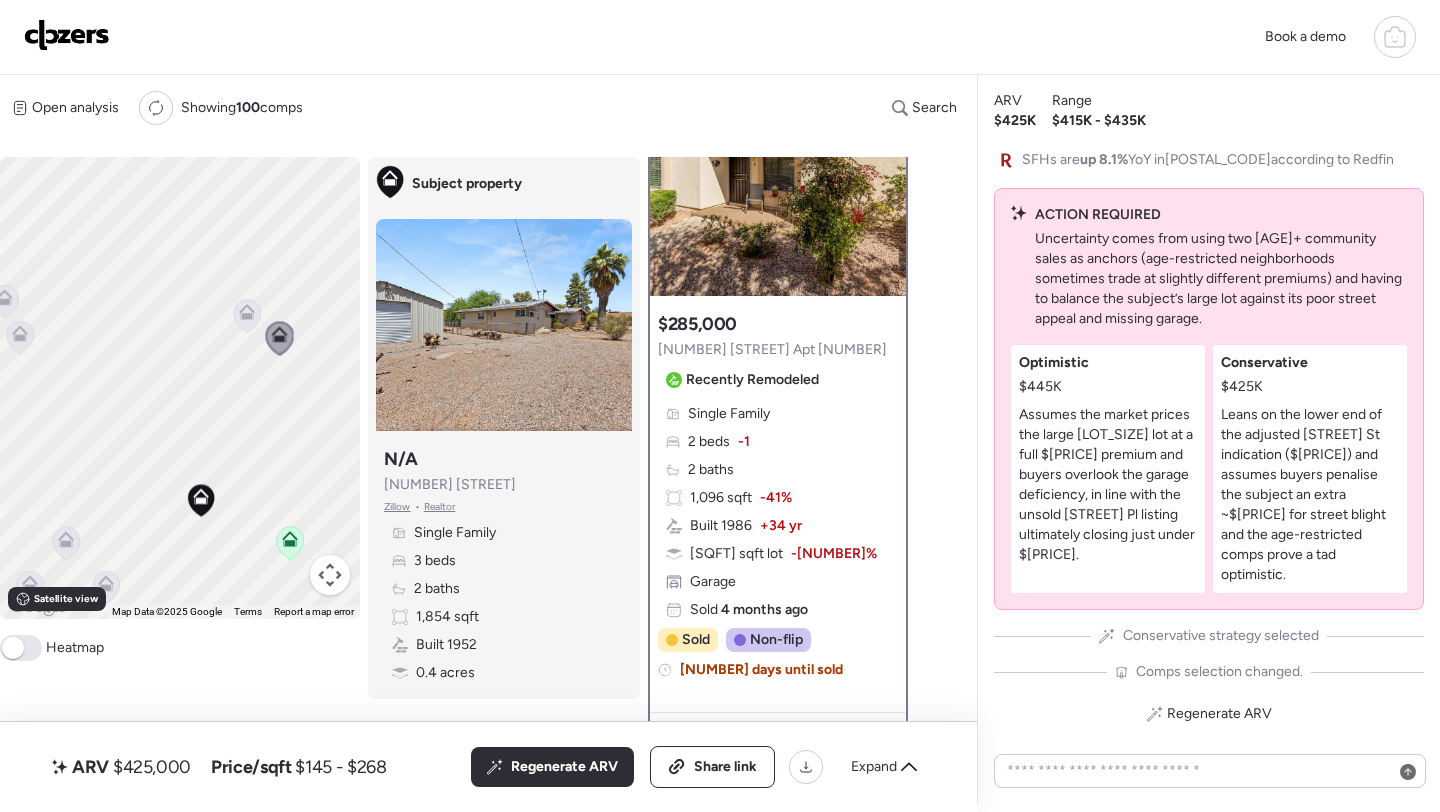 drag, startPoint x: 125, startPoint y: 502, endPoint x: 182, endPoint y: 517, distance: 58.940647 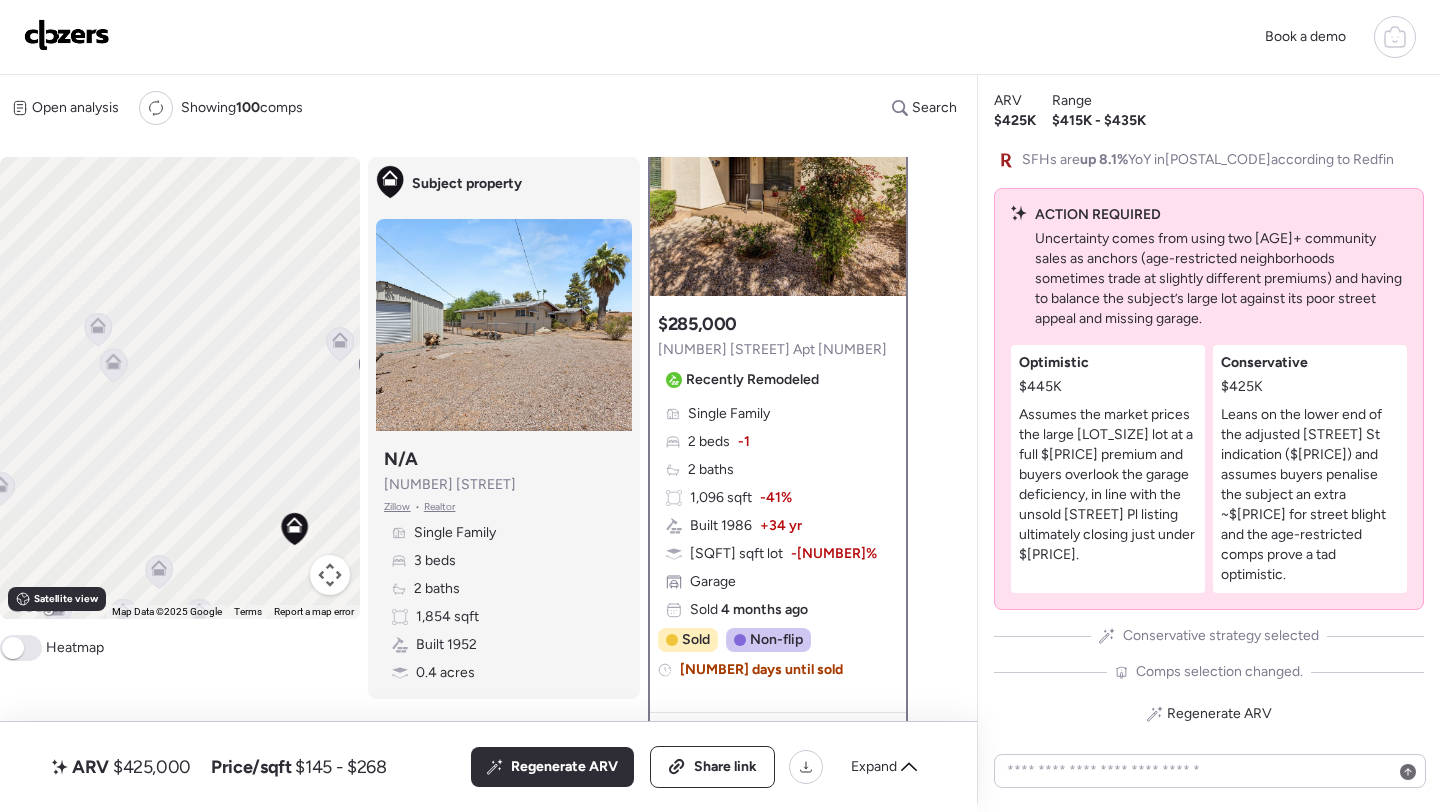 click 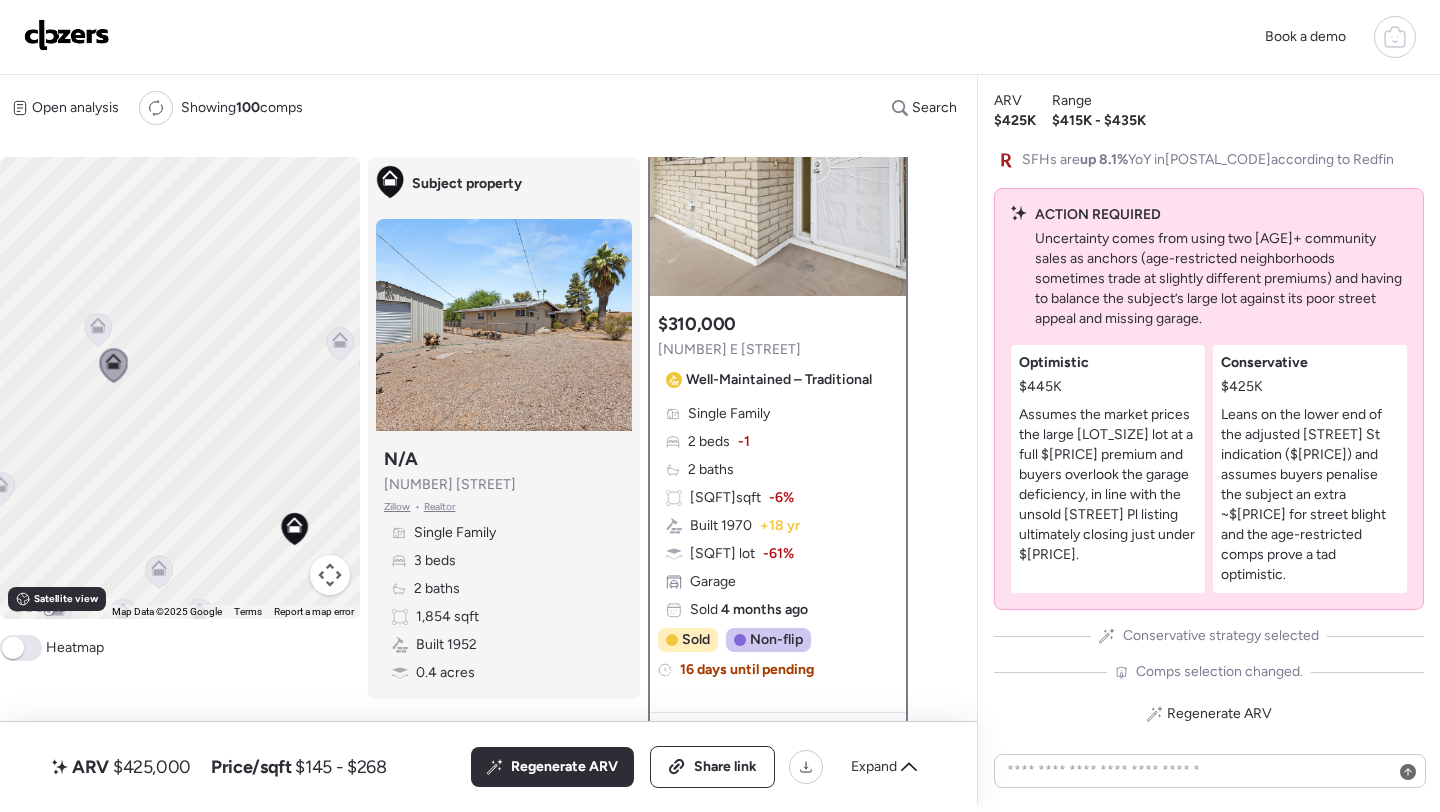 scroll, scrollTop: 0, scrollLeft: 0, axis: both 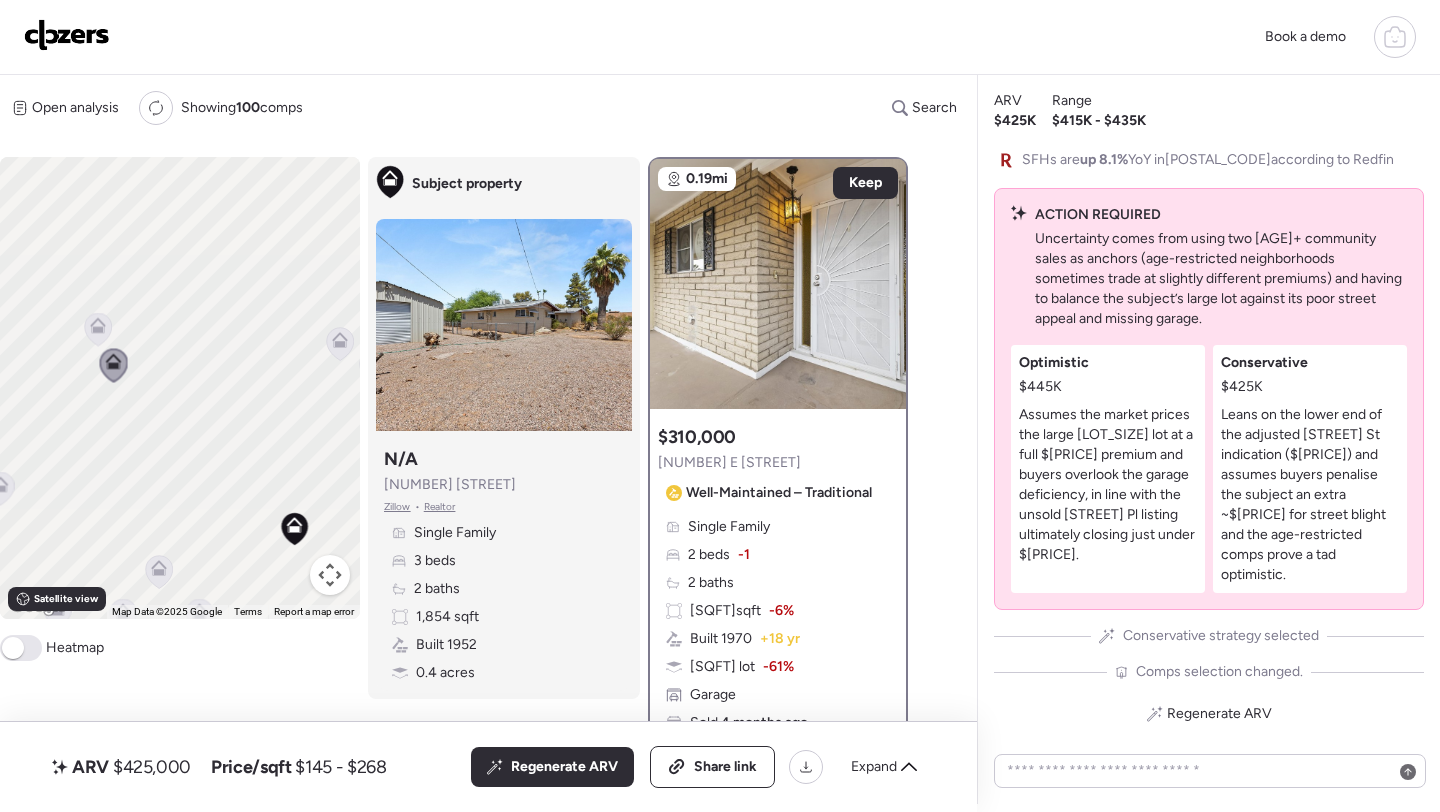 click 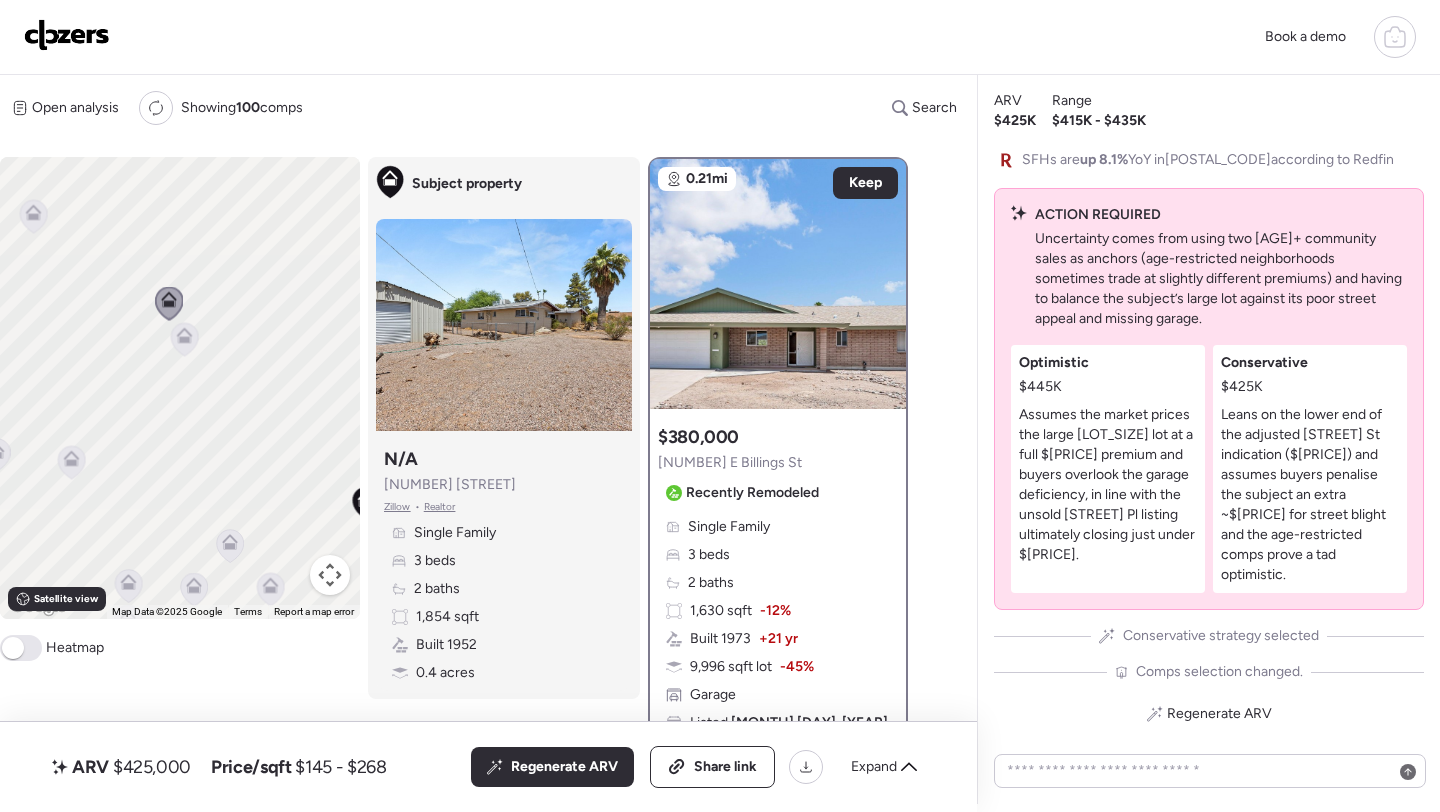 drag, startPoint x: 232, startPoint y: 461, endPoint x: 310, endPoint y: 430, distance: 83.9345 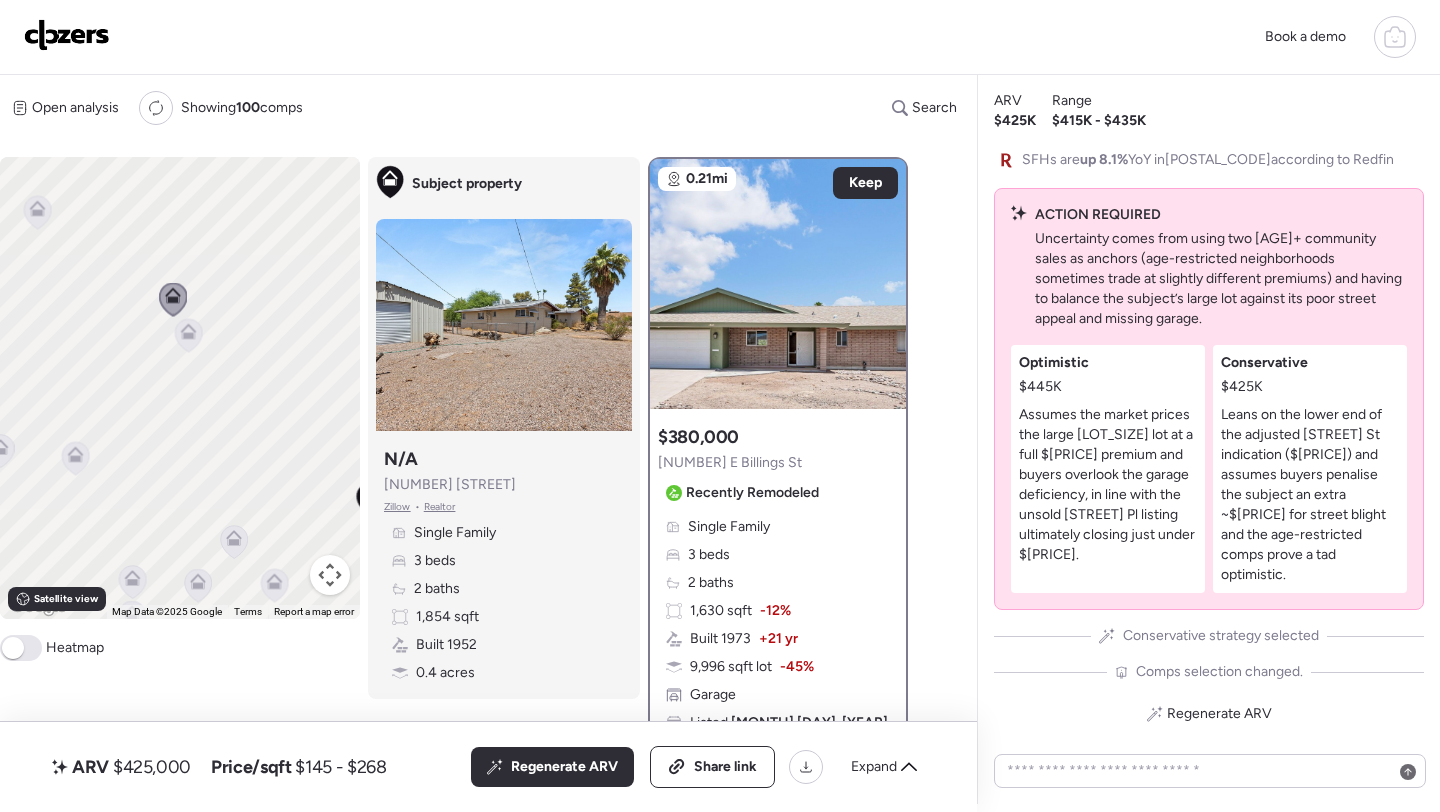 click 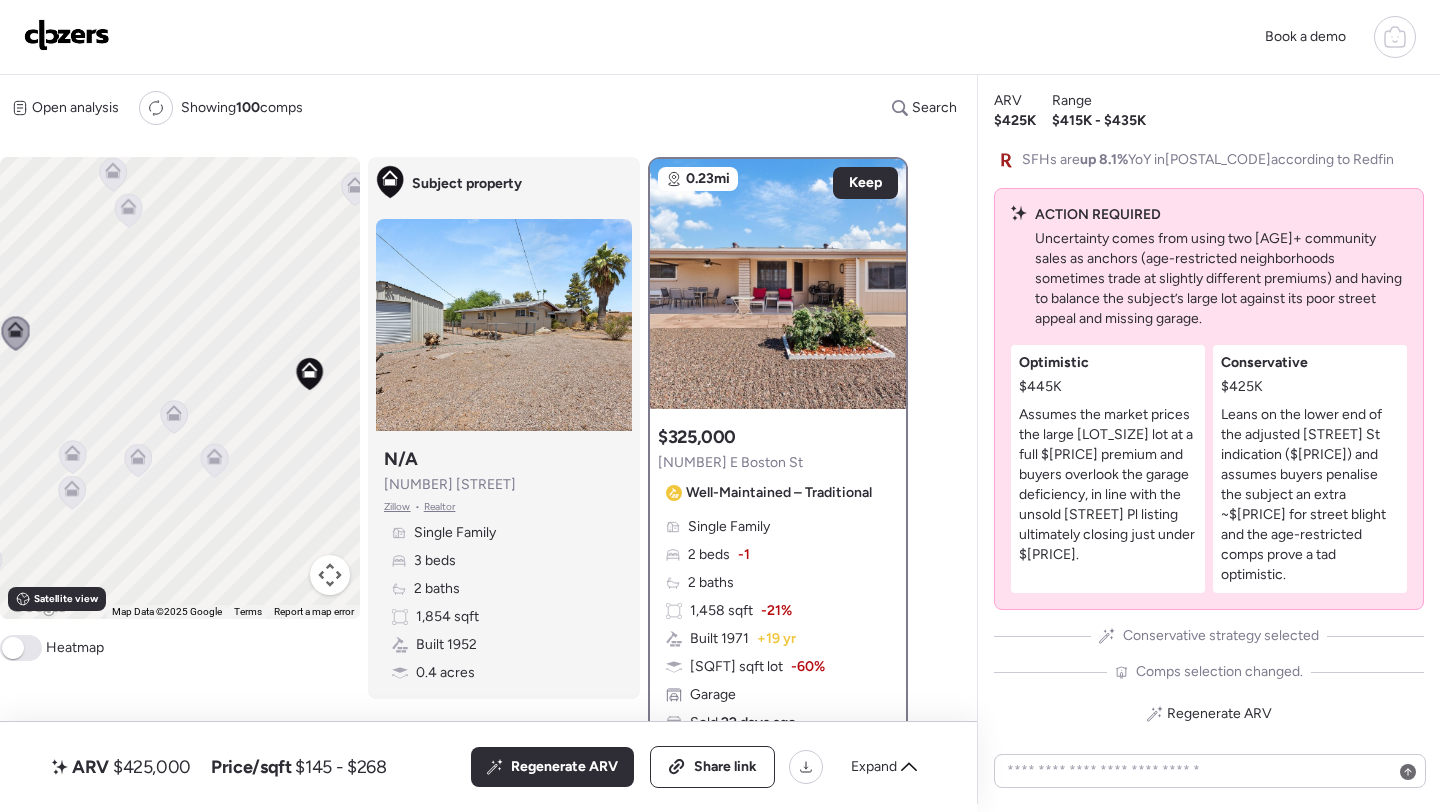 drag, startPoint x: 172, startPoint y: 459, endPoint x: 99, endPoint y: 298, distance: 176.7767 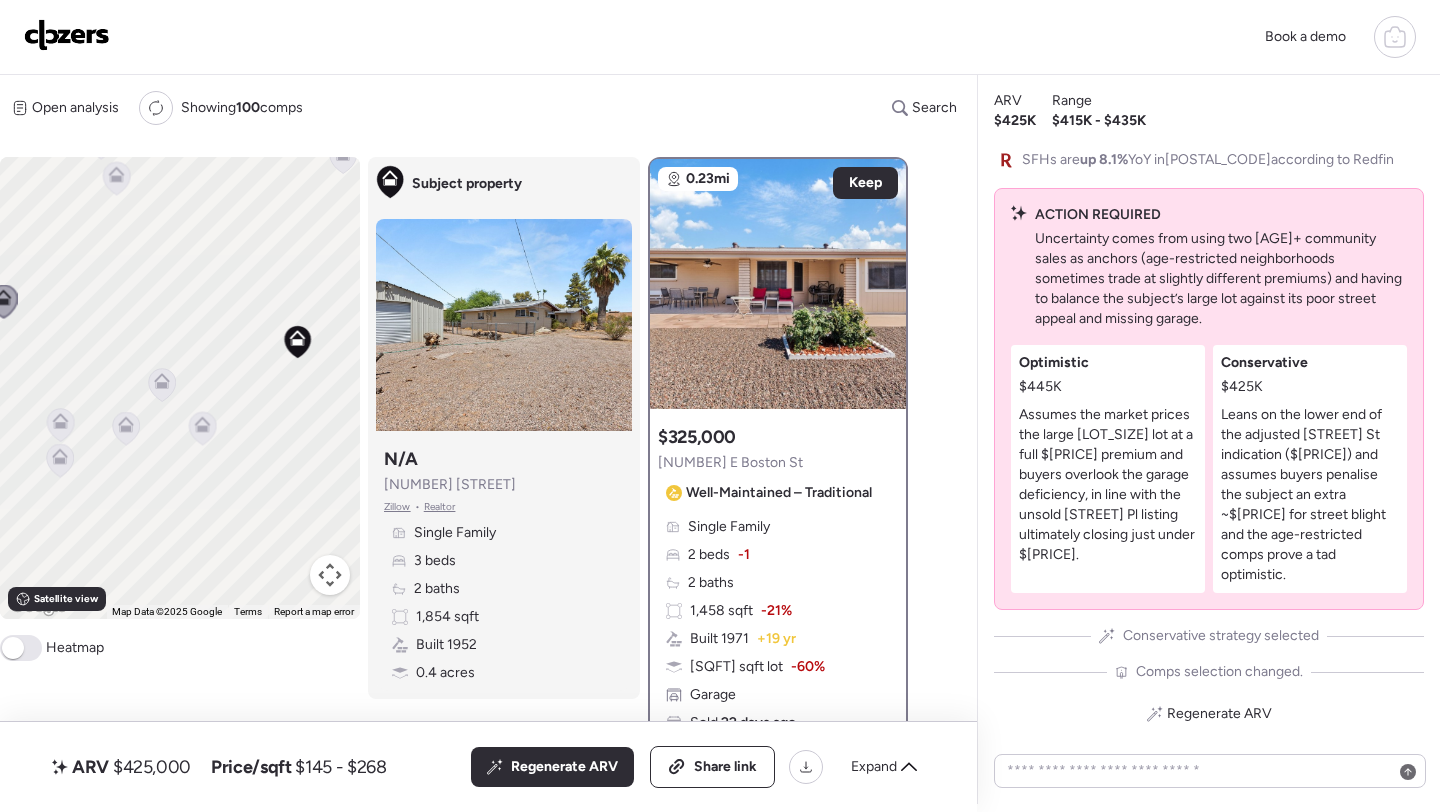 click 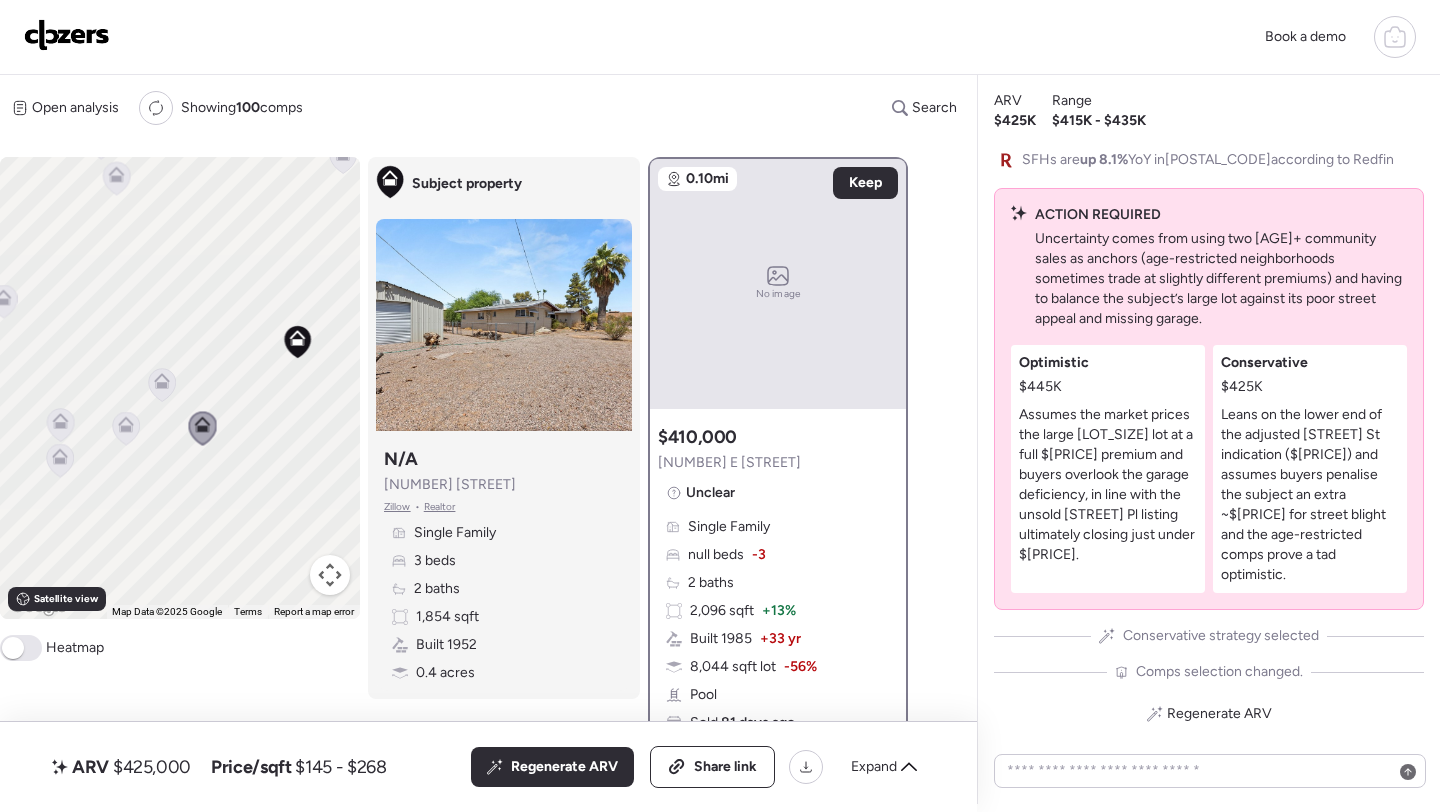click 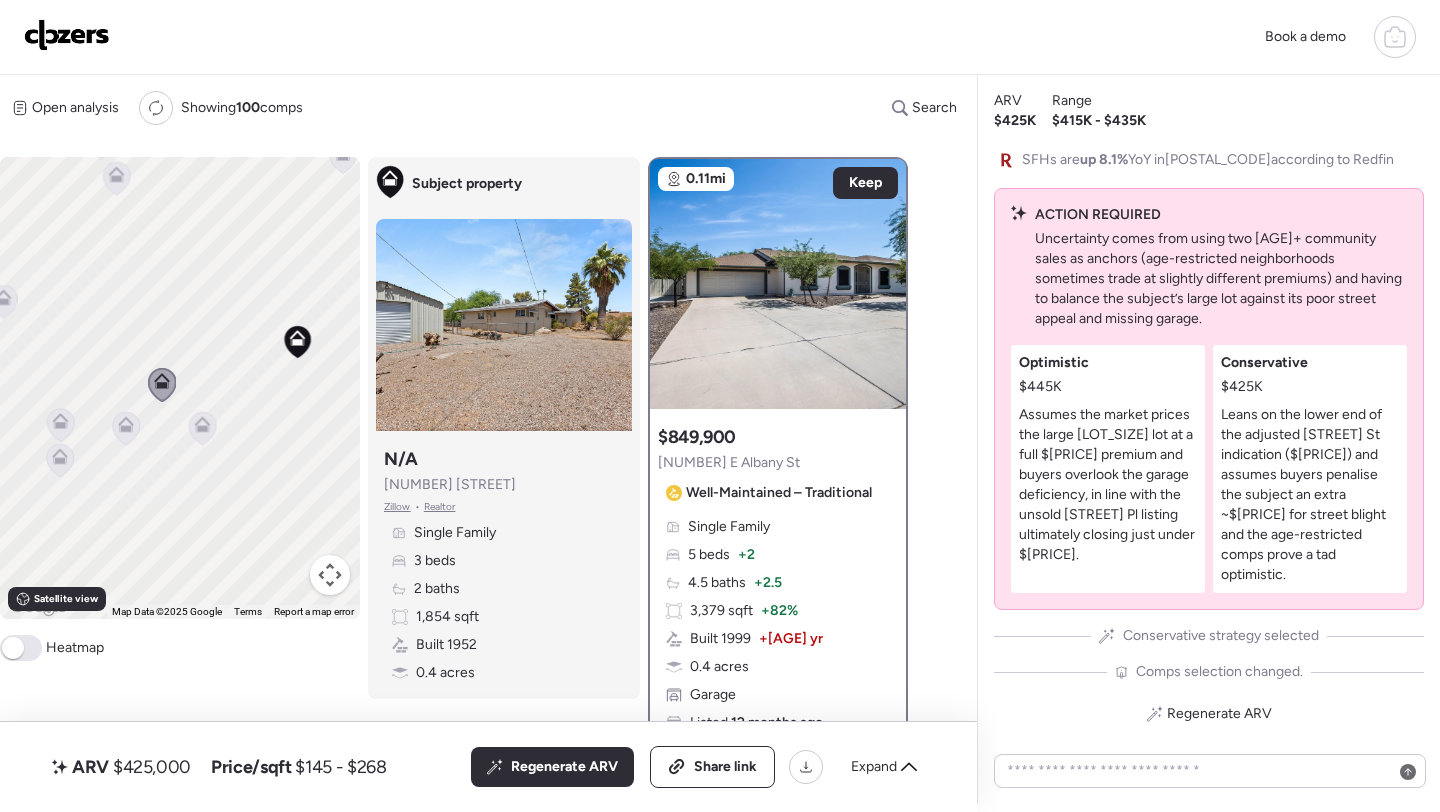 click 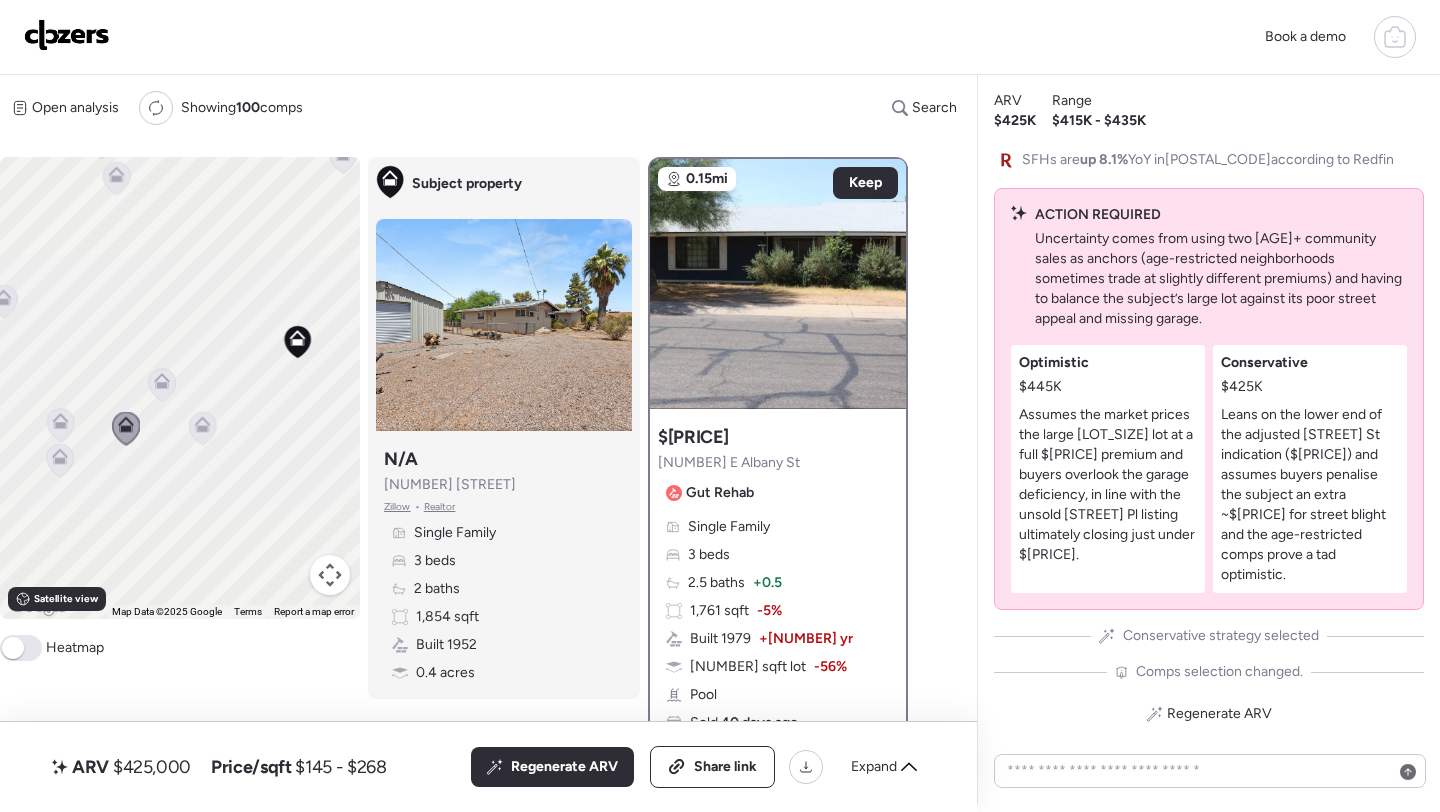 click 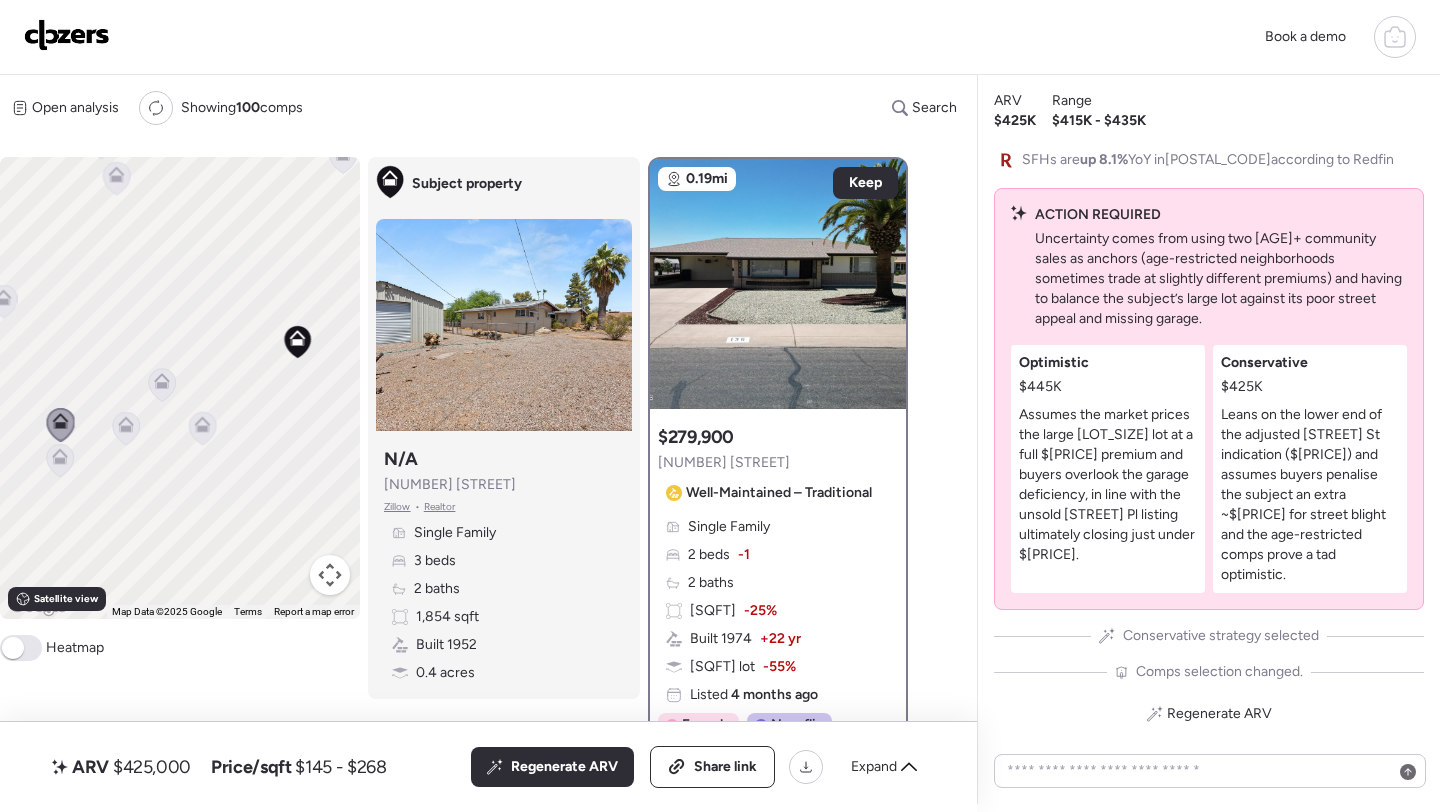 click 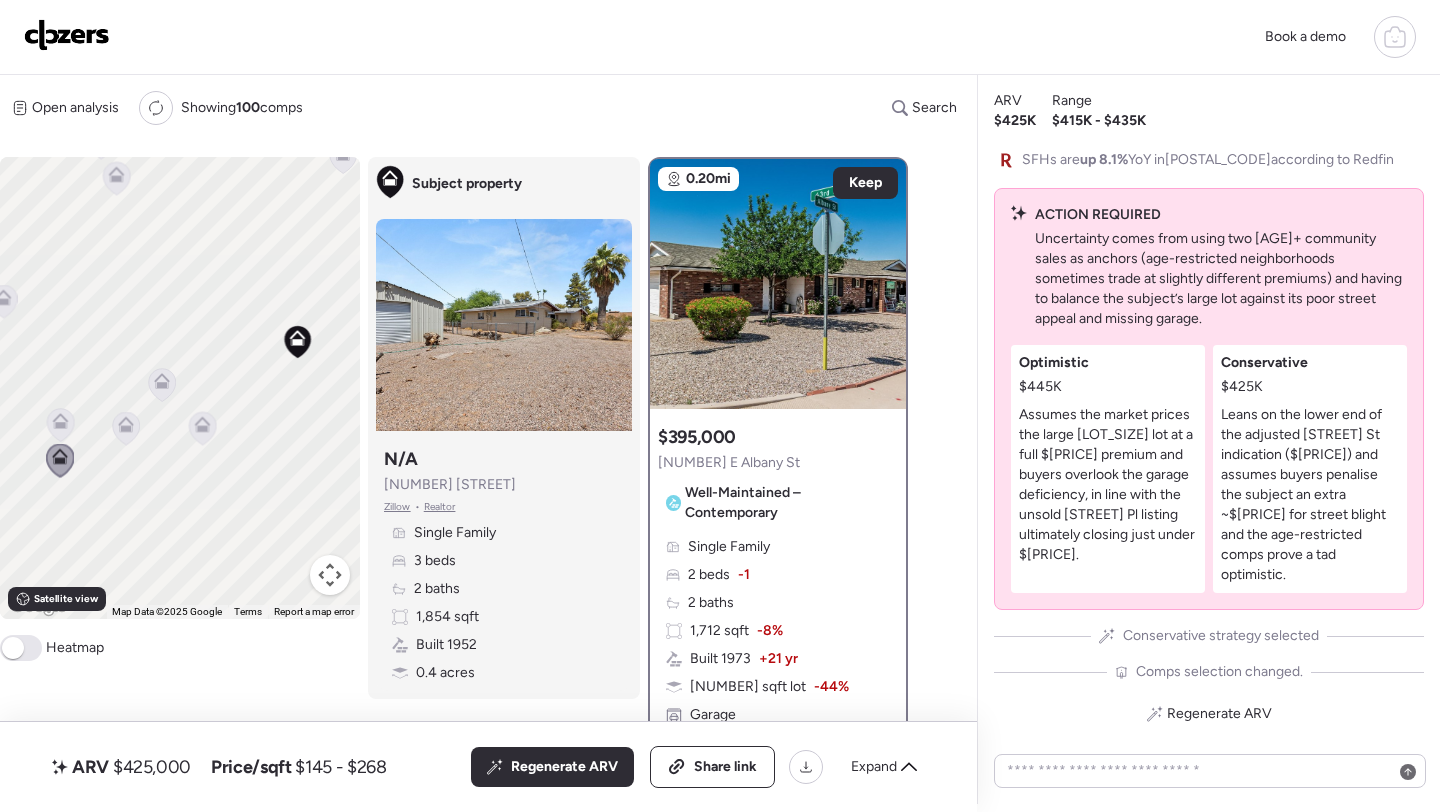 click 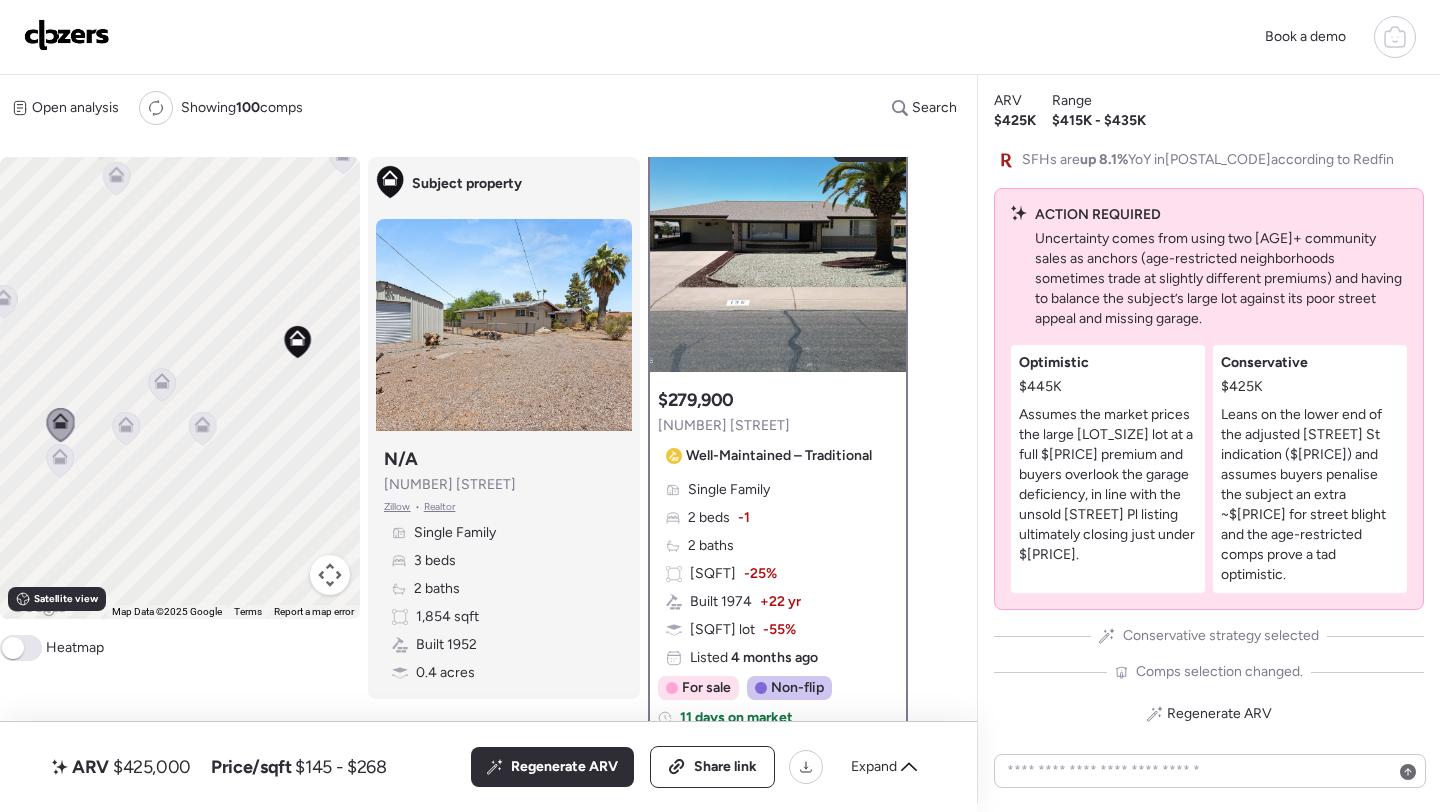 scroll, scrollTop: 65, scrollLeft: 0, axis: vertical 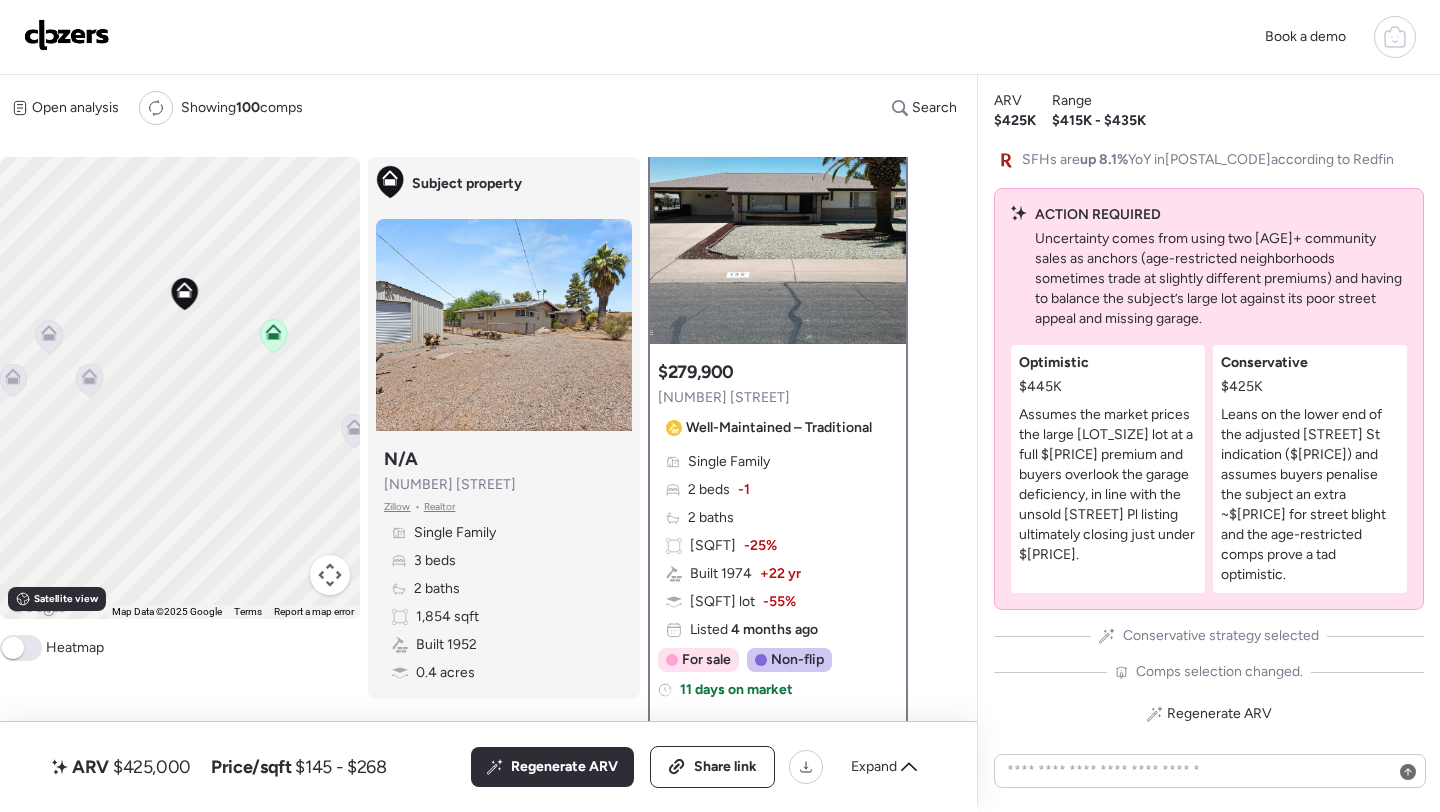 drag, startPoint x: 191, startPoint y: 468, endPoint x: 73, endPoint y: 418, distance: 128.15616 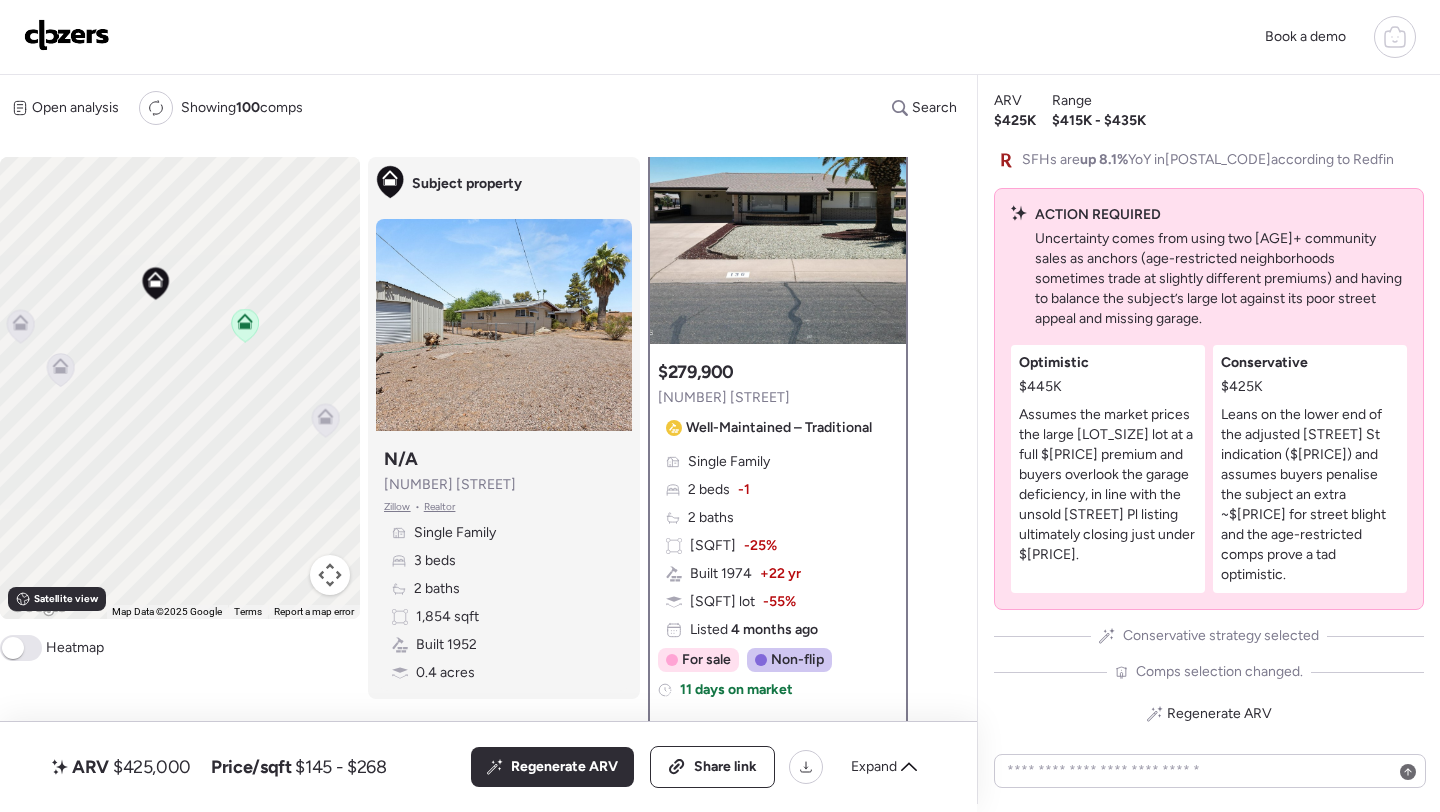 click 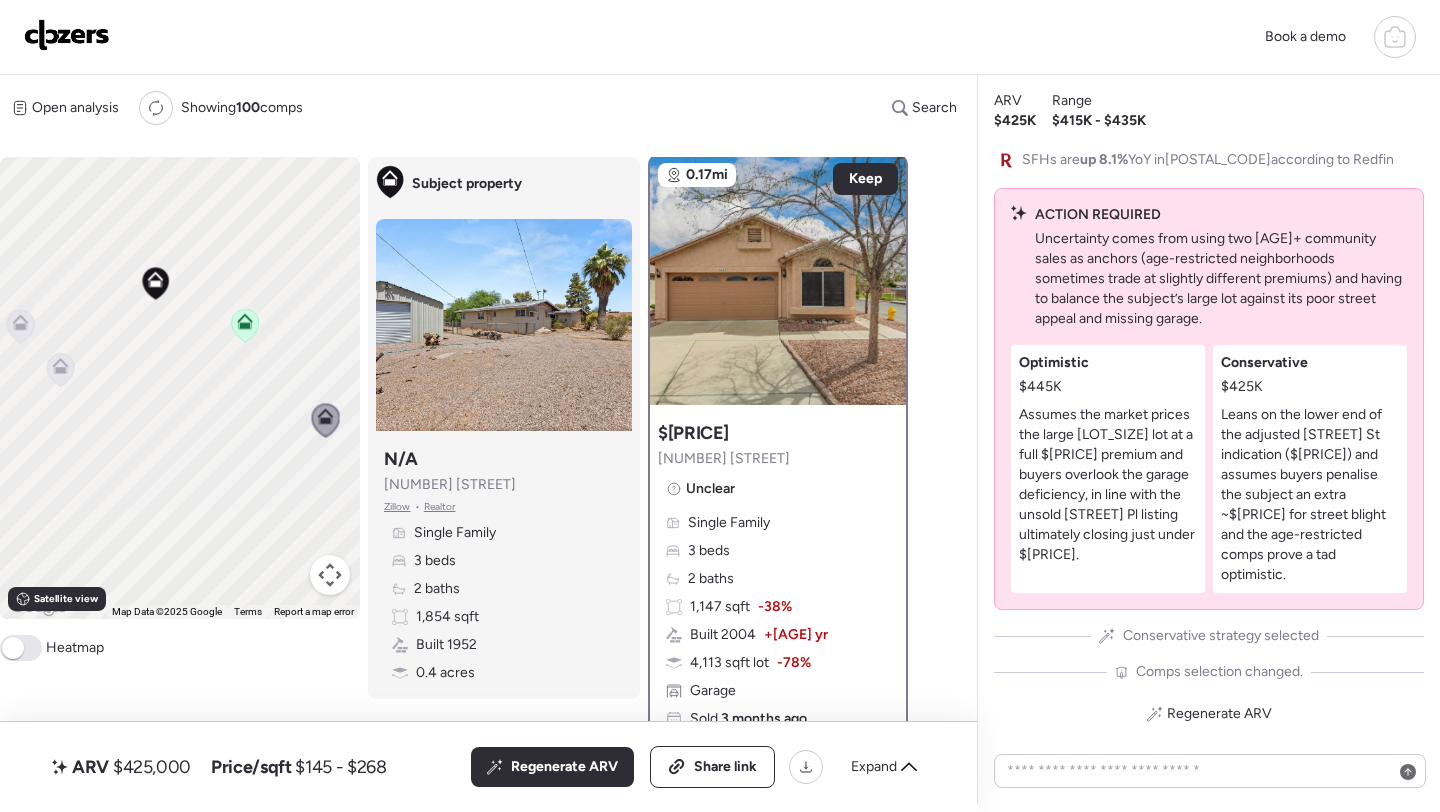 scroll, scrollTop: 0, scrollLeft: 0, axis: both 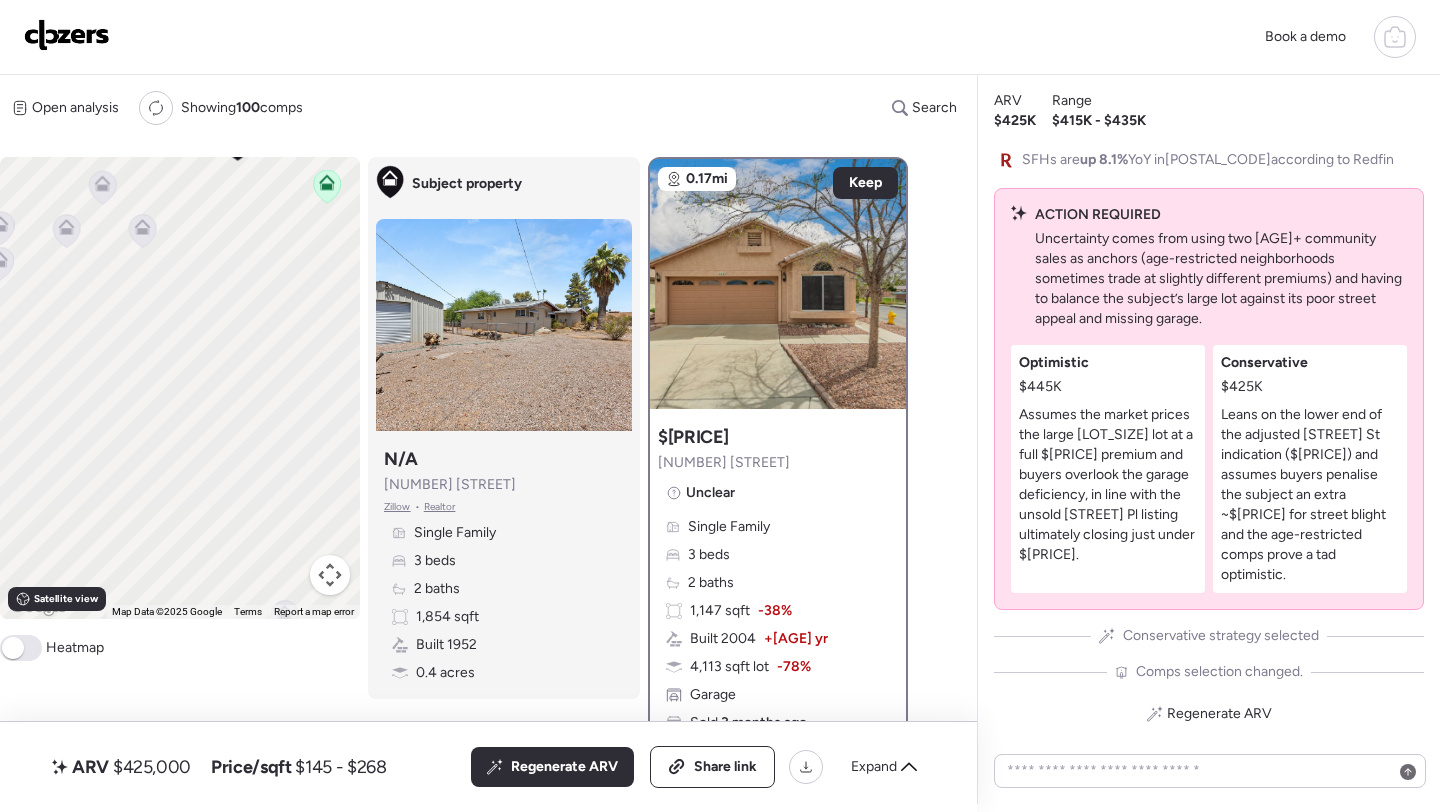 drag, startPoint x: 305, startPoint y: 288, endPoint x: 383, endPoint y: 152, distance: 156.7801 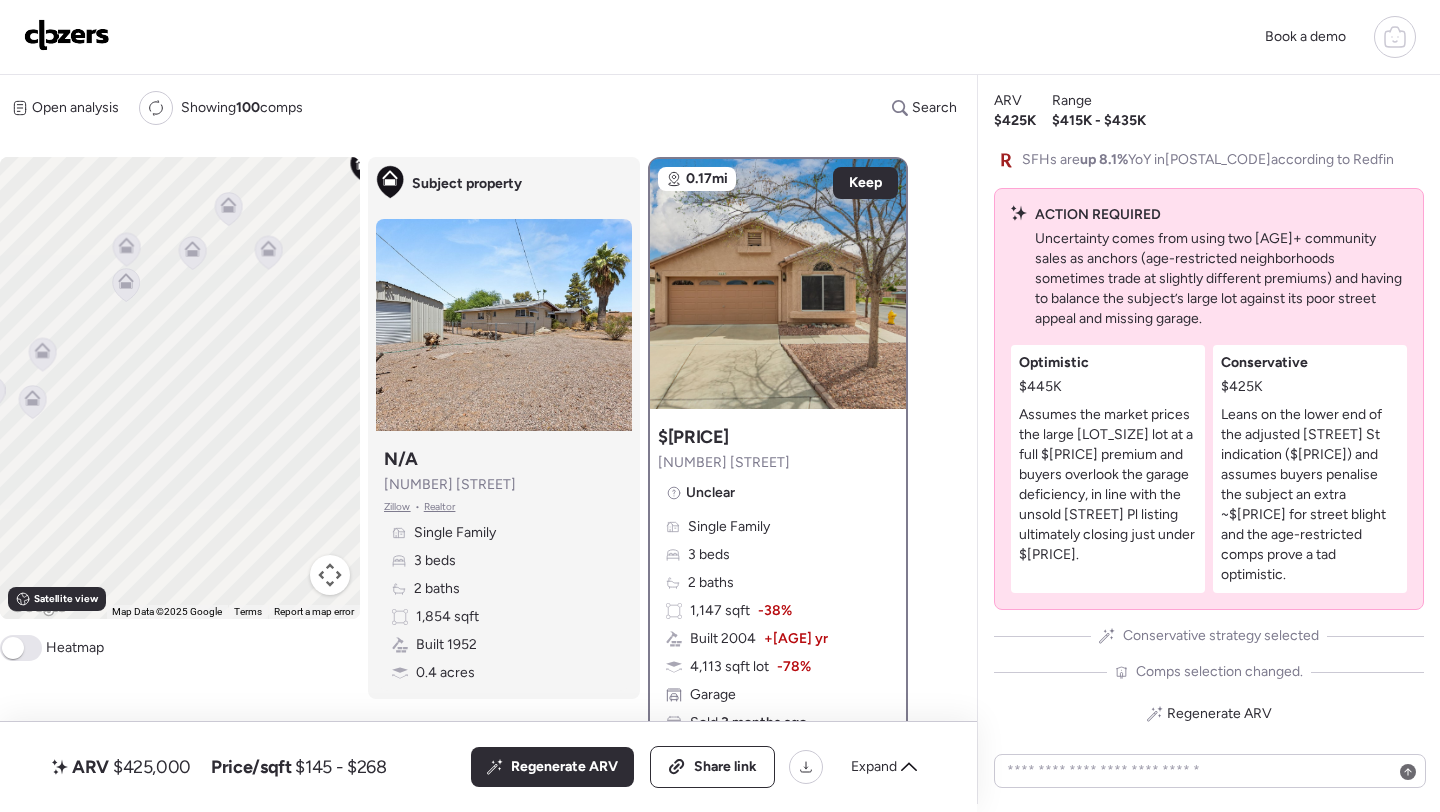 drag, startPoint x: 231, startPoint y: 197, endPoint x: 358, endPoint y: 221, distance: 129.24782 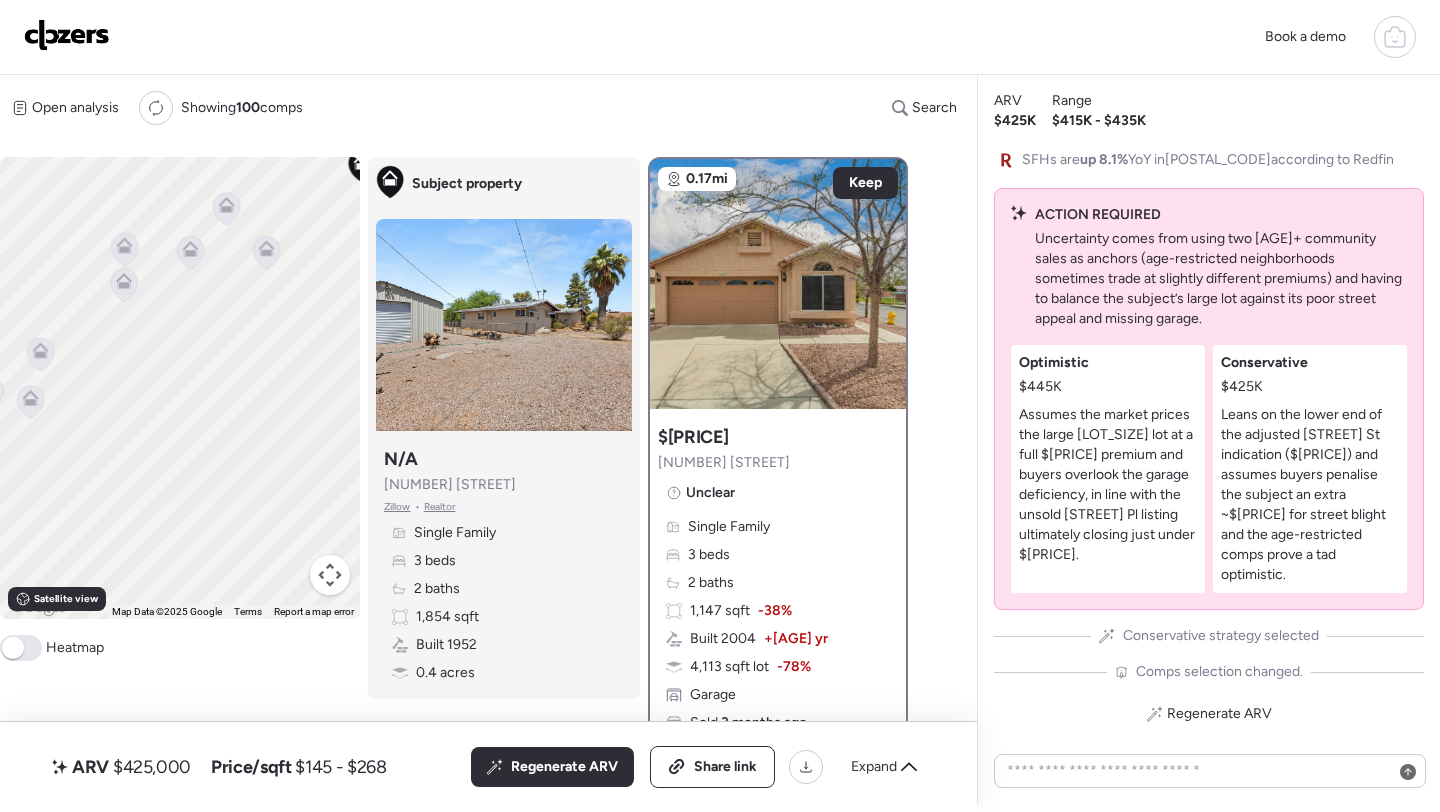click 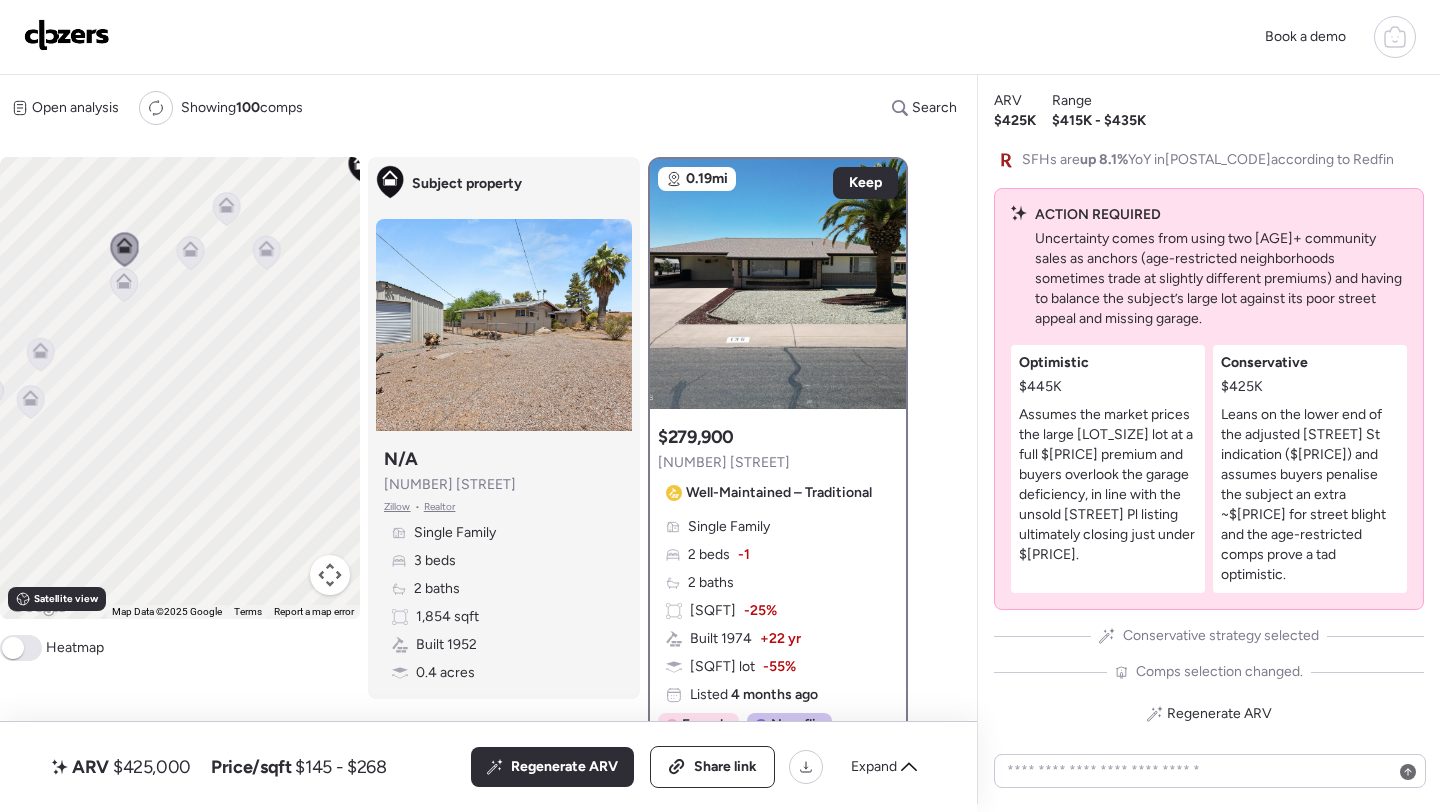 click 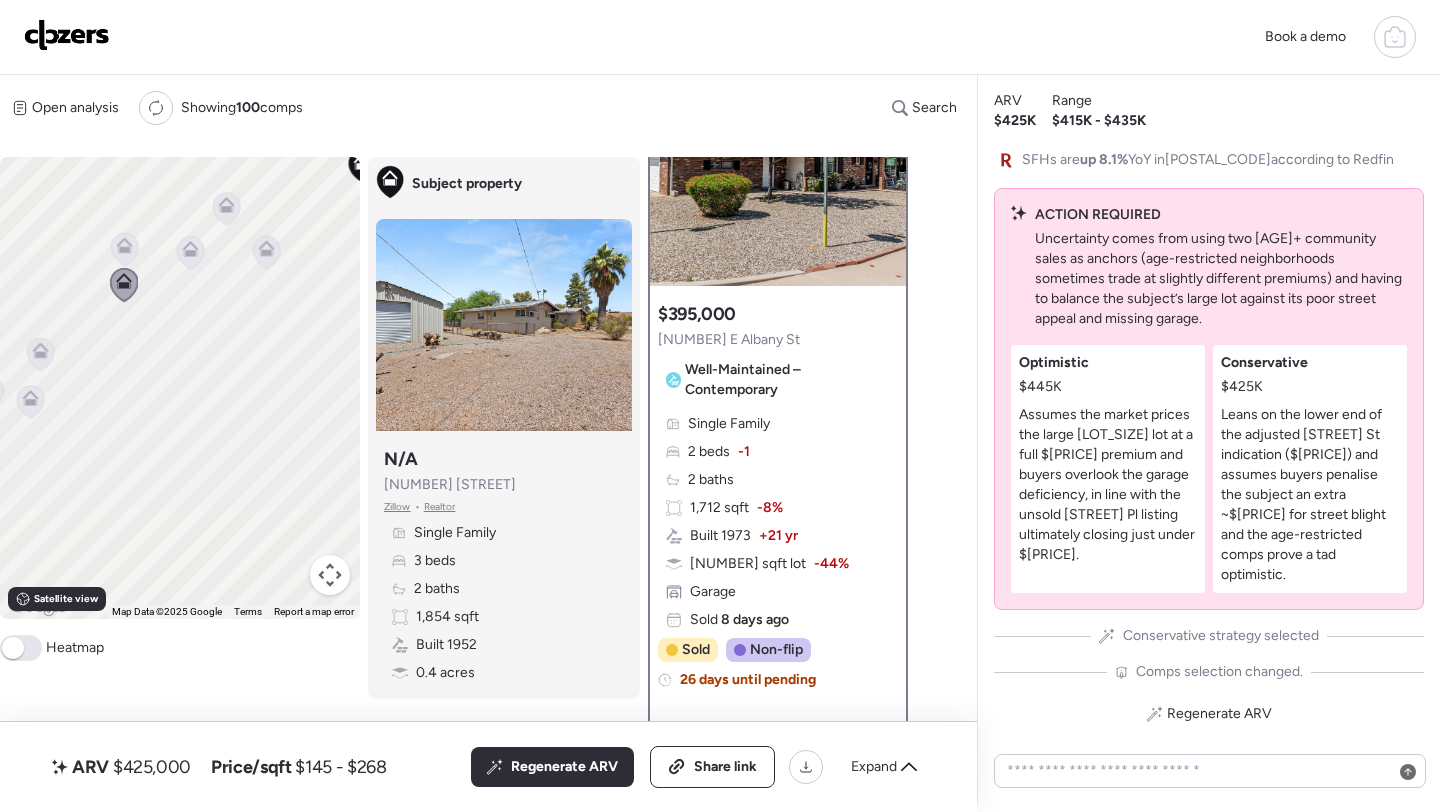 scroll, scrollTop: 128, scrollLeft: 0, axis: vertical 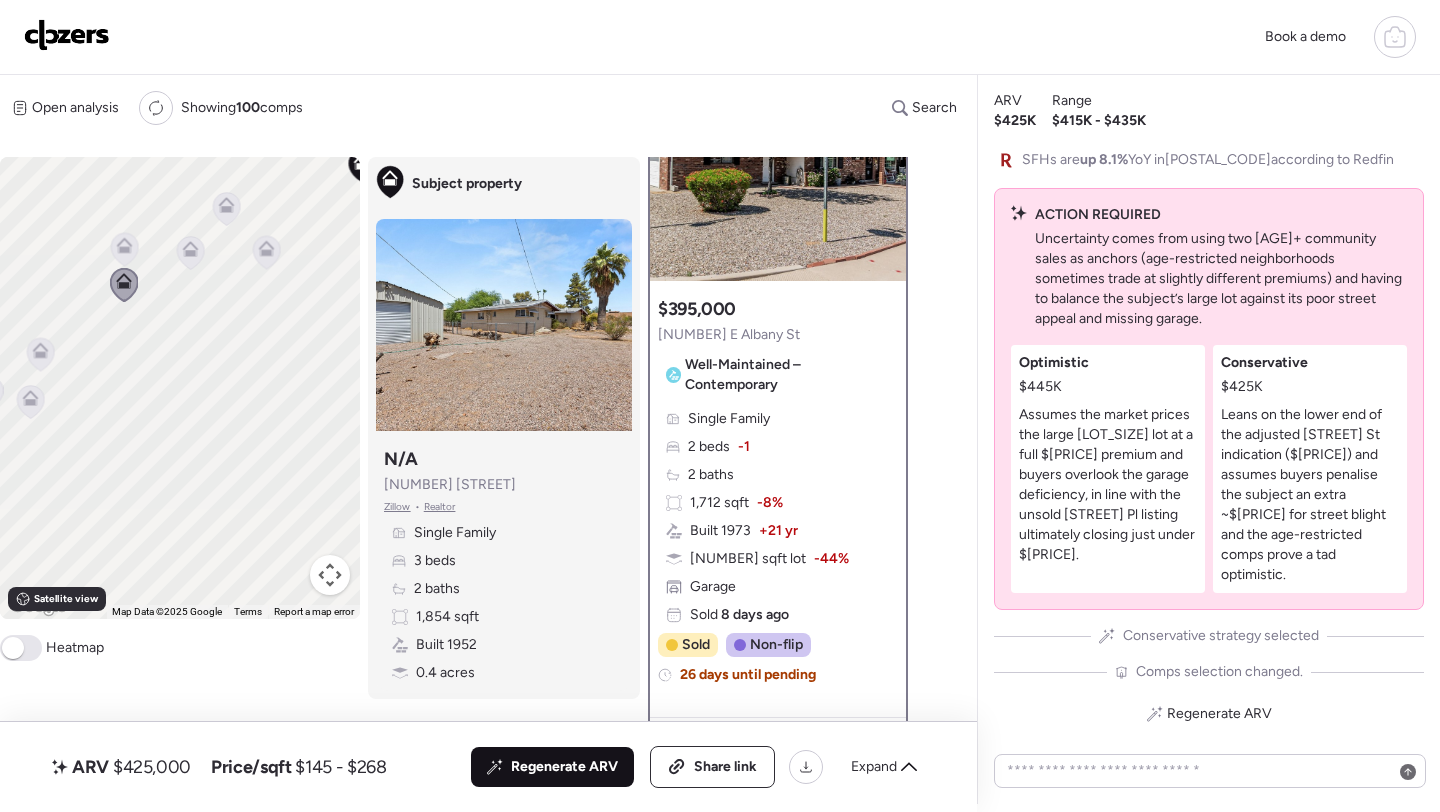 click on "Regenerate ARV" at bounding box center [552, 767] 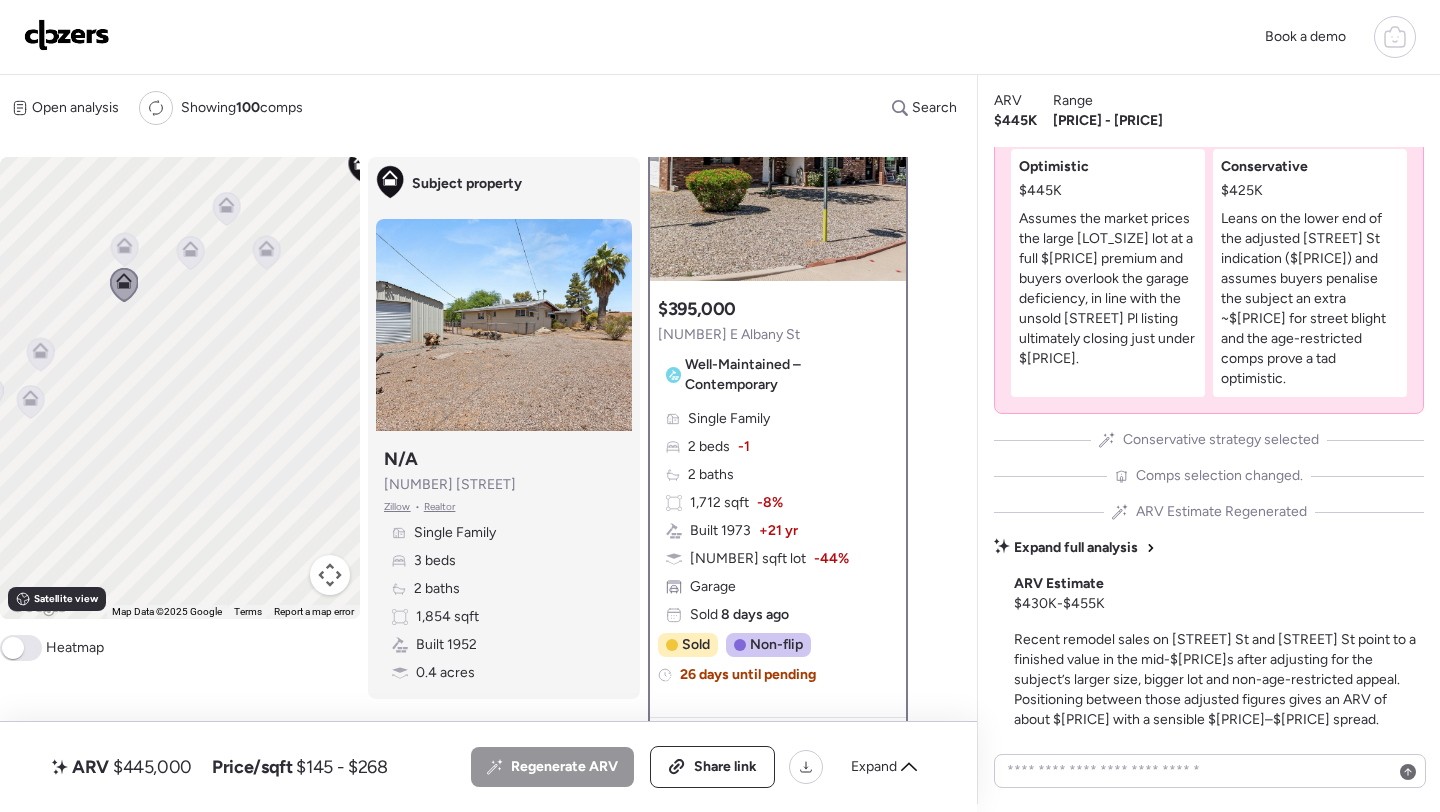 click on "$445,000" at bounding box center [152, 767] 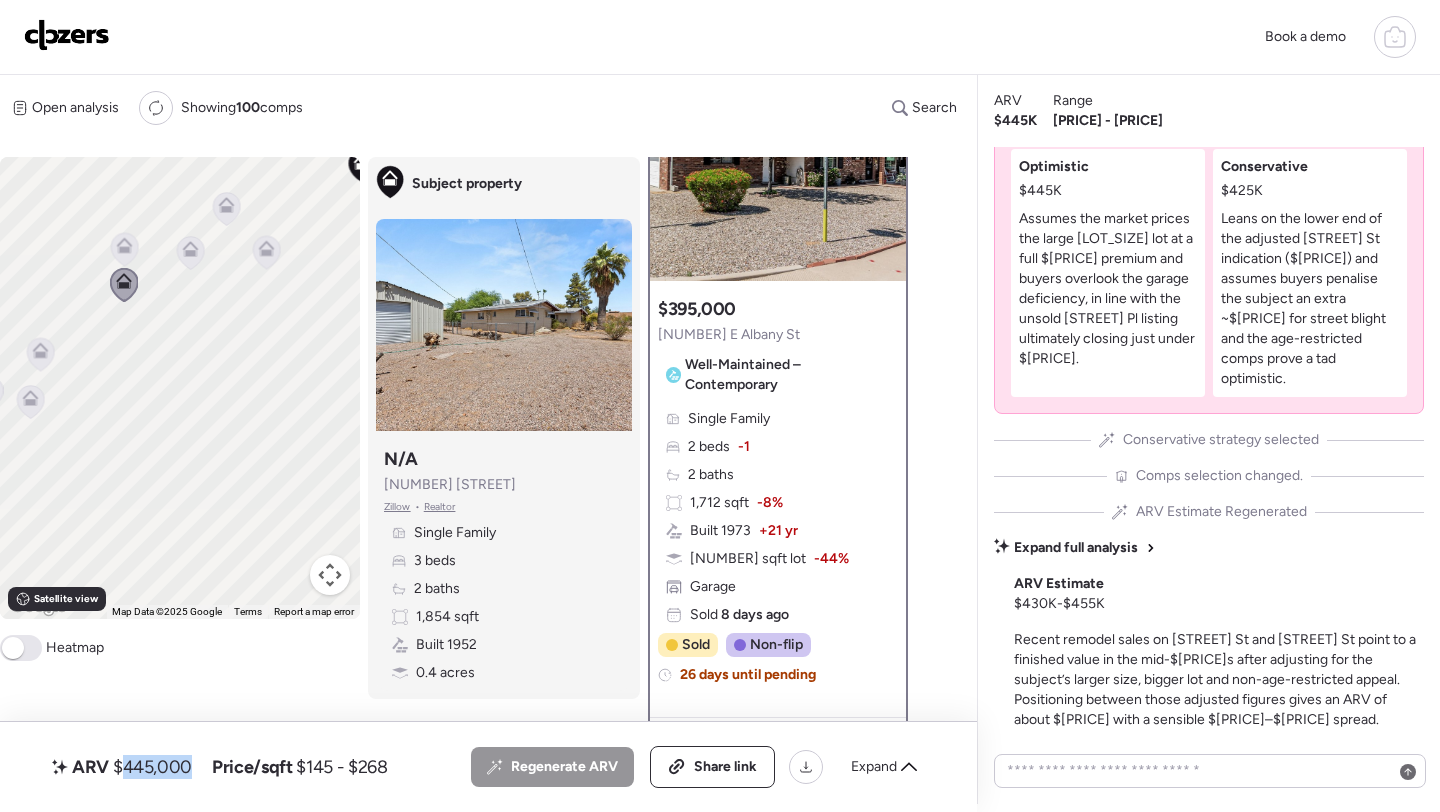copy on "445,000" 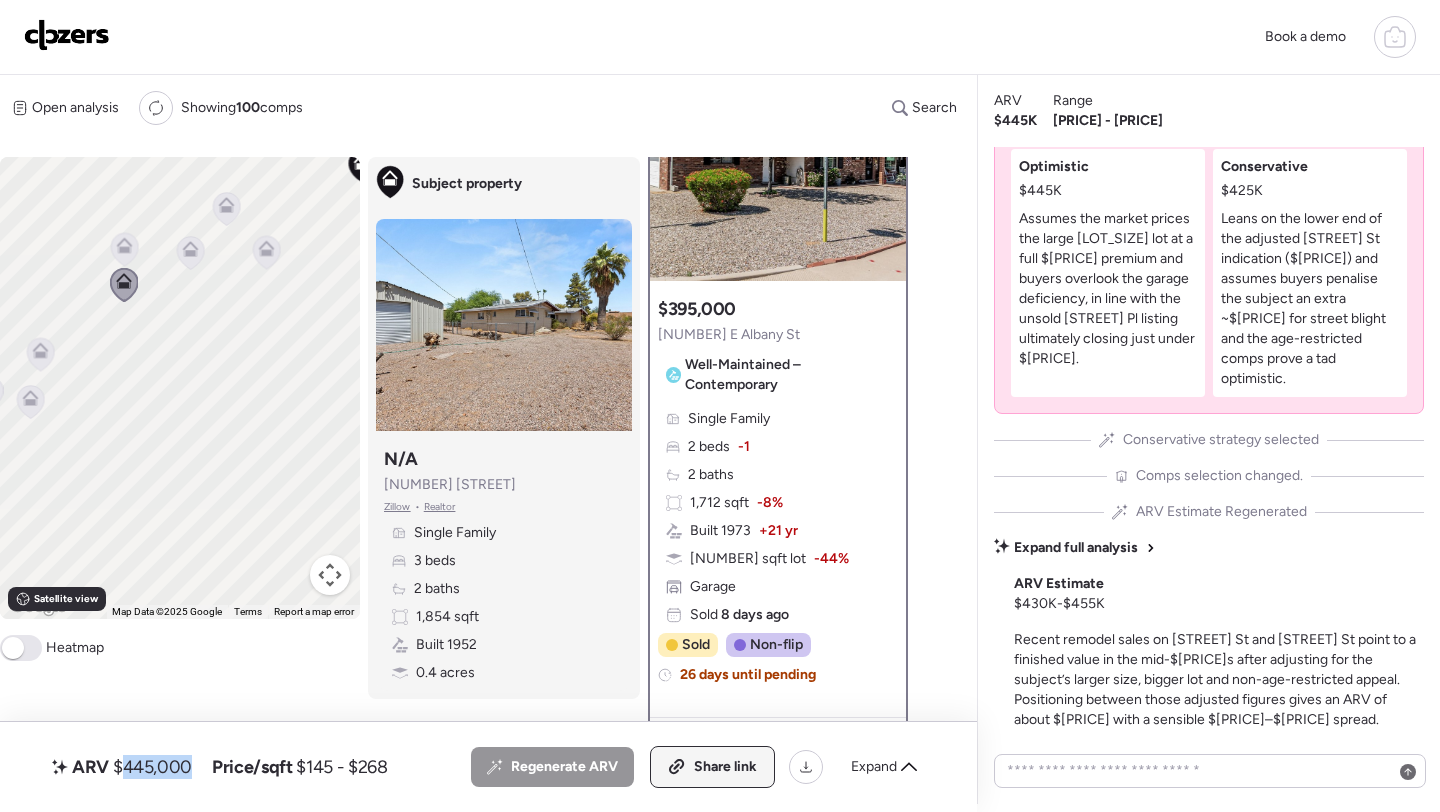 click on "Share link" at bounding box center [712, 767] 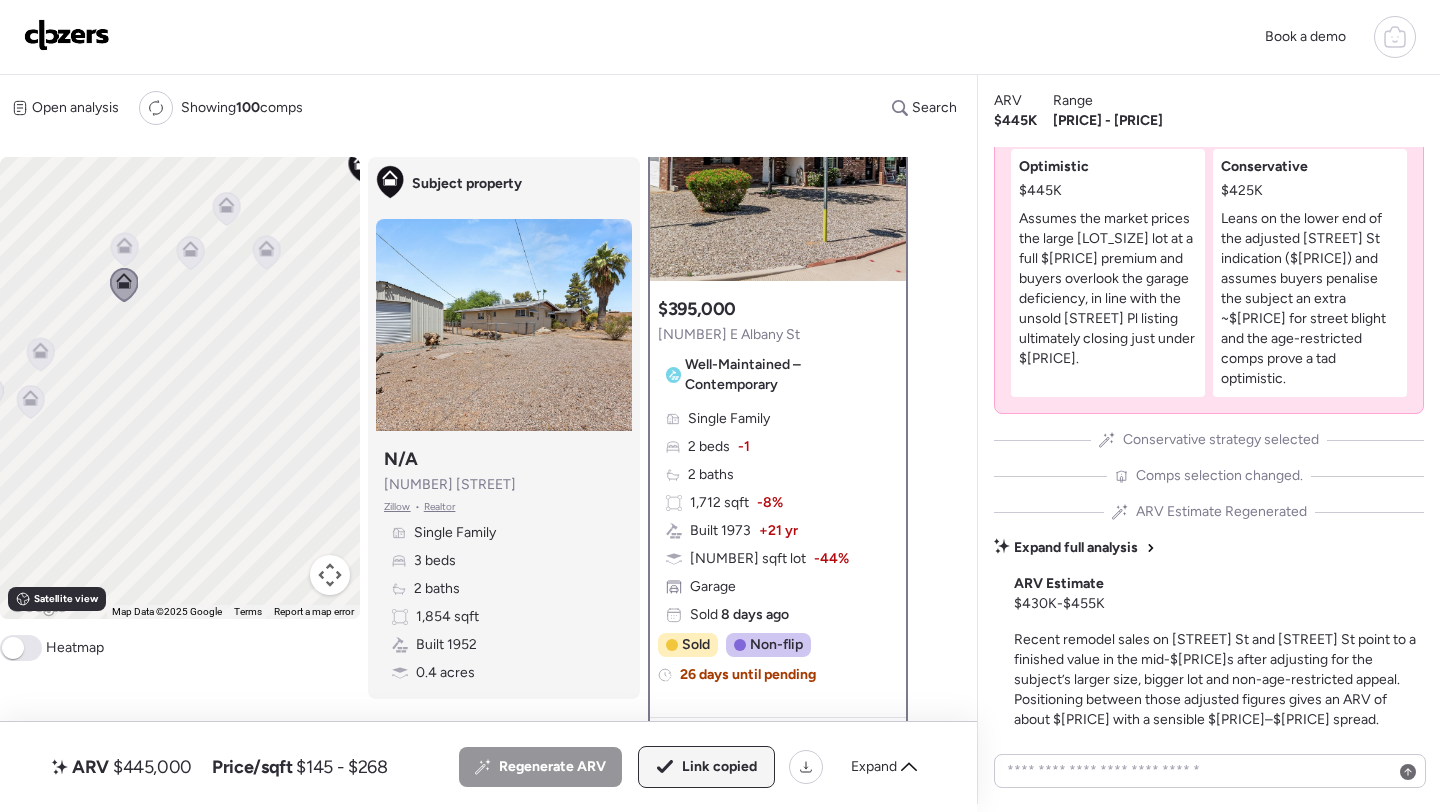 click on "Link copied" at bounding box center [719, 767] 